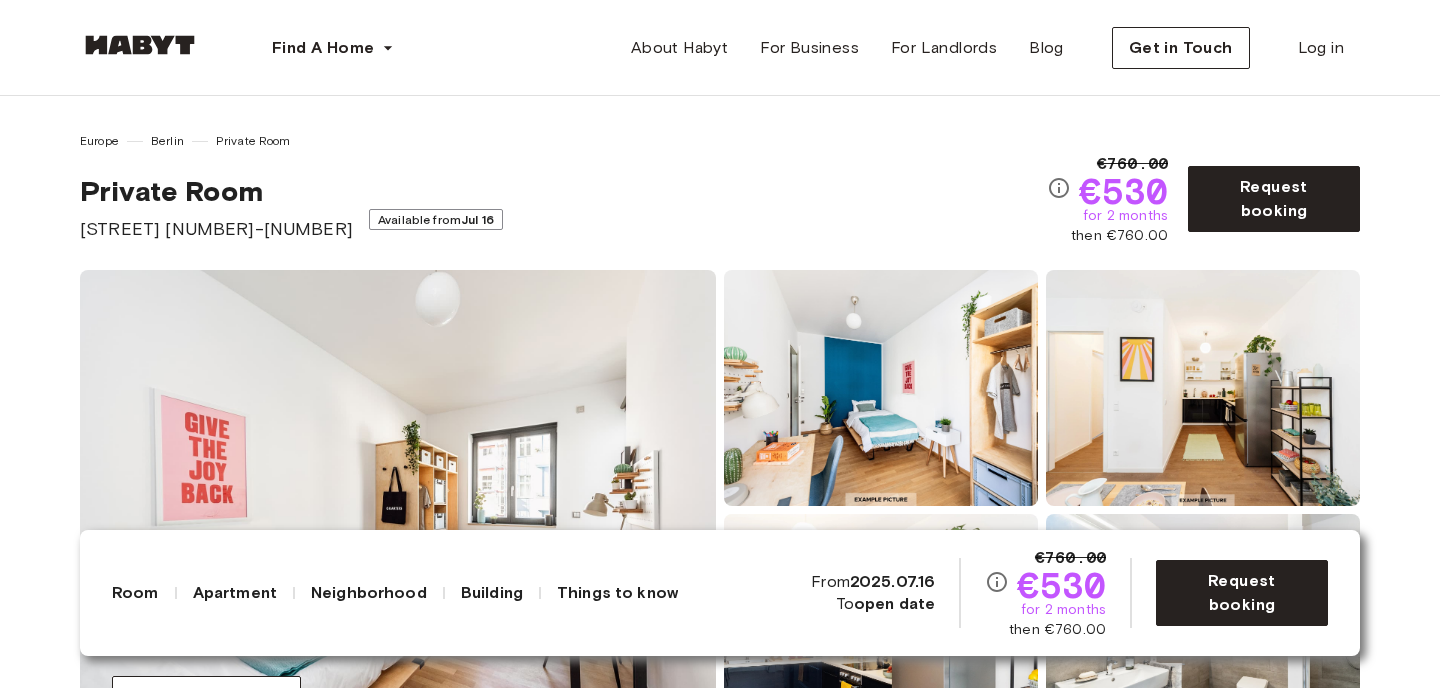 scroll, scrollTop: 54, scrollLeft: 0, axis: vertical 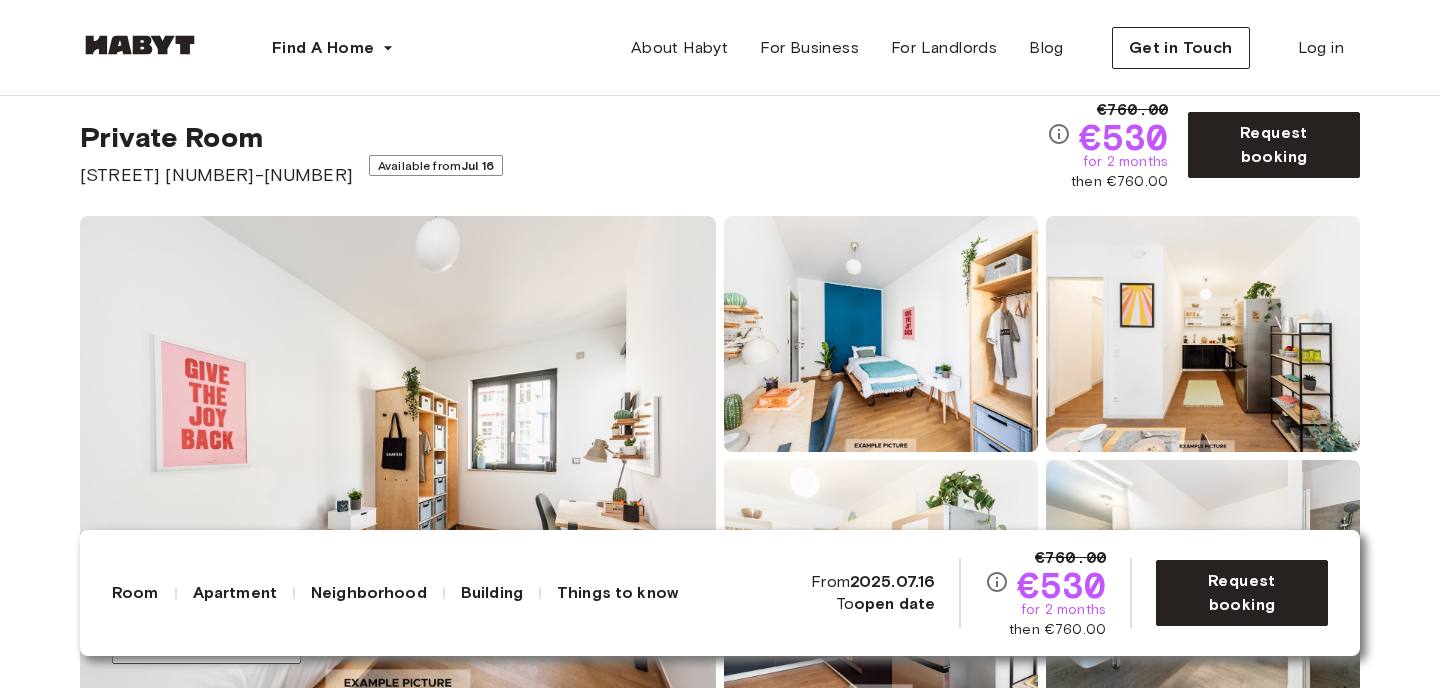 click on "[STREET] [NUMBER]-[NUMBER]" at bounding box center [216, 175] 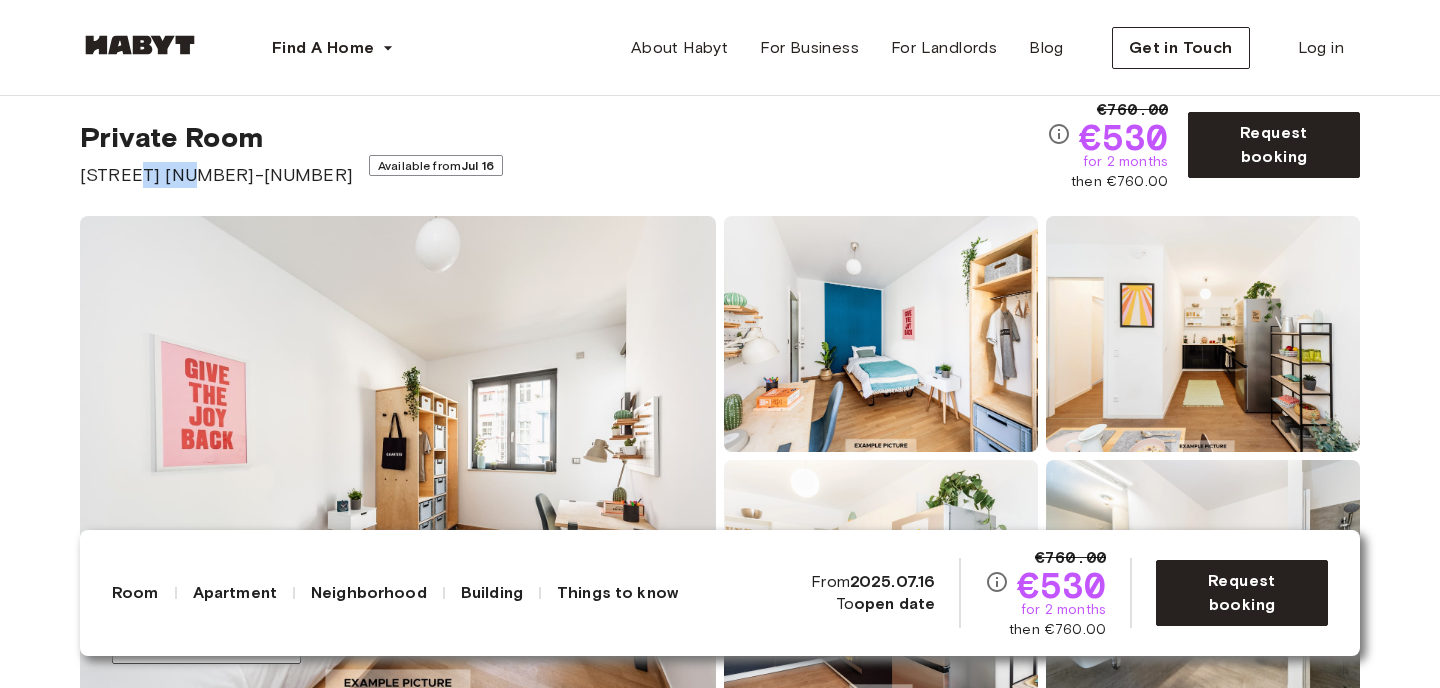 click on "[STREET] [NUMBER]-[NUMBER]" at bounding box center [216, 175] 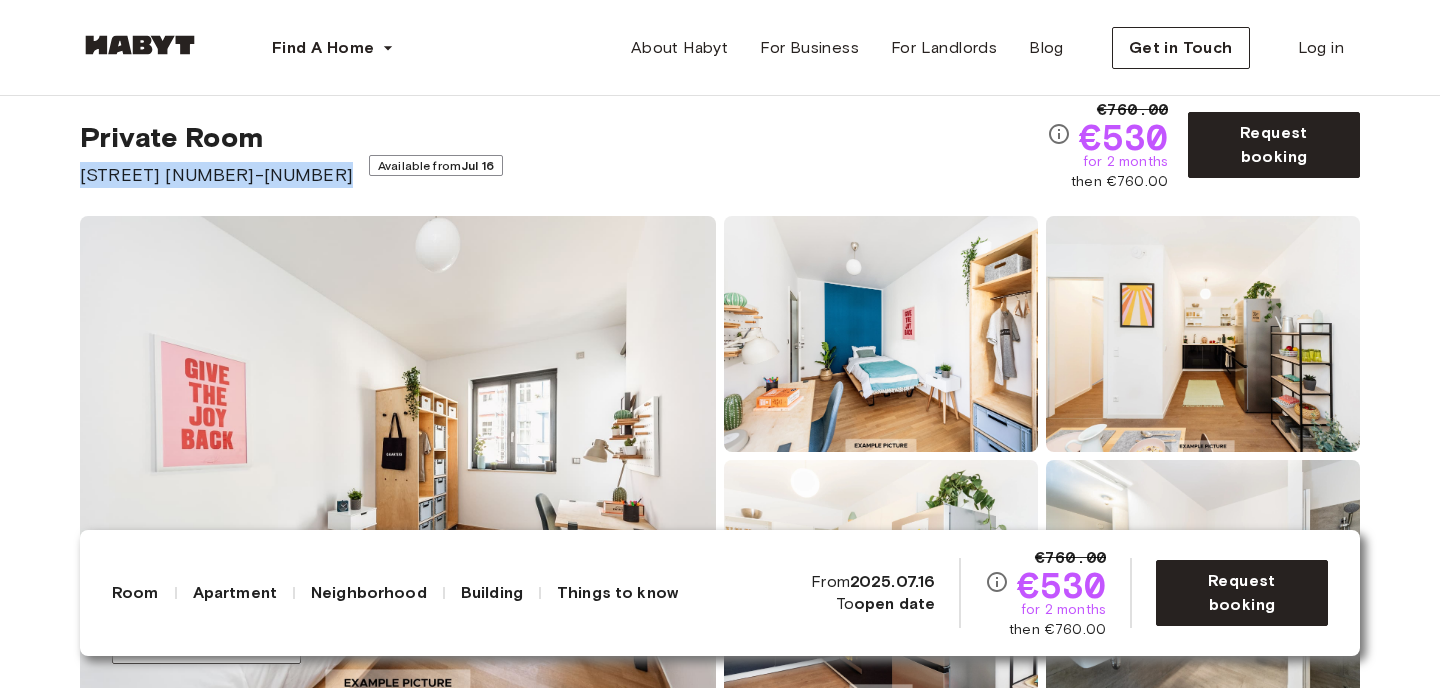 click on "[STREET] [NUMBER]-[NUMBER]" at bounding box center [216, 175] 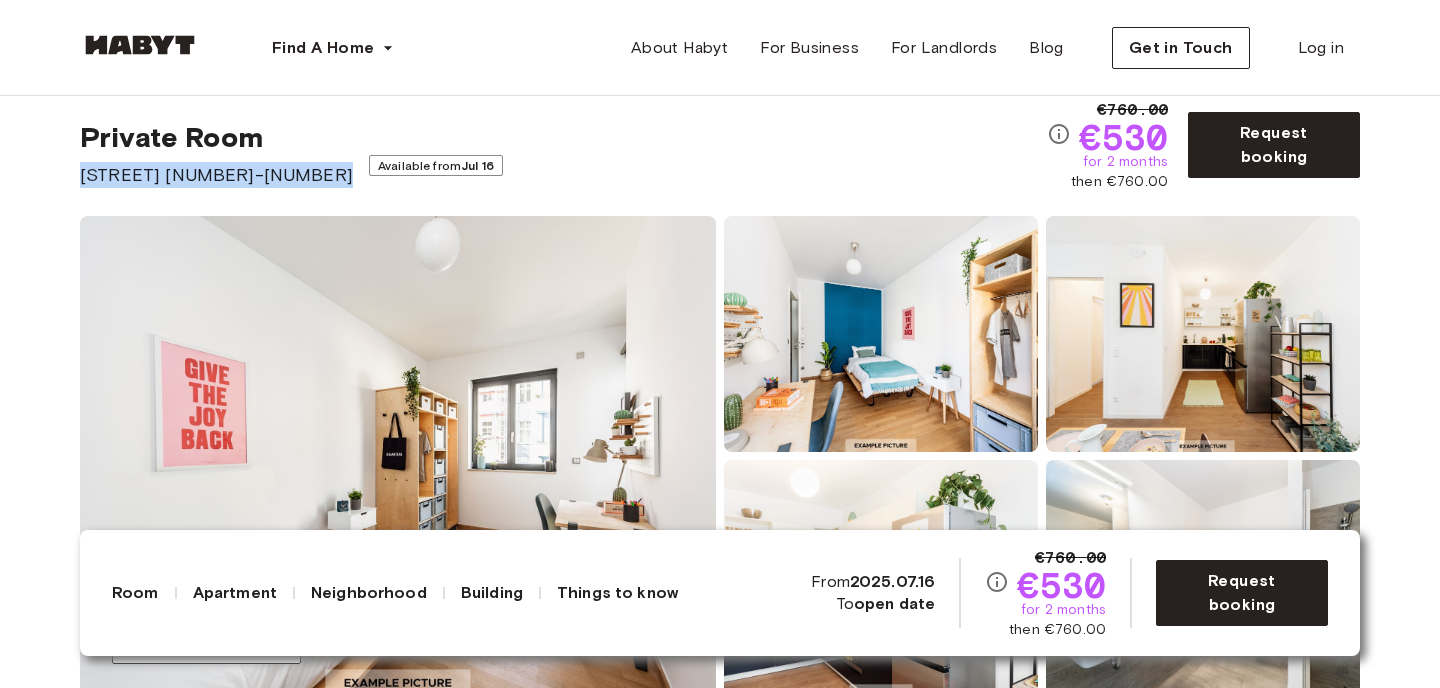 click on "Show all photos" at bounding box center (720, 456) 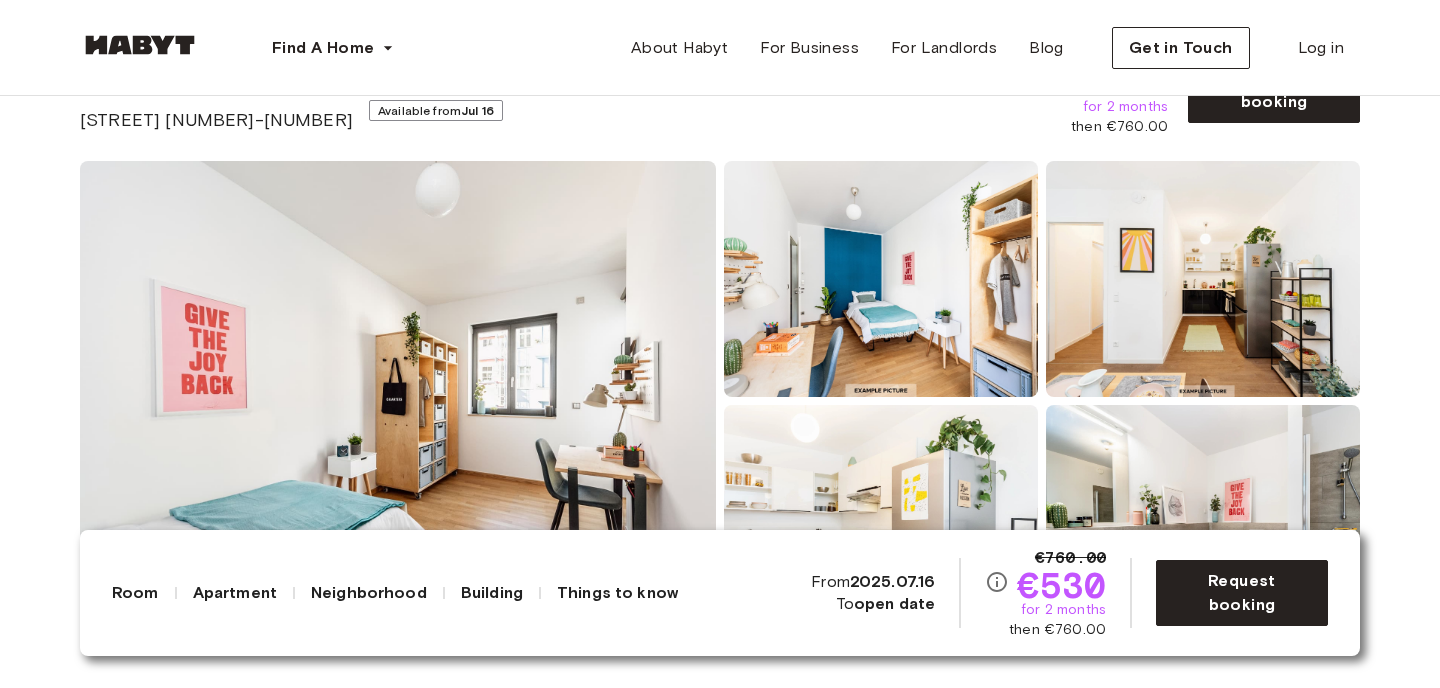 scroll, scrollTop: 0, scrollLeft: 0, axis: both 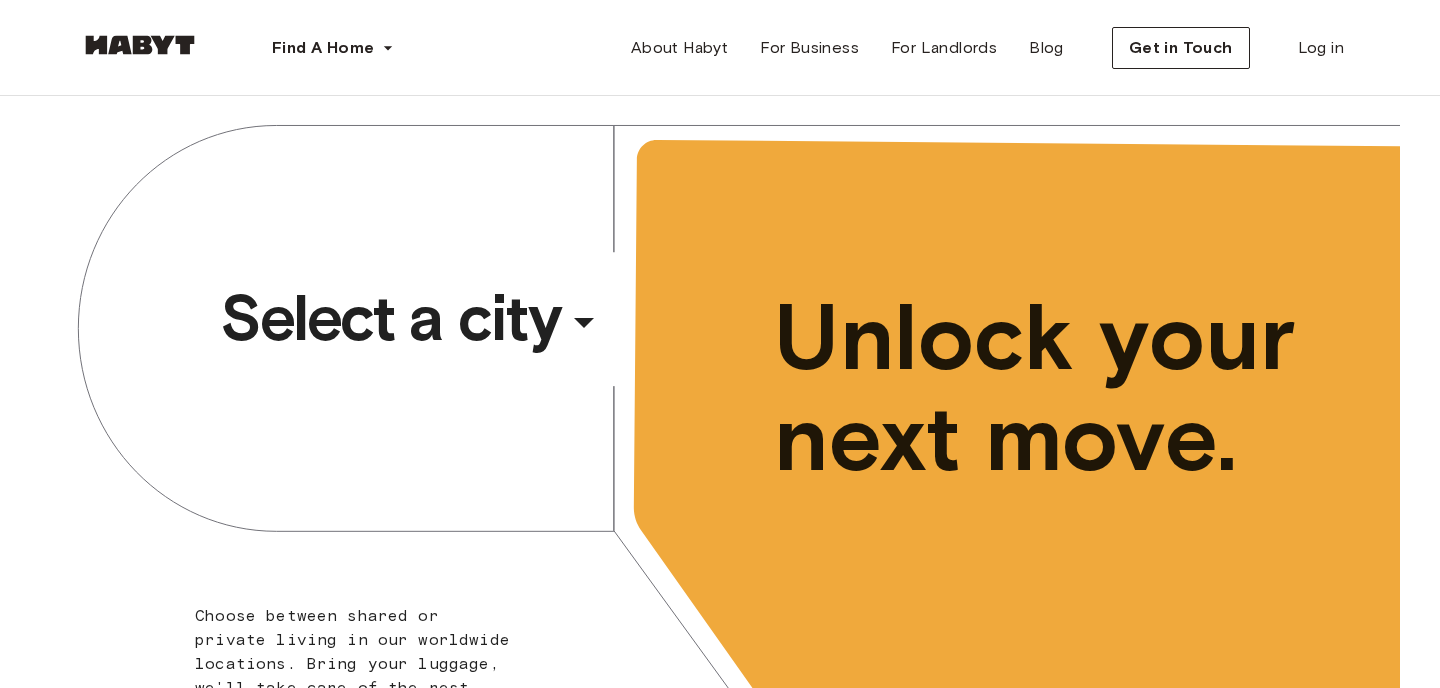 click on "Select a city" at bounding box center (390, 318) 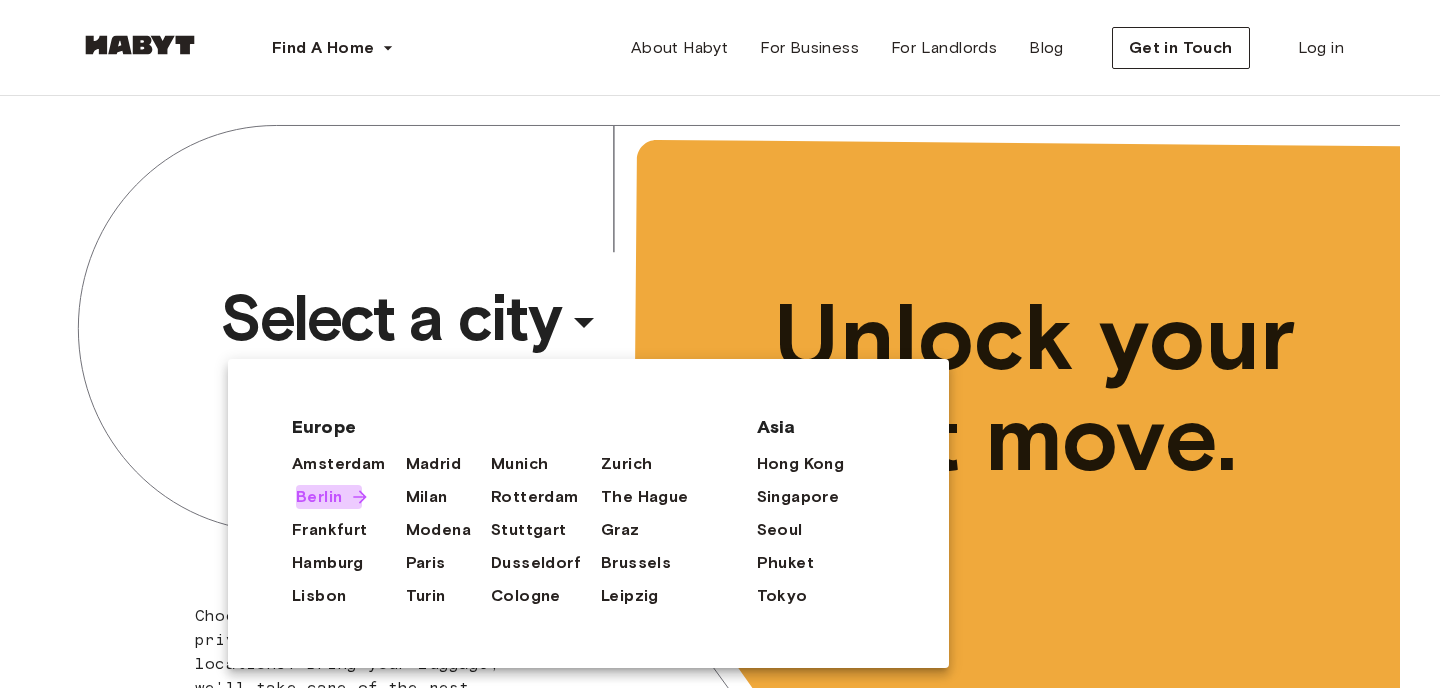 click on "Berlin" at bounding box center (319, 497) 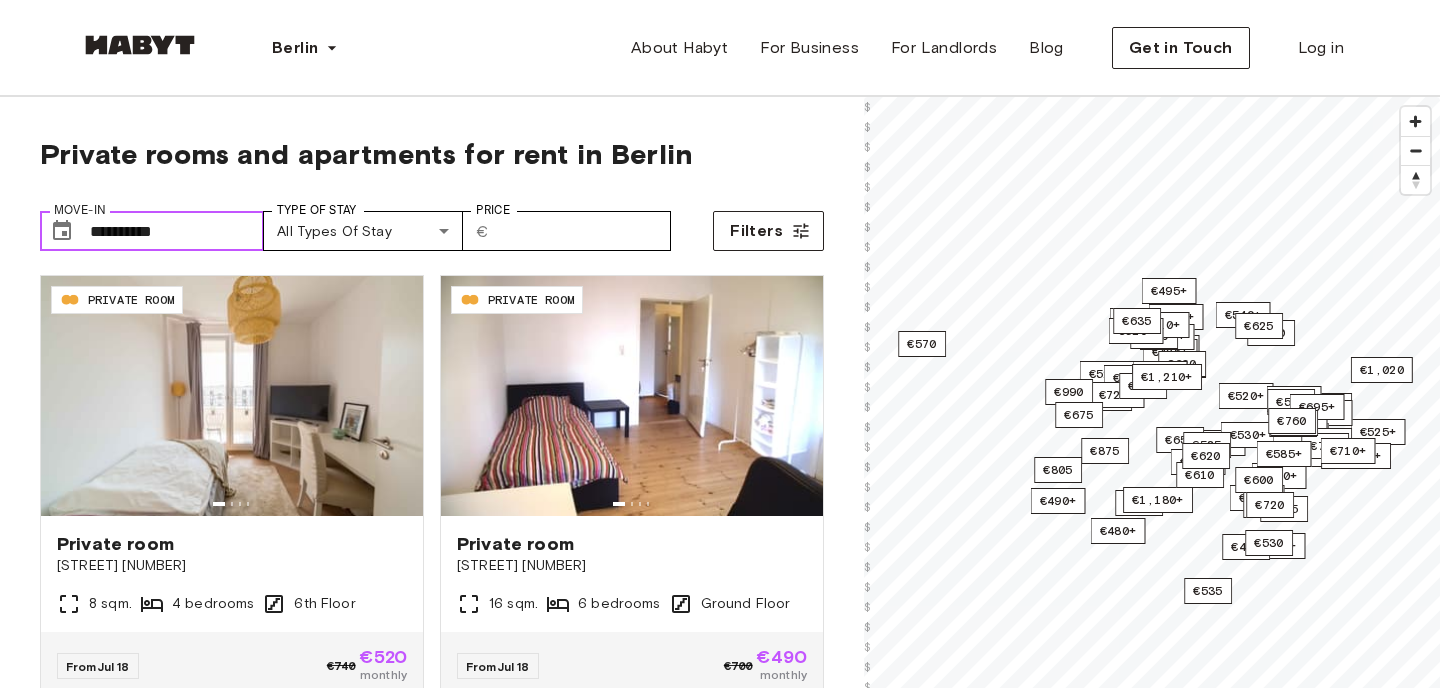 click on "**********" at bounding box center (177, 231) 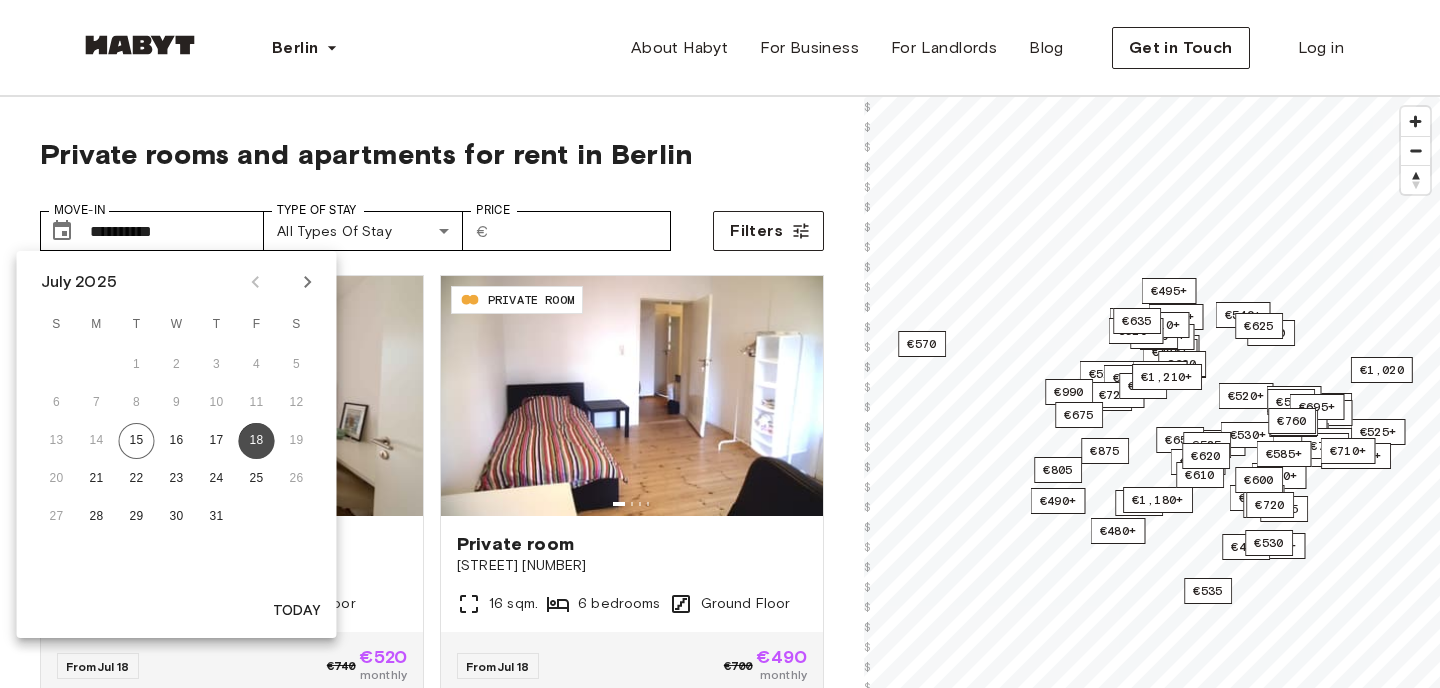click on "18" at bounding box center [257, 441] 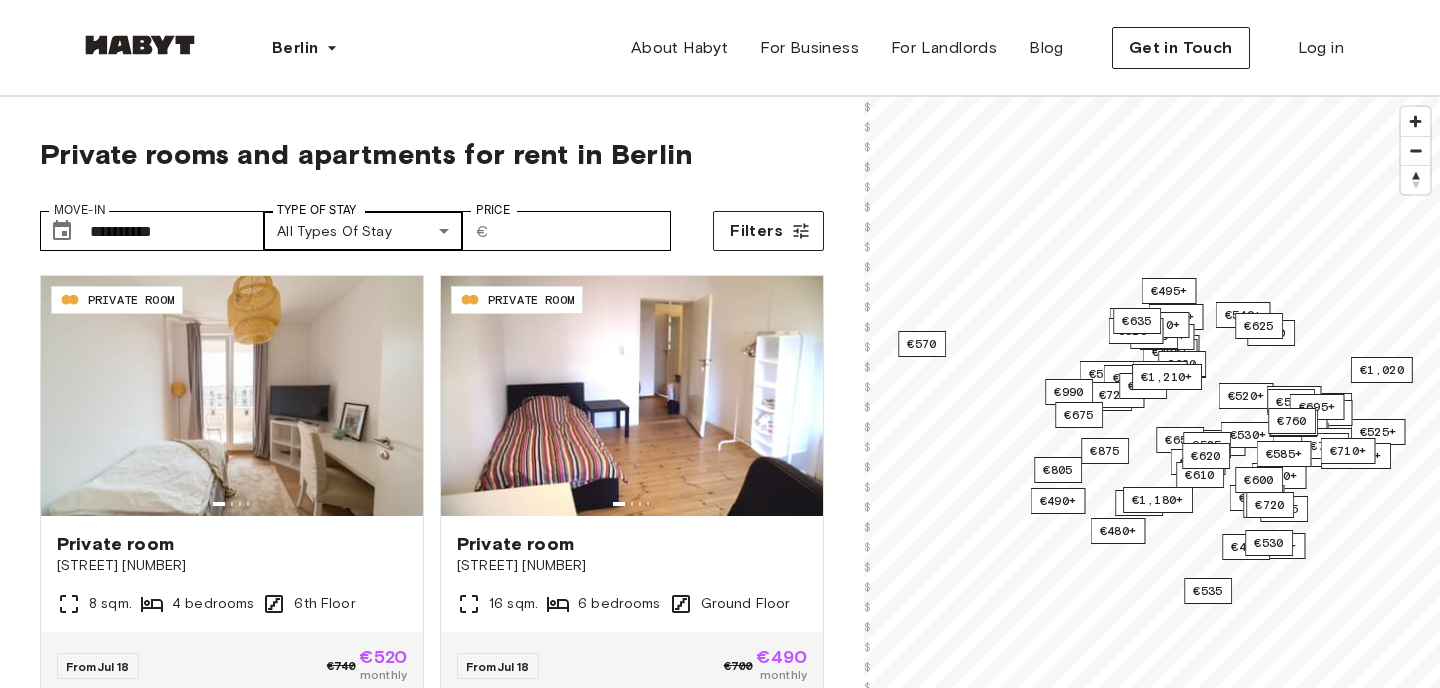 click on "**********" at bounding box center [720, 2351] 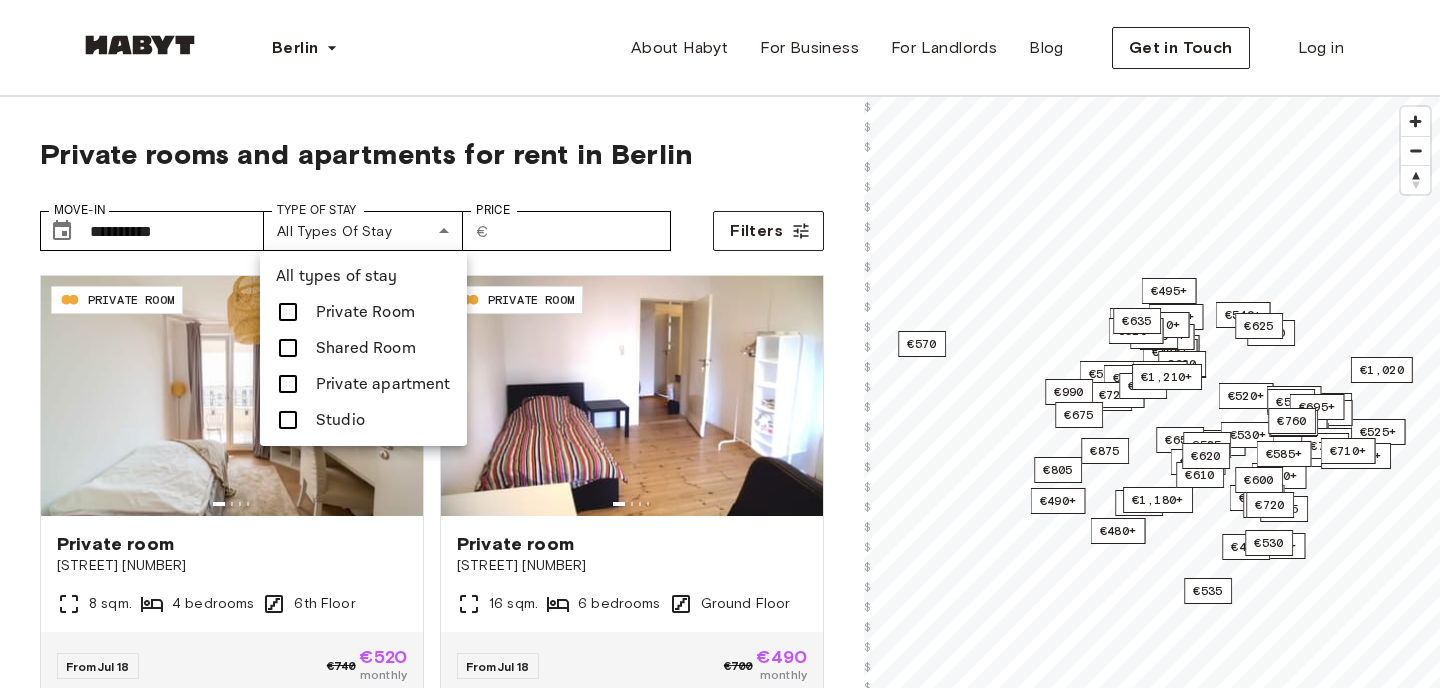click at bounding box center [720, 344] 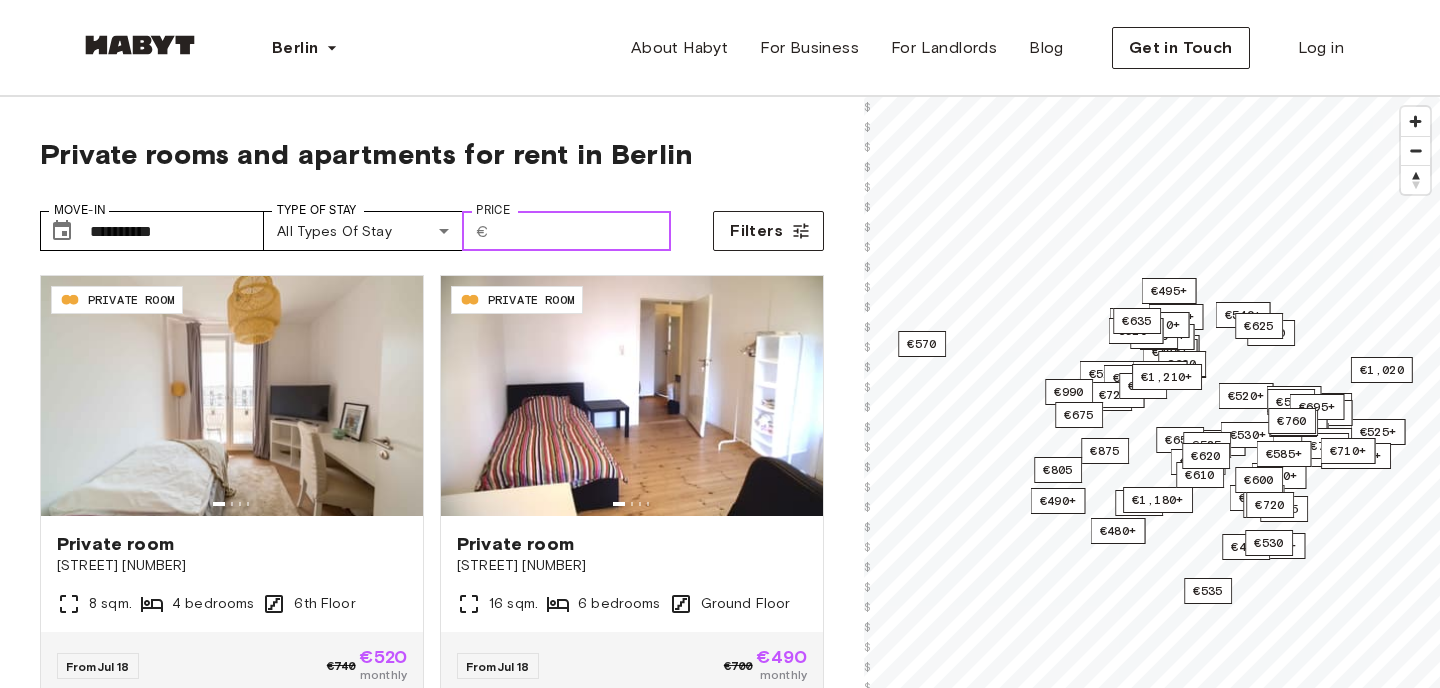 click on "Price" at bounding box center [584, 231] 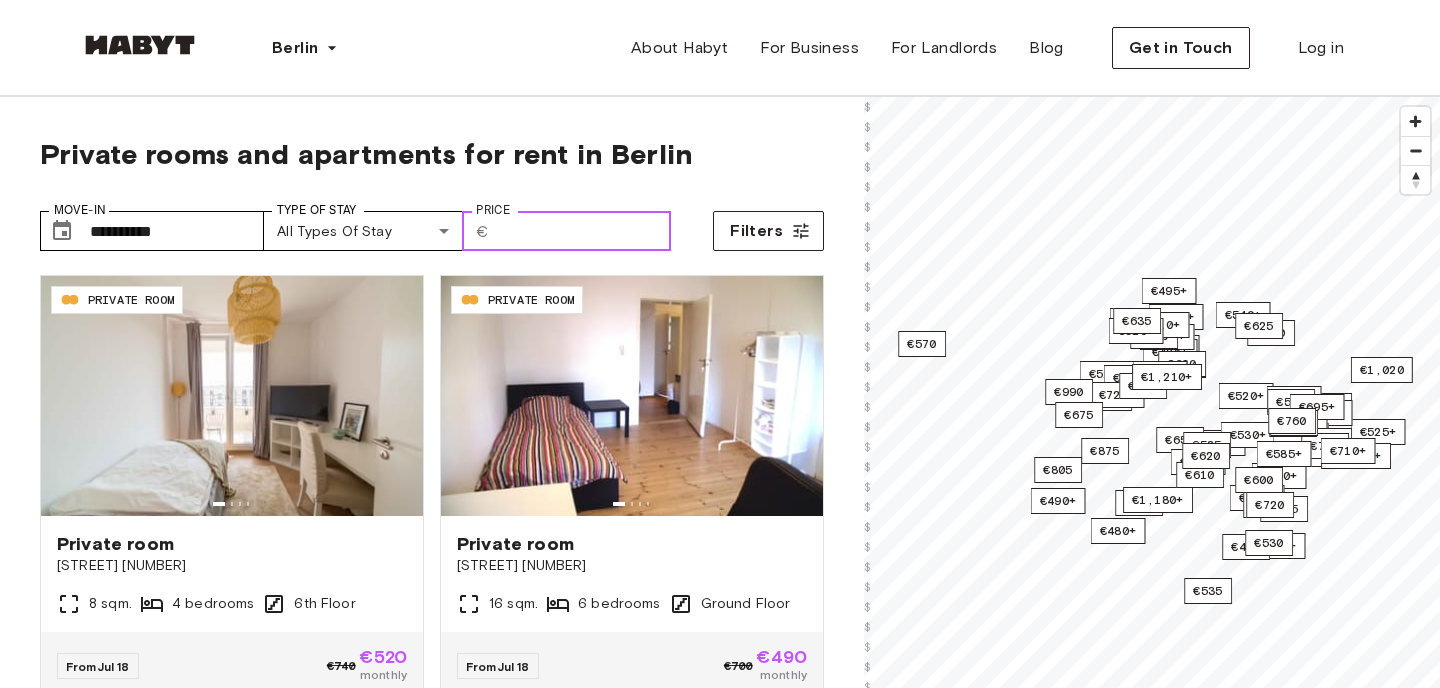 click on "**********" at bounding box center [432, 223] 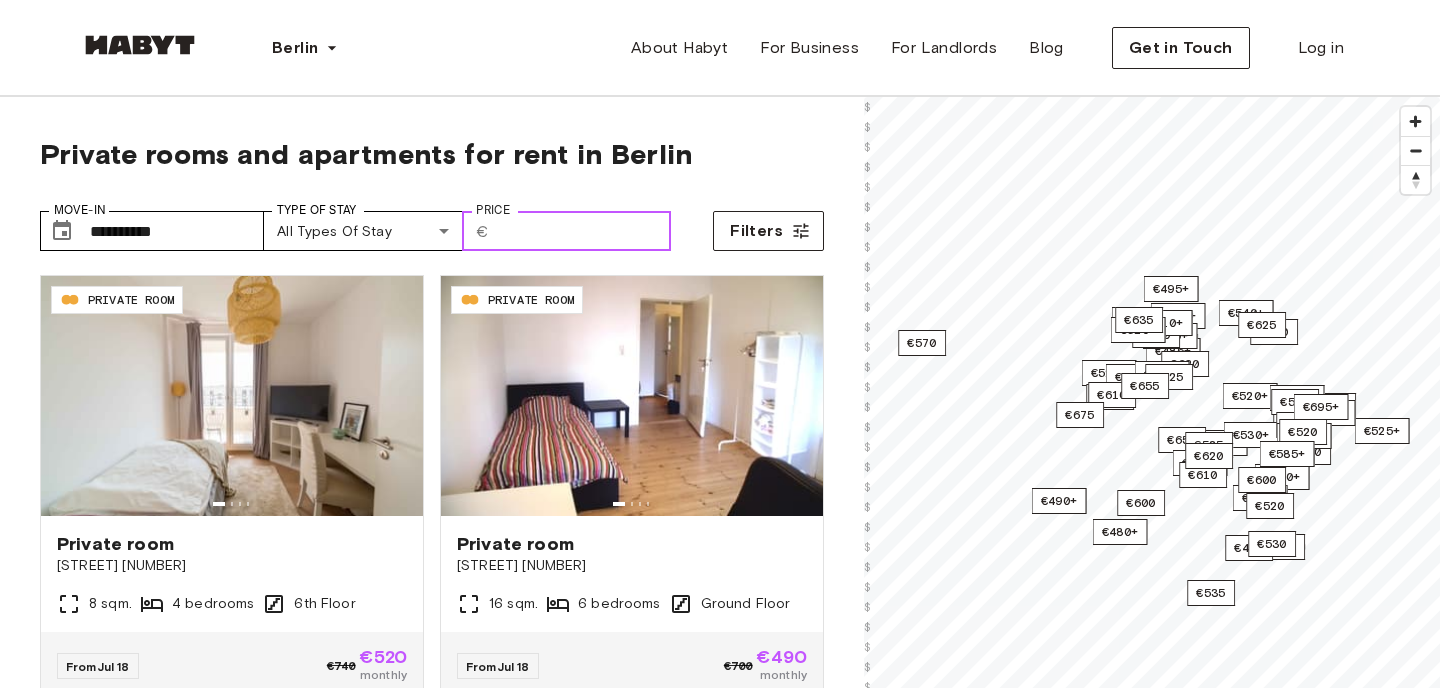 type on "***" 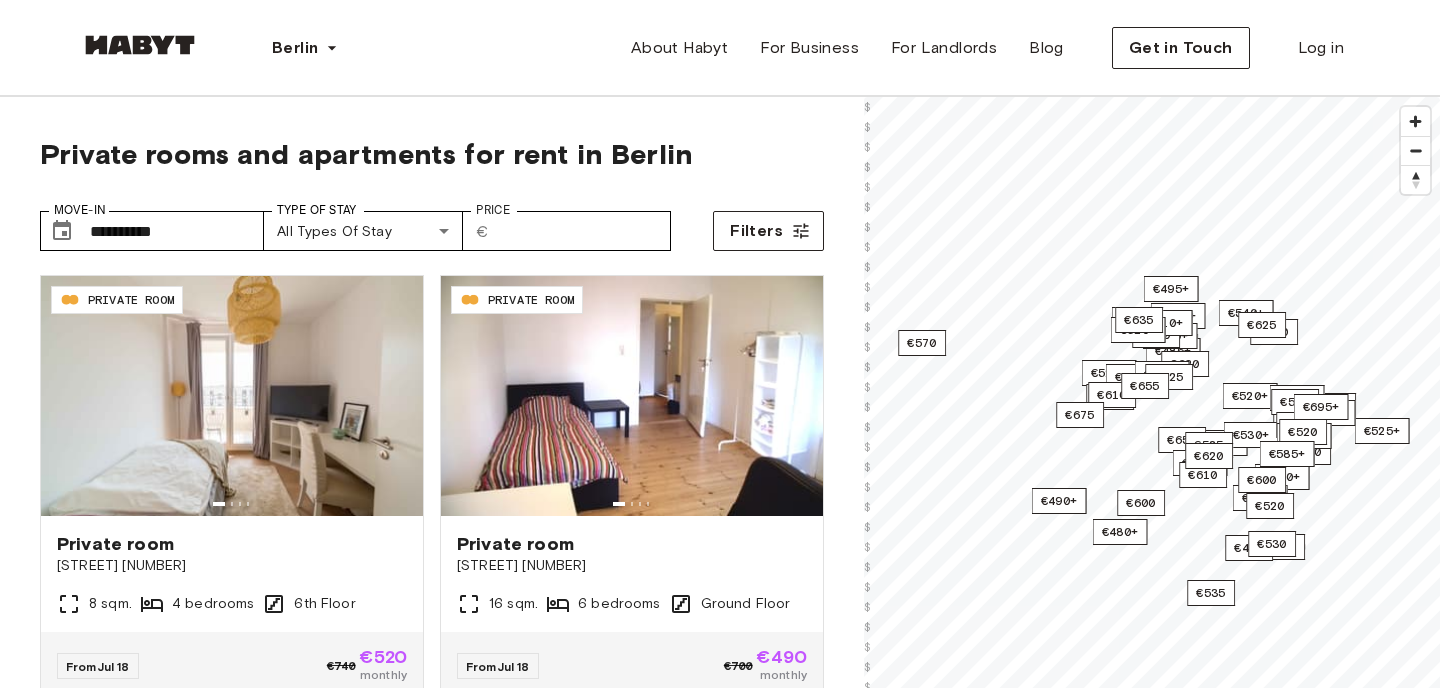 click on "**********" at bounding box center [376, 231] 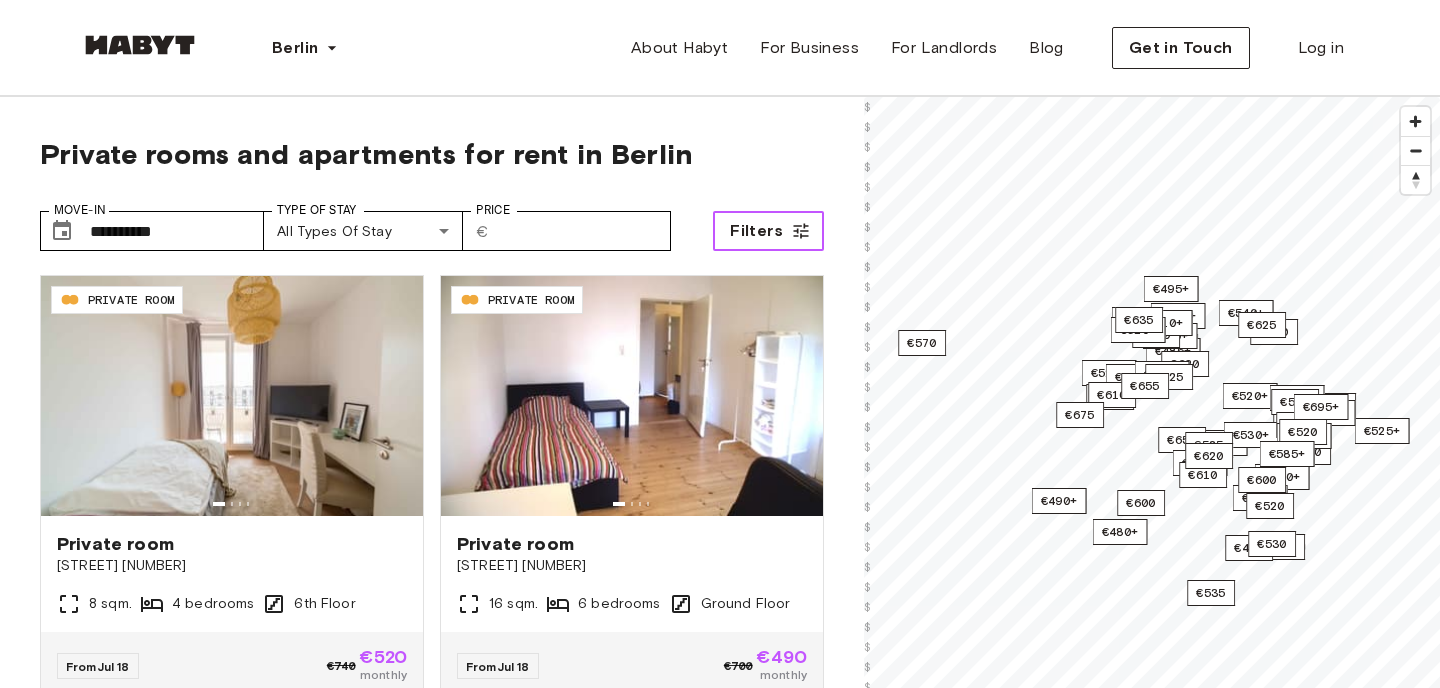 click on "Filters" at bounding box center [756, 231] 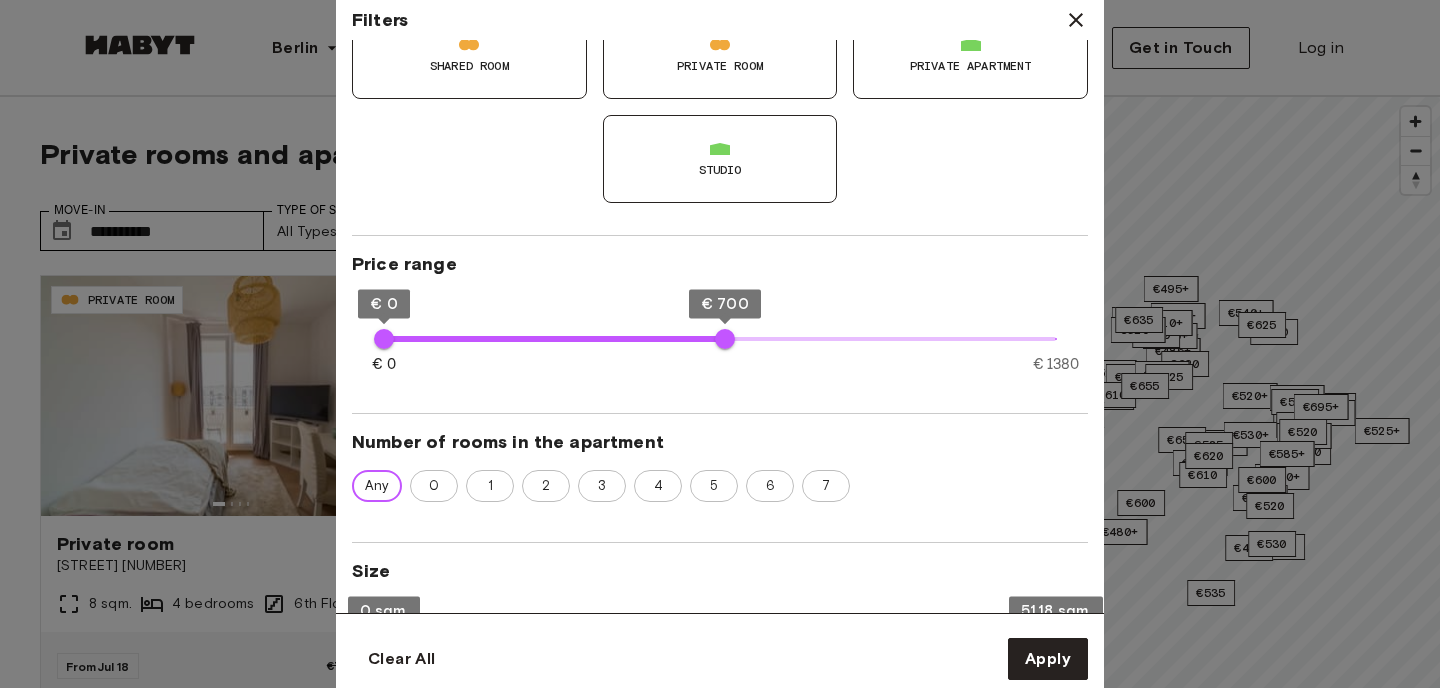 scroll, scrollTop: 0, scrollLeft: 0, axis: both 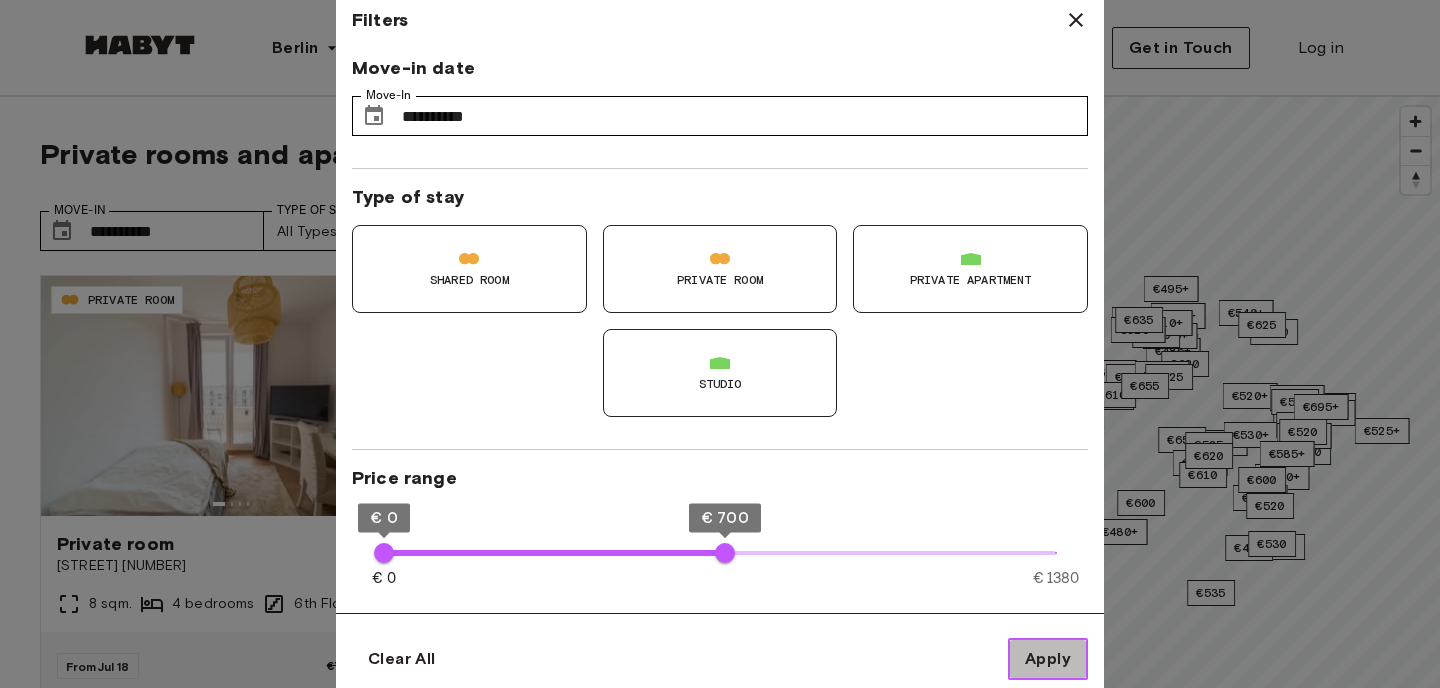 click on "Apply" at bounding box center [1048, 659] 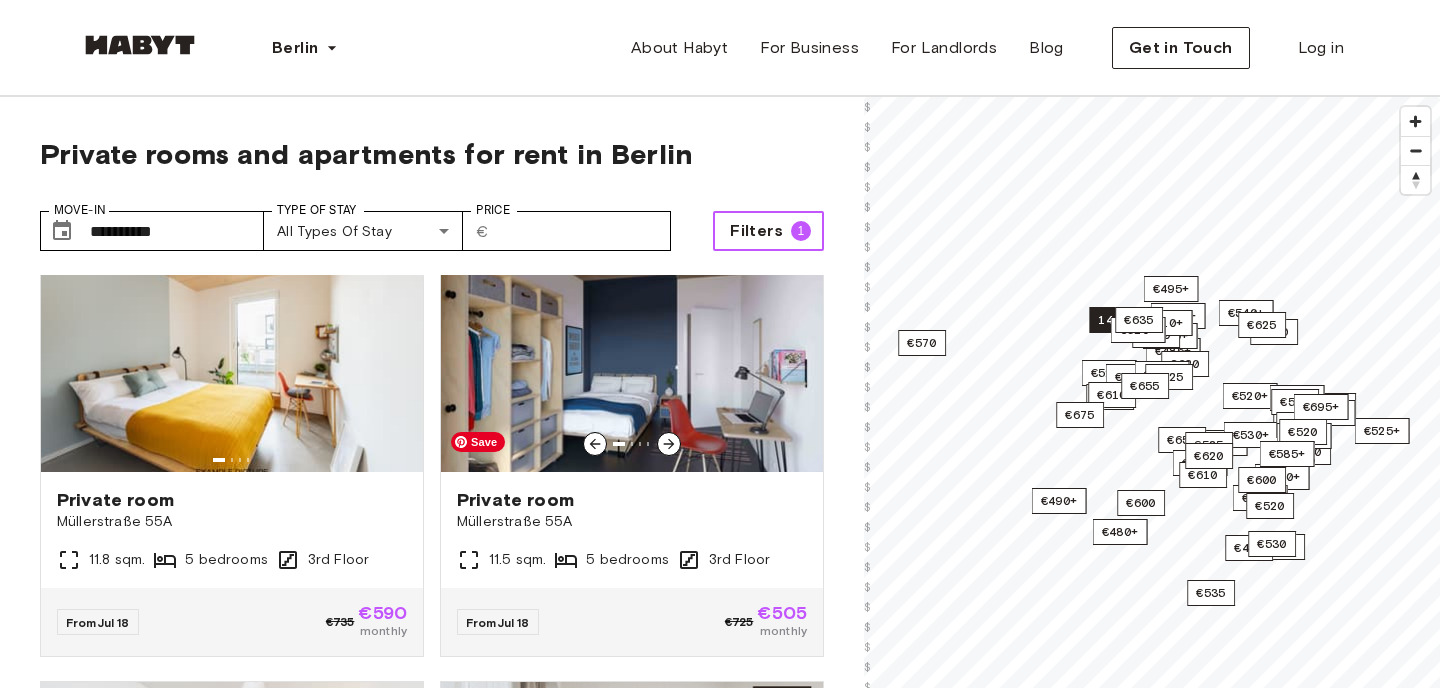 scroll, scrollTop: 496, scrollLeft: 0, axis: vertical 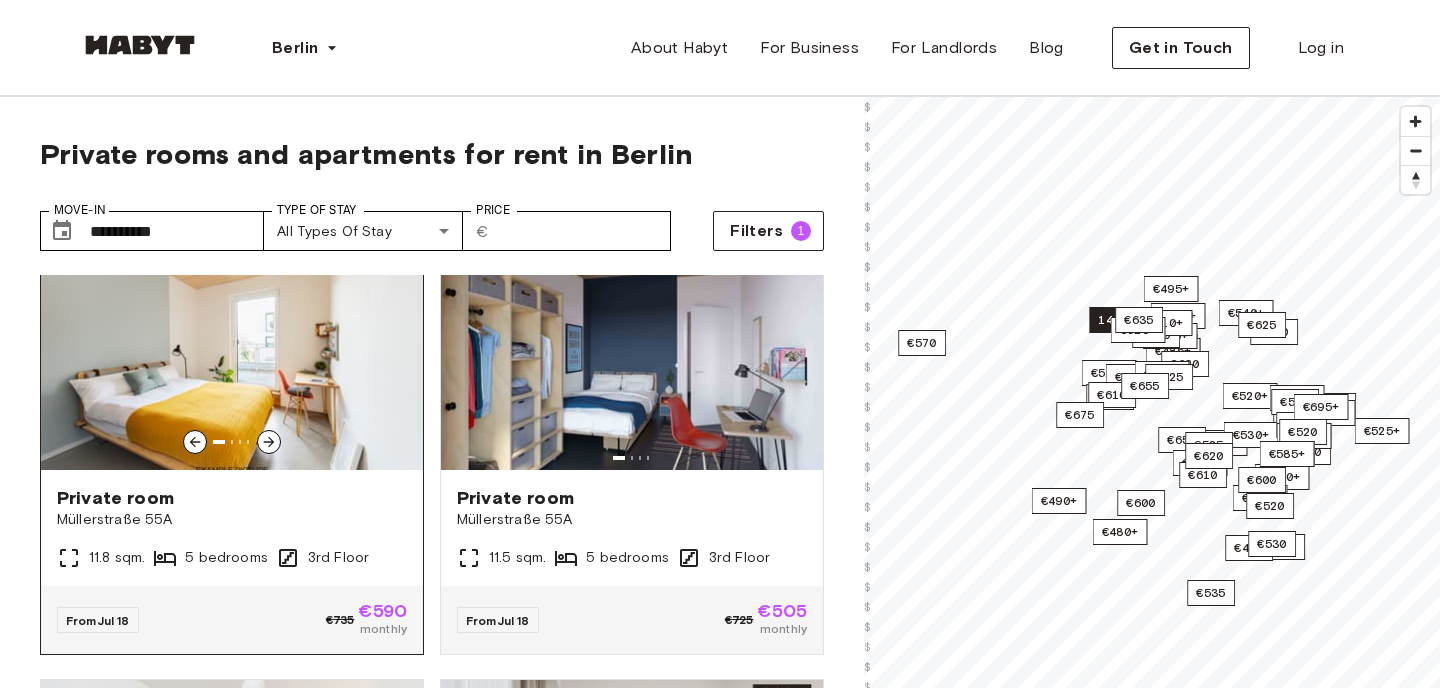 click 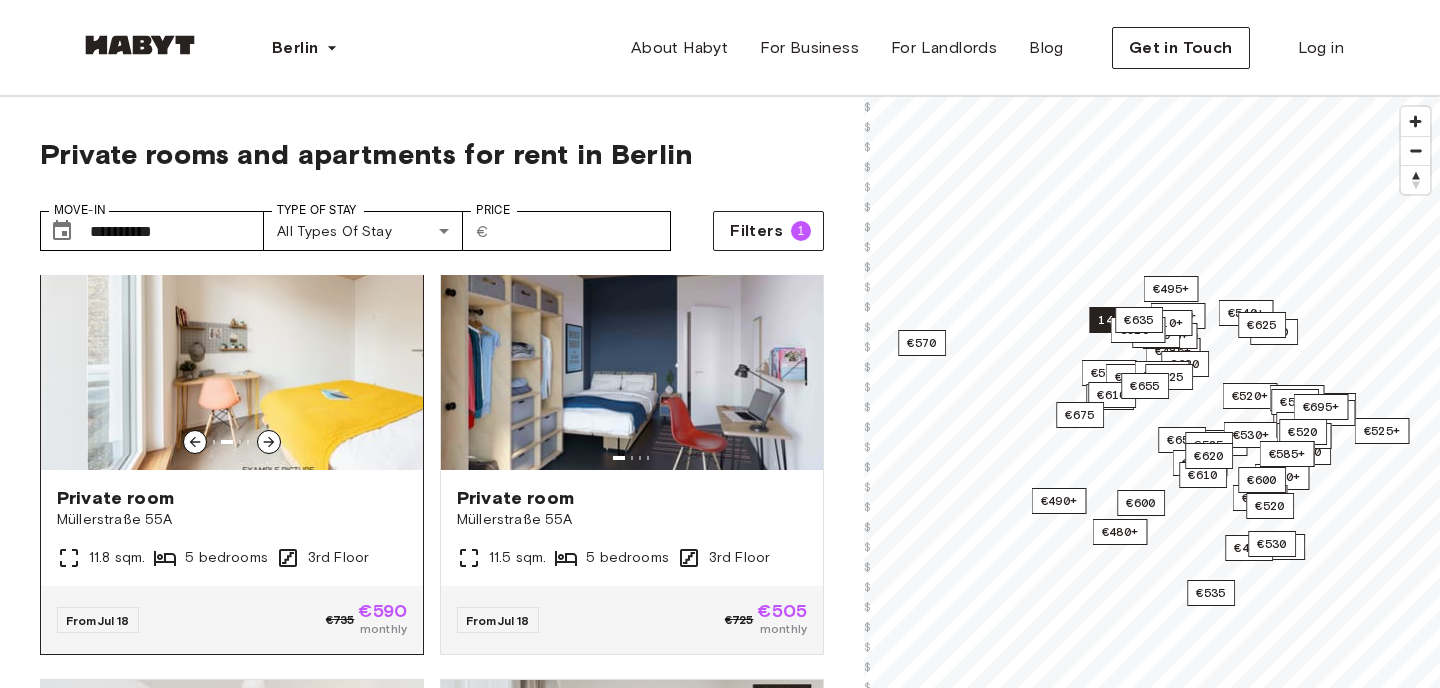 click 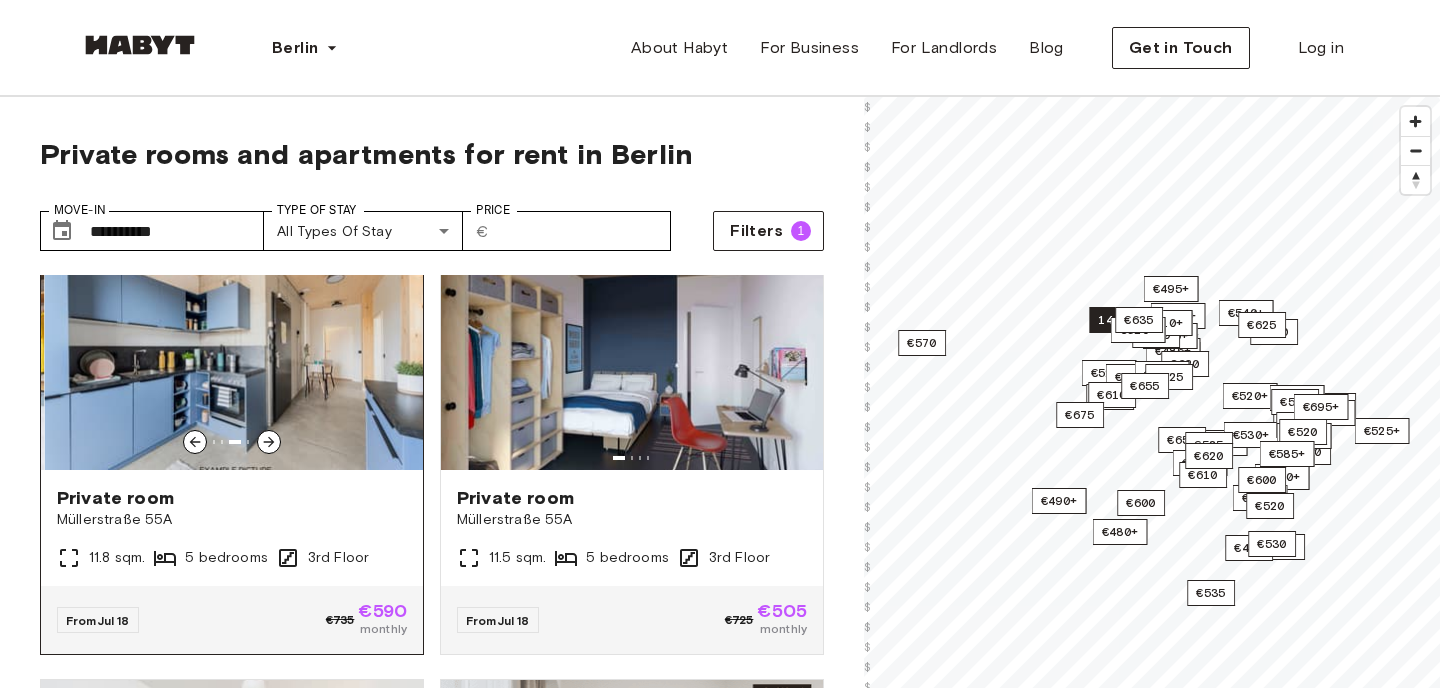 click 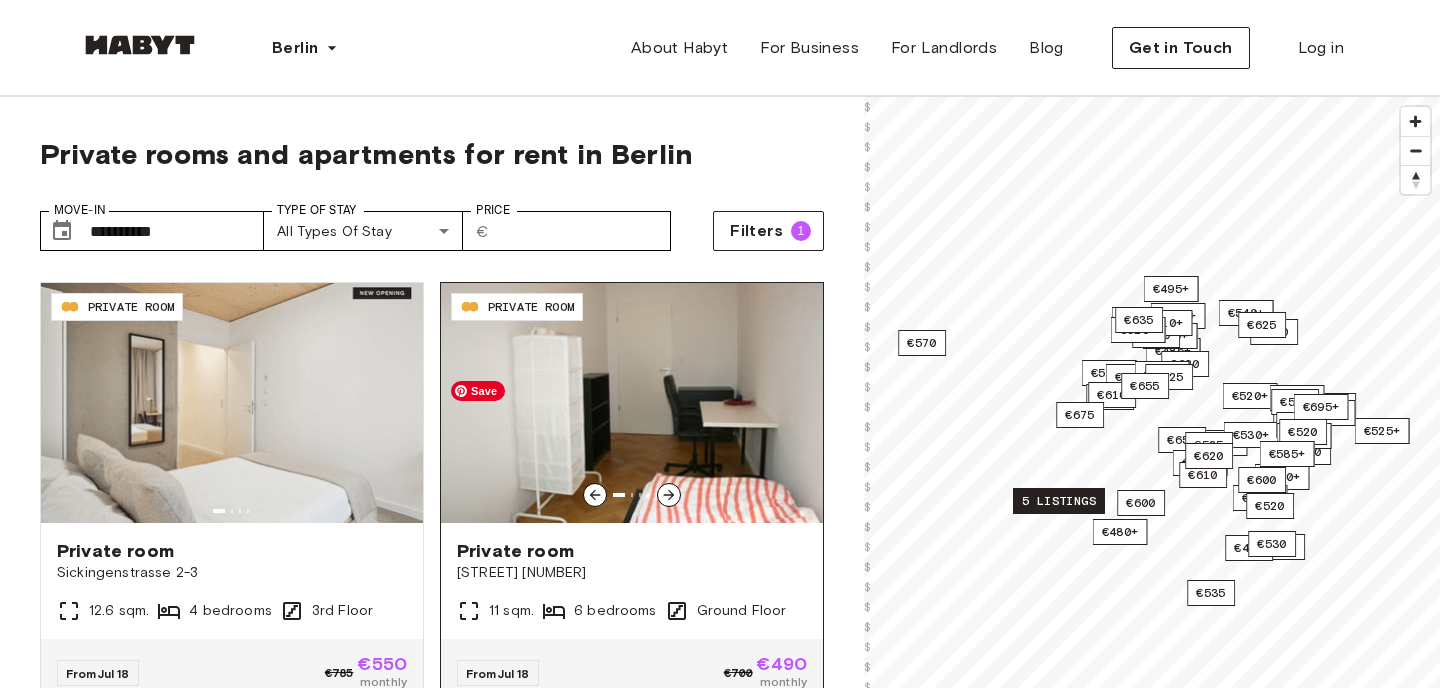 scroll, scrollTop: 1344, scrollLeft: 0, axis: vertical 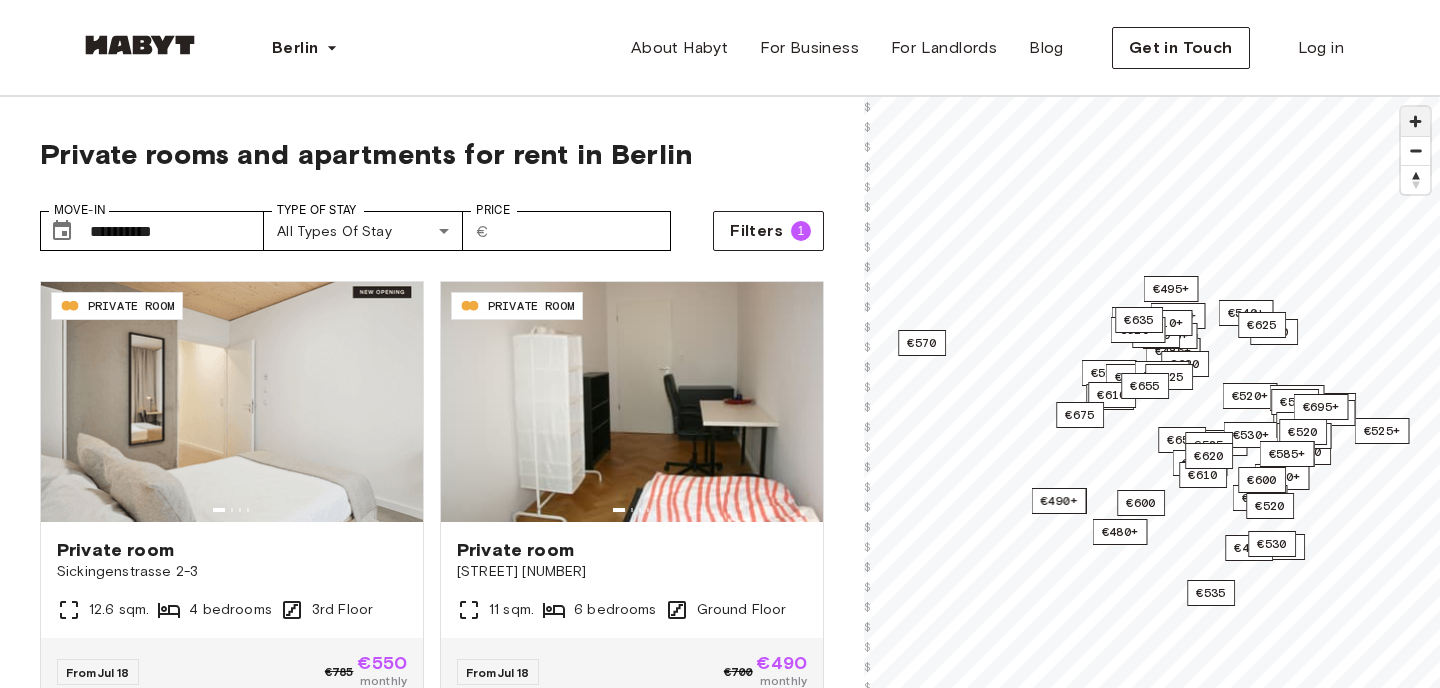 click at bounding box center (1415, 121) 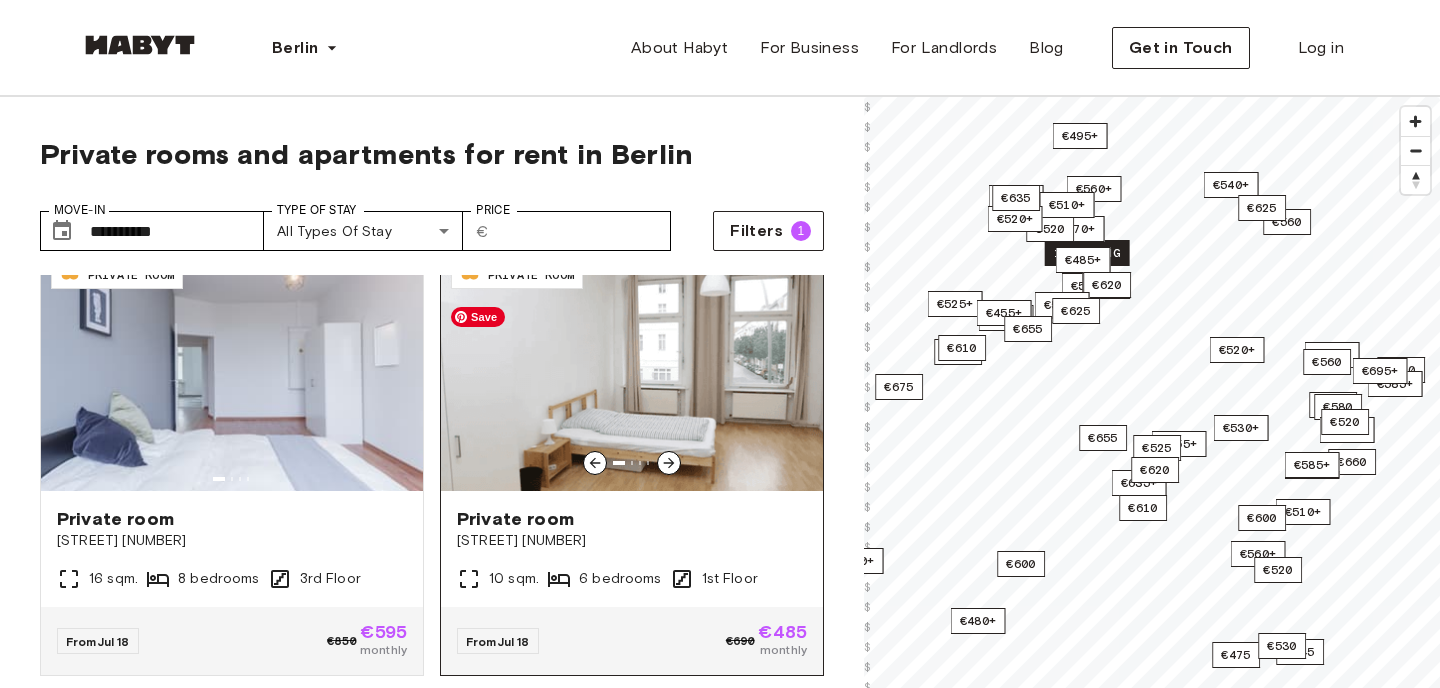 scroll, scrollTop: 1829, scrollLeft: 0, axis: vertical 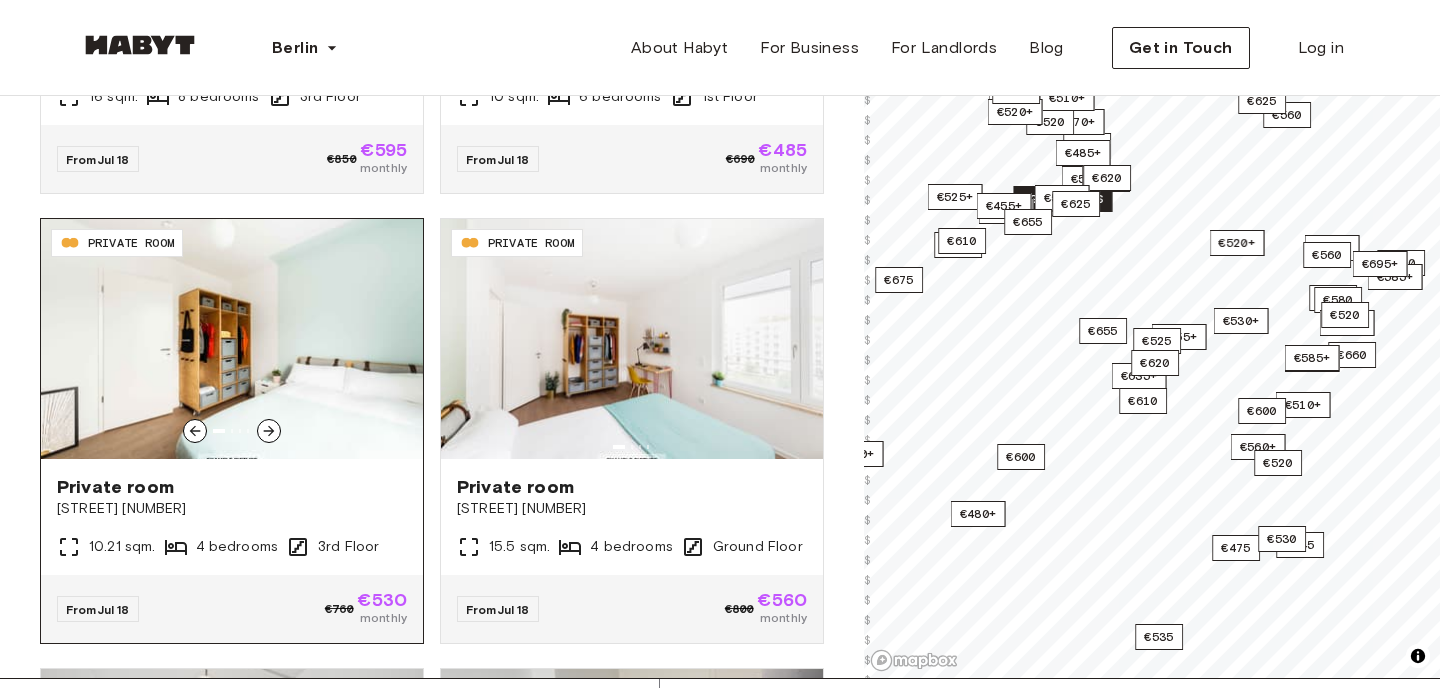 click 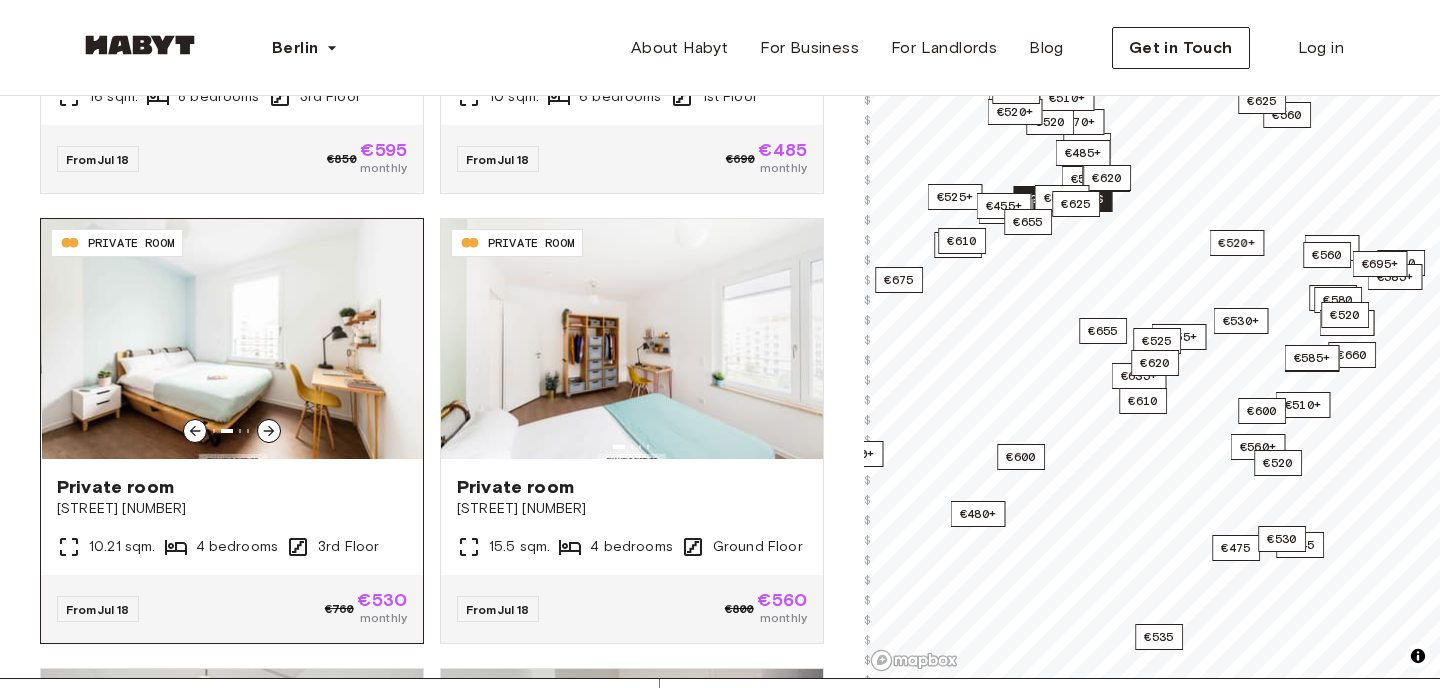 click 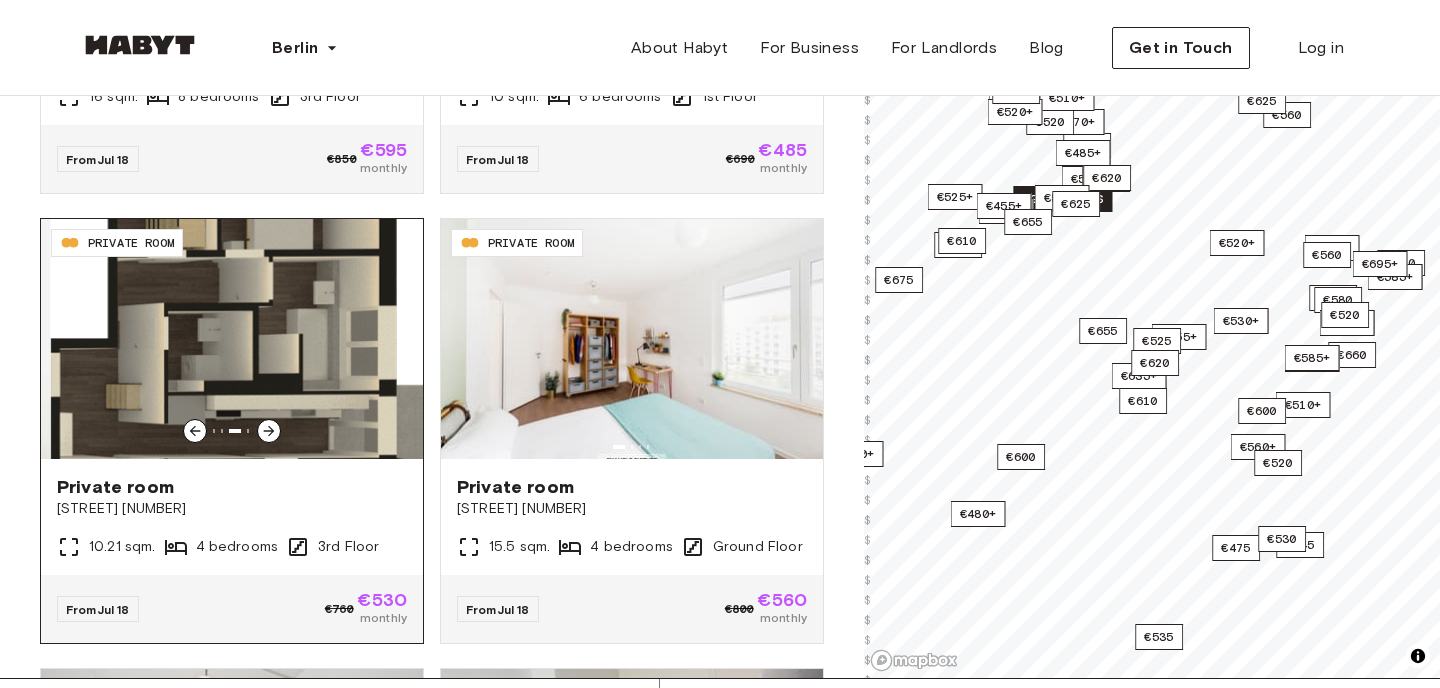 click 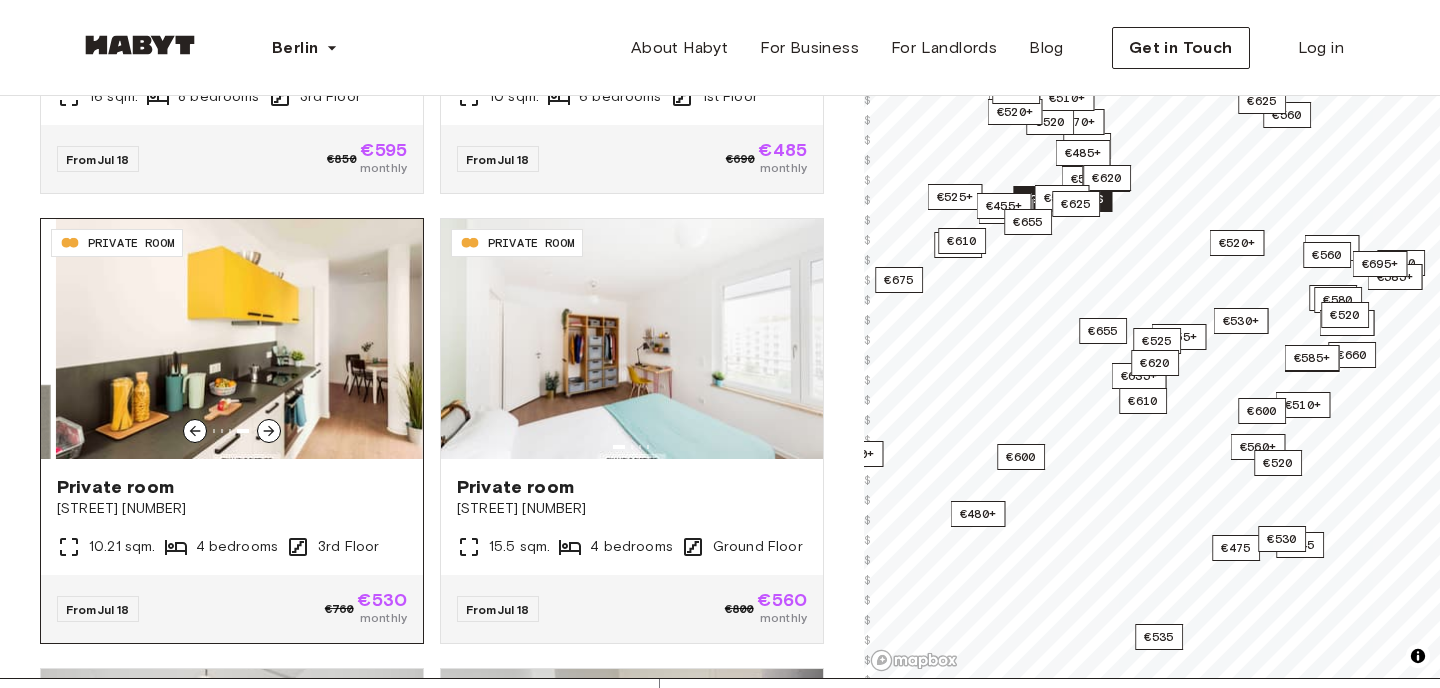 click 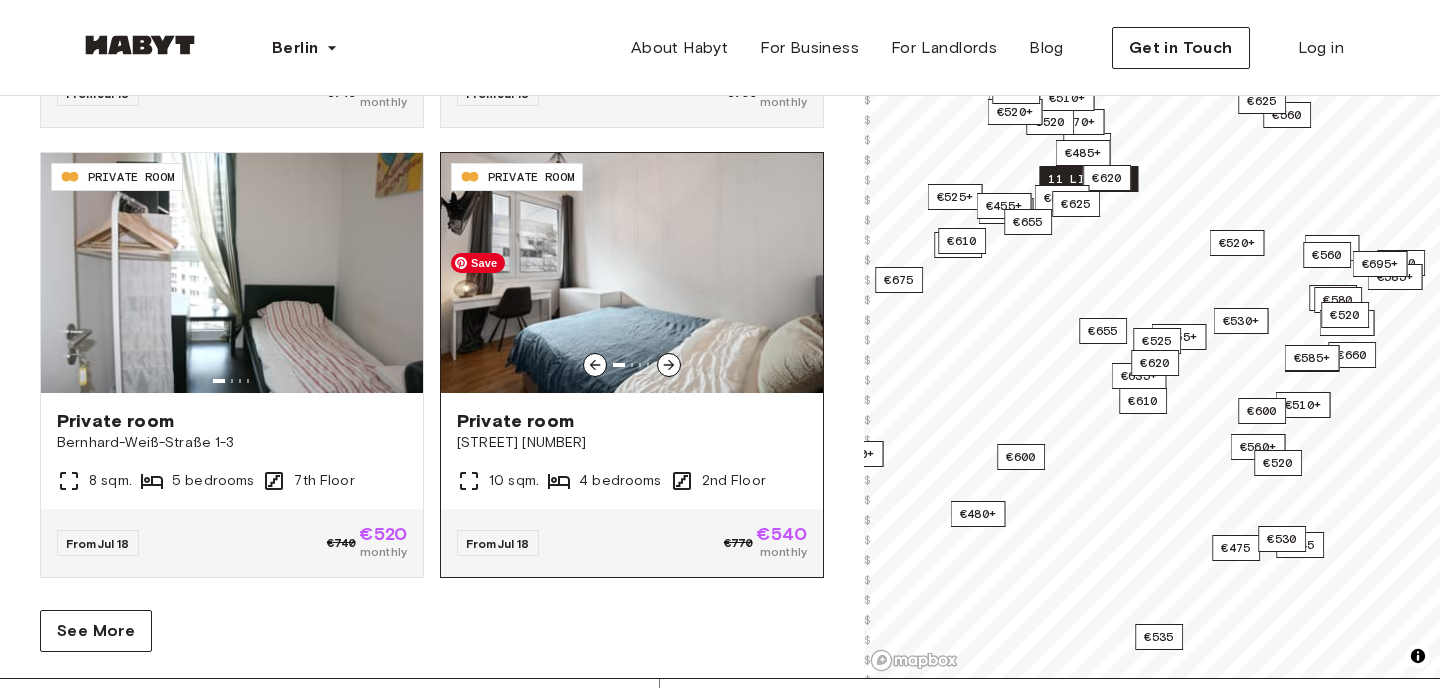 scroll, scrollTop: 3902, scrollLeft: 0, axis: vertical 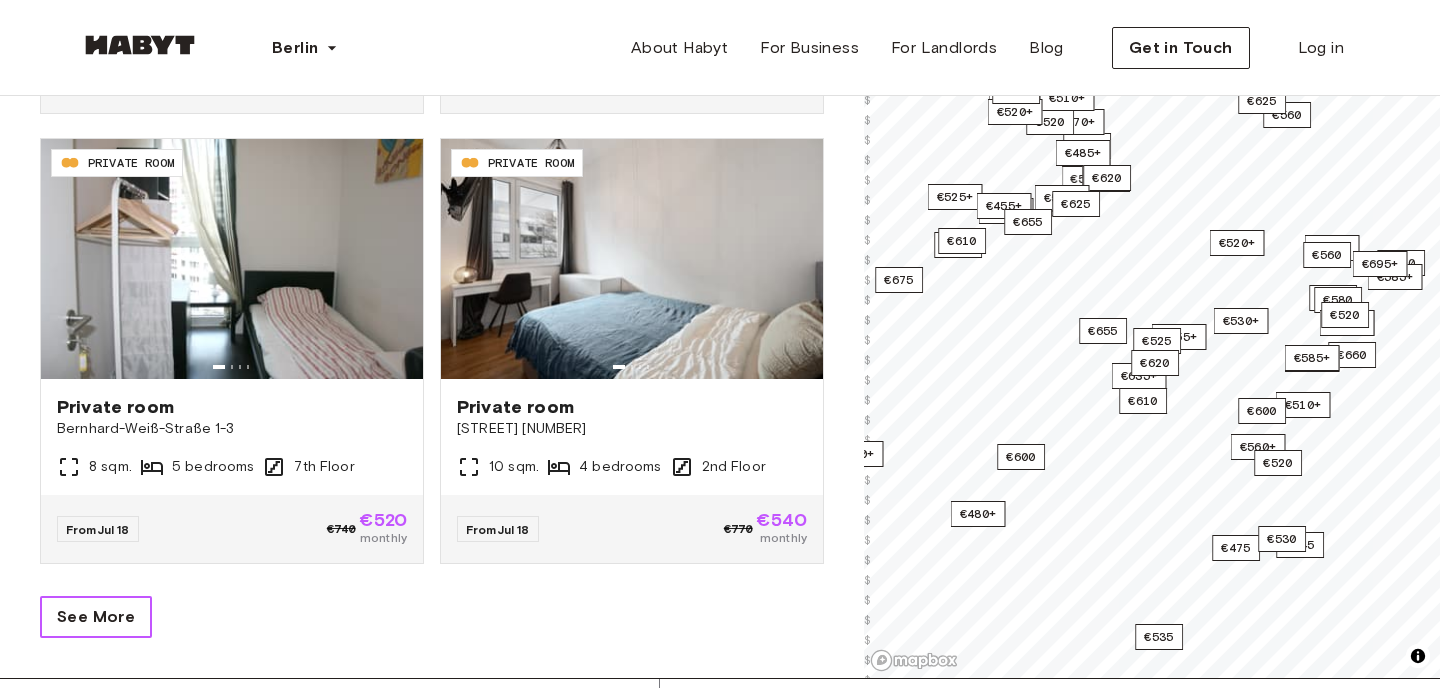 click on "See More" at bounding box center (96, 617) 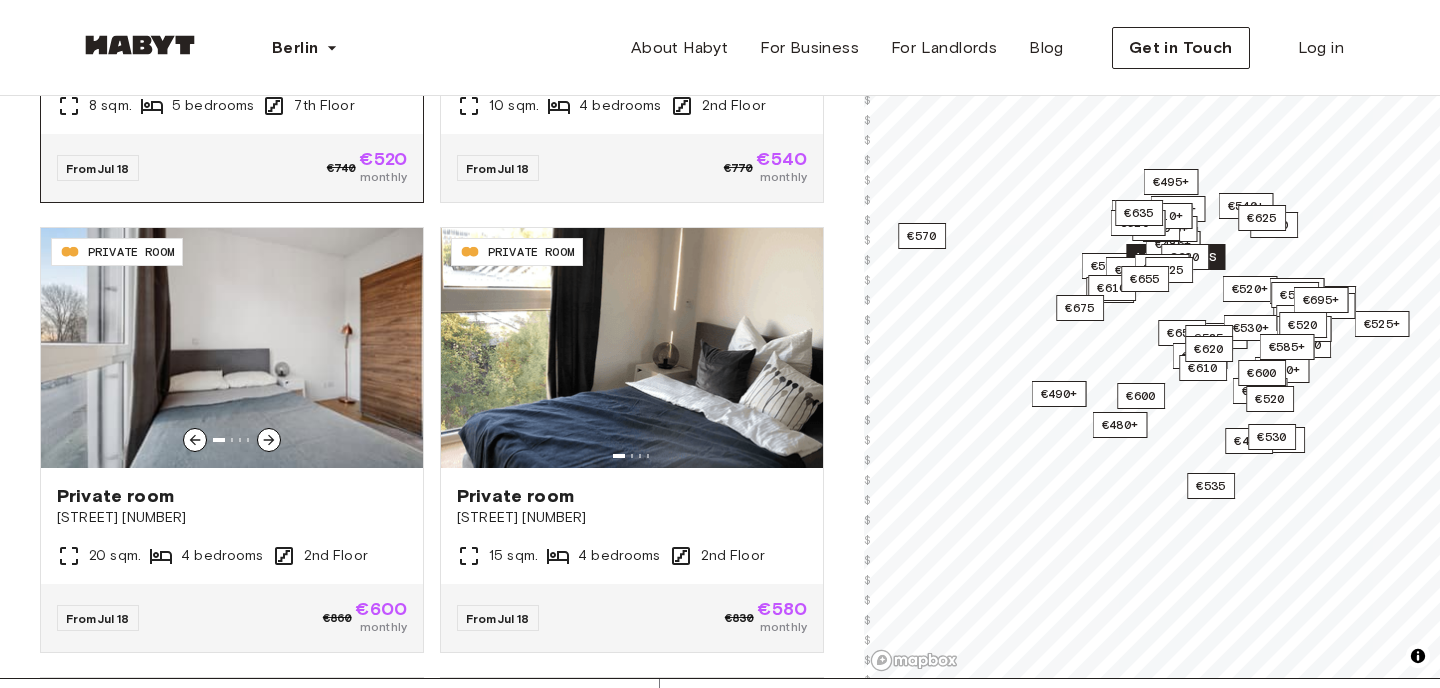 scroll, scrollTop: 4264, scrollLeft: 0, axis: vertical 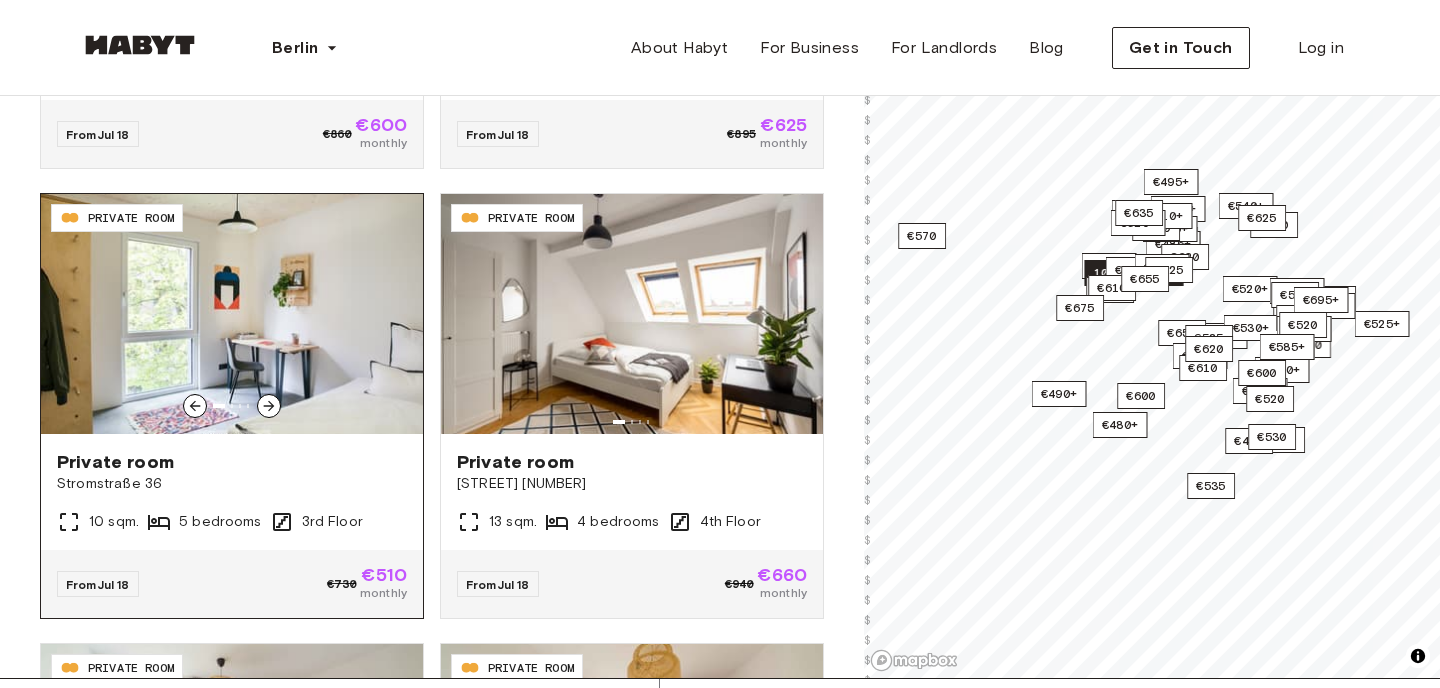 click 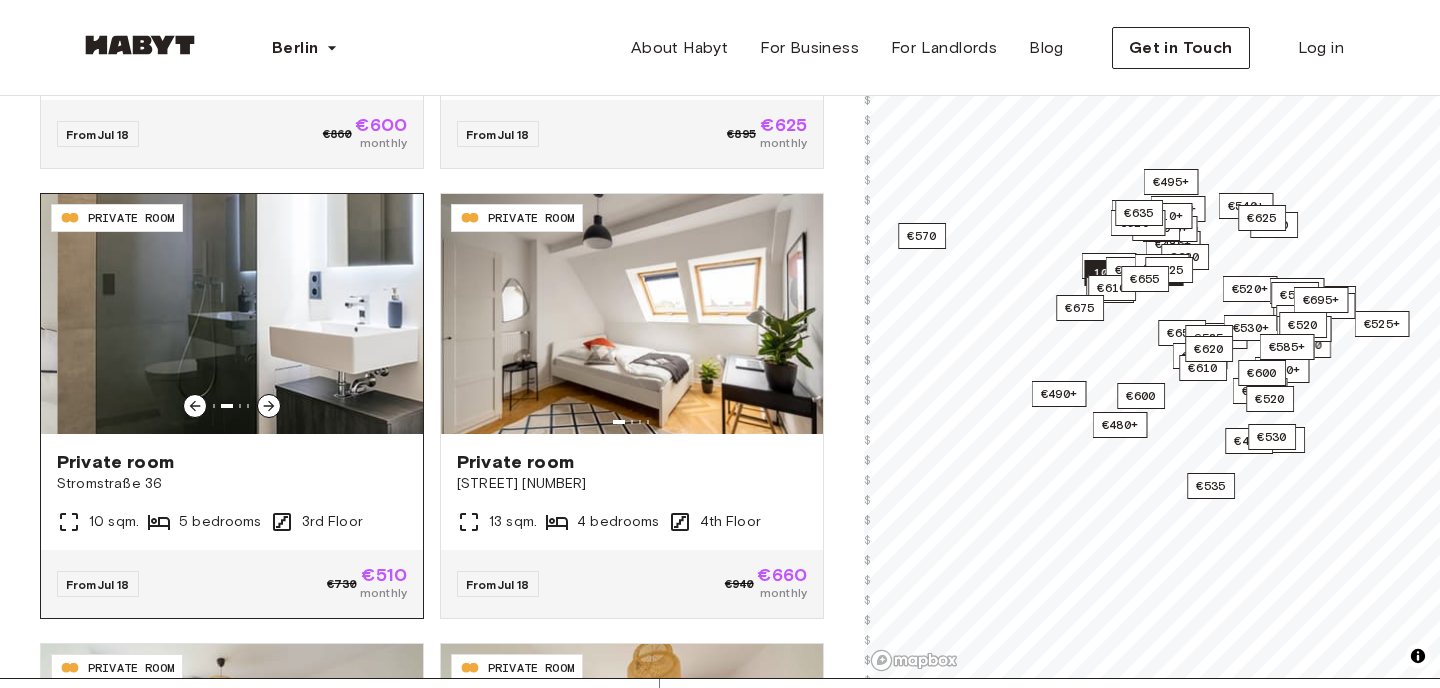 click 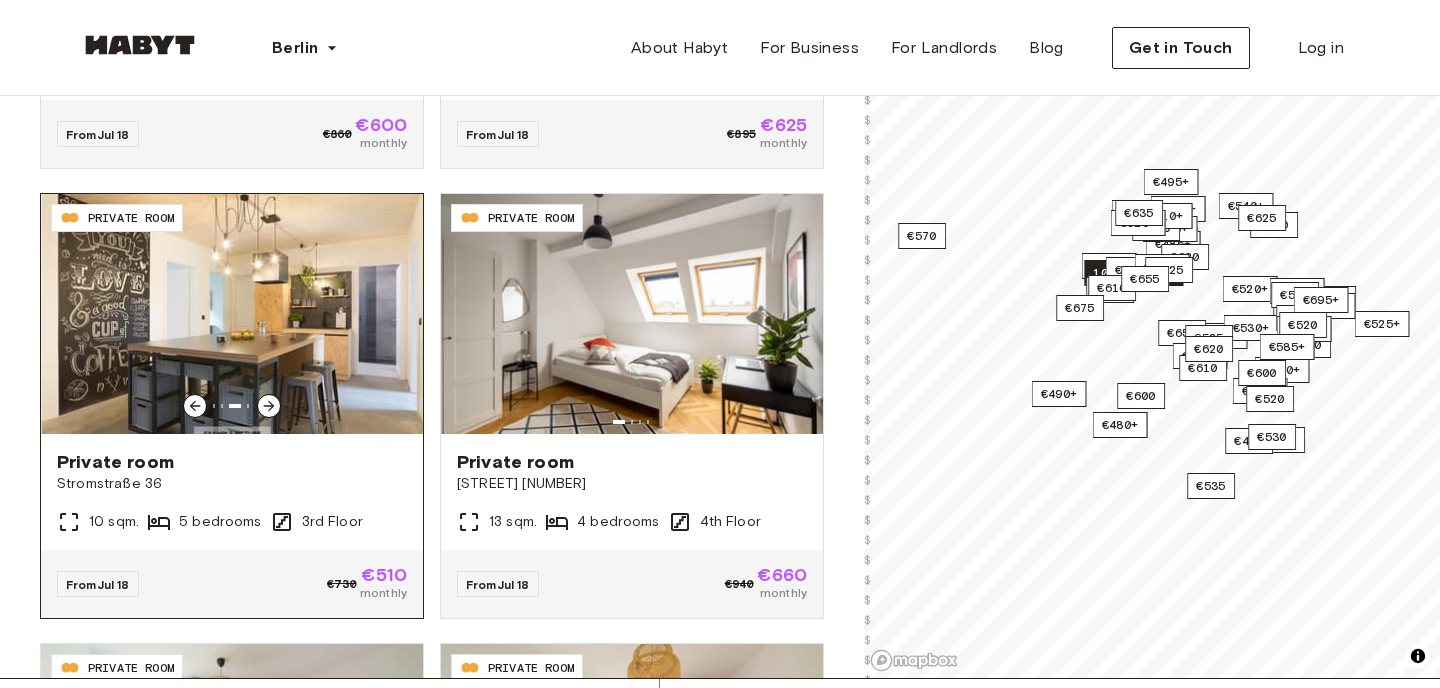 click 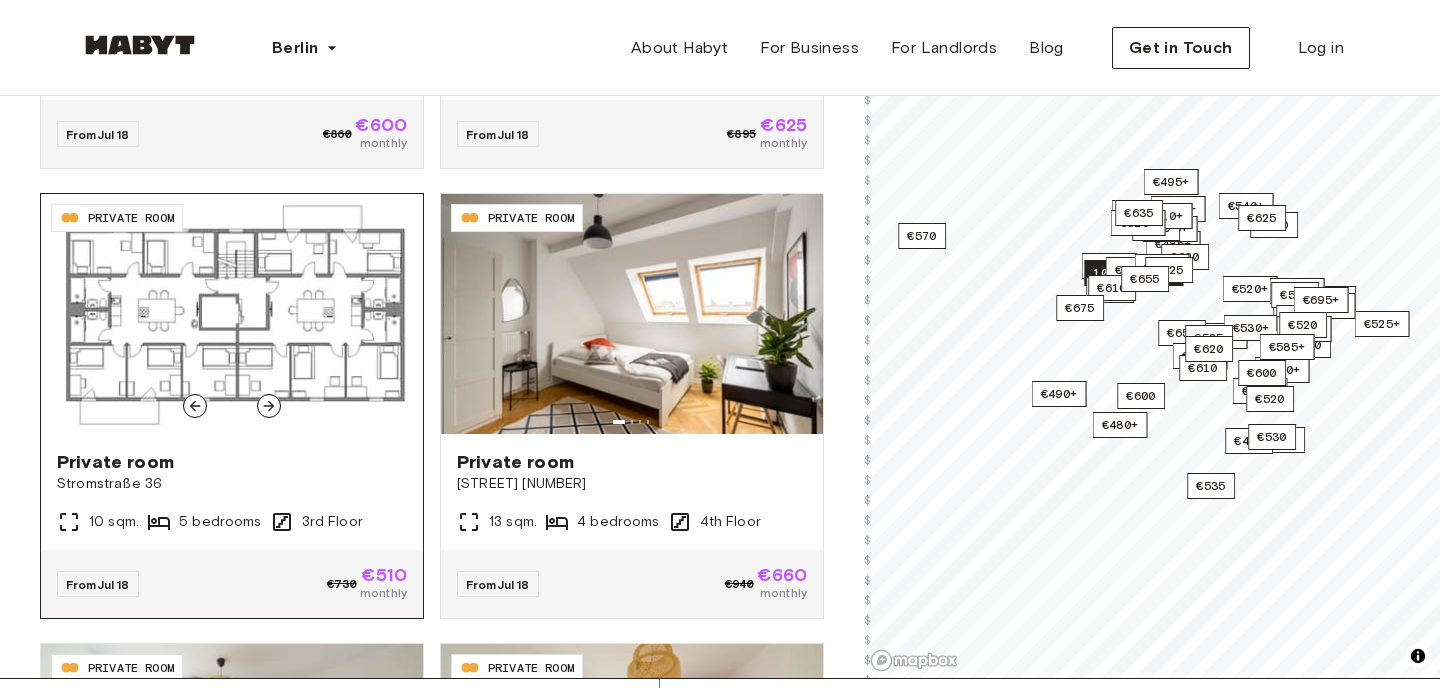 click 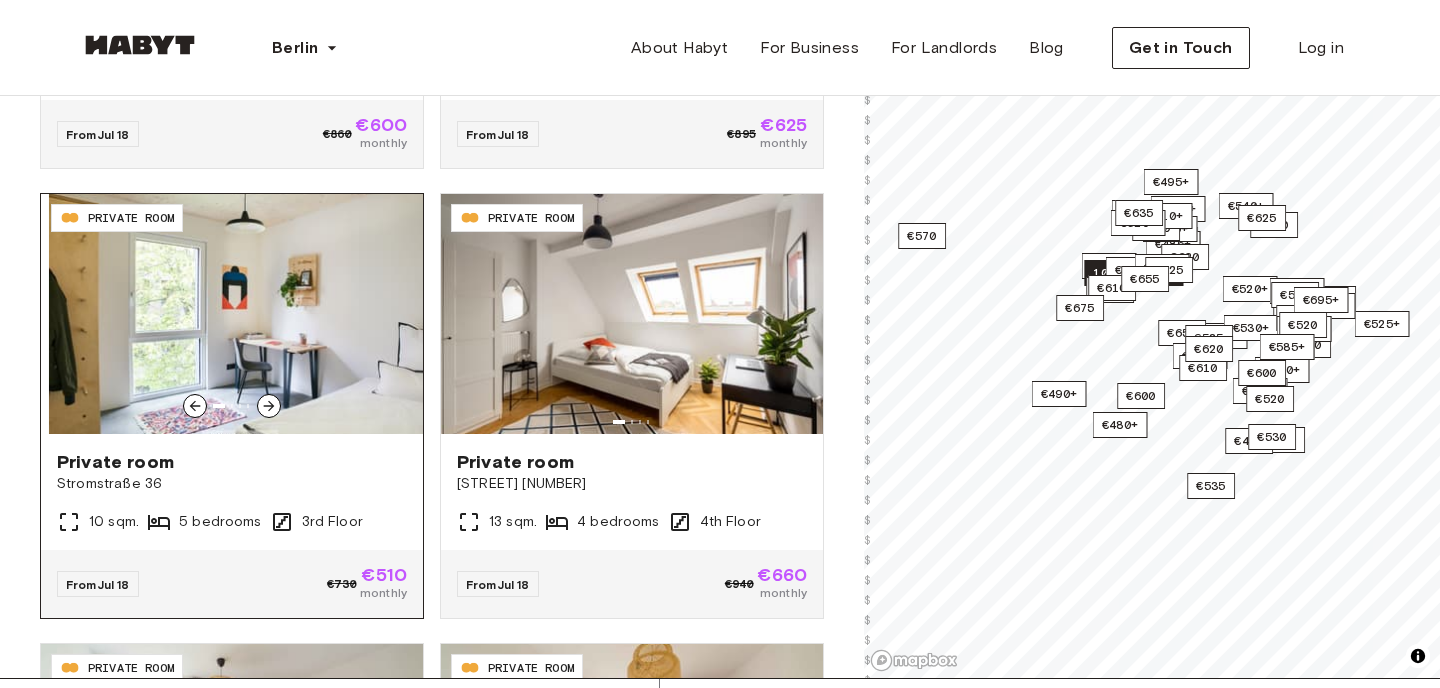 click 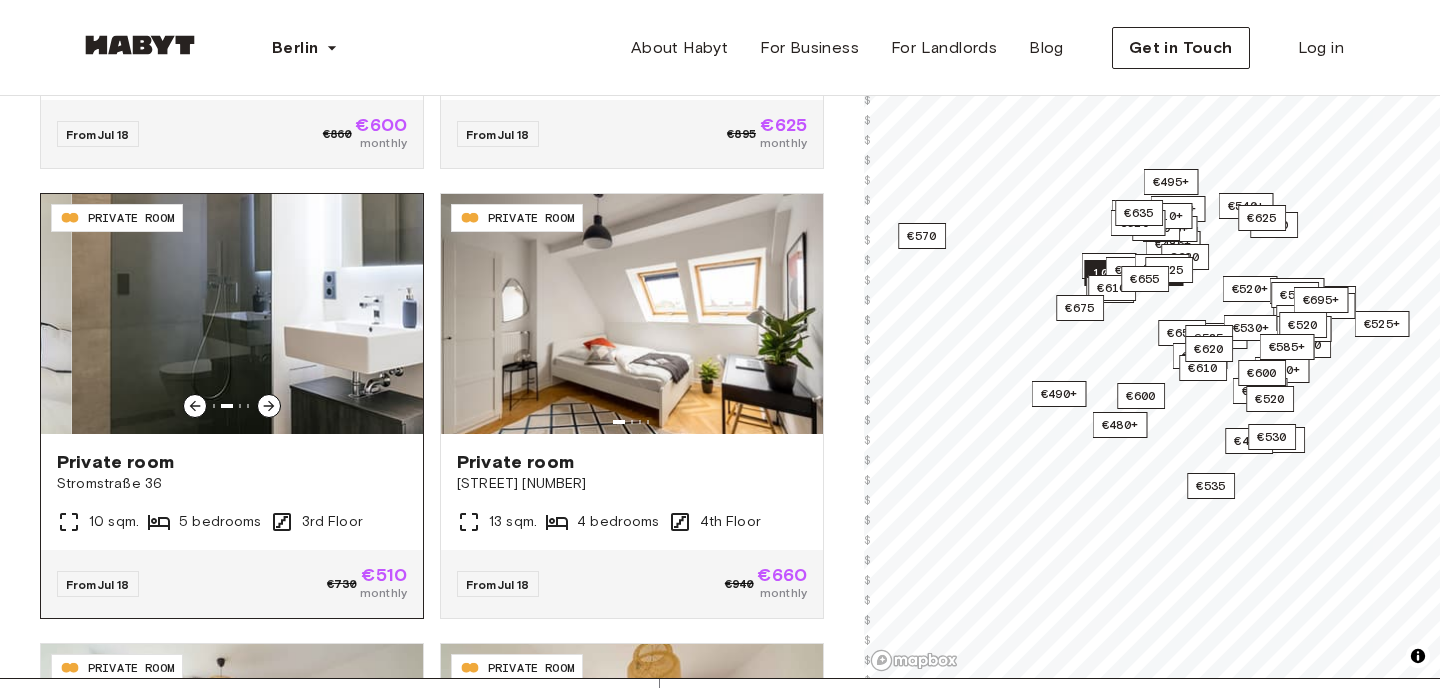 click 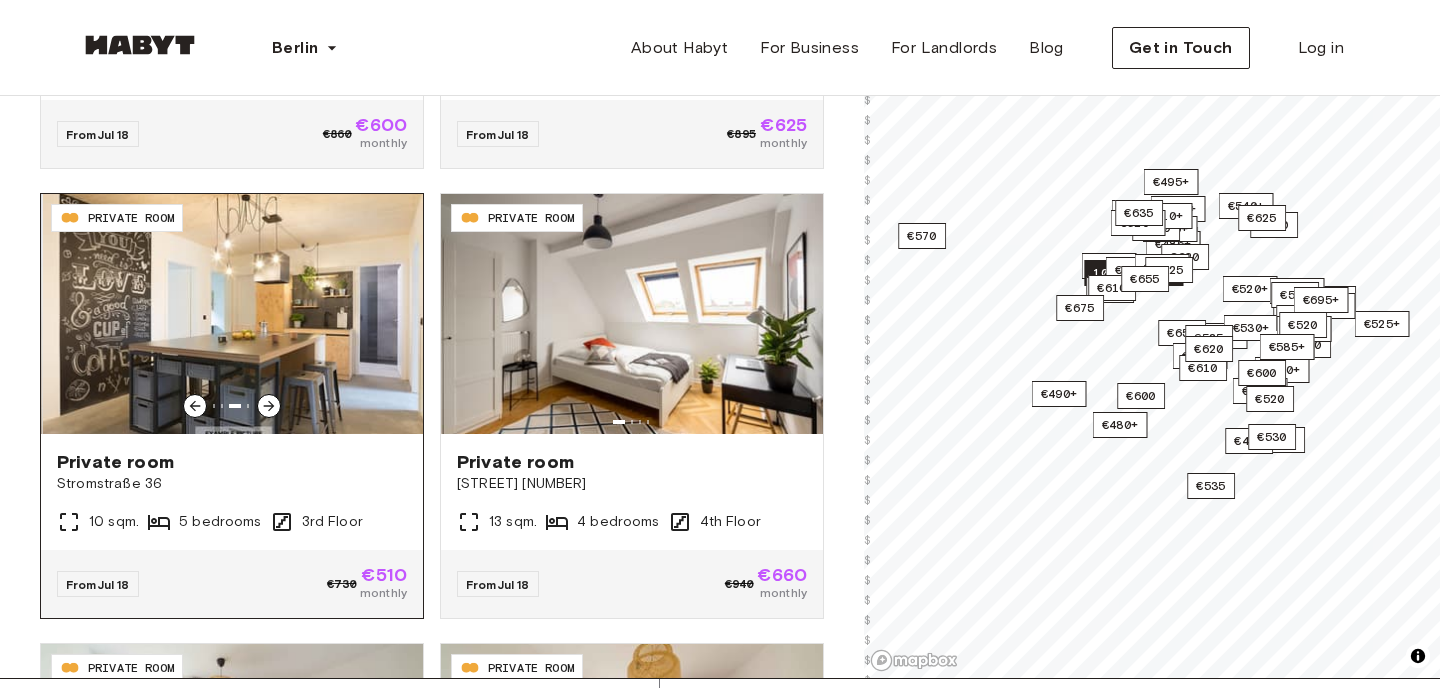 click 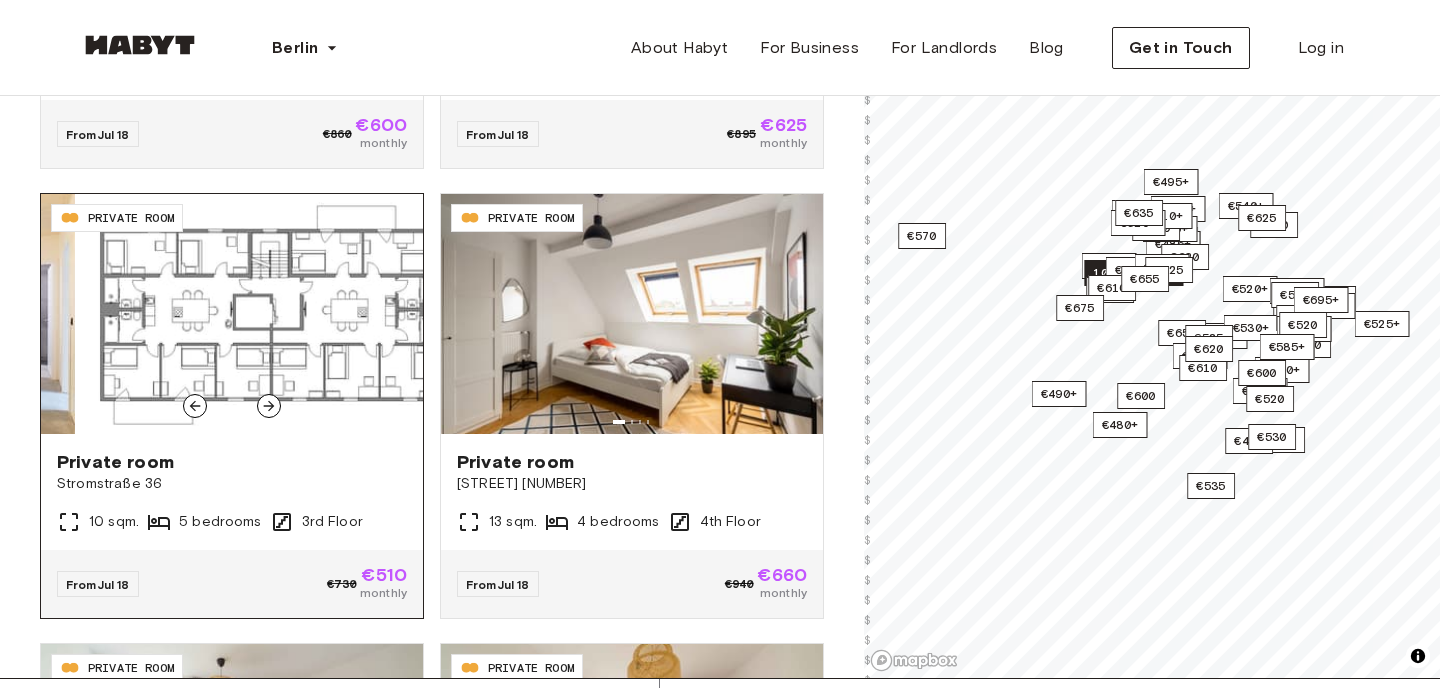 click 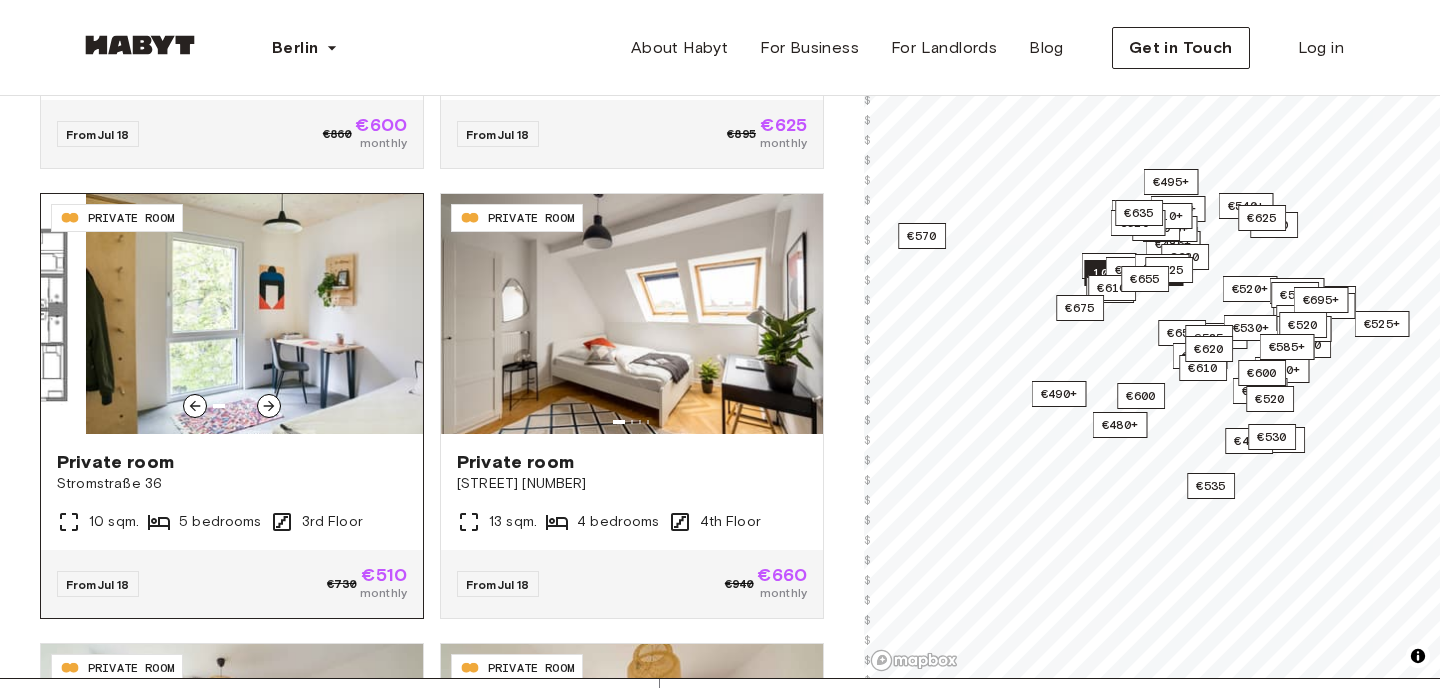 click 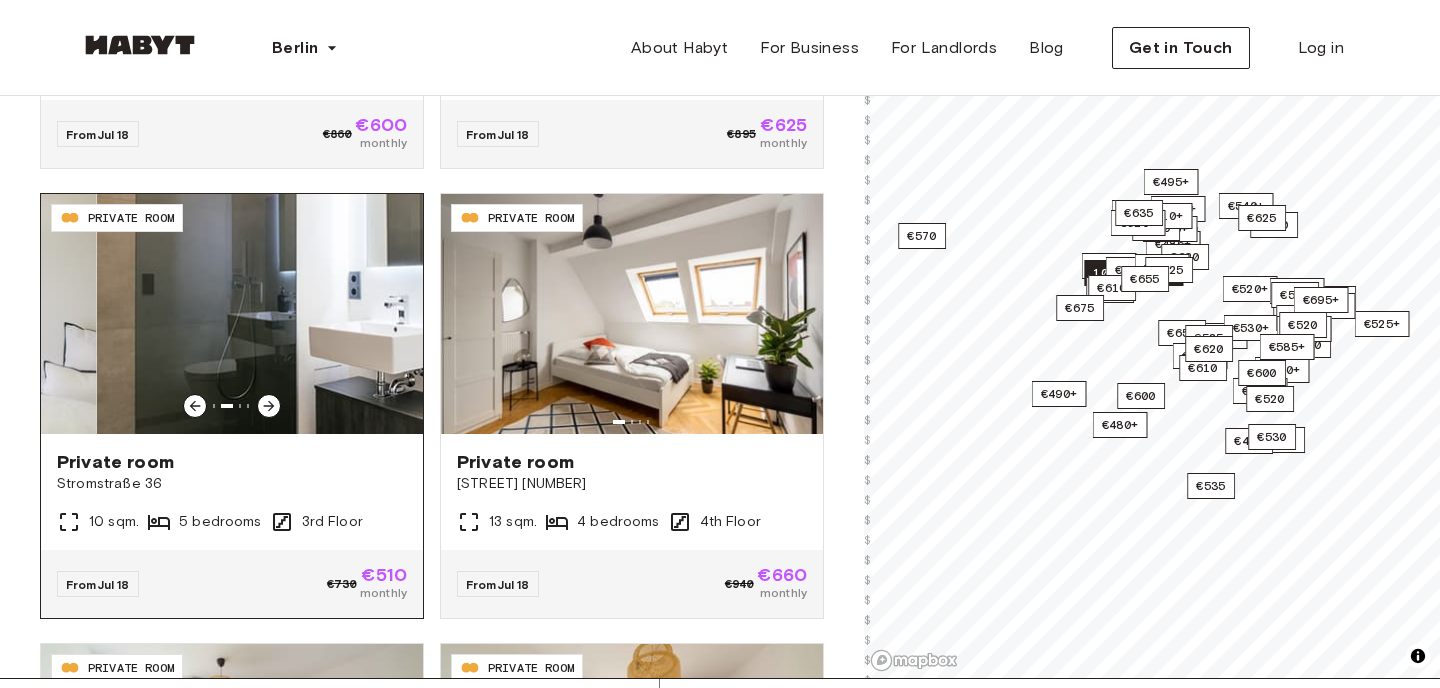 click 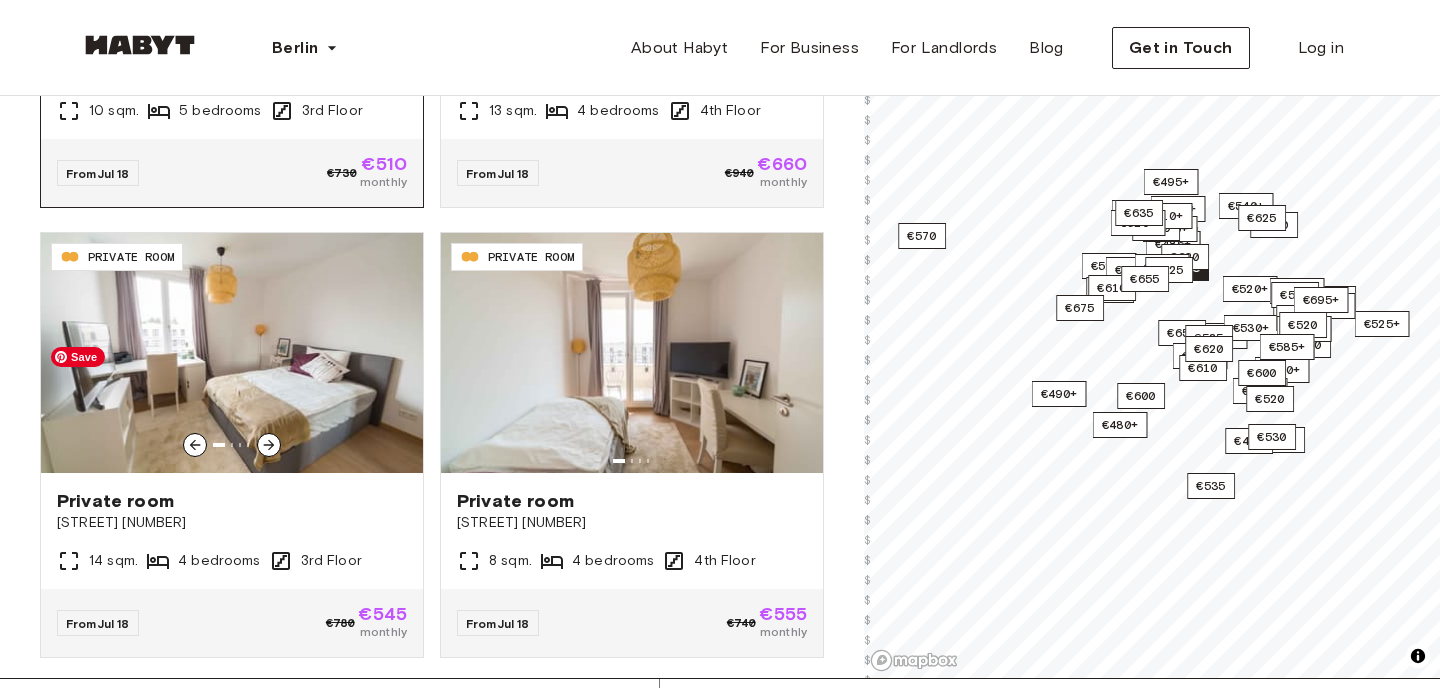 scroll, scrollTop: 6065, scrollLeft: 0, axis: vertical 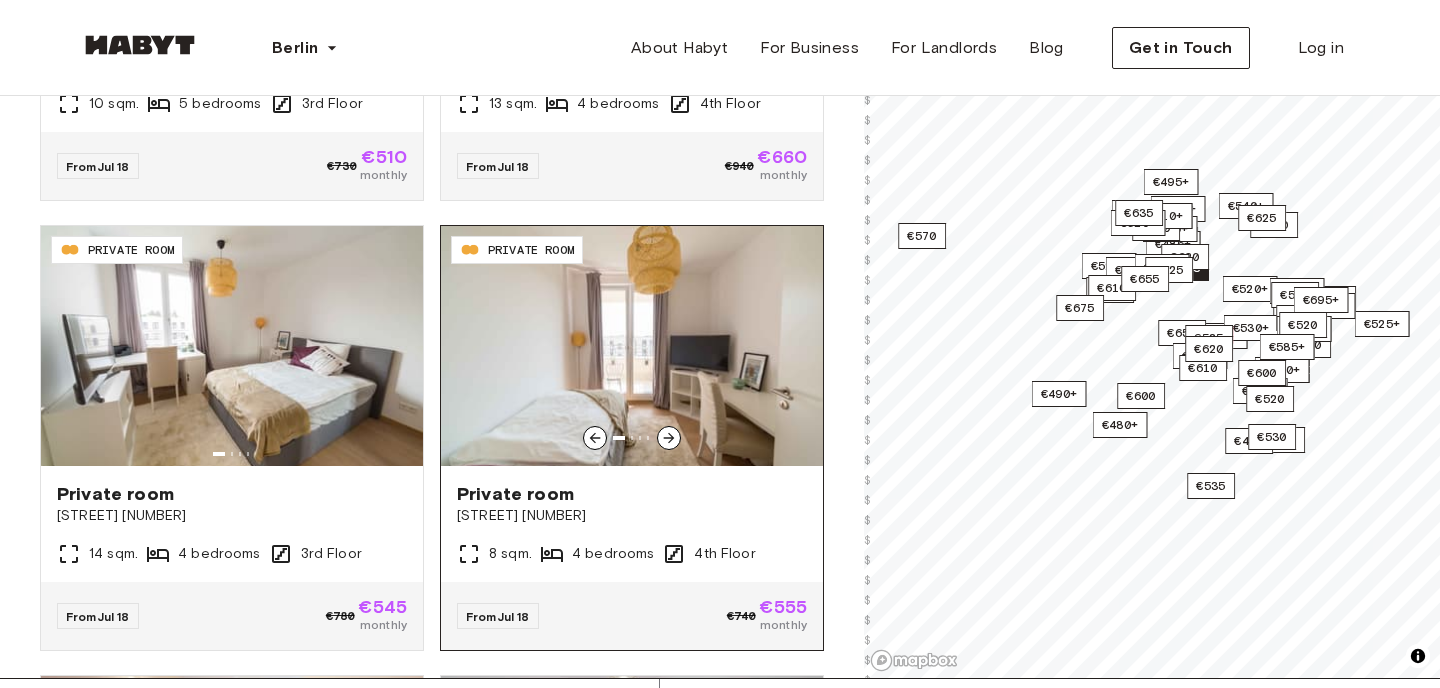click 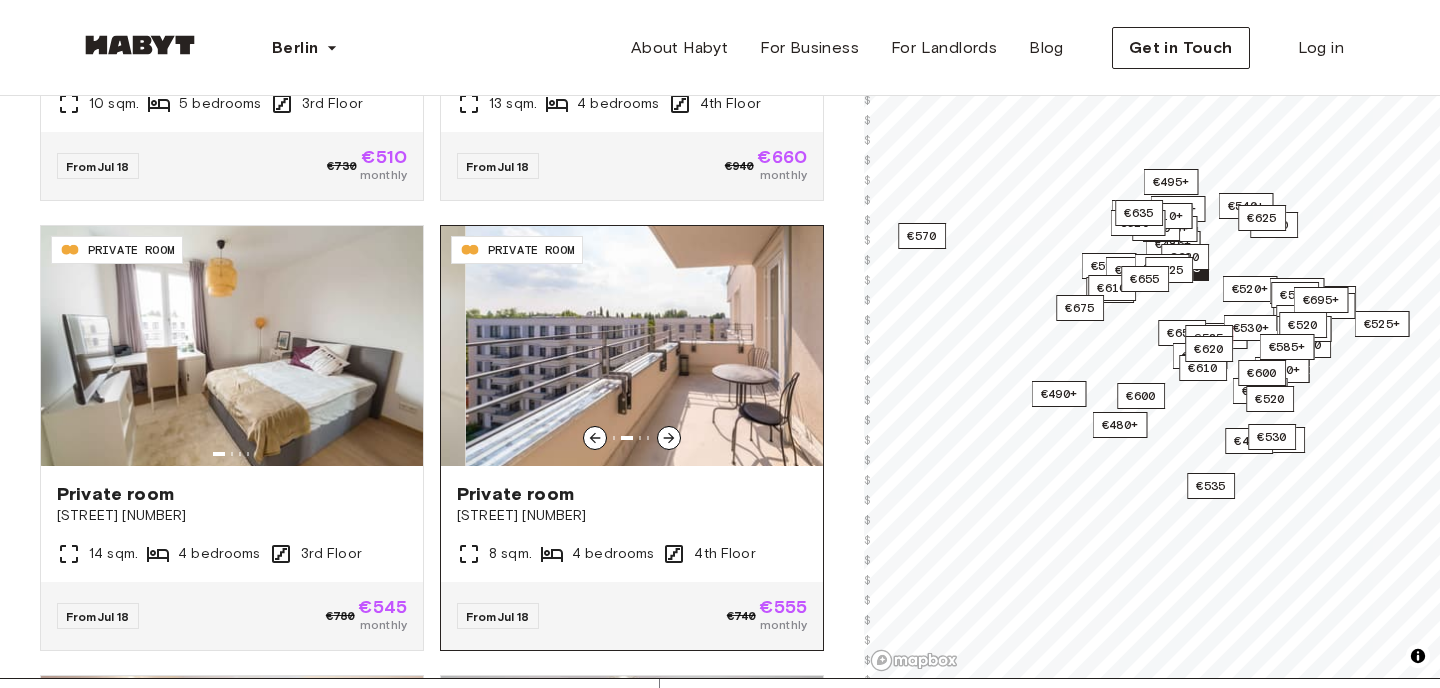 click 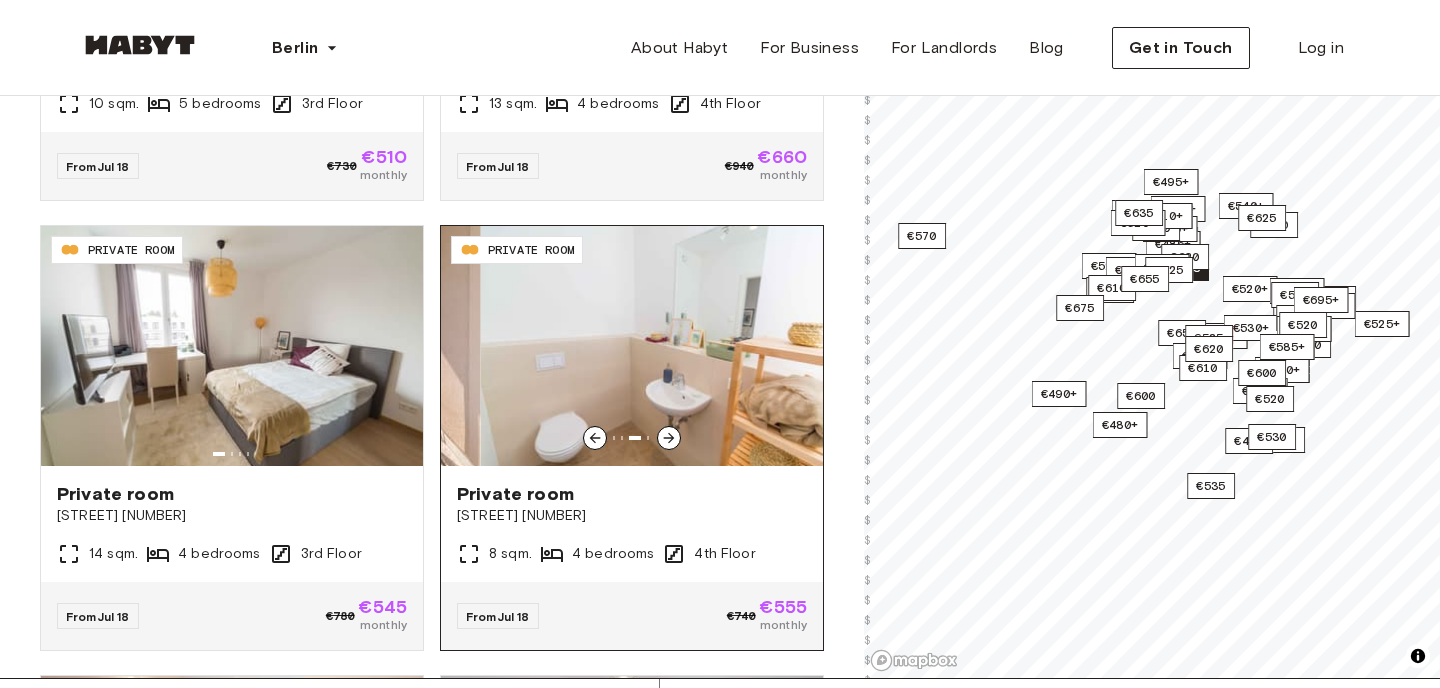 click 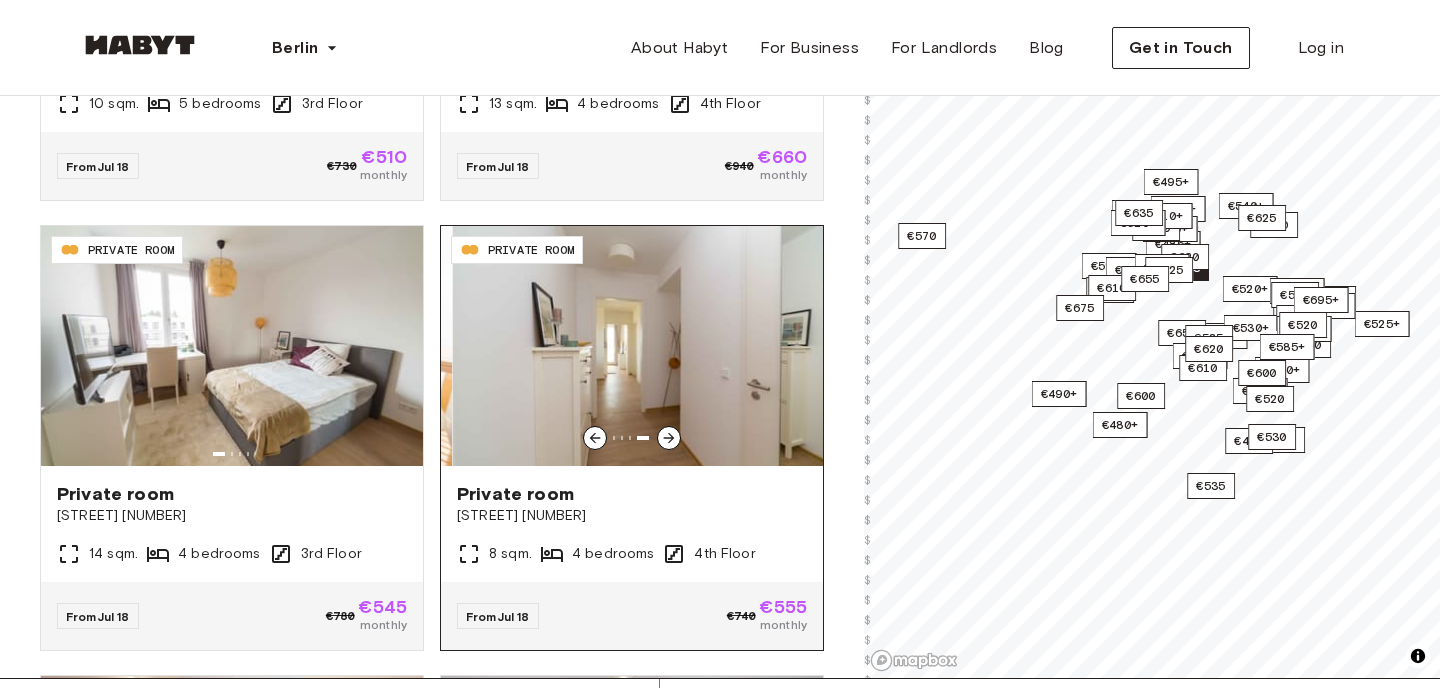 click 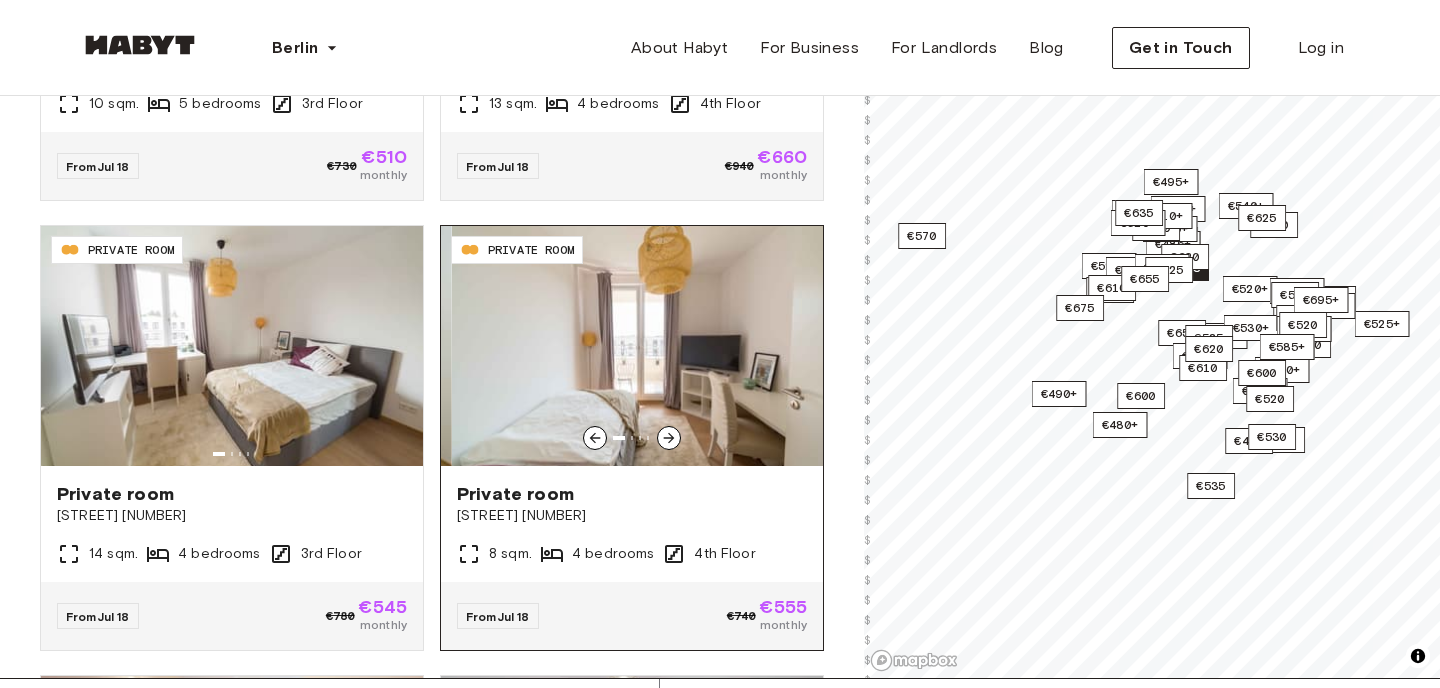 click 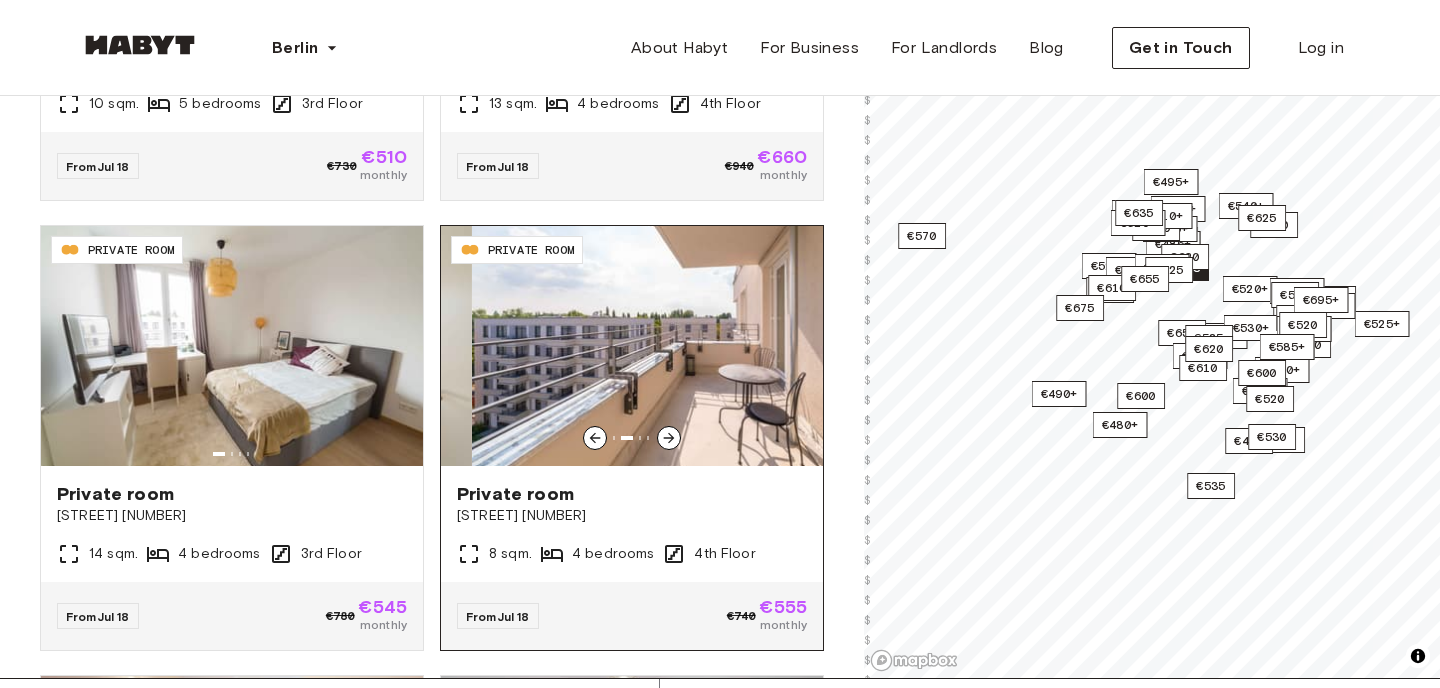 click 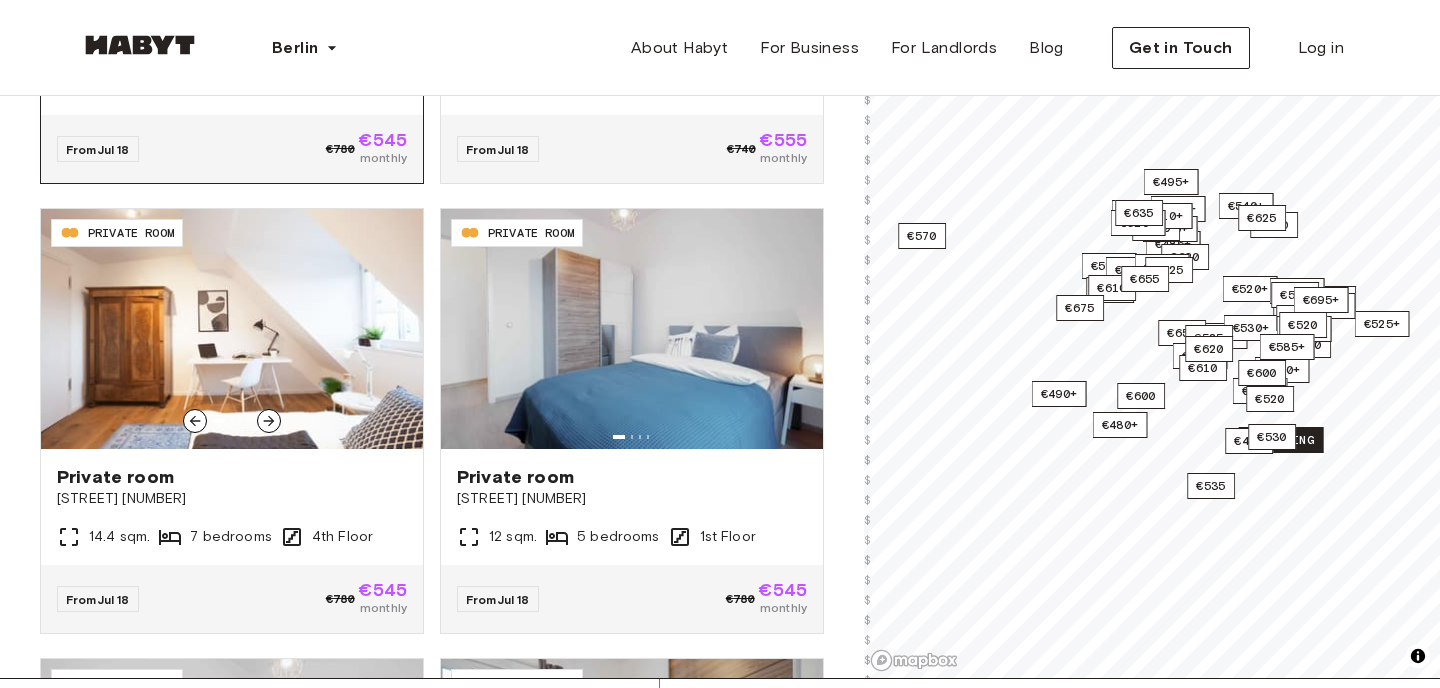 scroll, scrollTop: 6533, scrollLeft: 0, axis: vertical 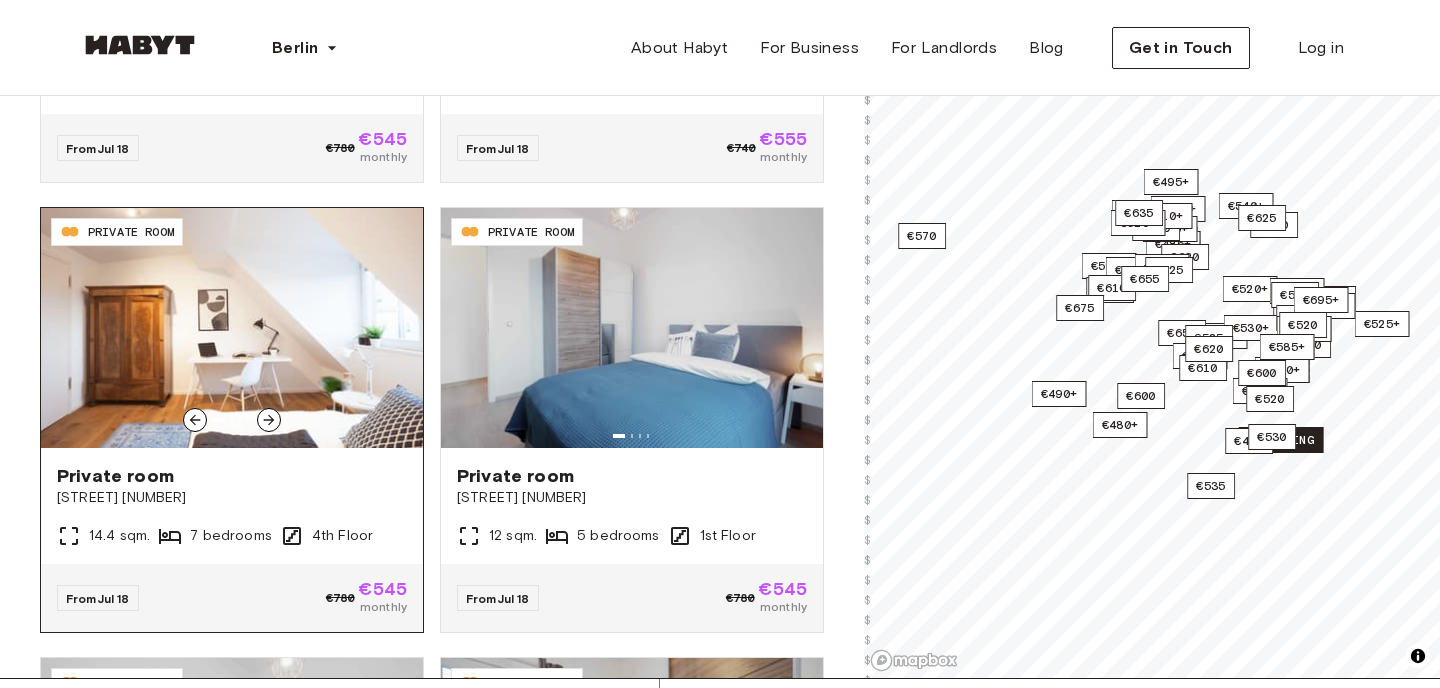 click 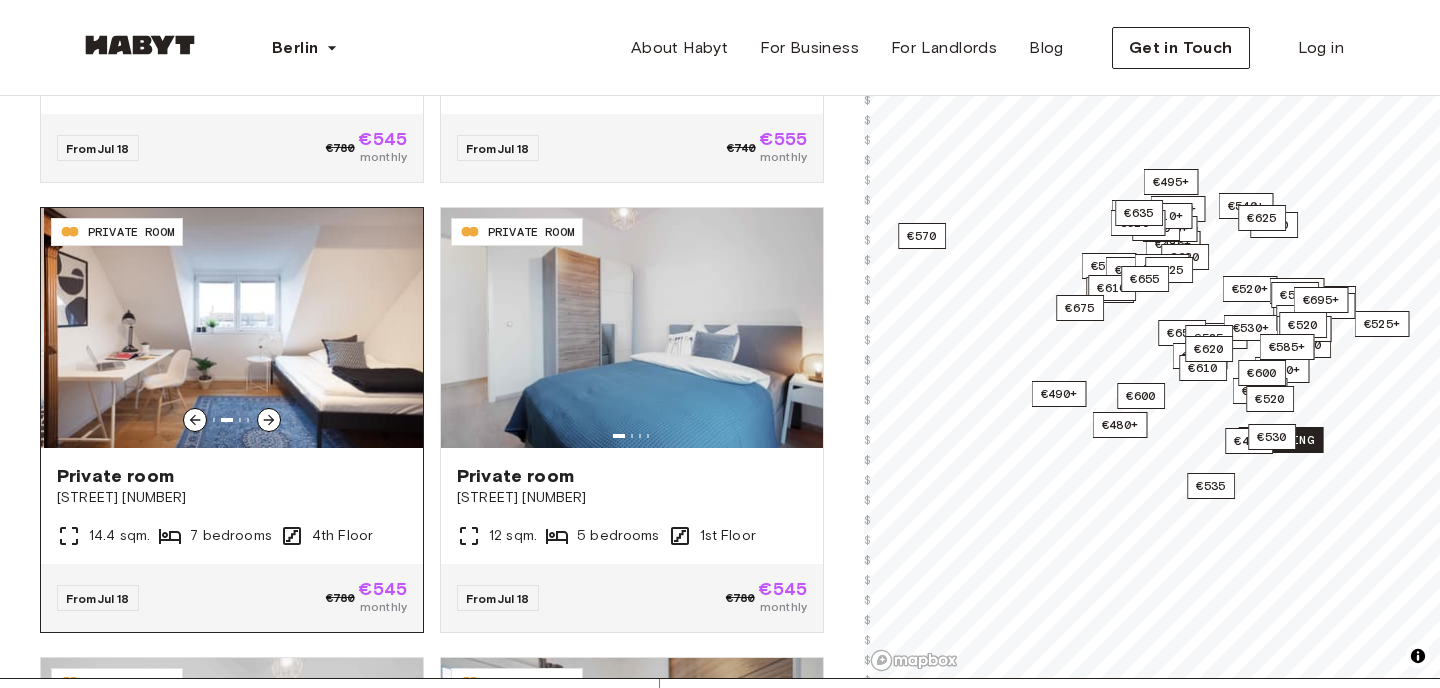 click 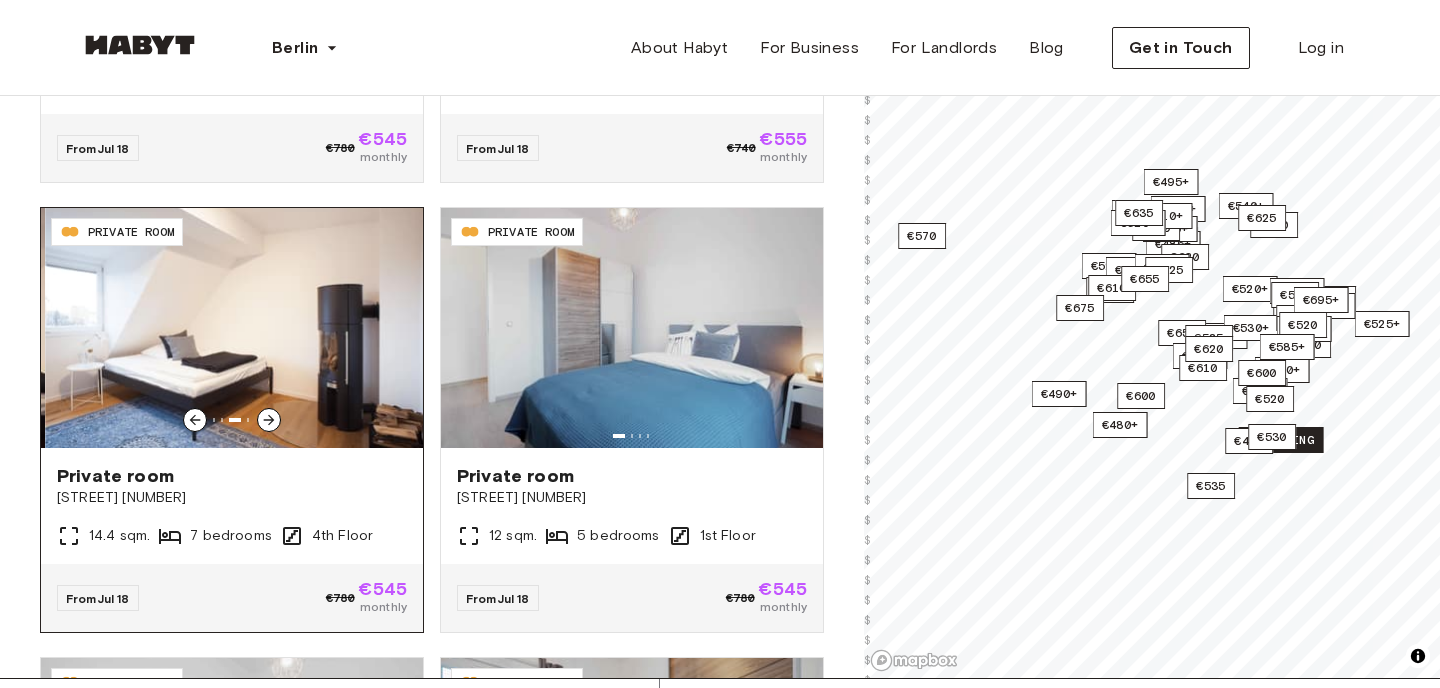 click 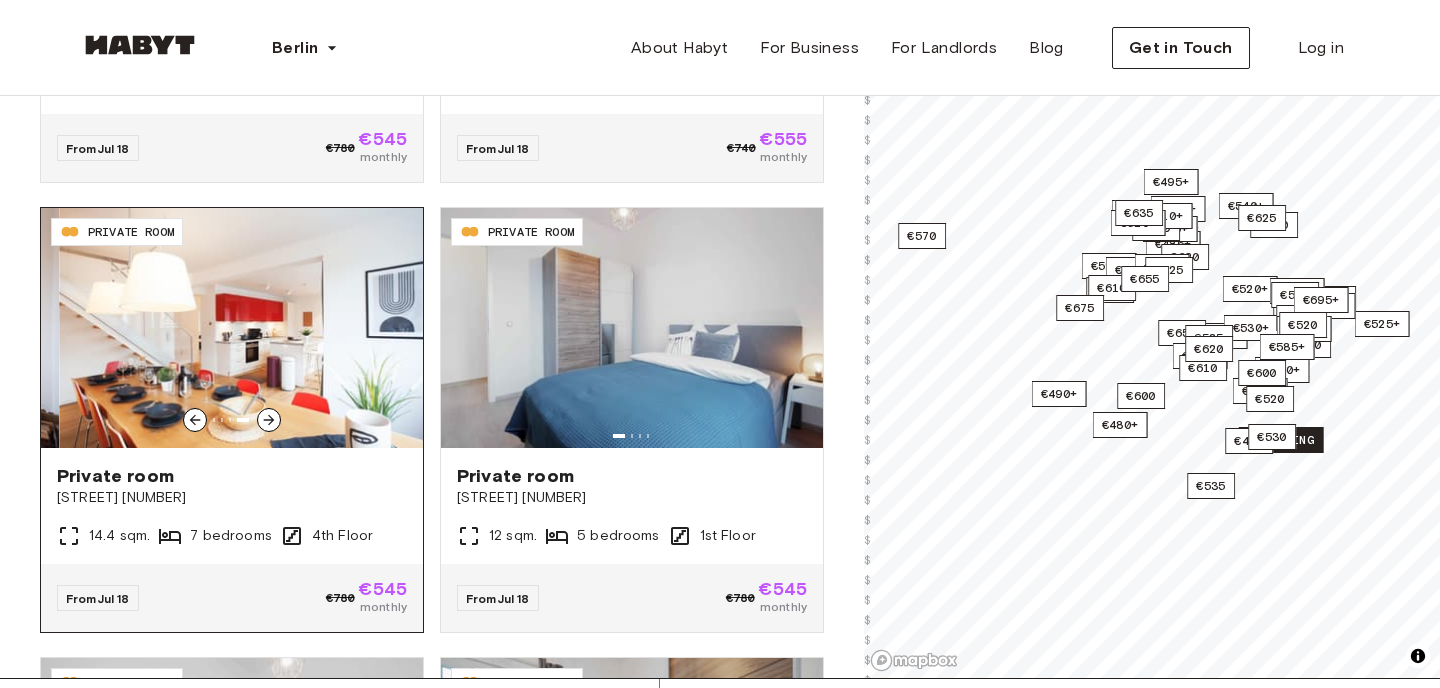 click 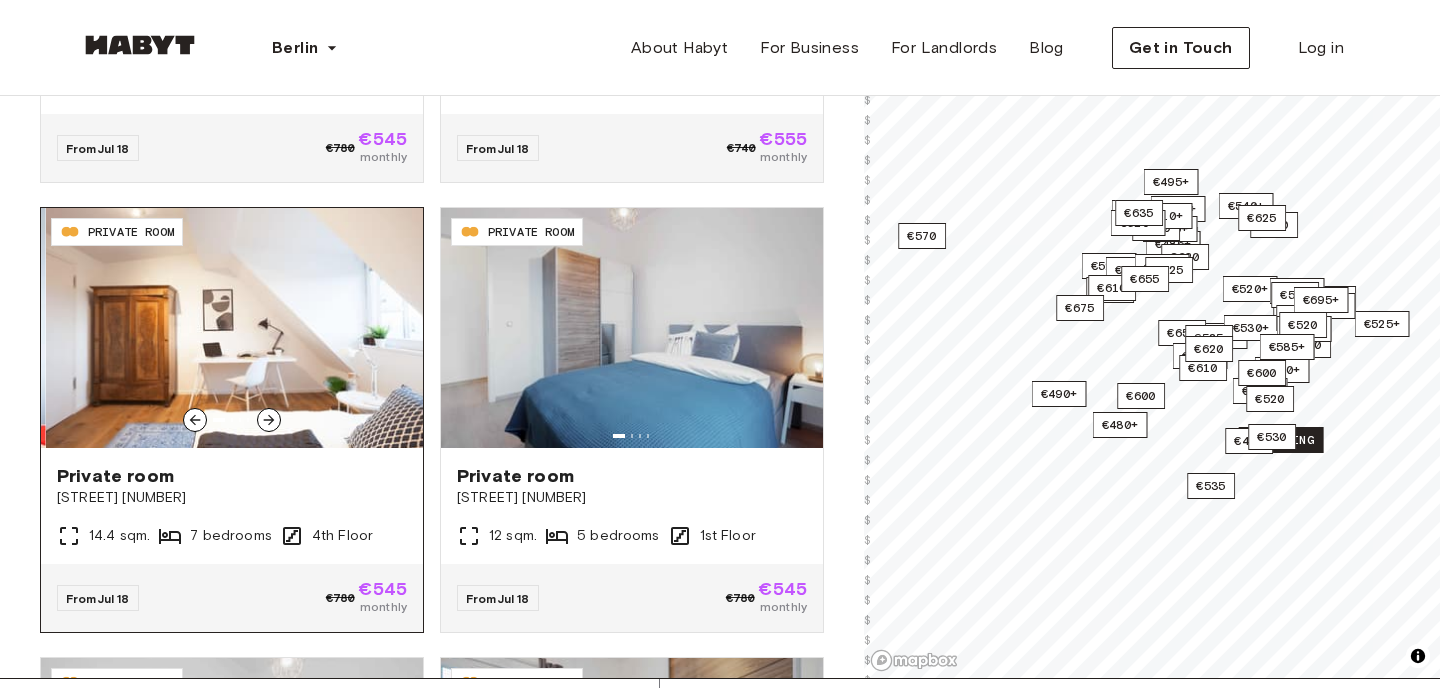 click 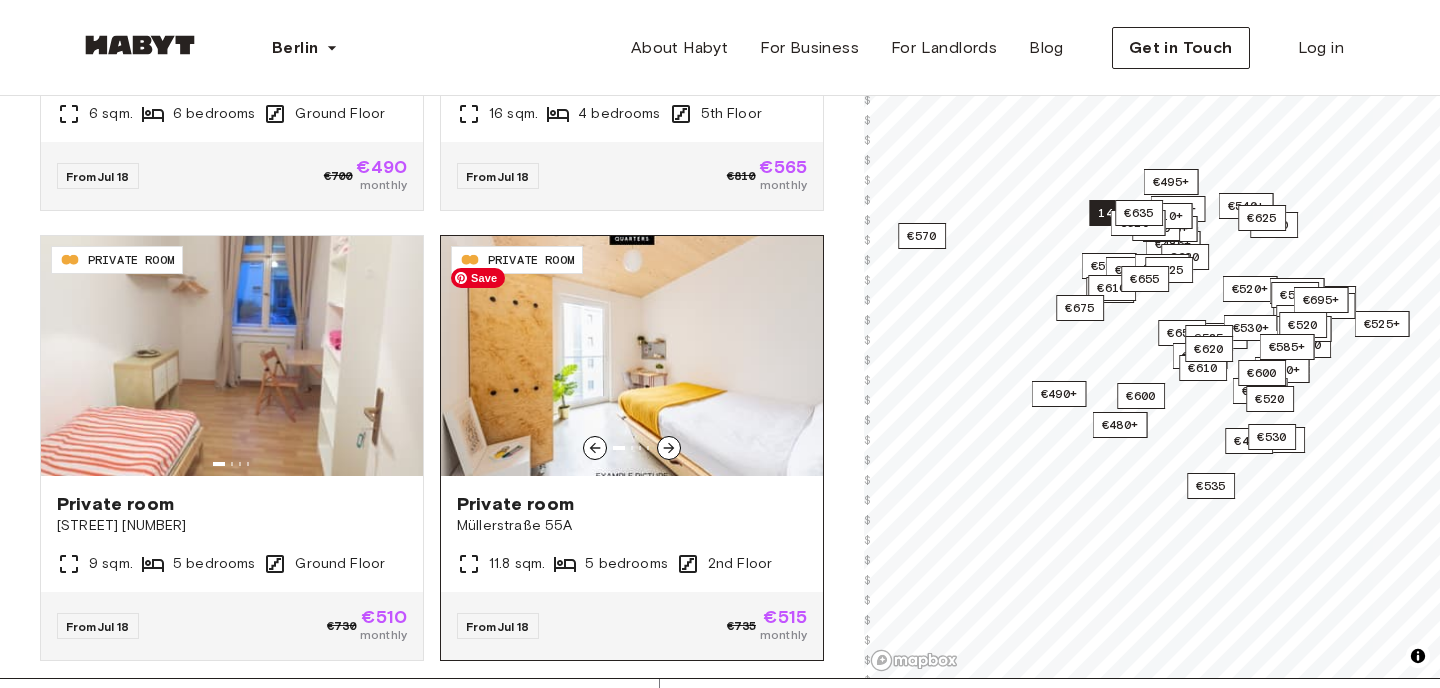 scroll, scrollTop: 8313, scrollLeft: 0, axis: vertical 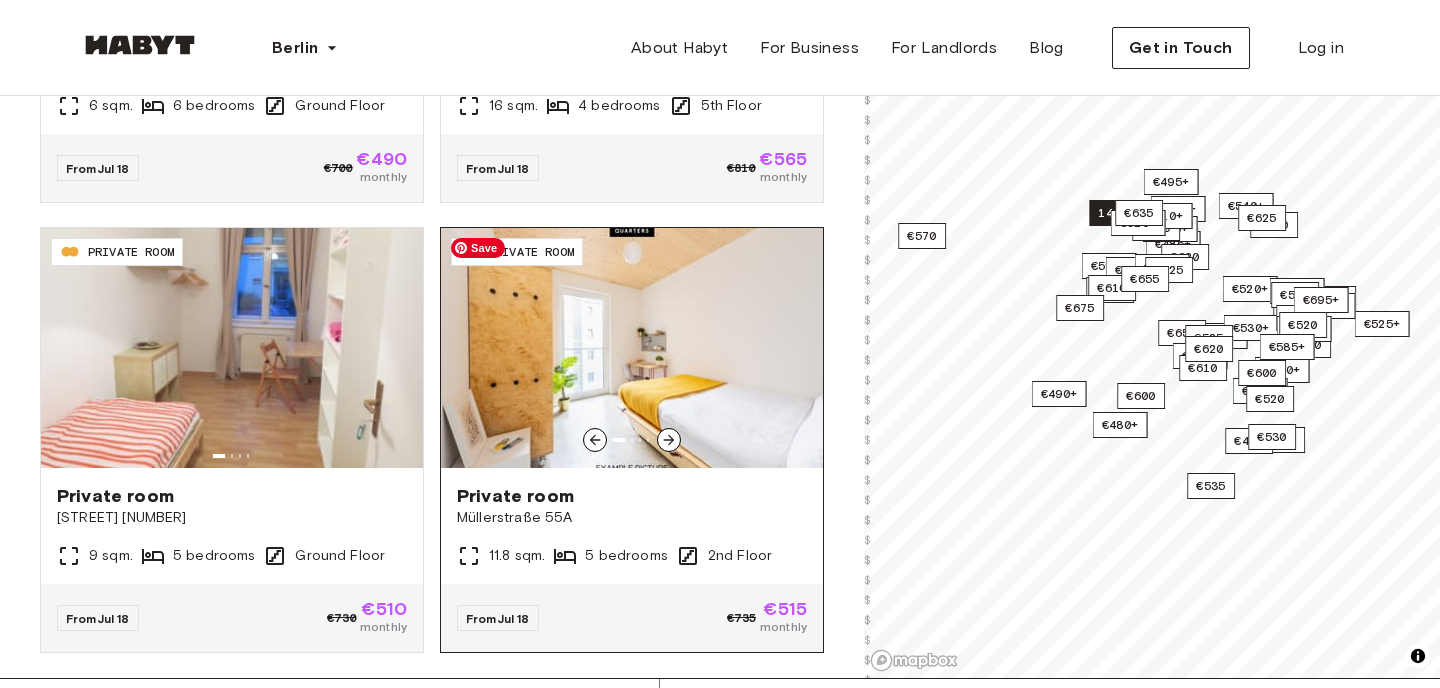 click at bounding box center (632, 348) 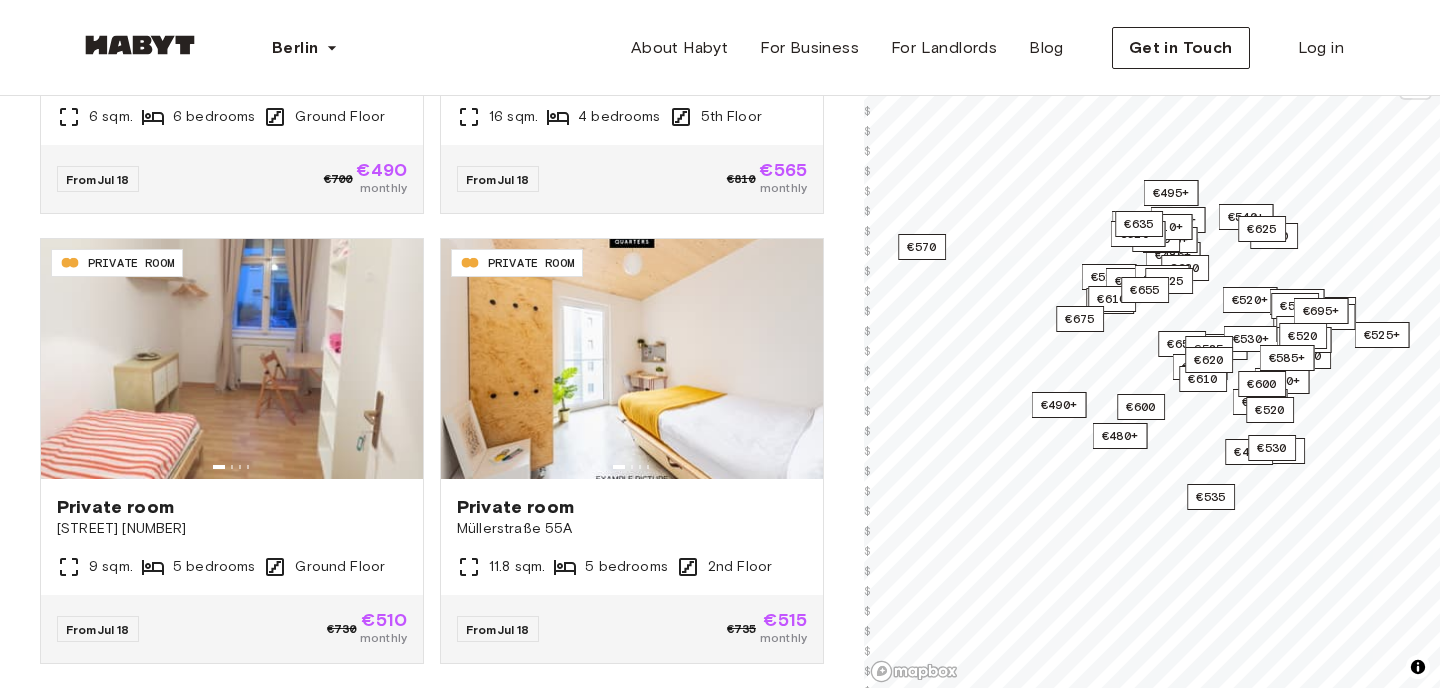 scroll, scrollTop: 260, scrollLeft: 0, axis: vertical 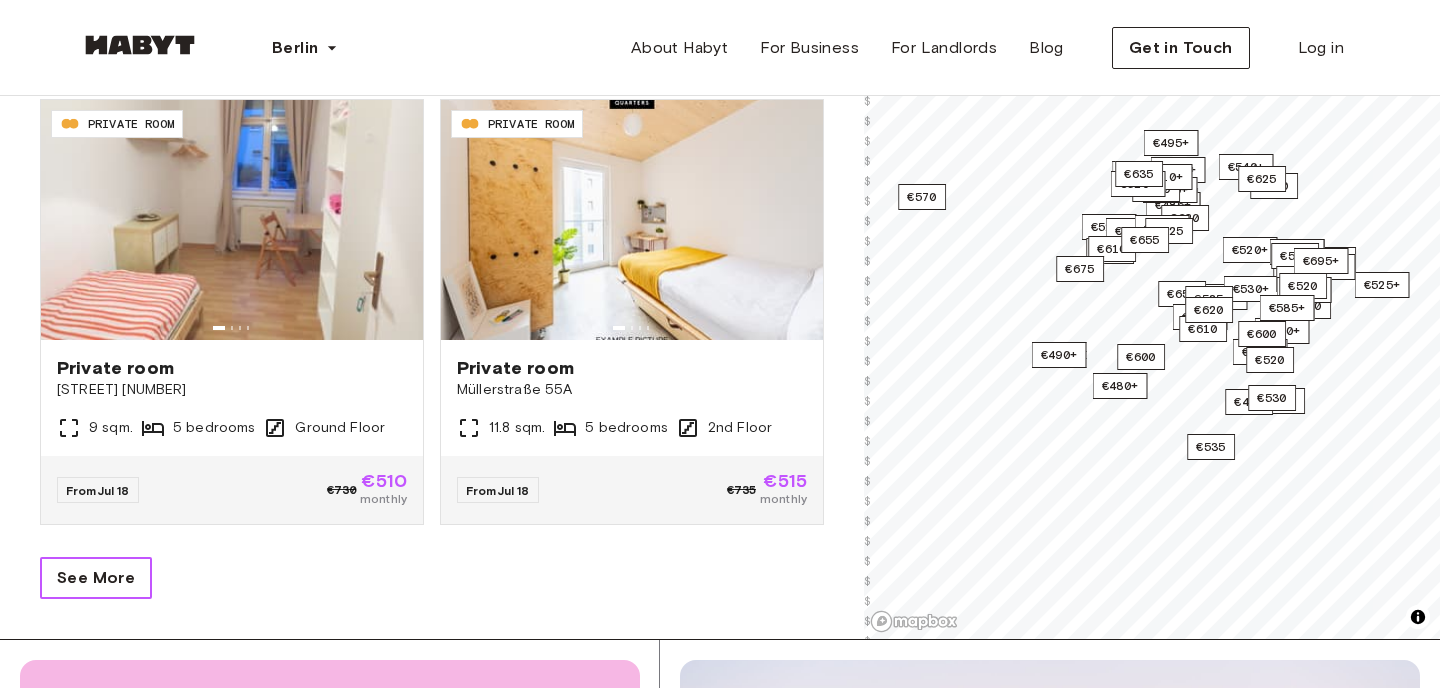 click on "See More" at bounding box center (96, 578) 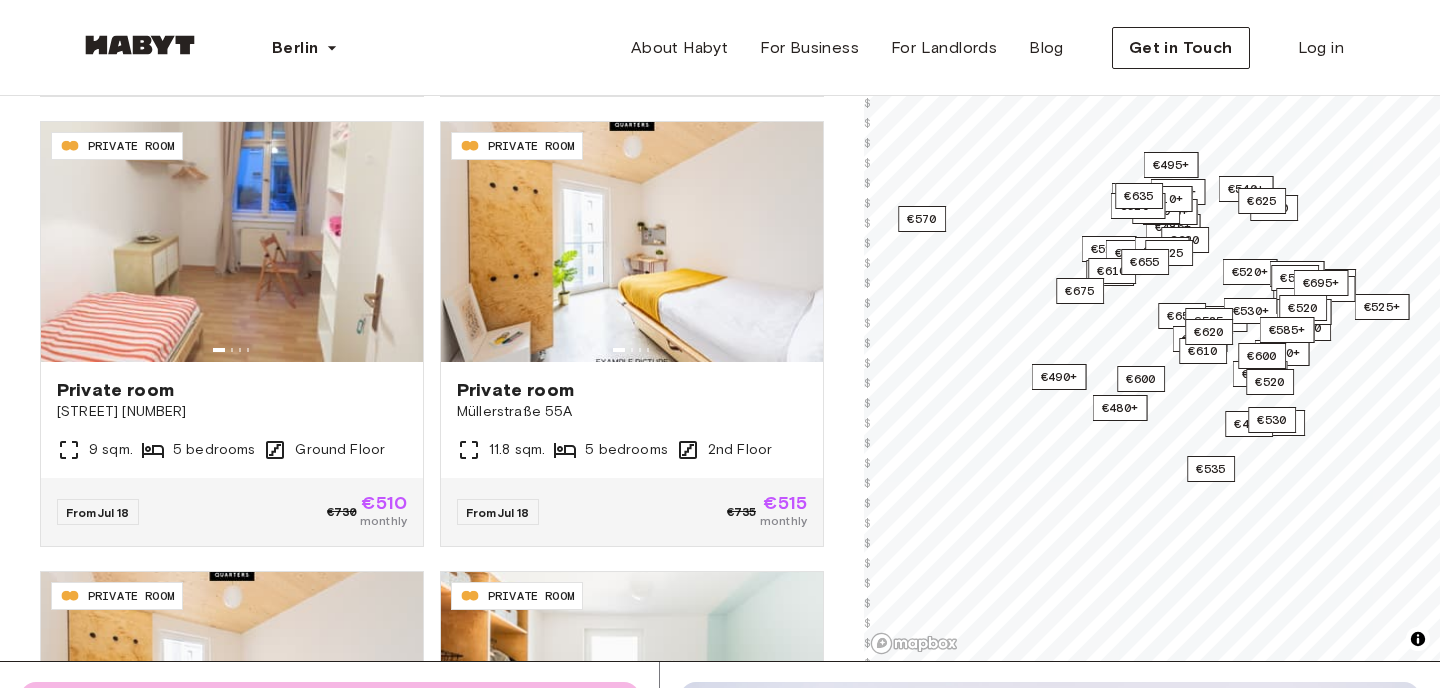 scroll, scrollTop: 301, scrollLeft: 0, axis: vertical 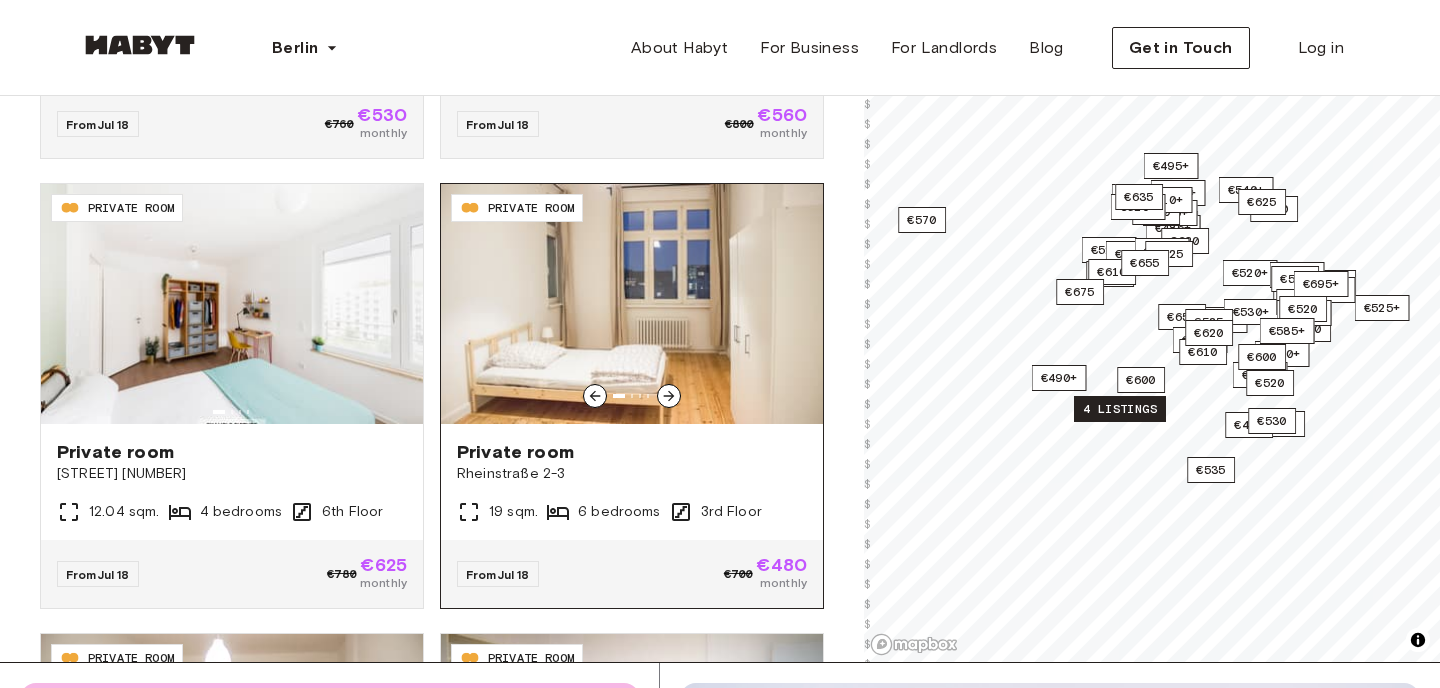 click 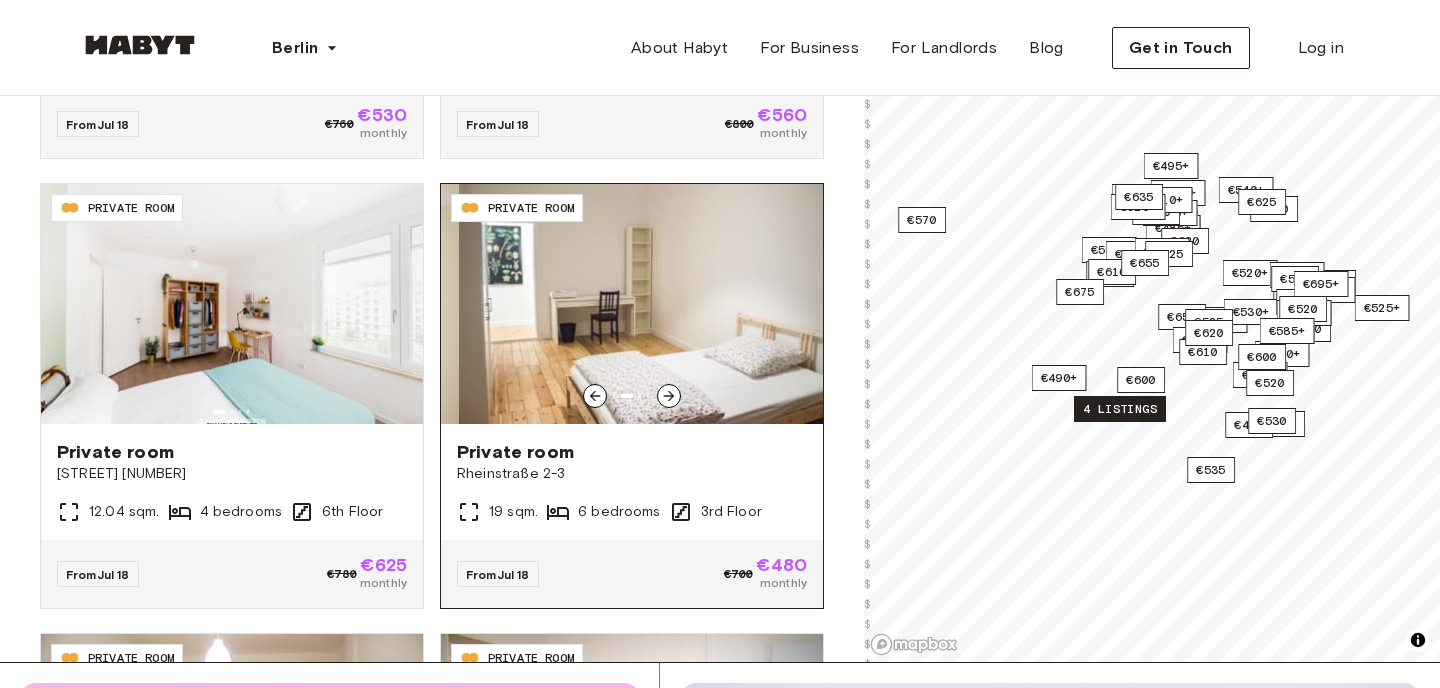 click 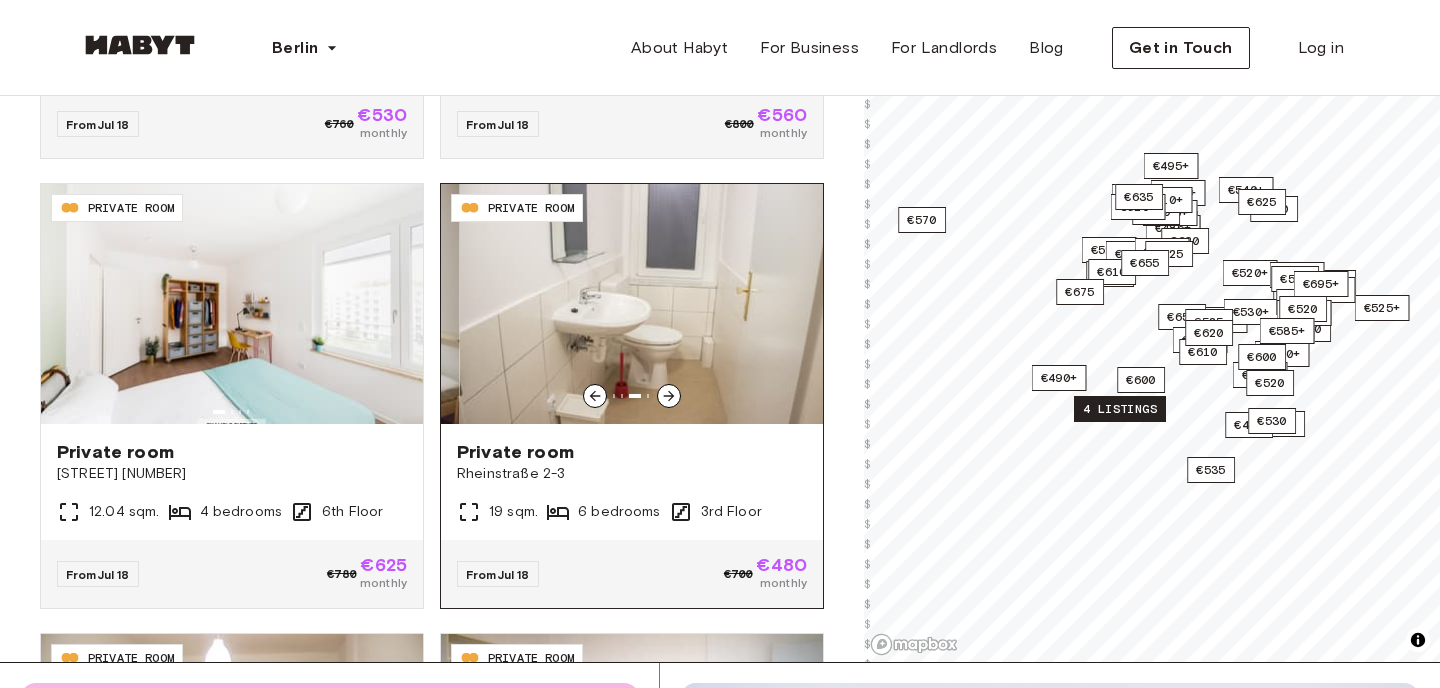 click 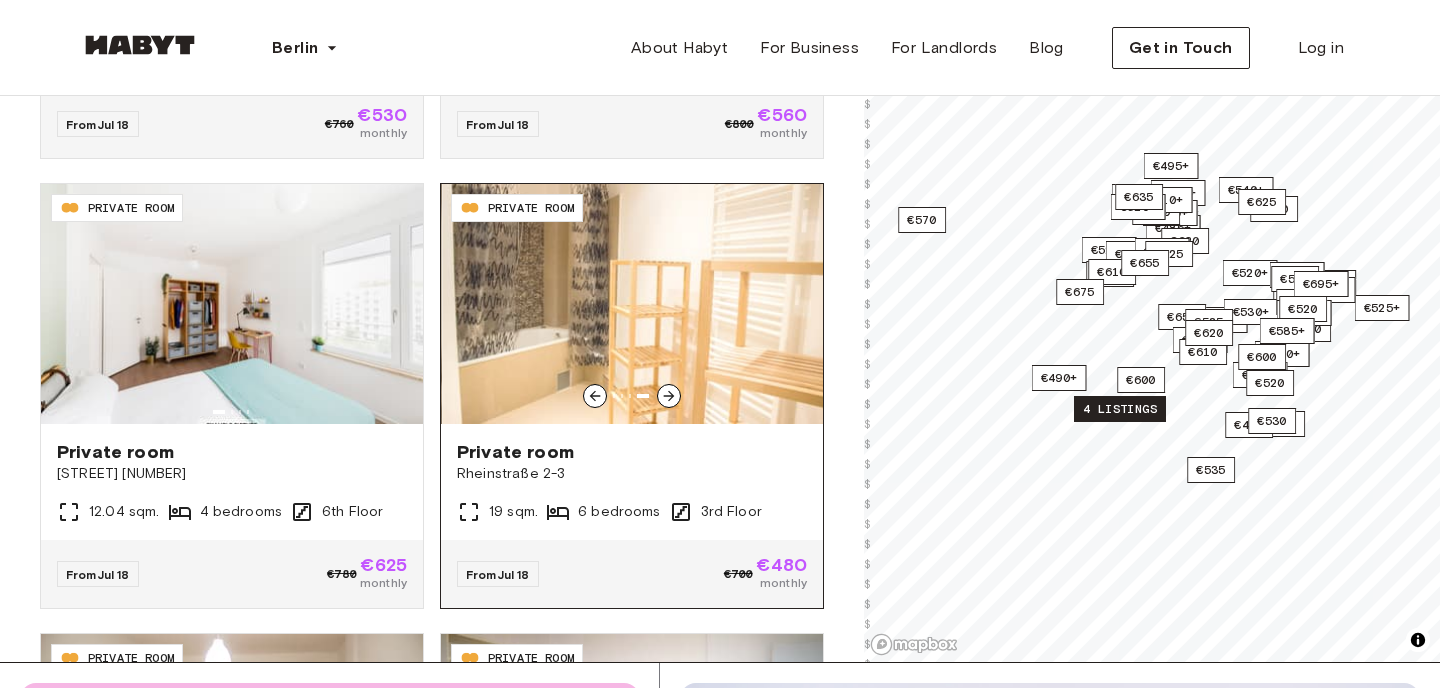 click 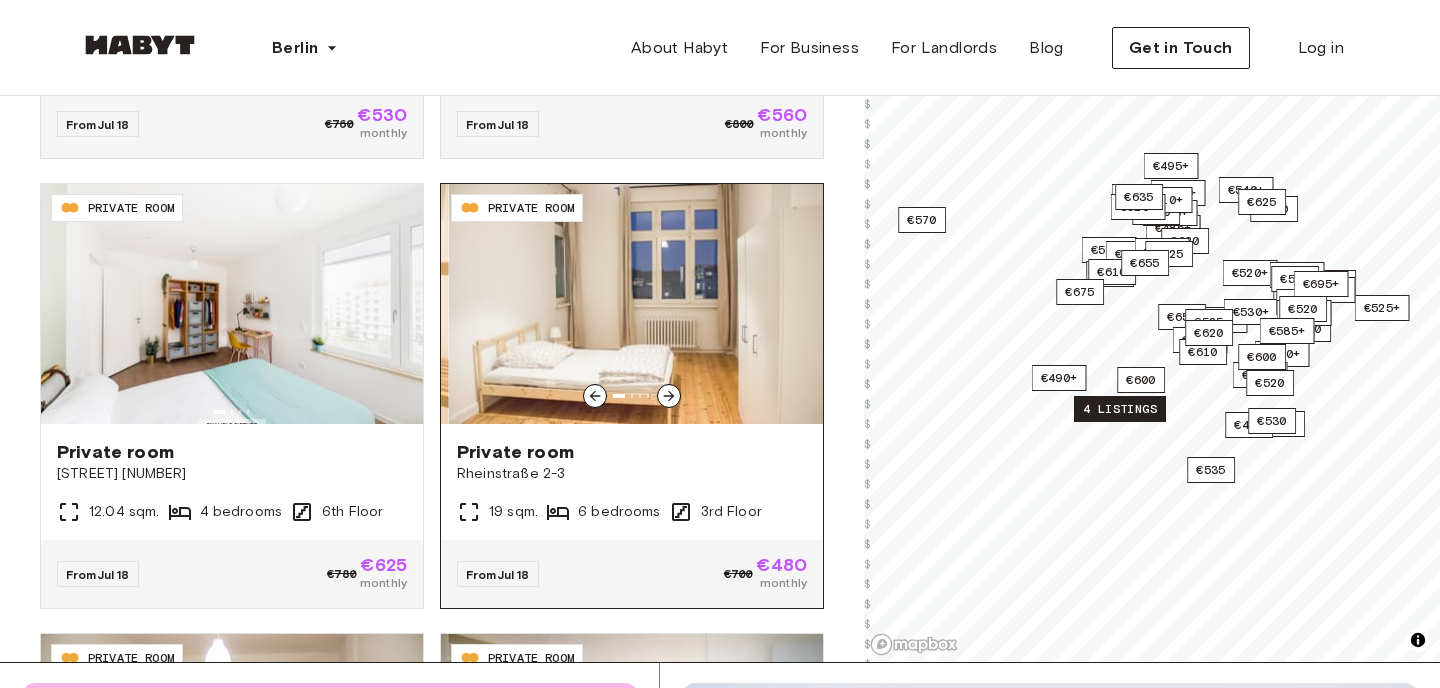 click 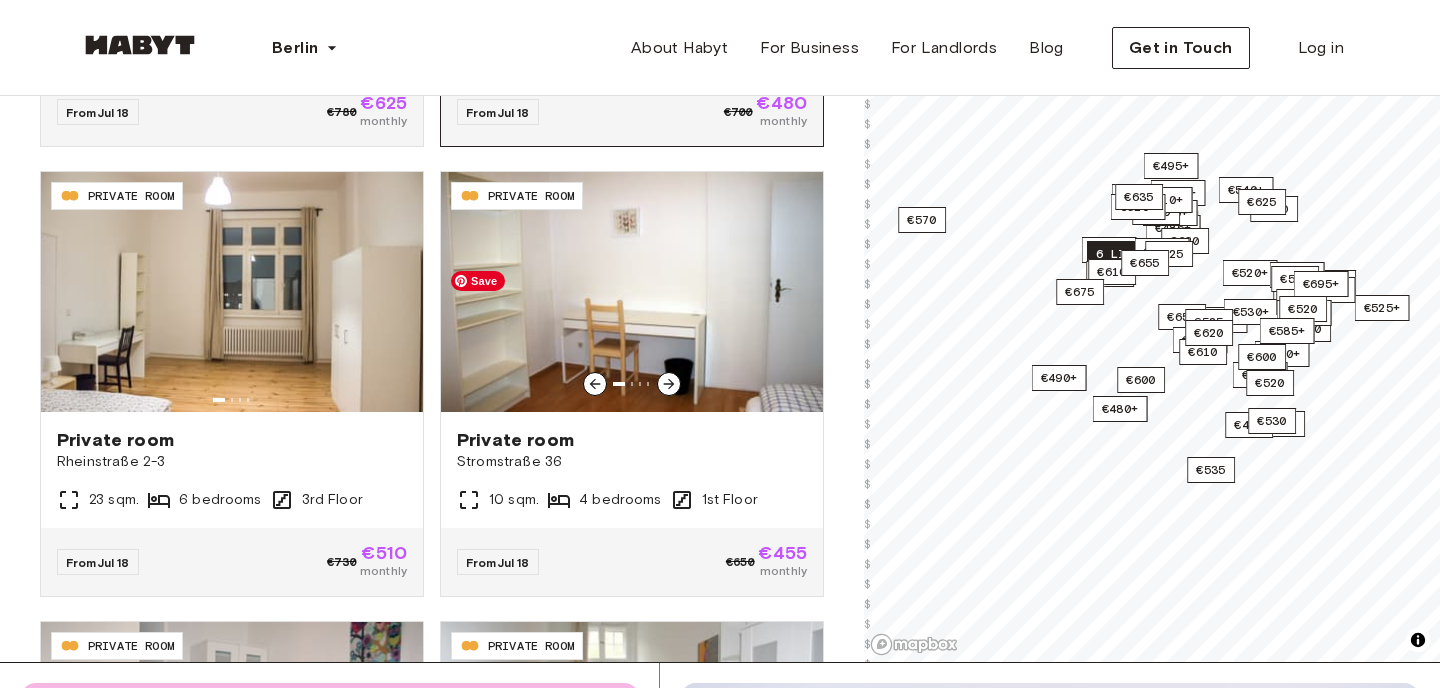scroll, scrollTop: 10606, scrollLeft: 0, axis: vertical 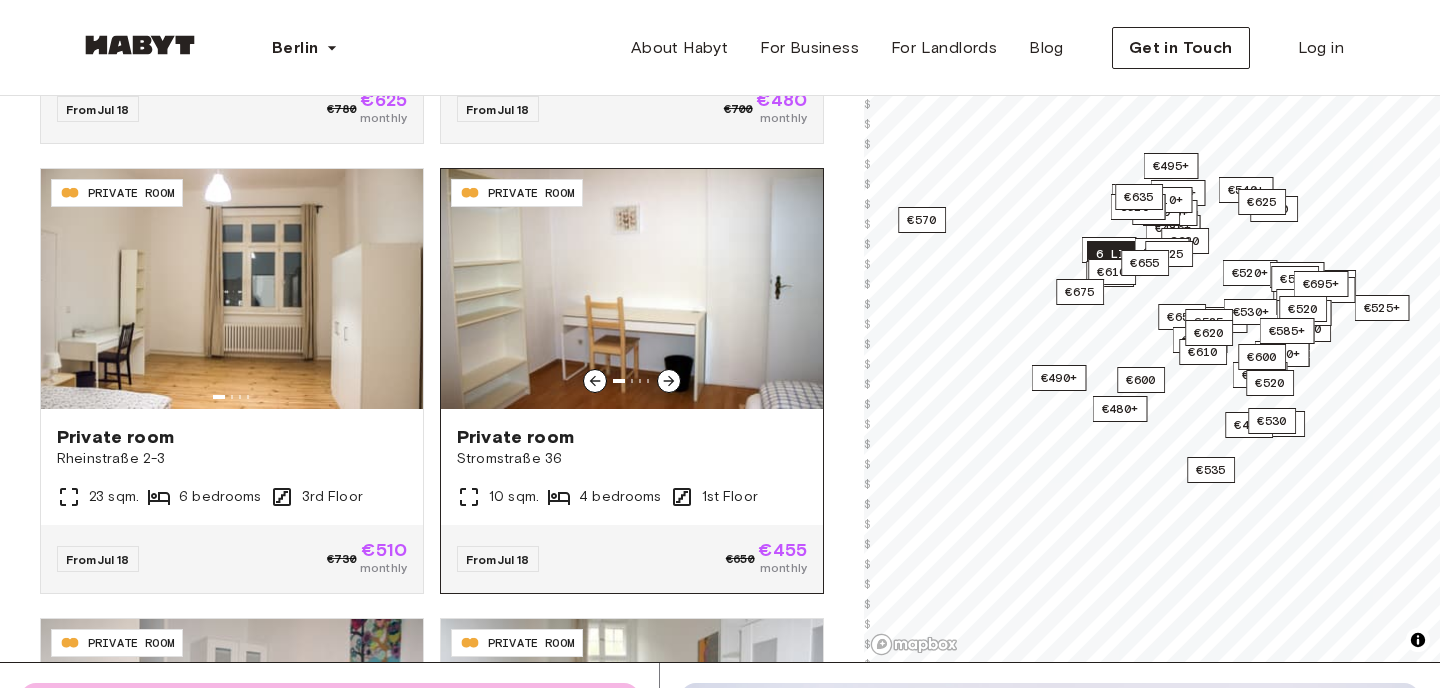 click 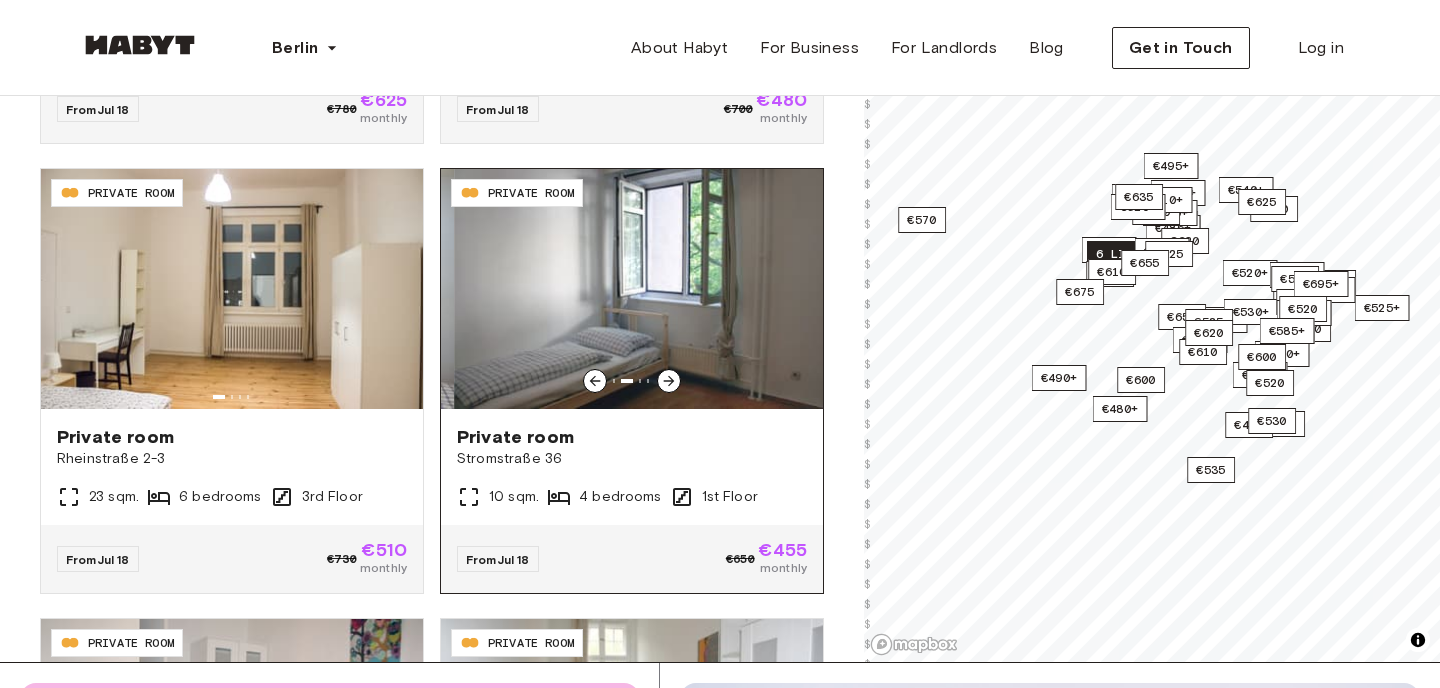 click 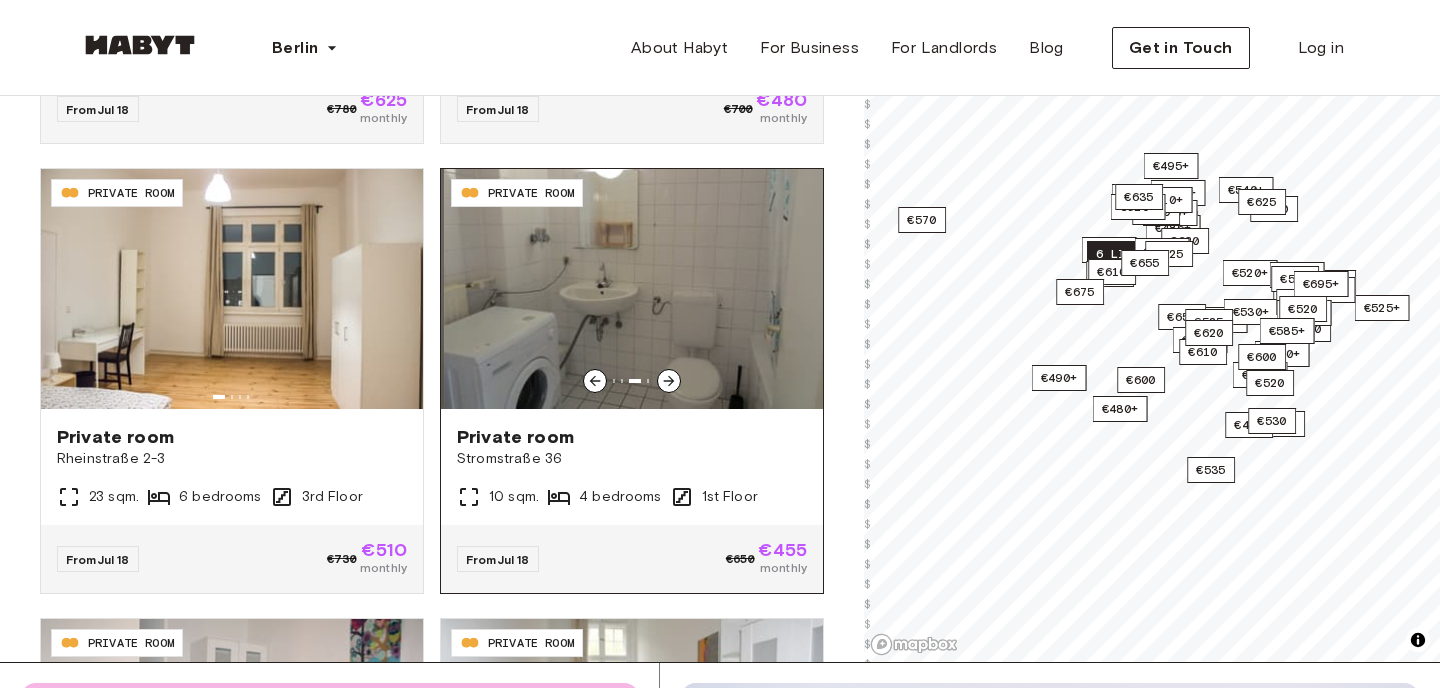 click 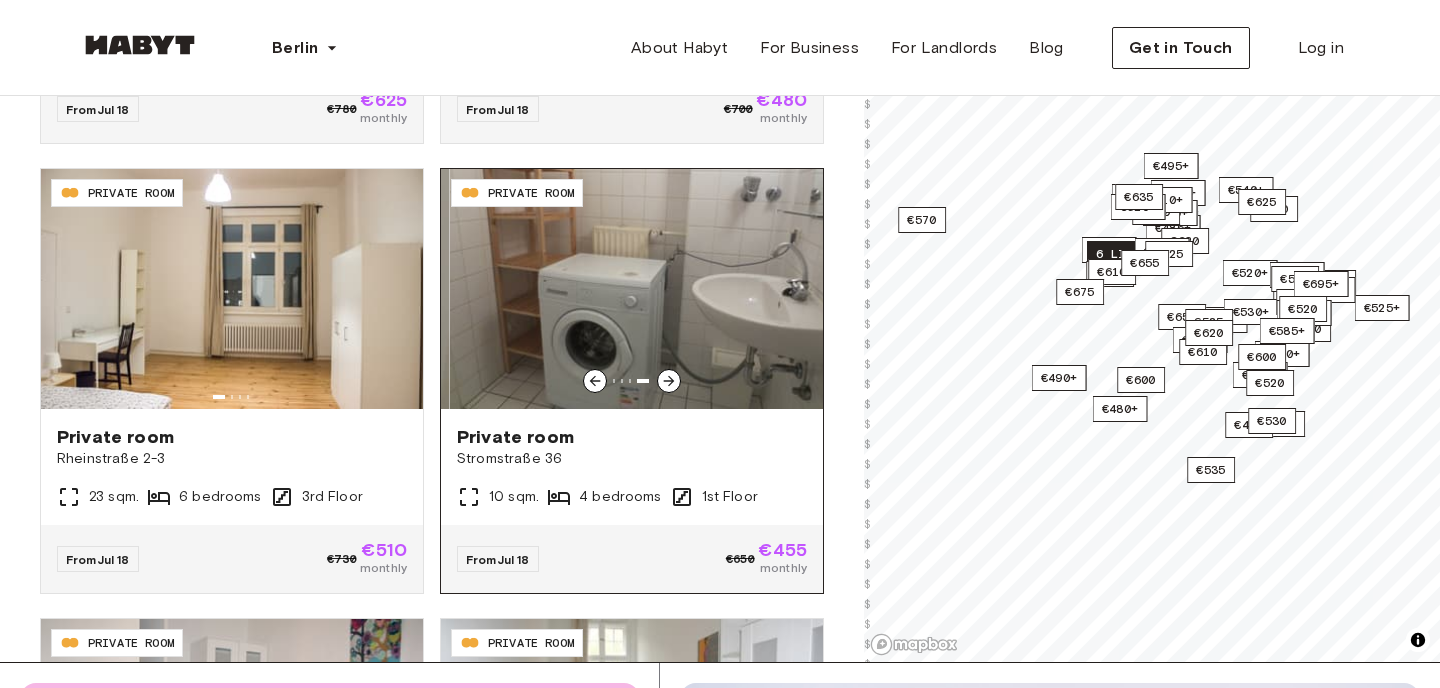 click 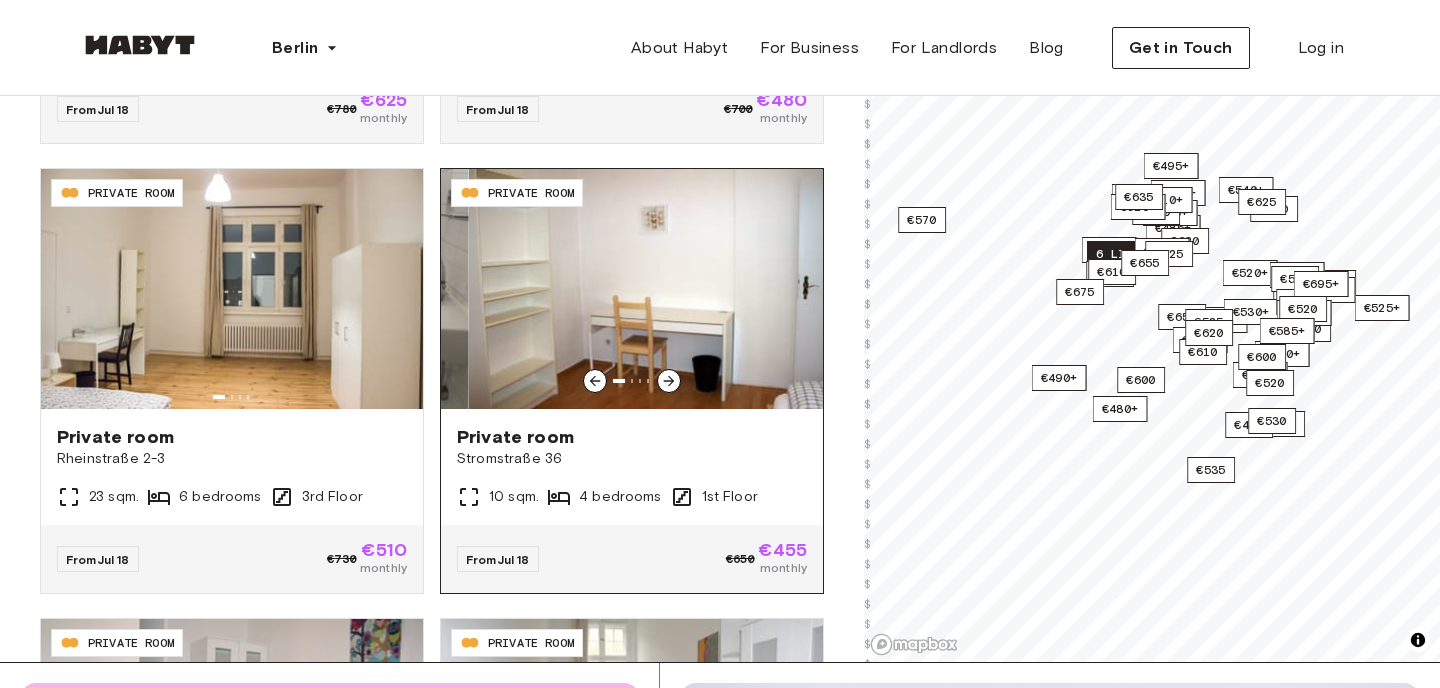 click 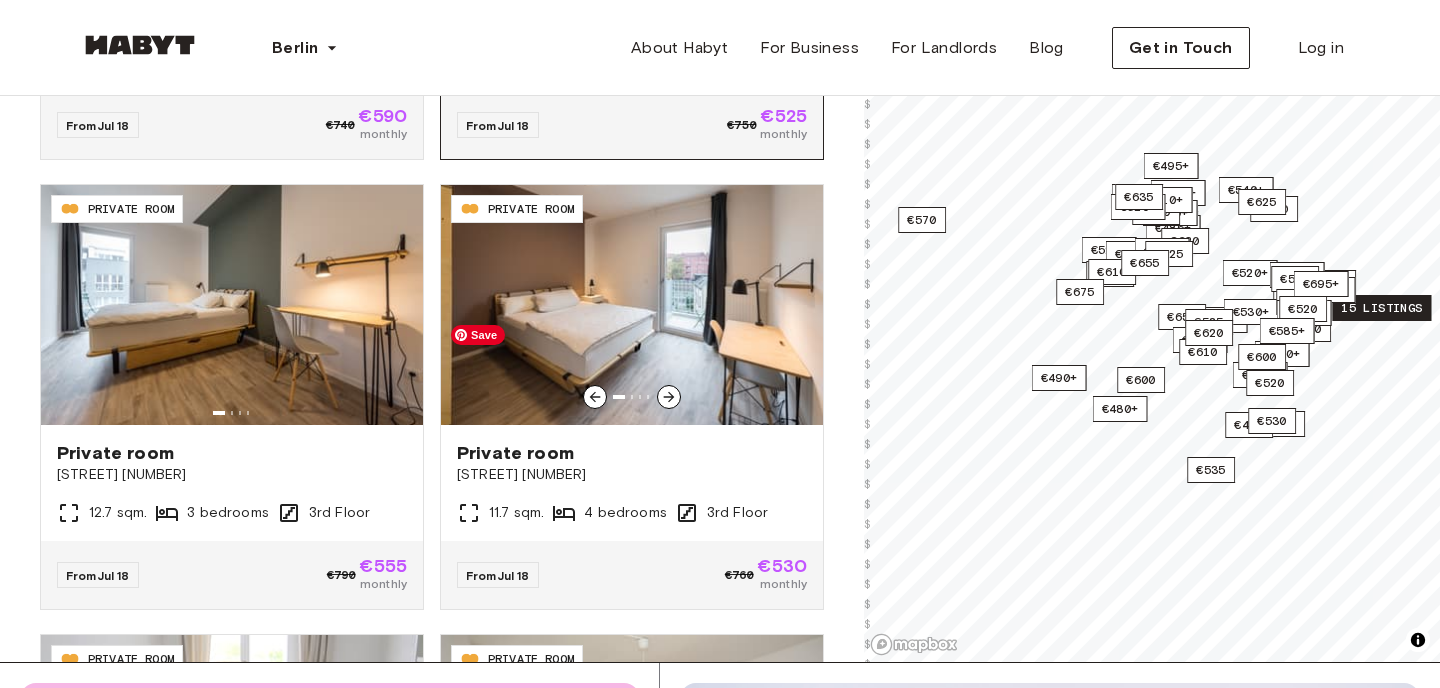 scroll, scrollTop: 11941, scrollLeft: 0, axis: vertical 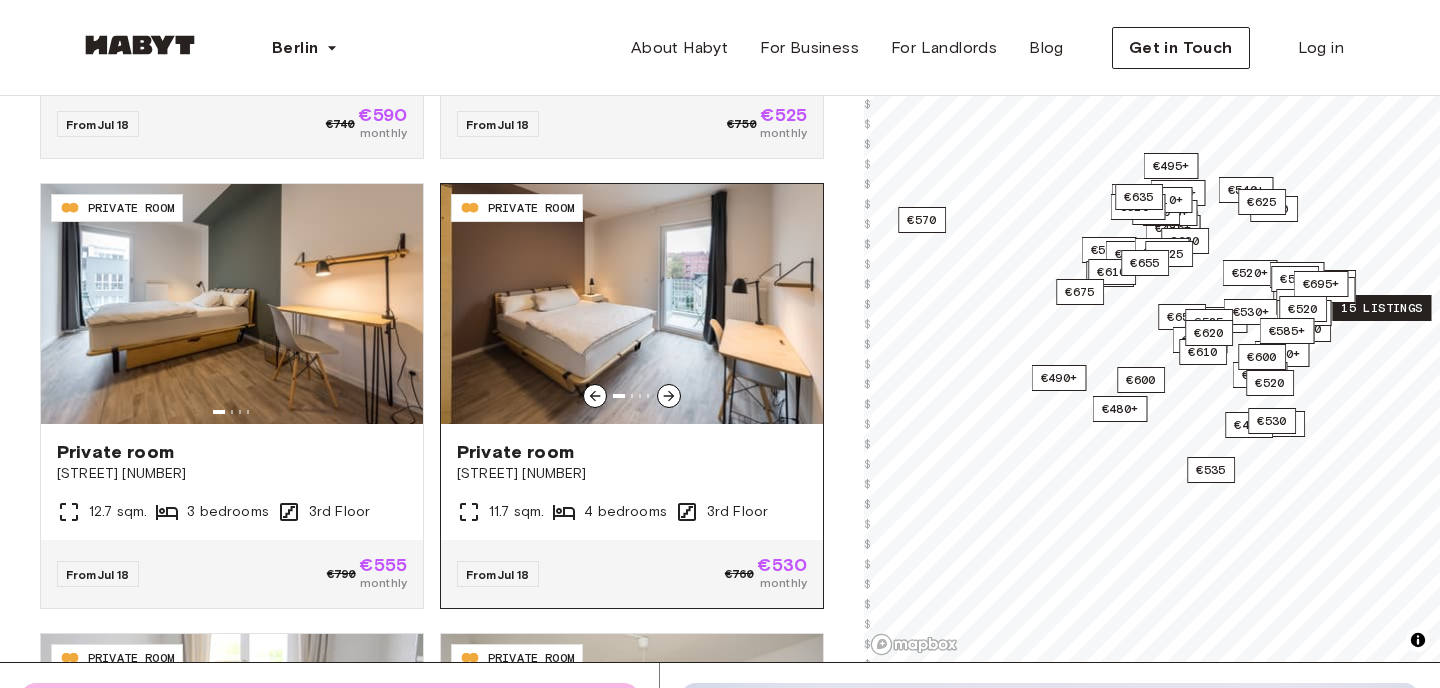 click 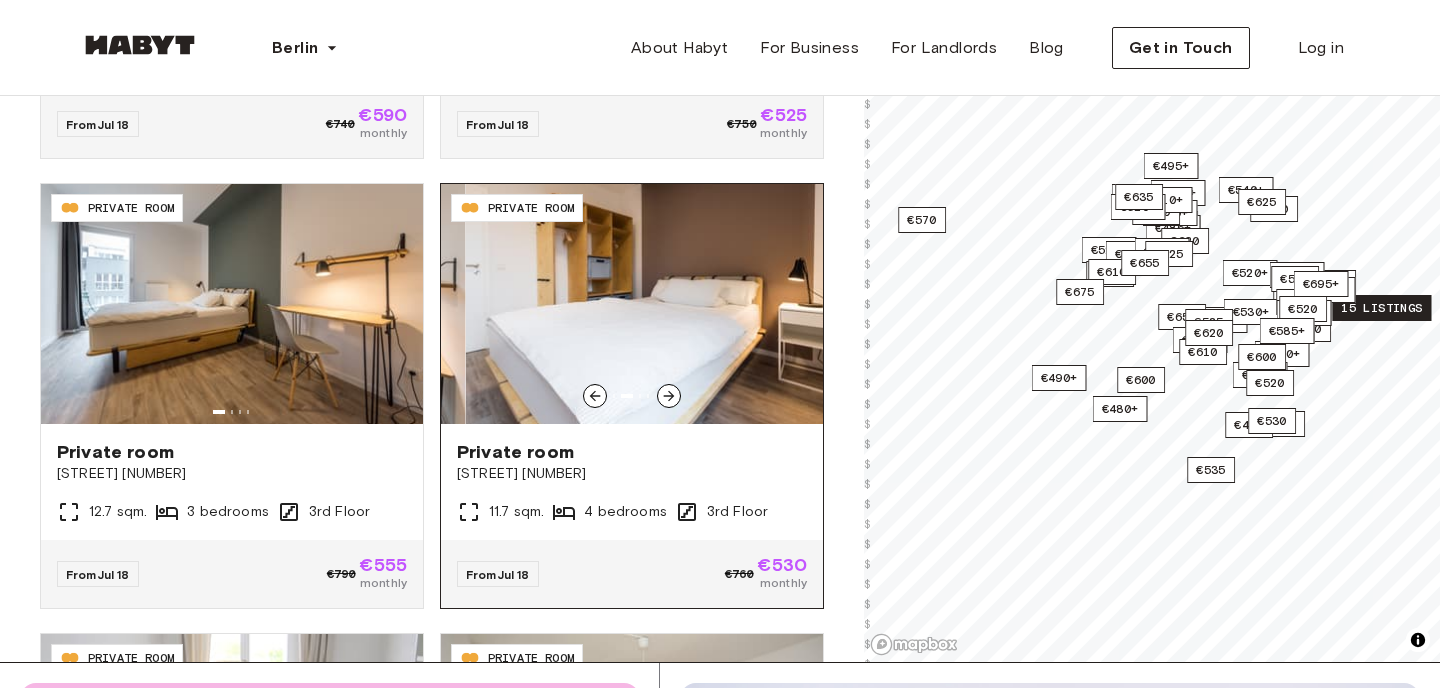 click 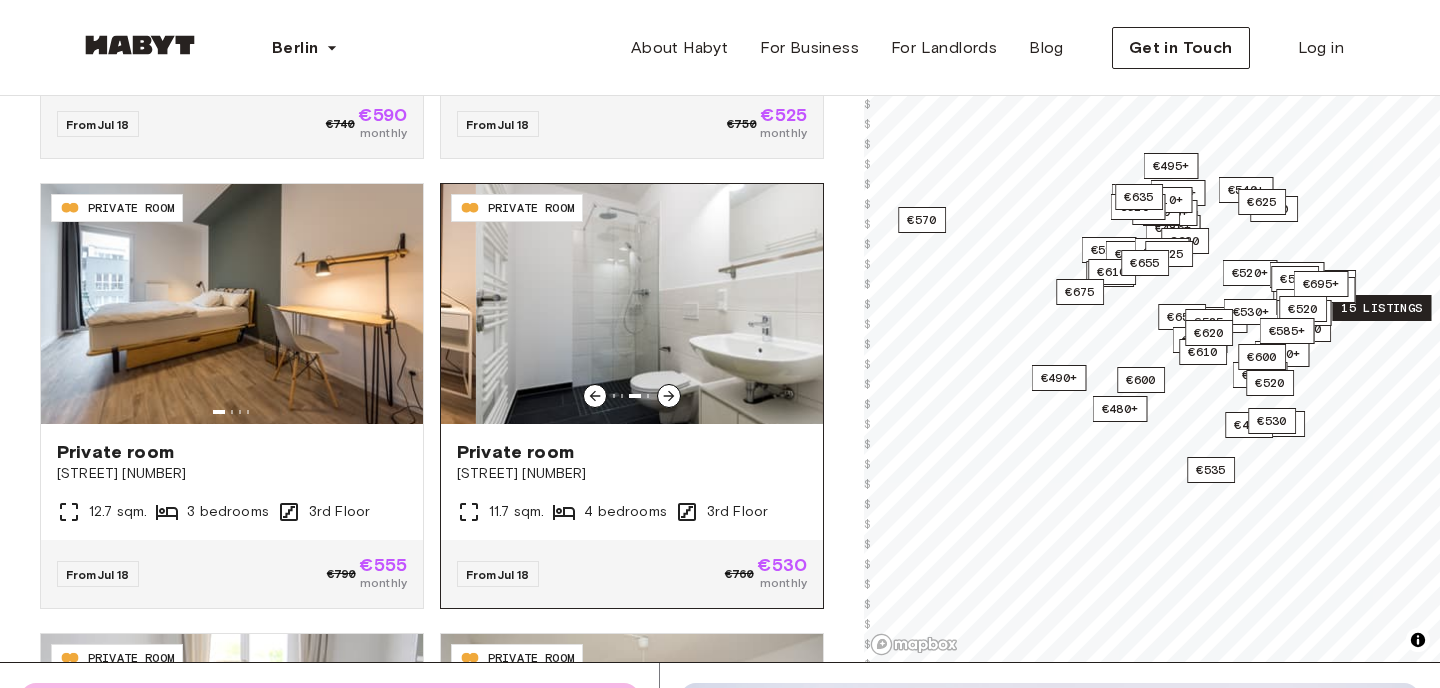 click 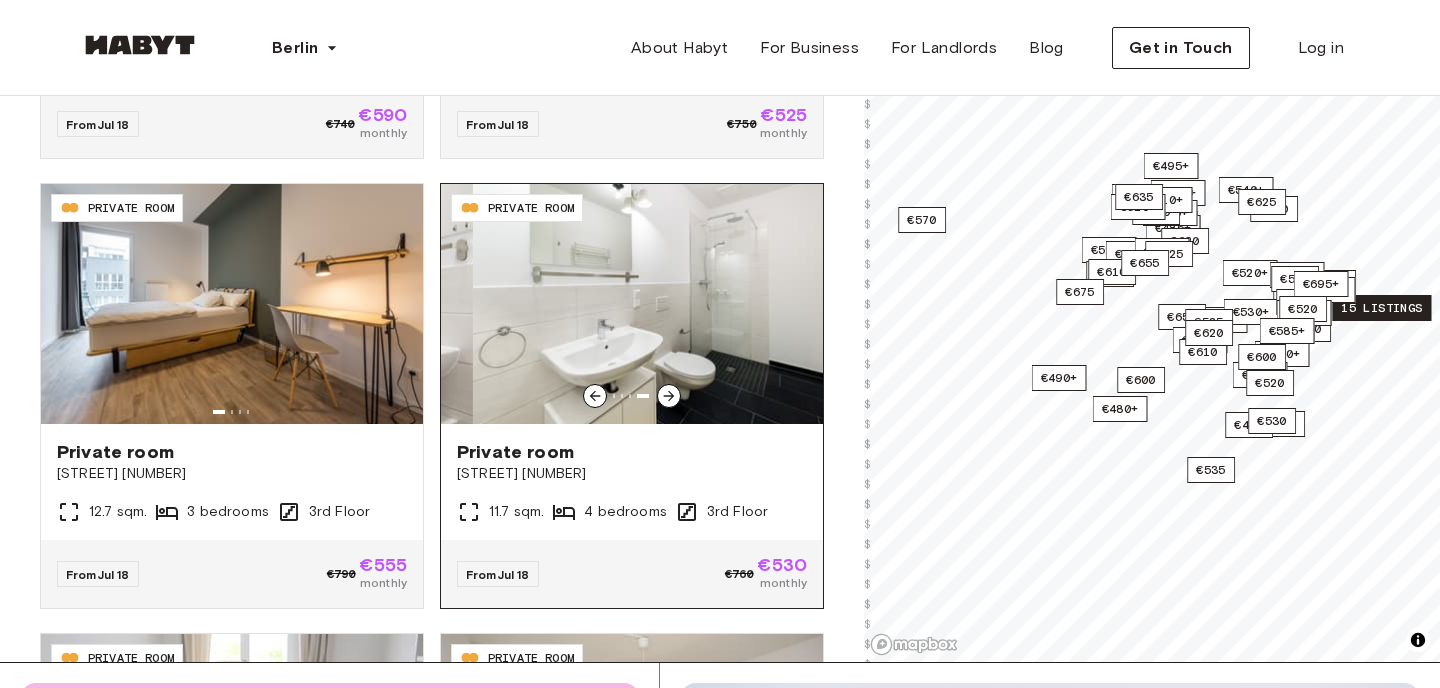 click 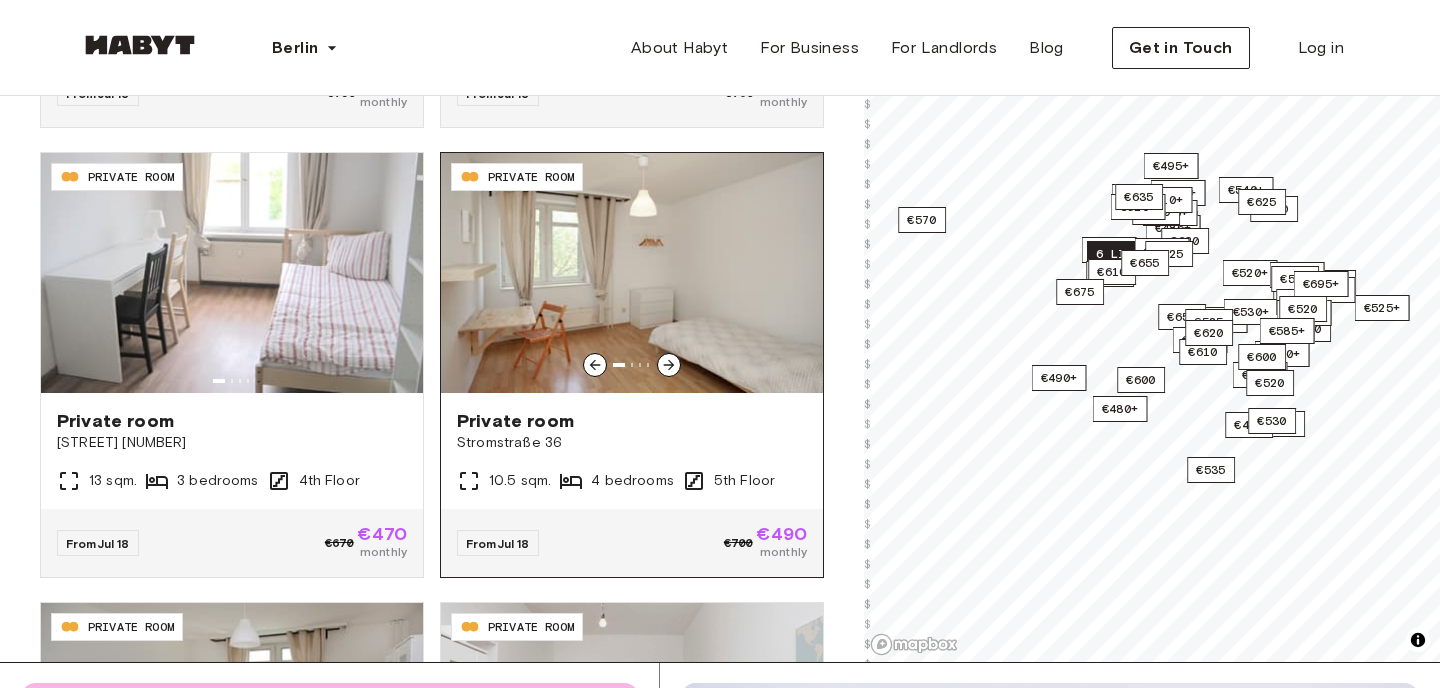 scroll, scrollTop: 12418, scrollLeft: 0, axis: vertical 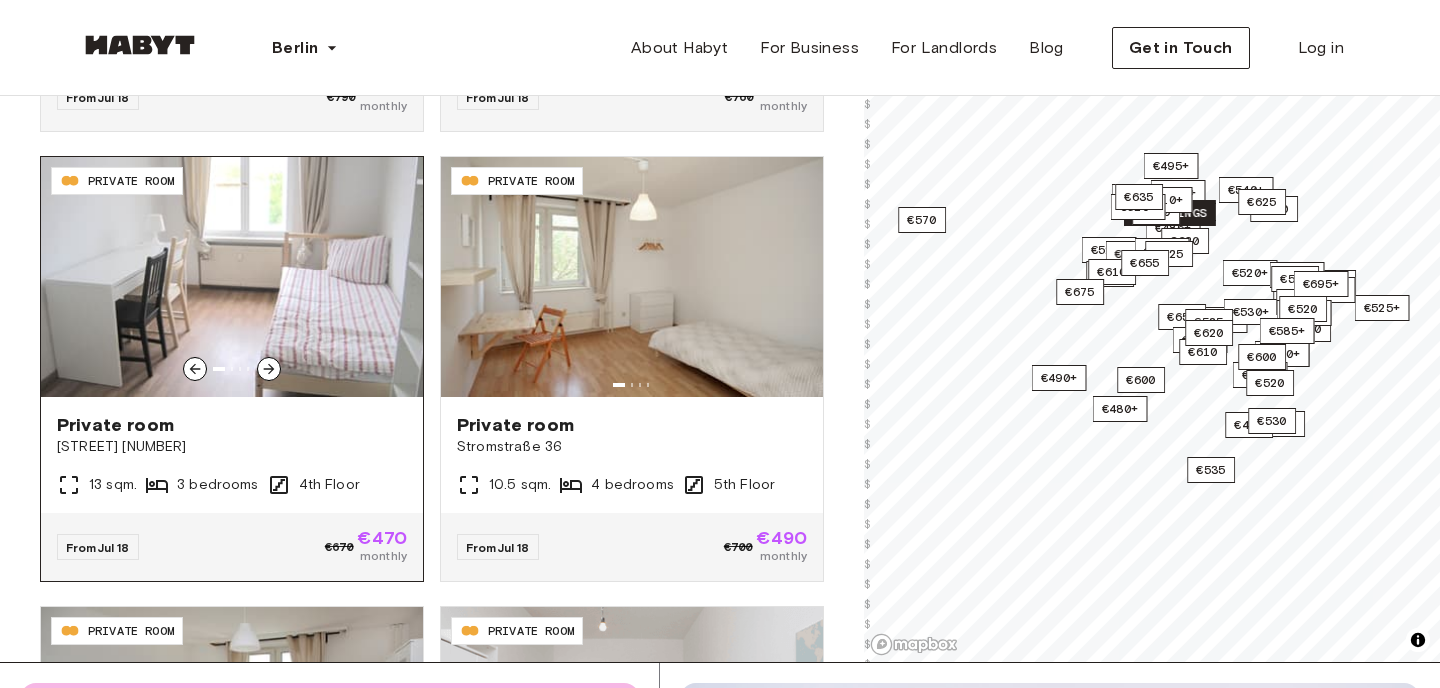 click 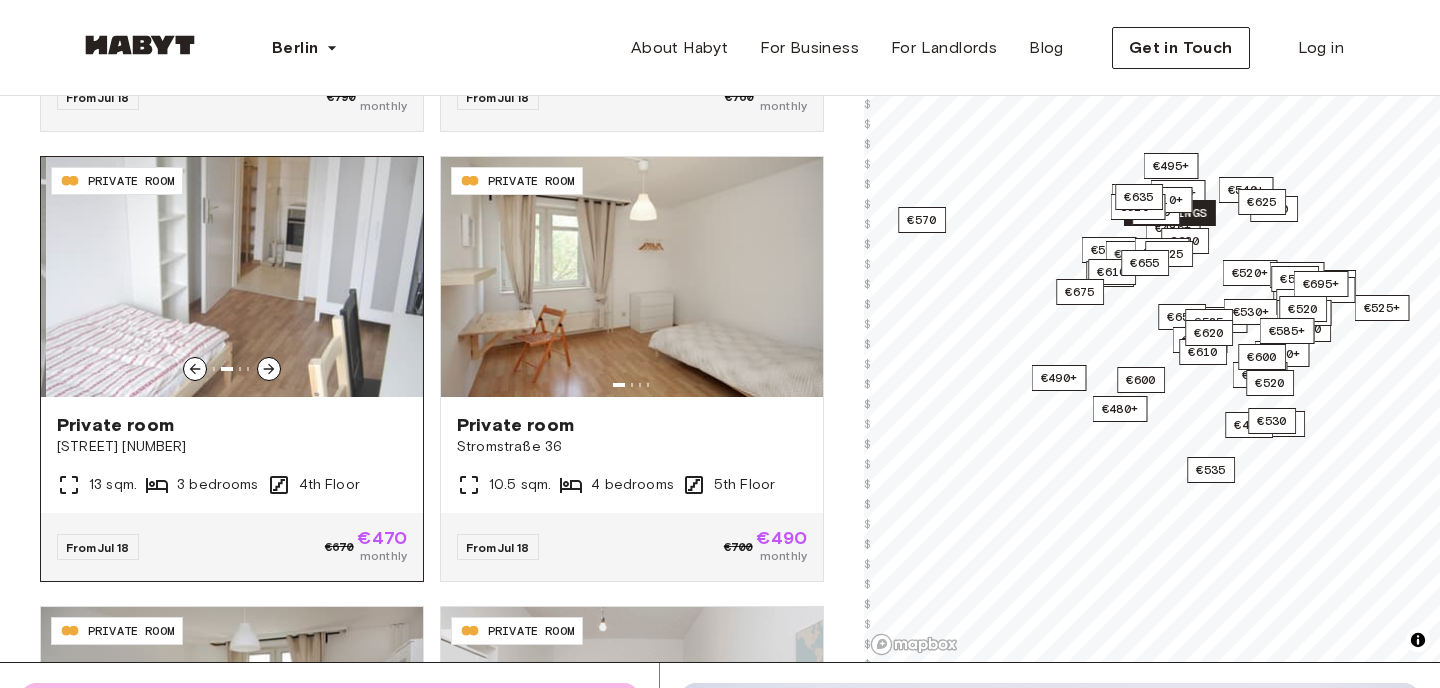 click 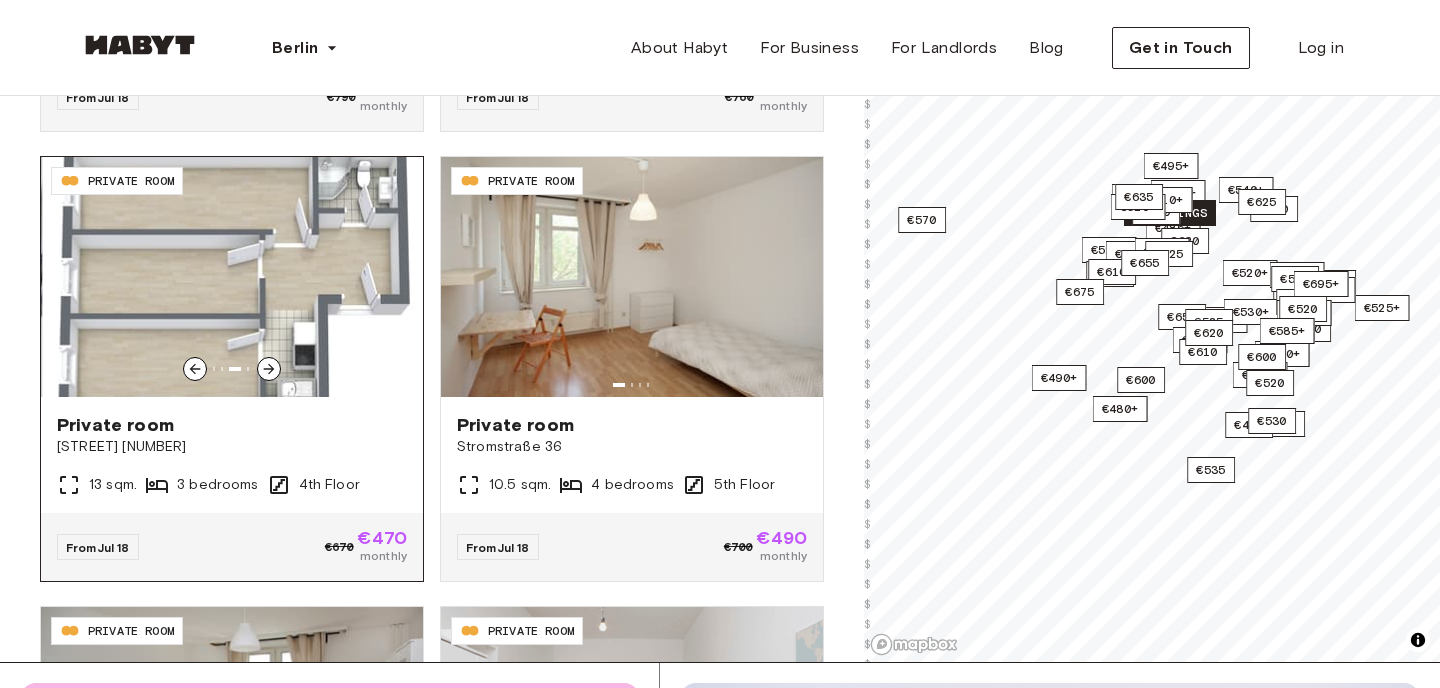 click 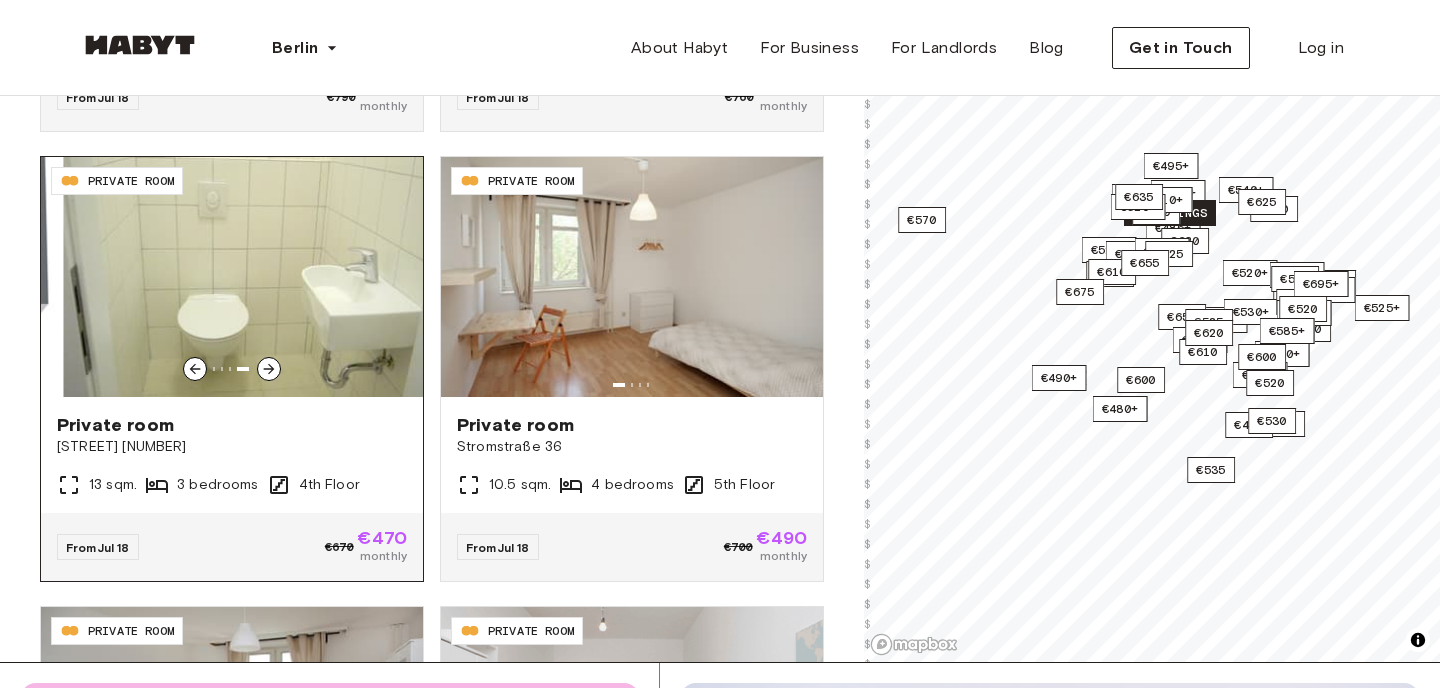 click 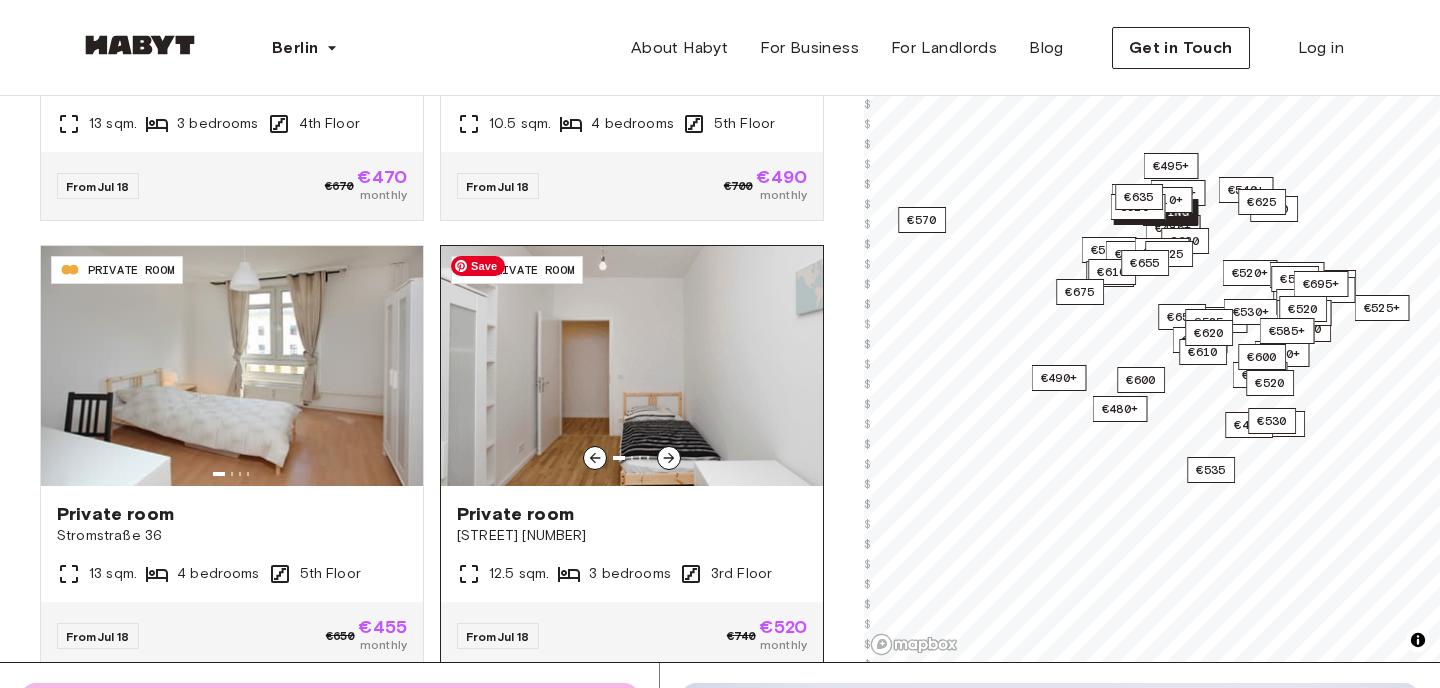 scroll, scrollTop: 12902, scrollLeft: 0, axis: vertical 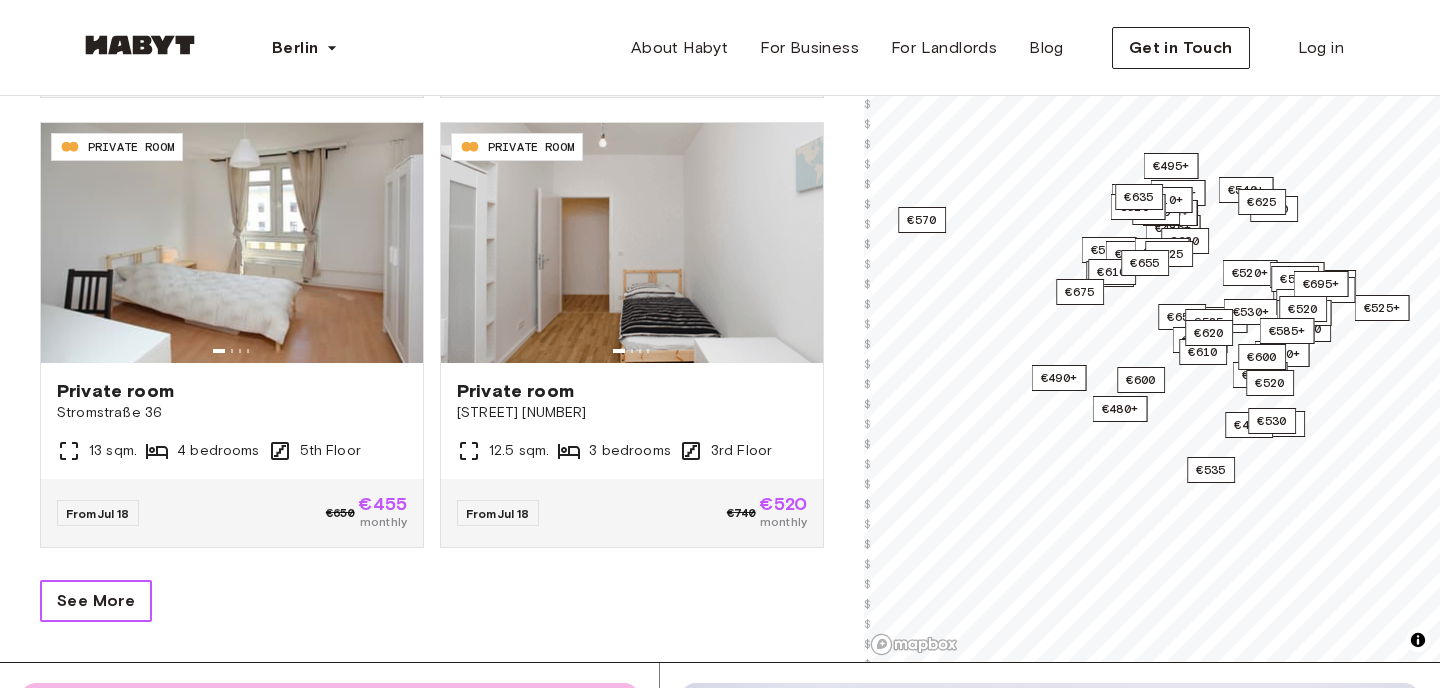 click on "See More" at bounding box center (96, 601) 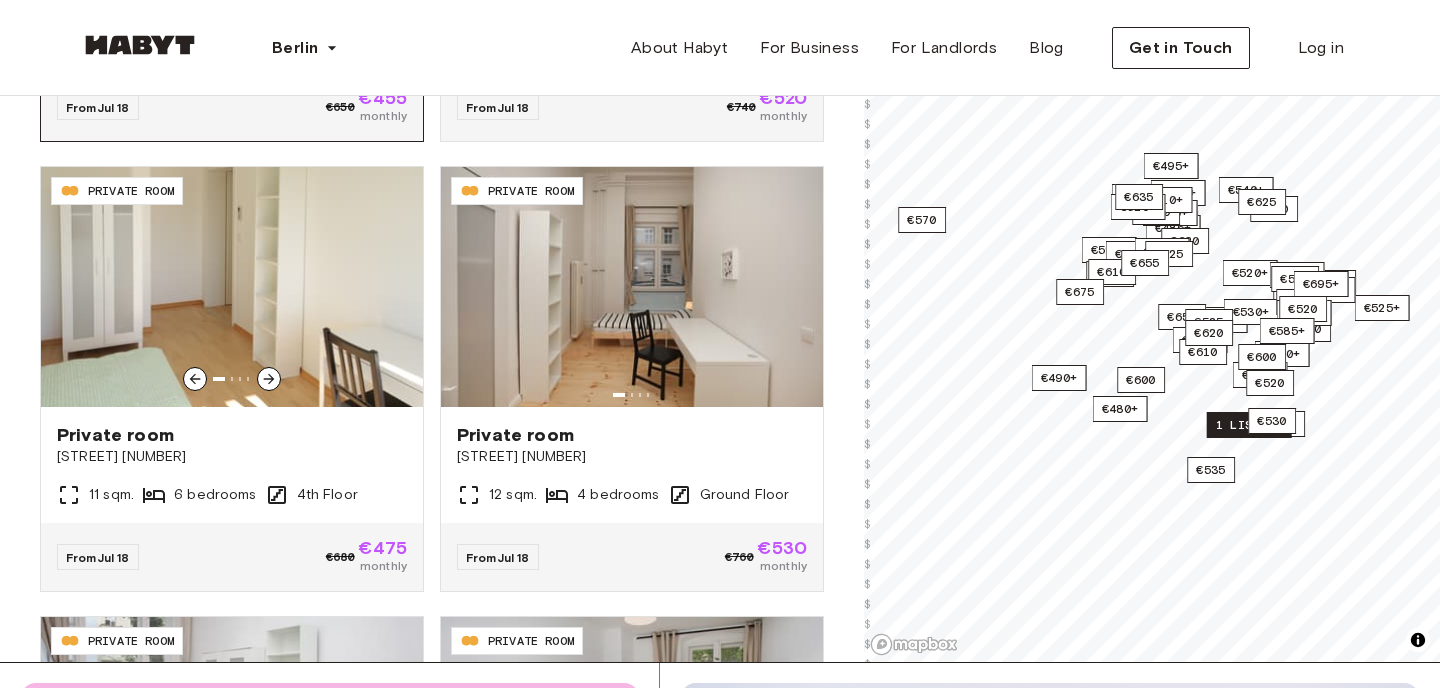 scroll, scrollTop: 13310, scrollLeft: 0, axis: vertical 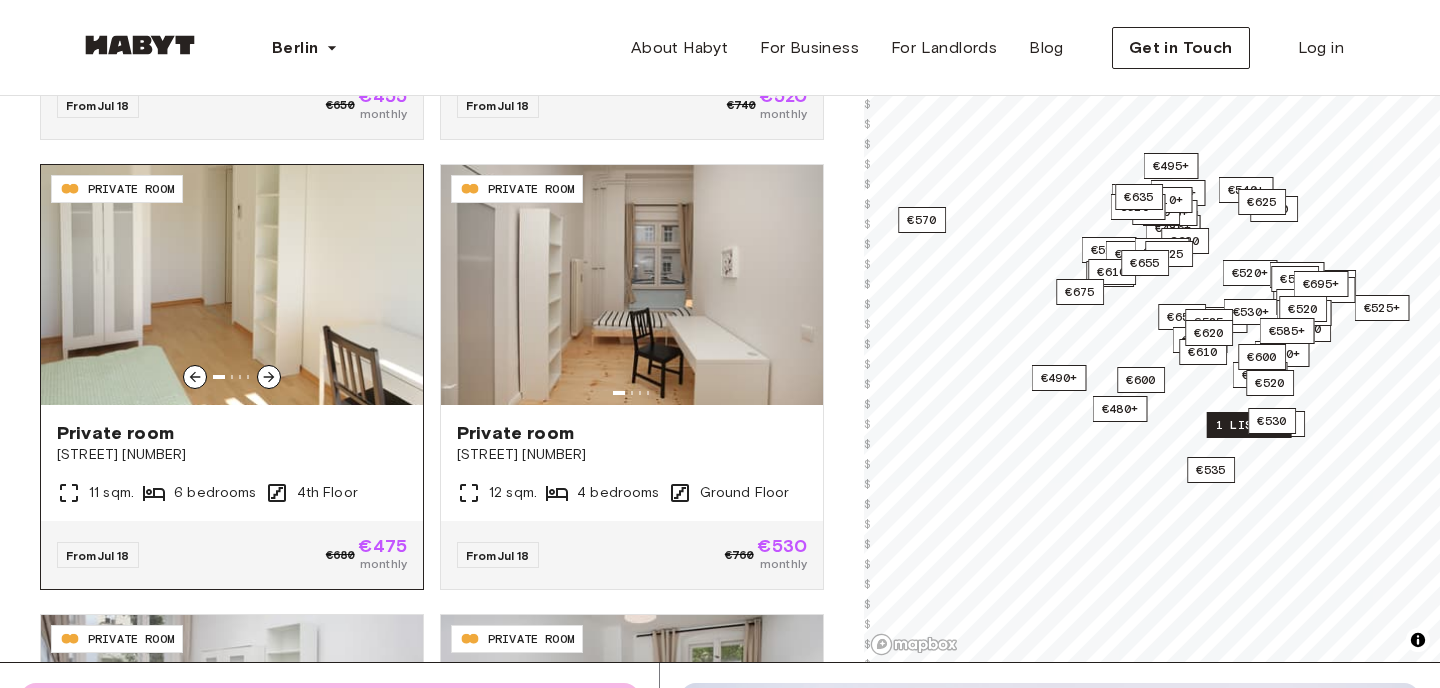 click 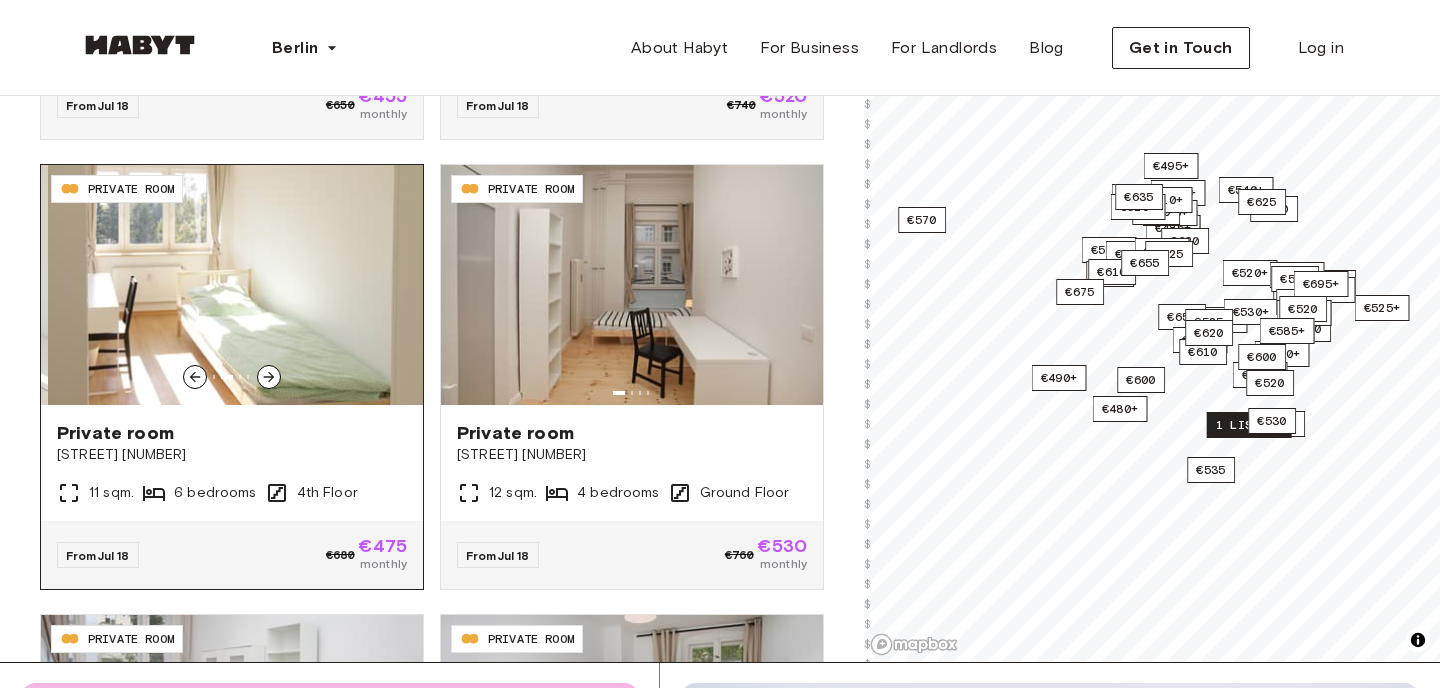 click 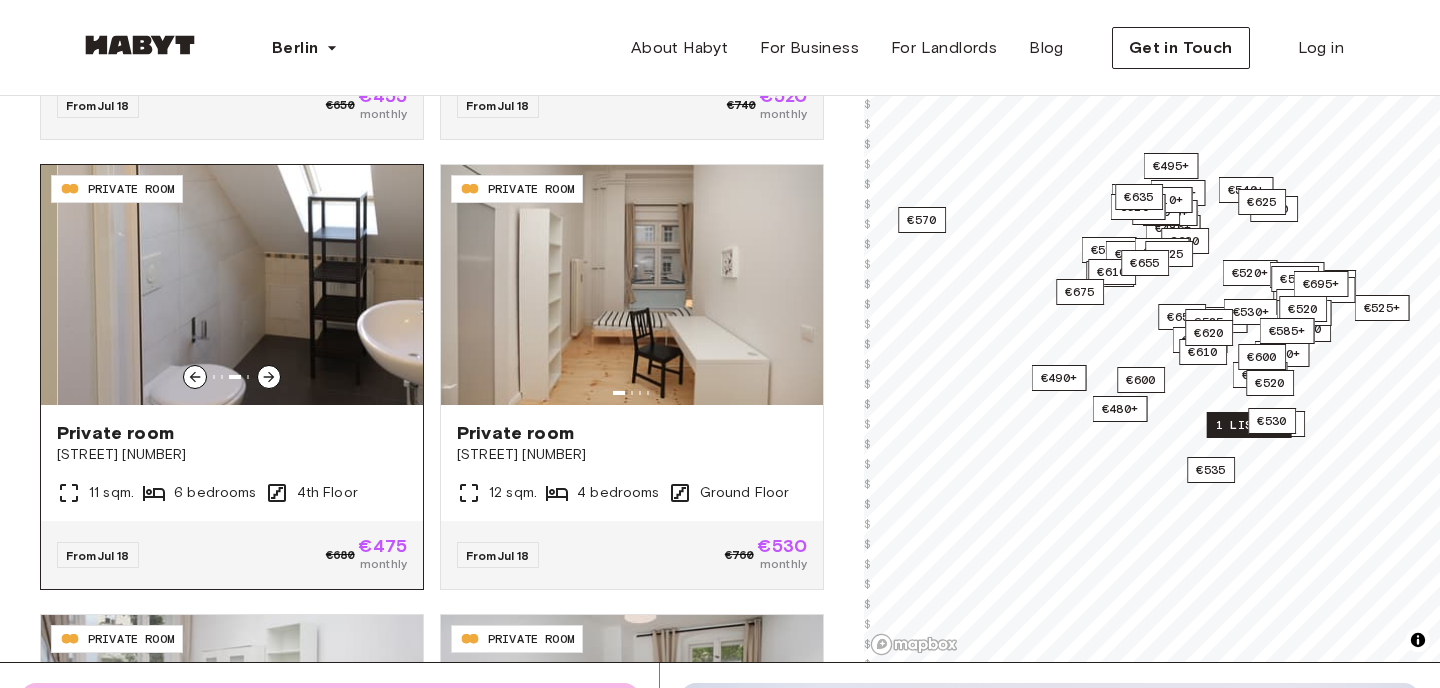 click 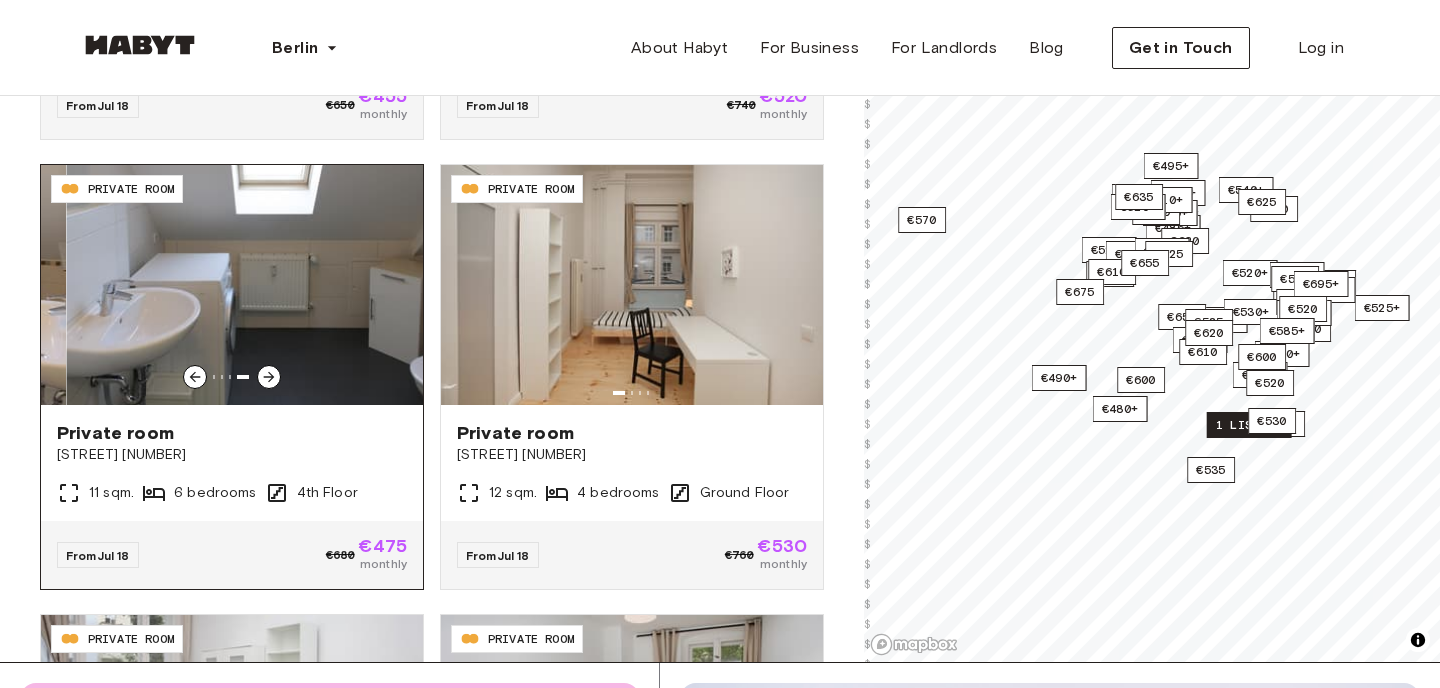 click 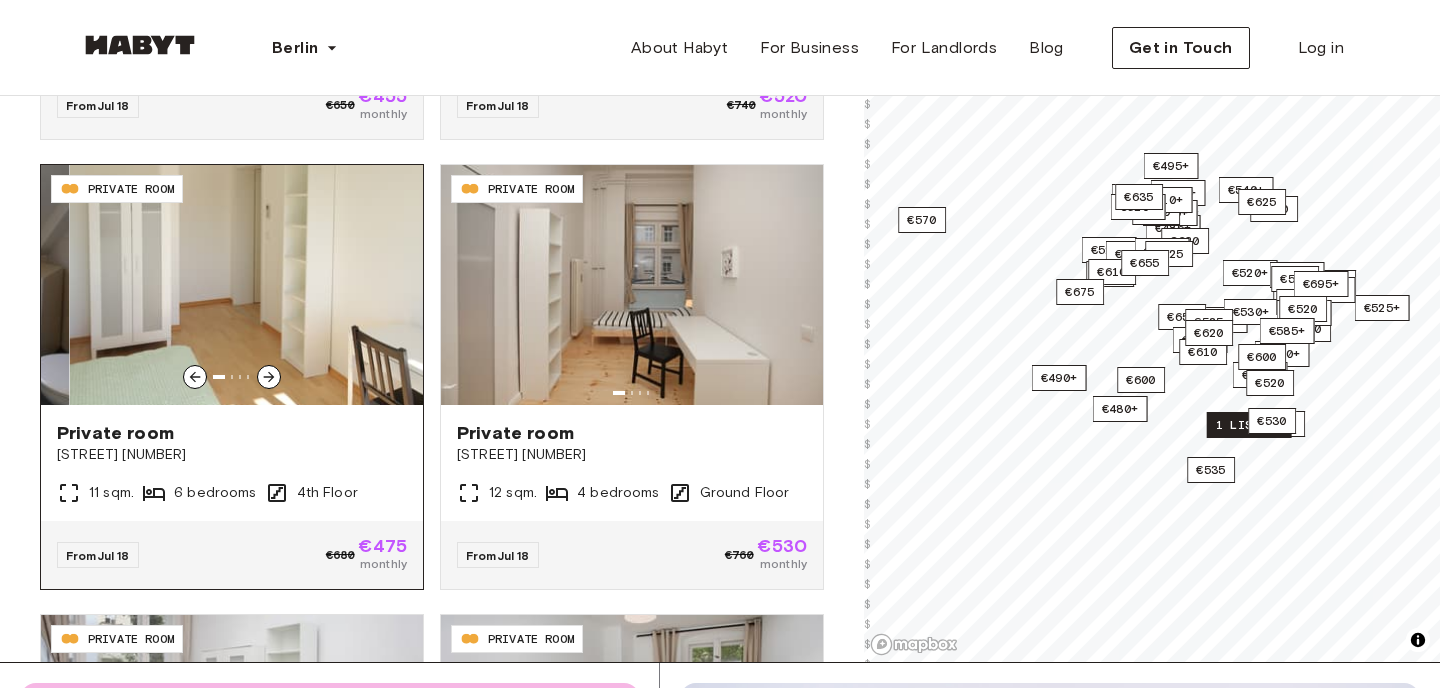 click 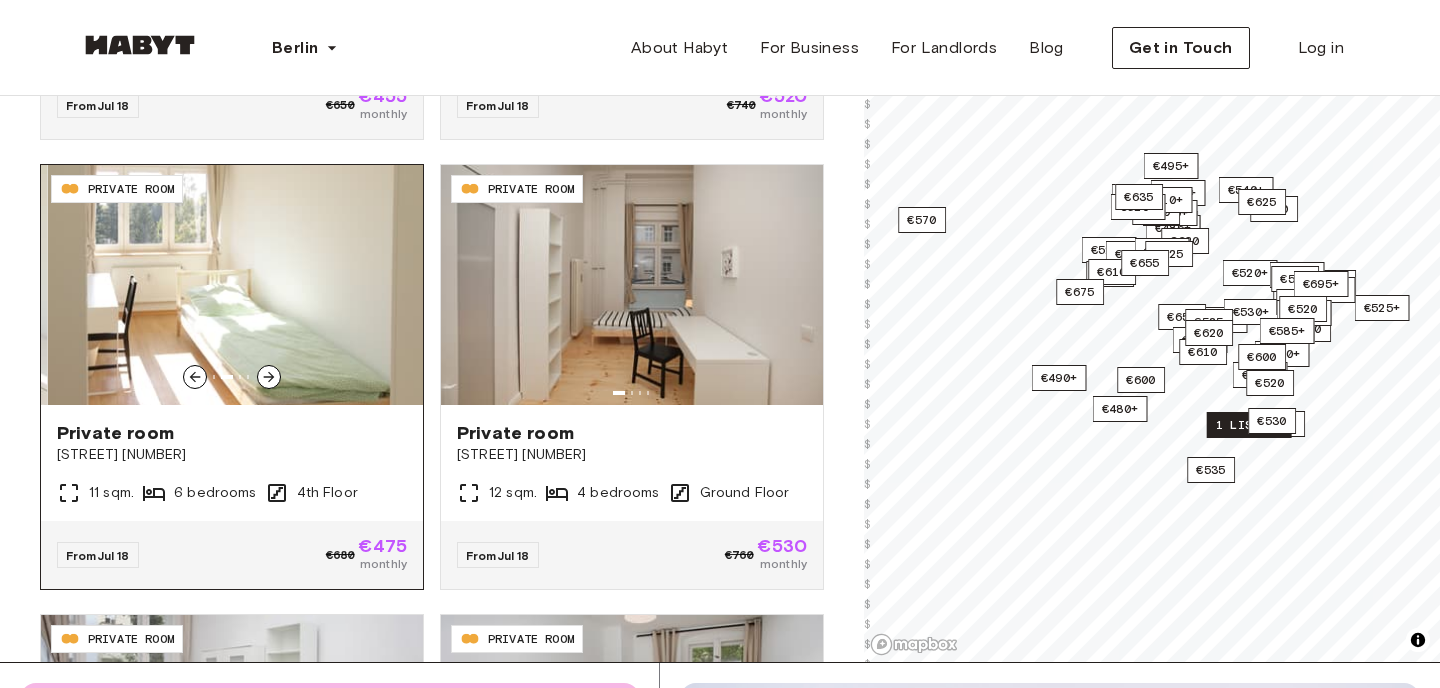 click 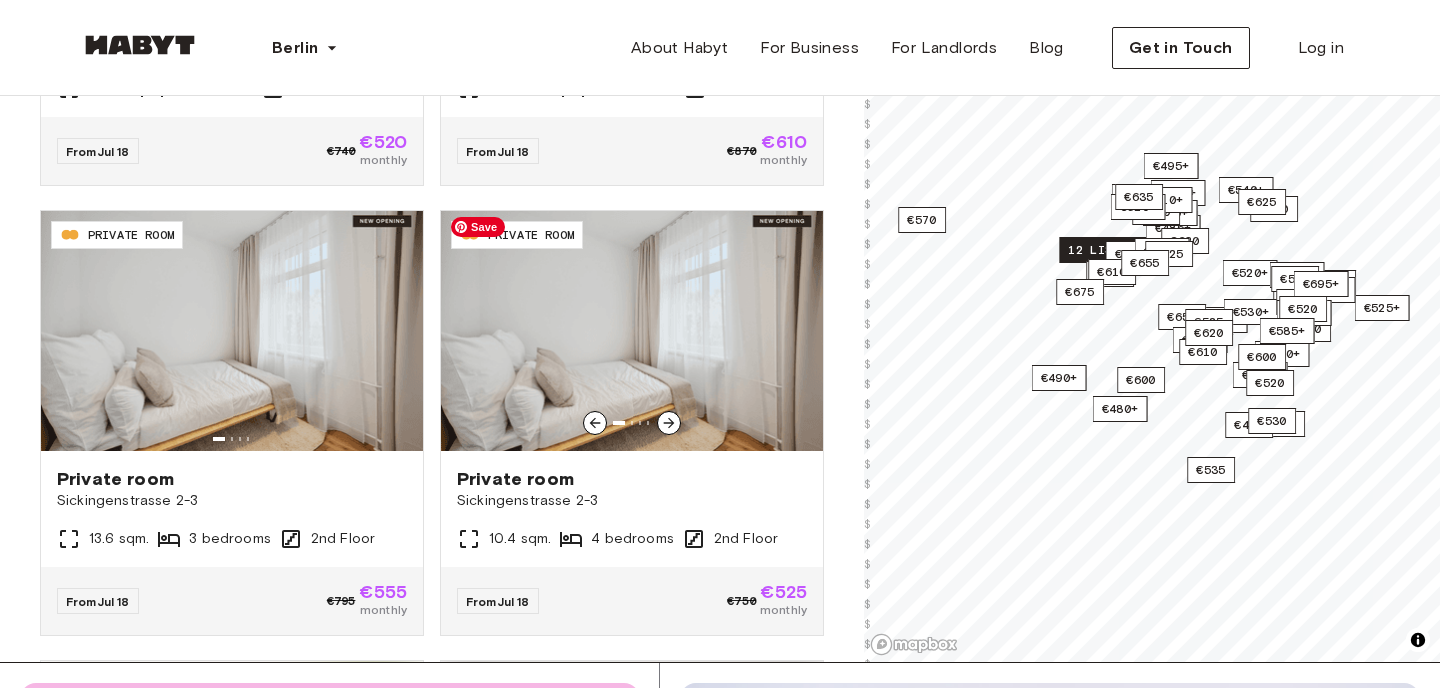 scroll, scrollTop: 16871, scrollLeft: 0, axis: vertical 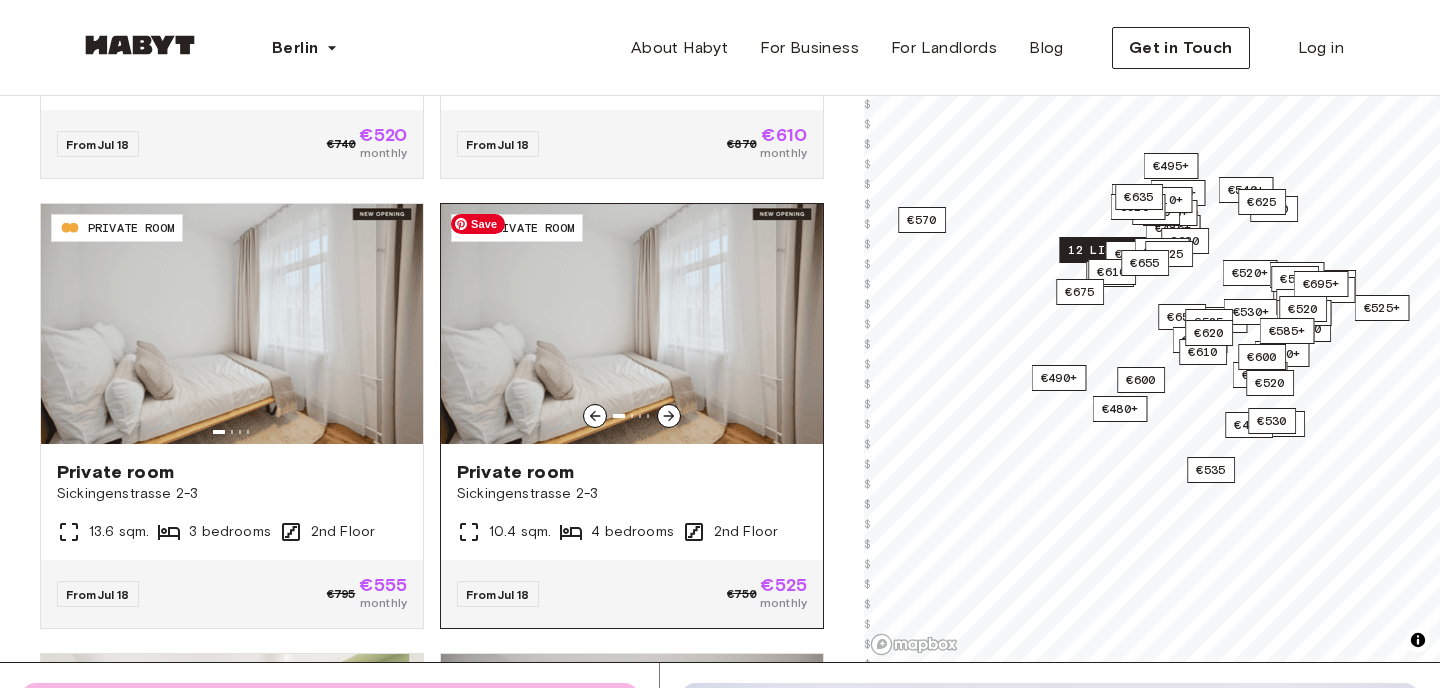click at bounding box center (632, 324) 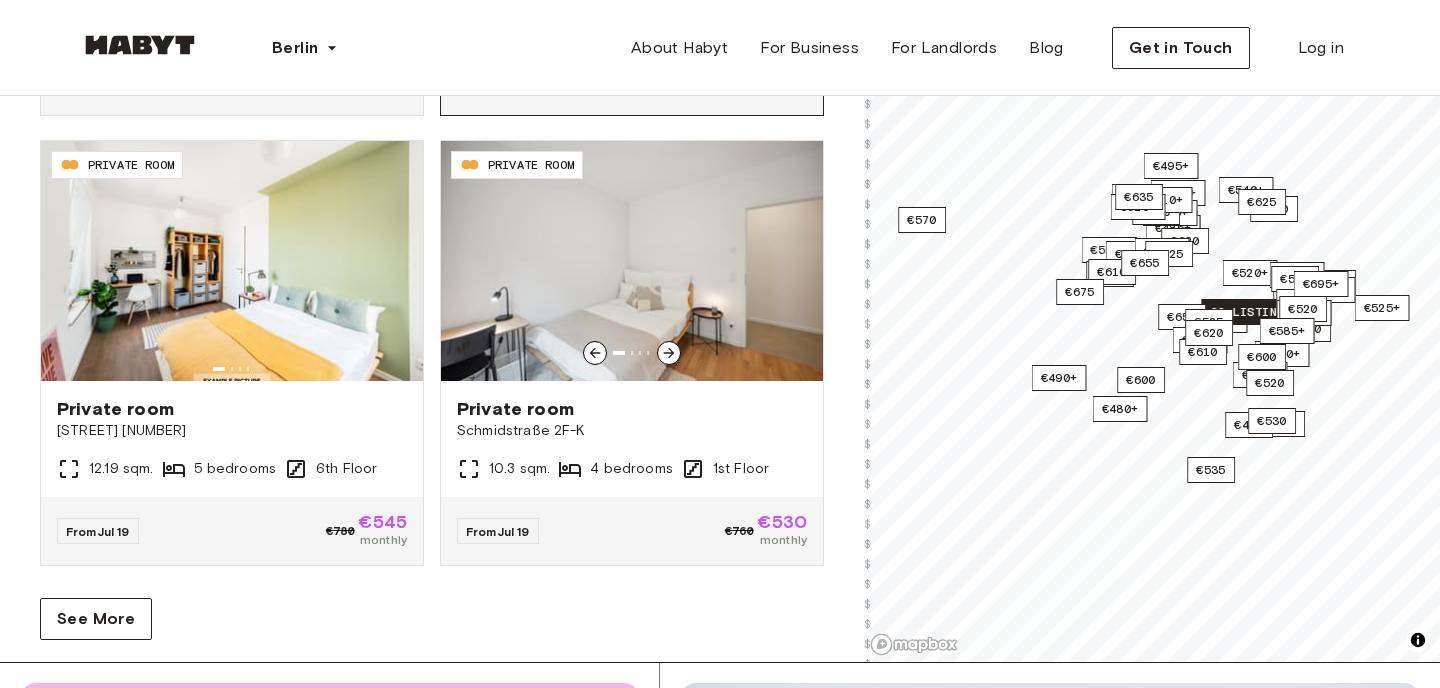 scroll, scrollTop: 17402, scrollLeft: 0, axis: vertical 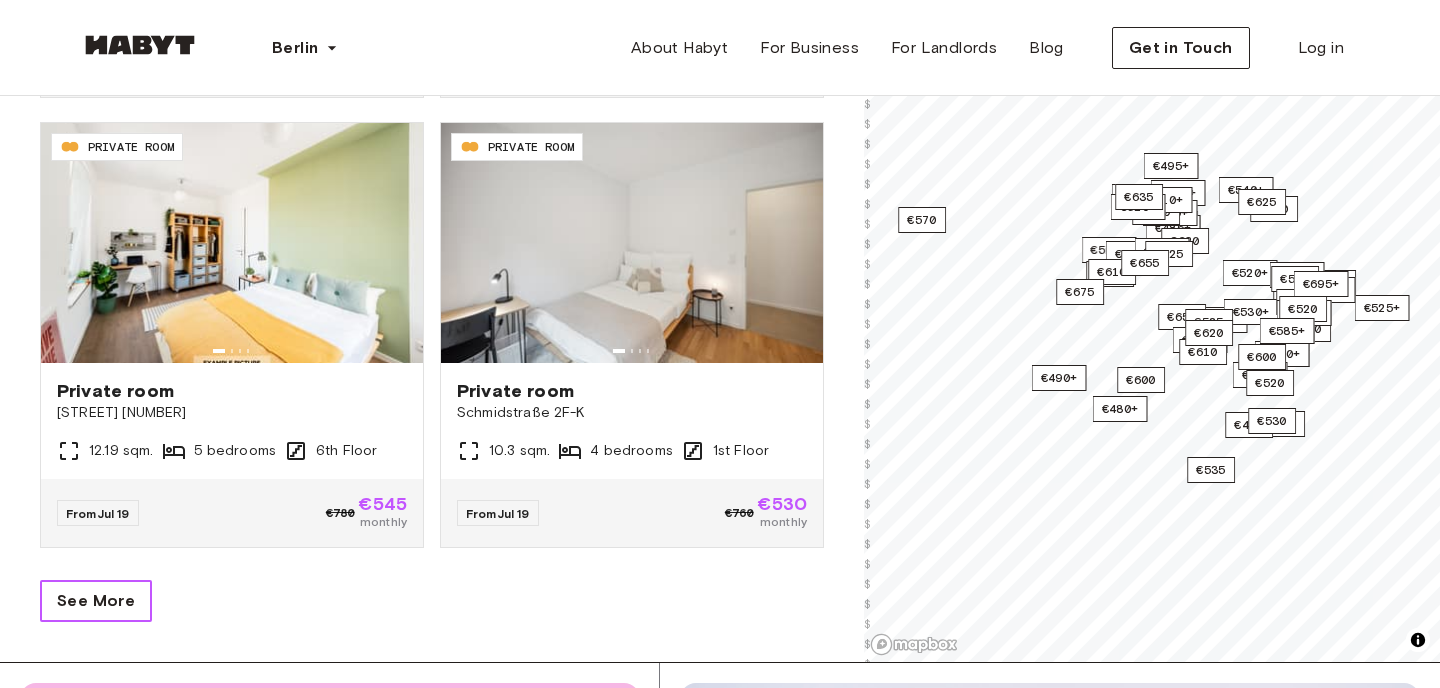 click on "See More" at bounding box center (96, 601) 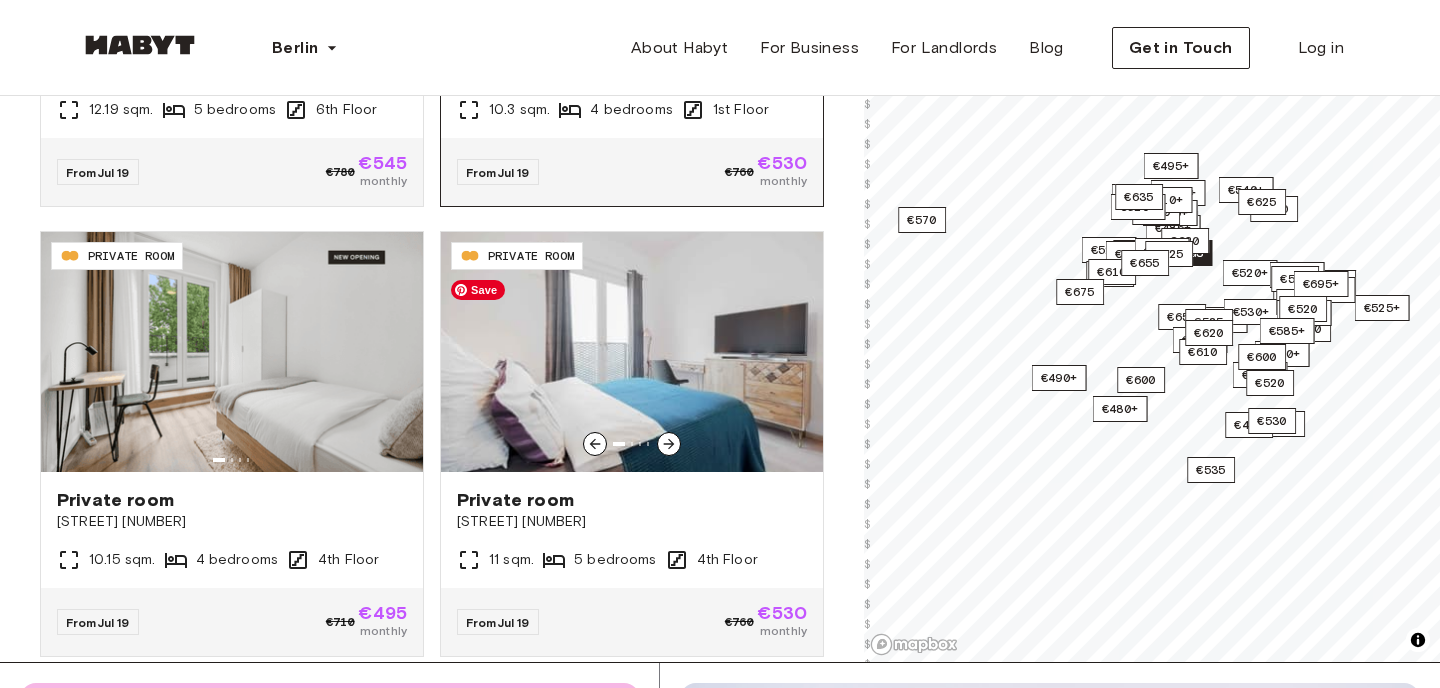 scroll, scrollTop: 17745, scrollLeft: 0, axis: vertical 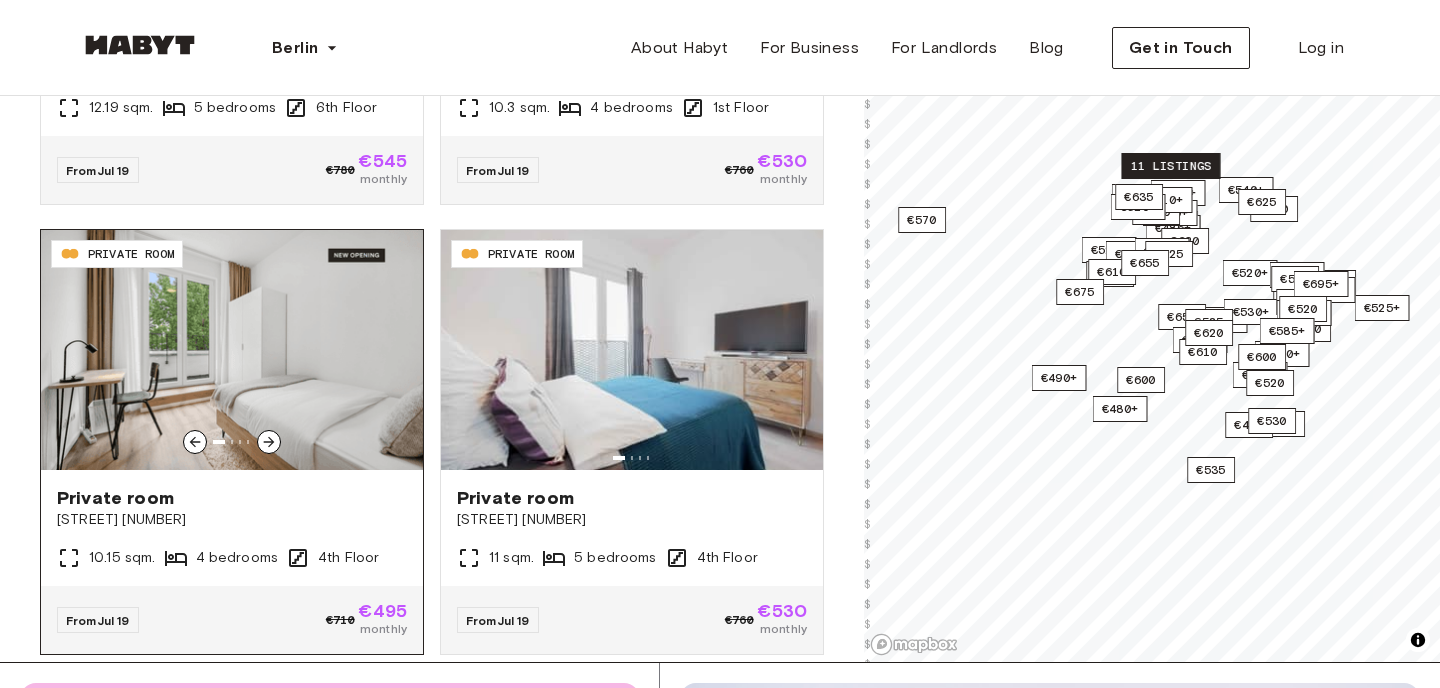 click 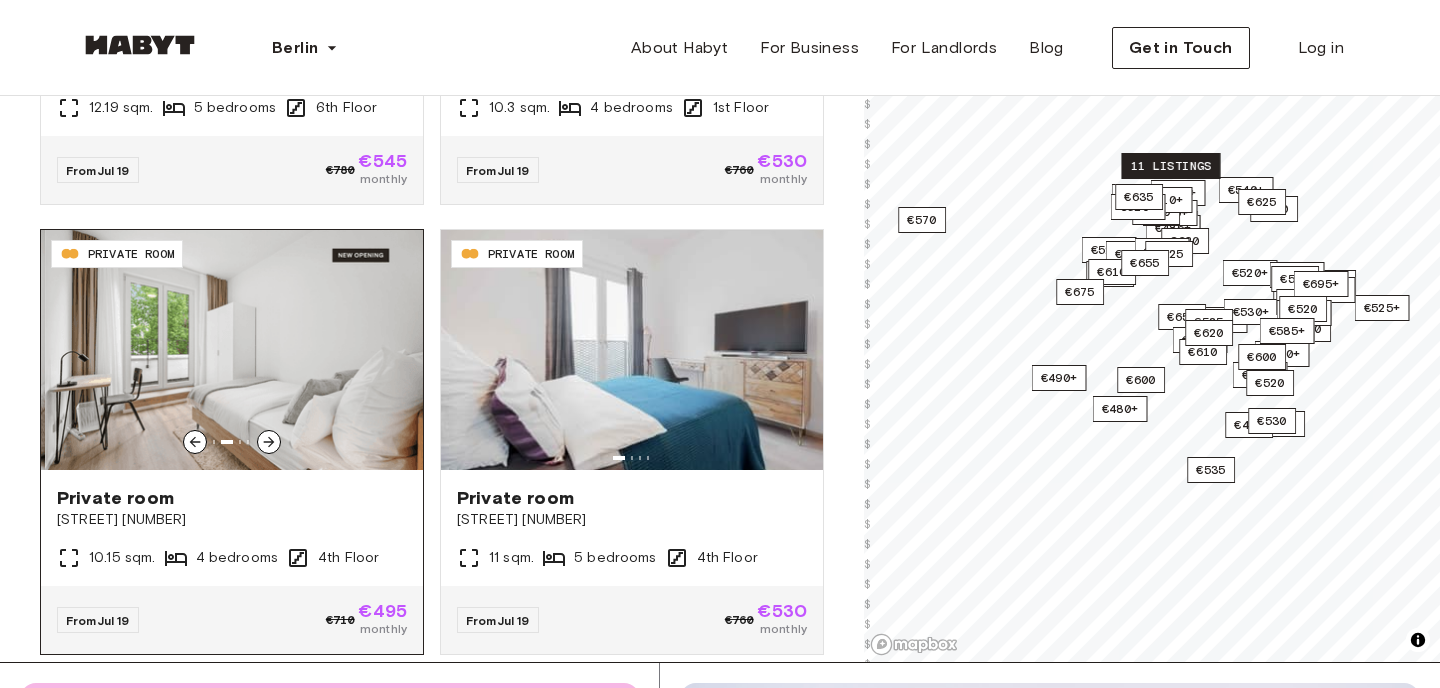 click 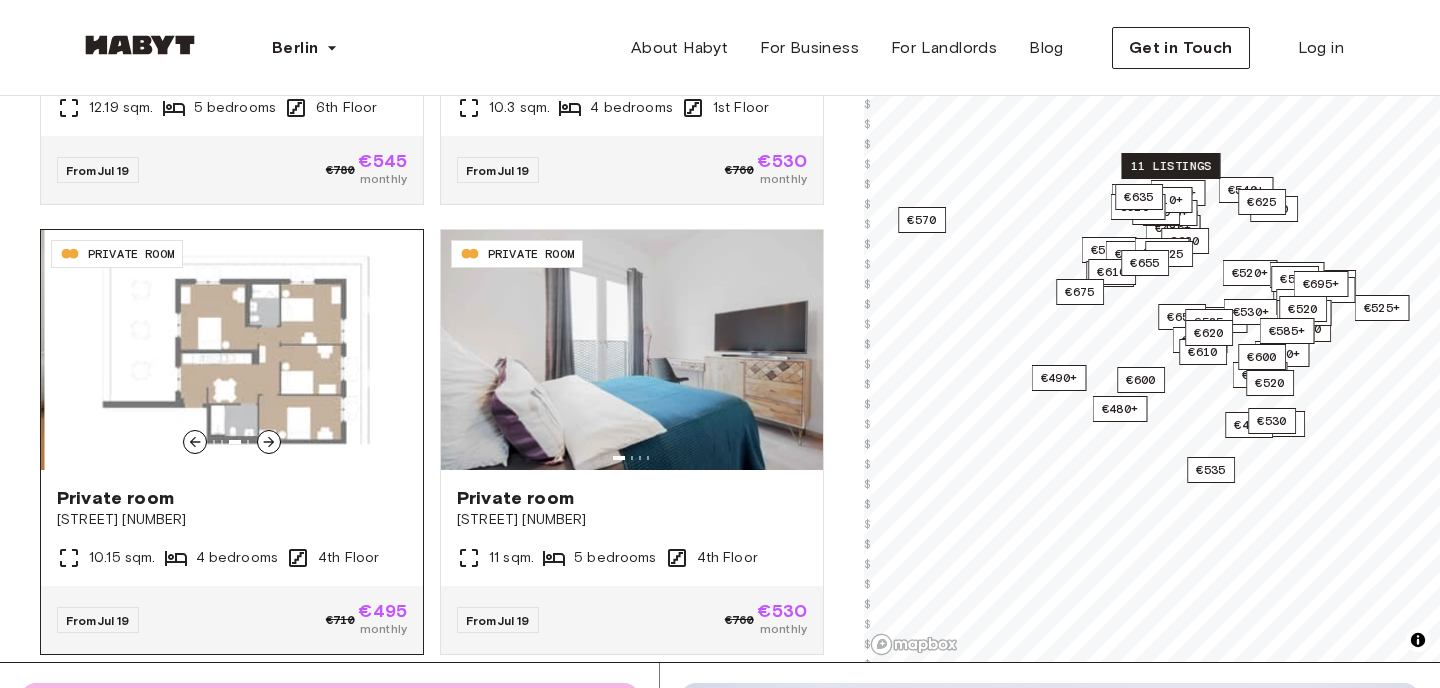 click 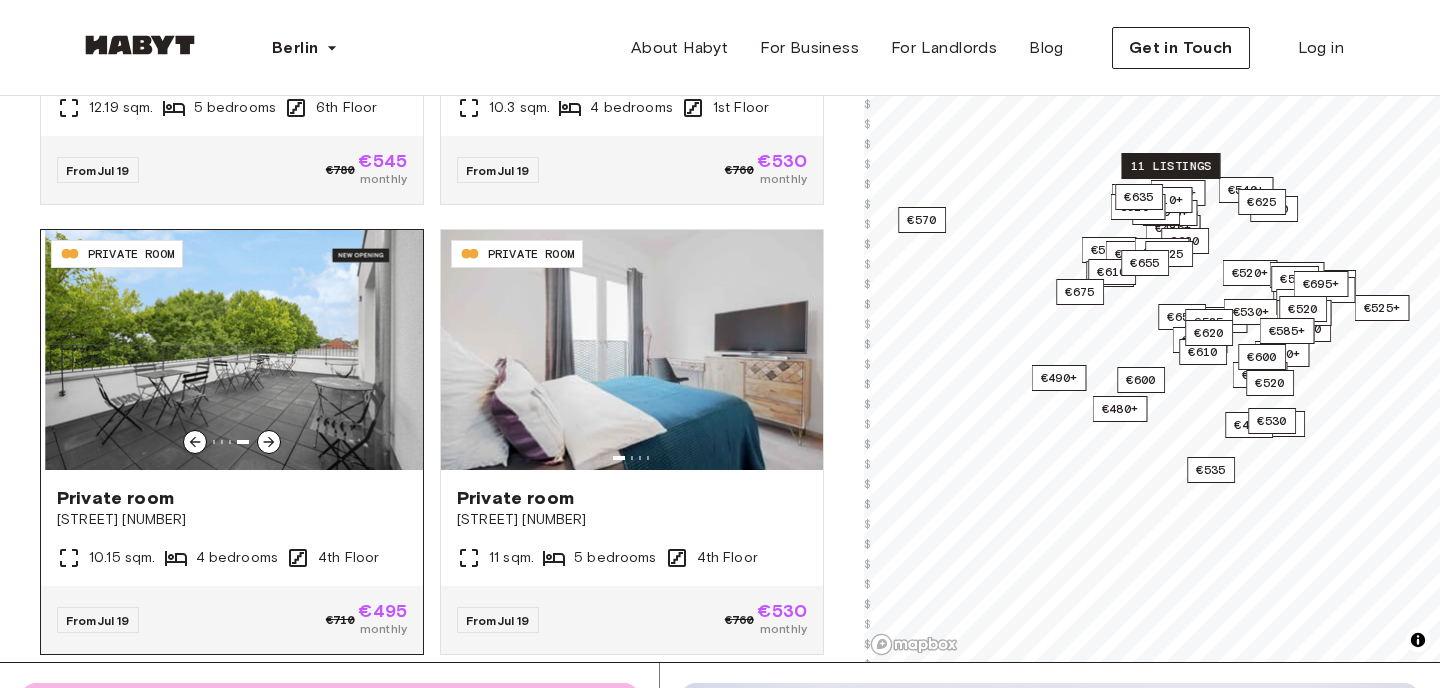 click 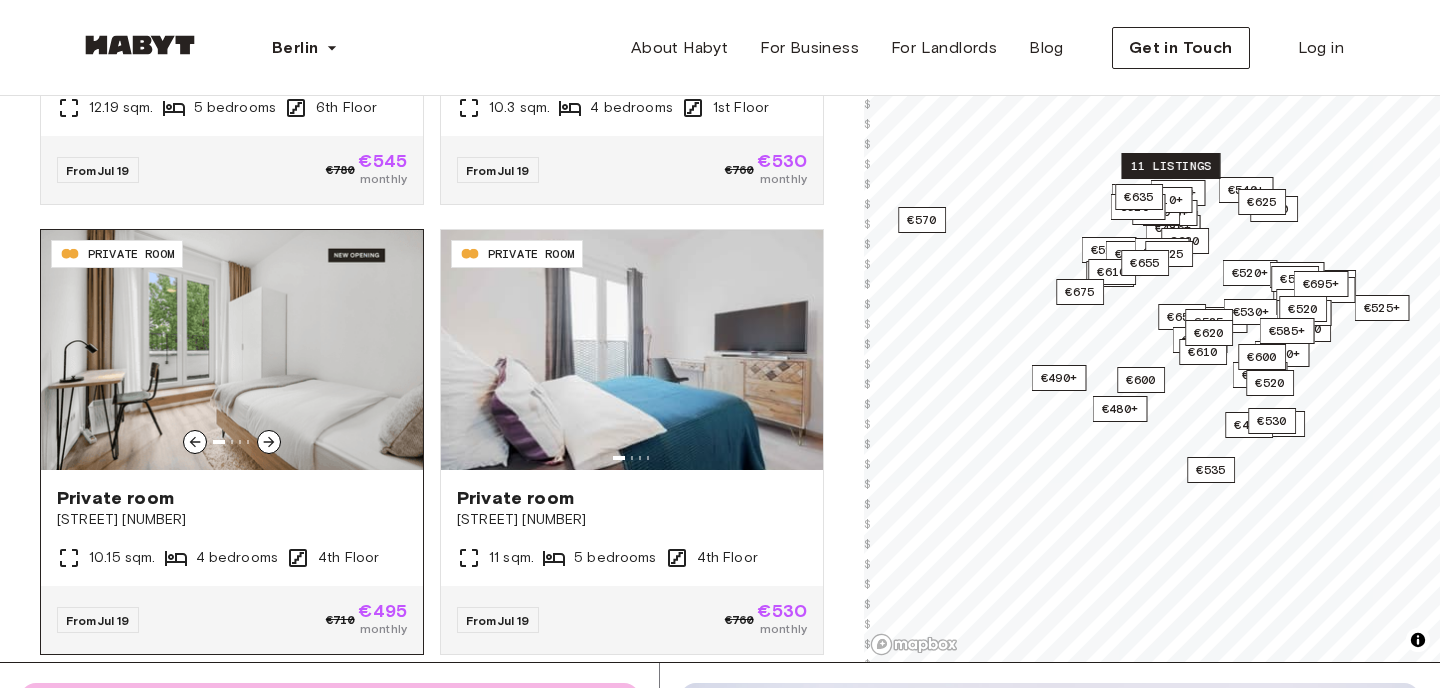 click 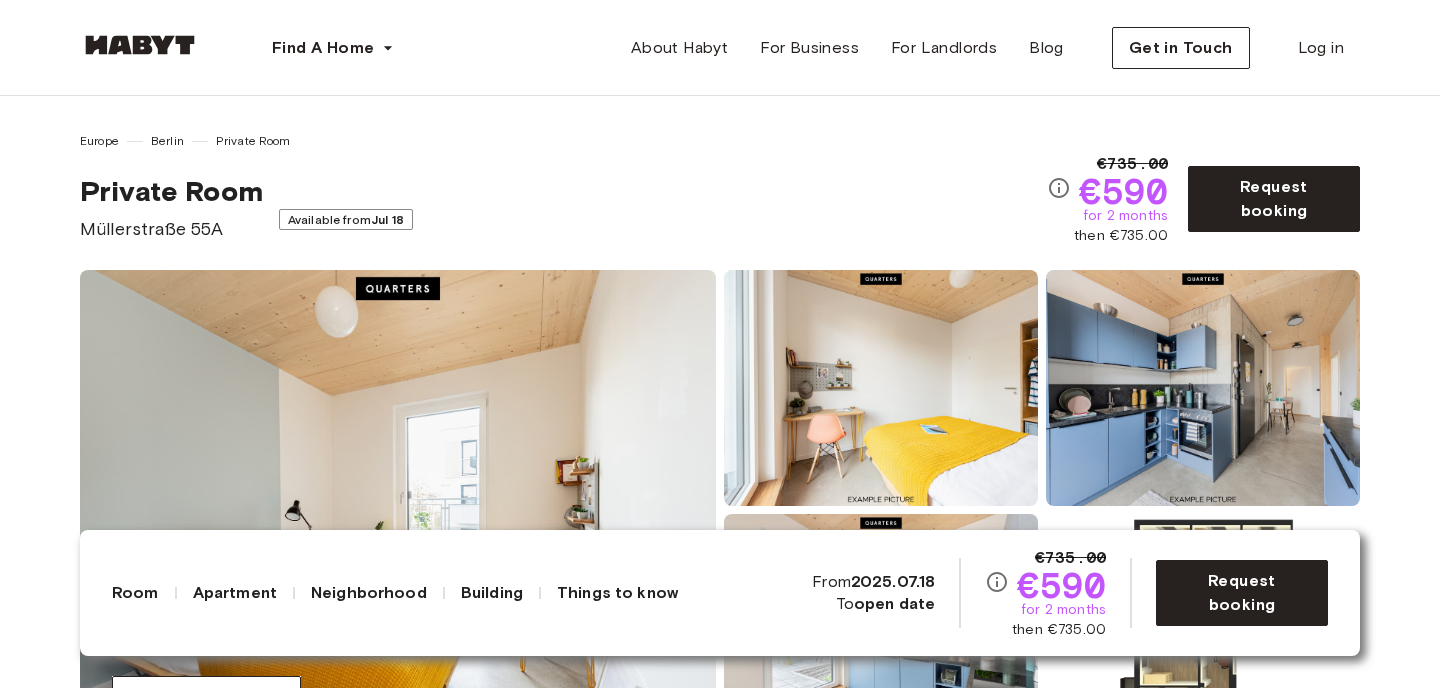 scroll, scrollTop: 0, scrollLeft: 0, axis: both 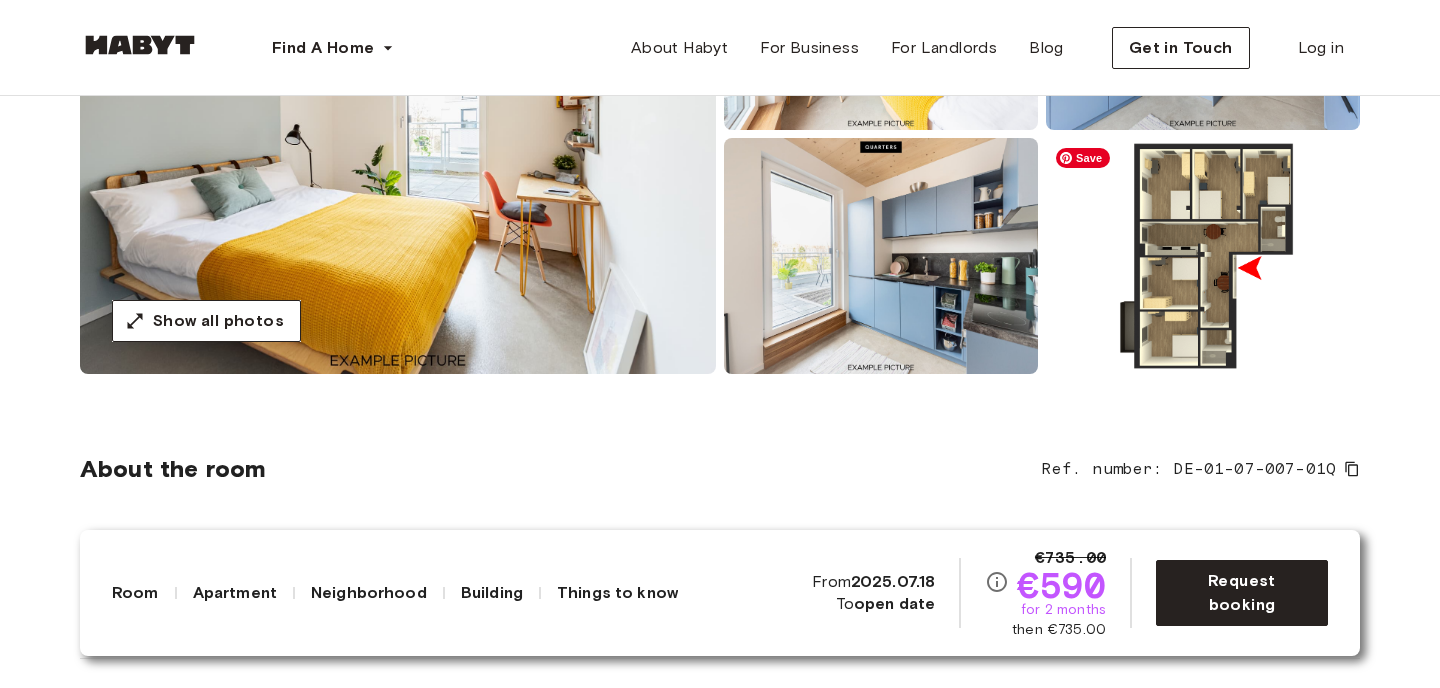 click at bounding box center (1203, 256) 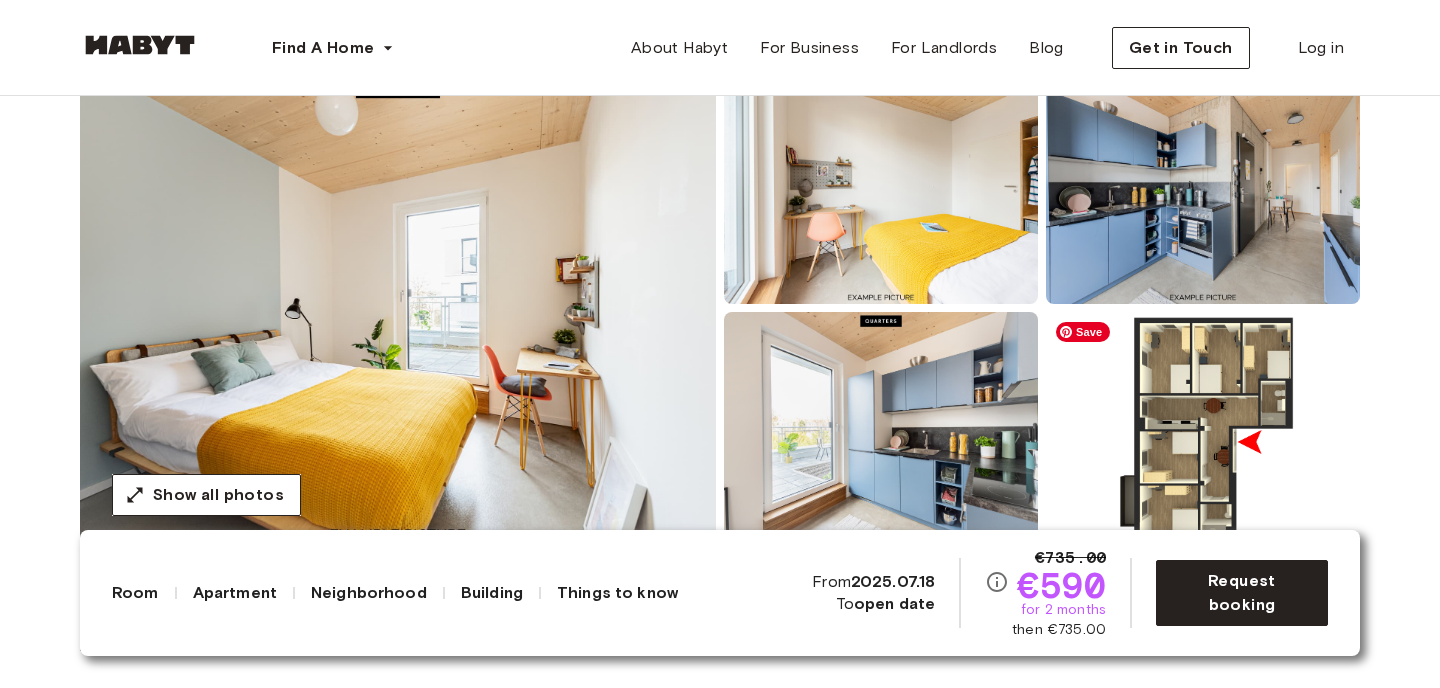 scroll, scrollTop: 198, scrollLeft: 0, axis: vertical 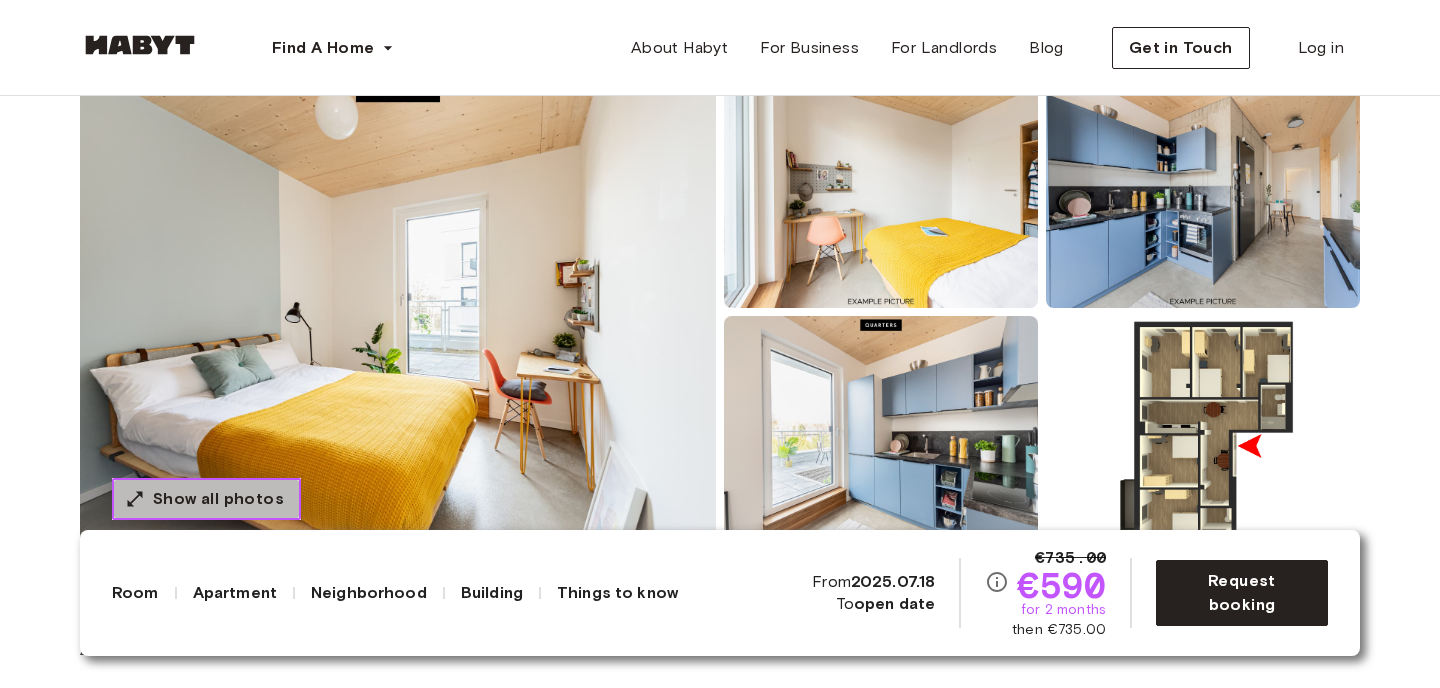 click on "Show all photos" at bounding box center [218, 499] 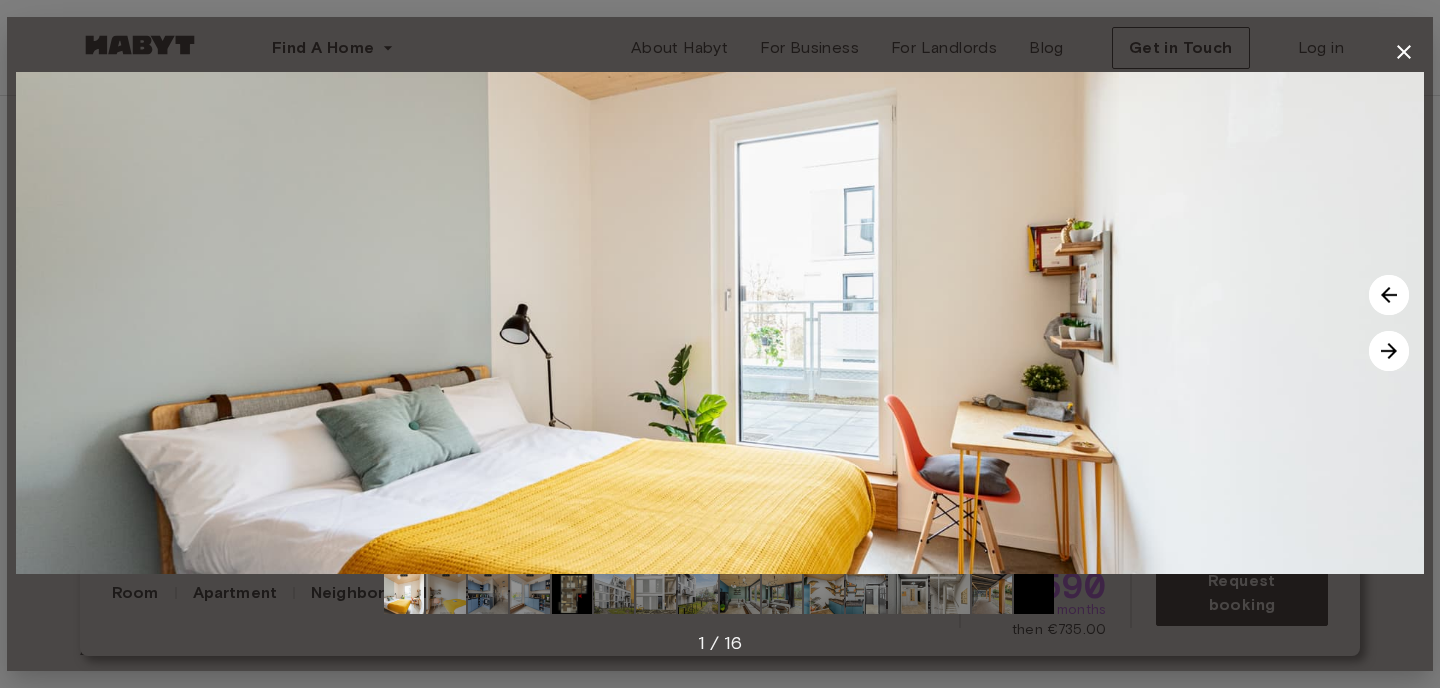 click at bounding box center [1389, 351] 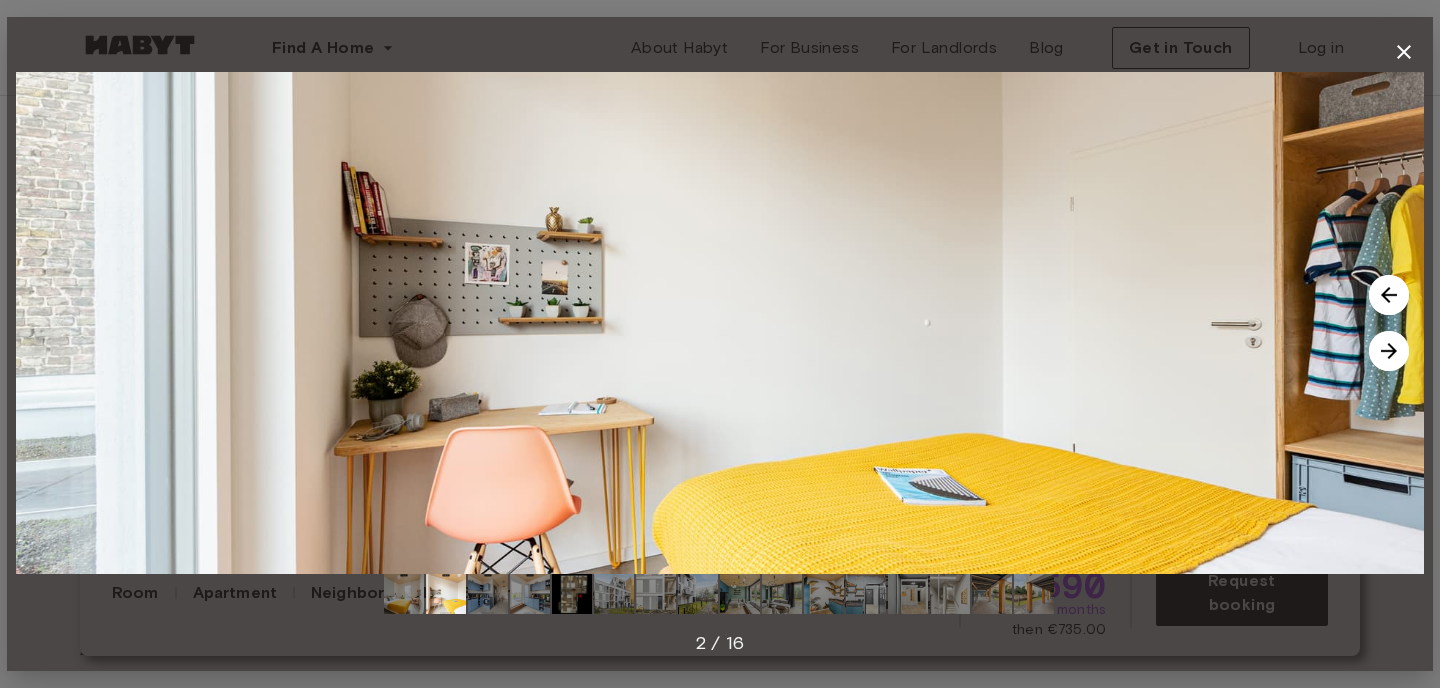 click at bounding box center (1389, 351) 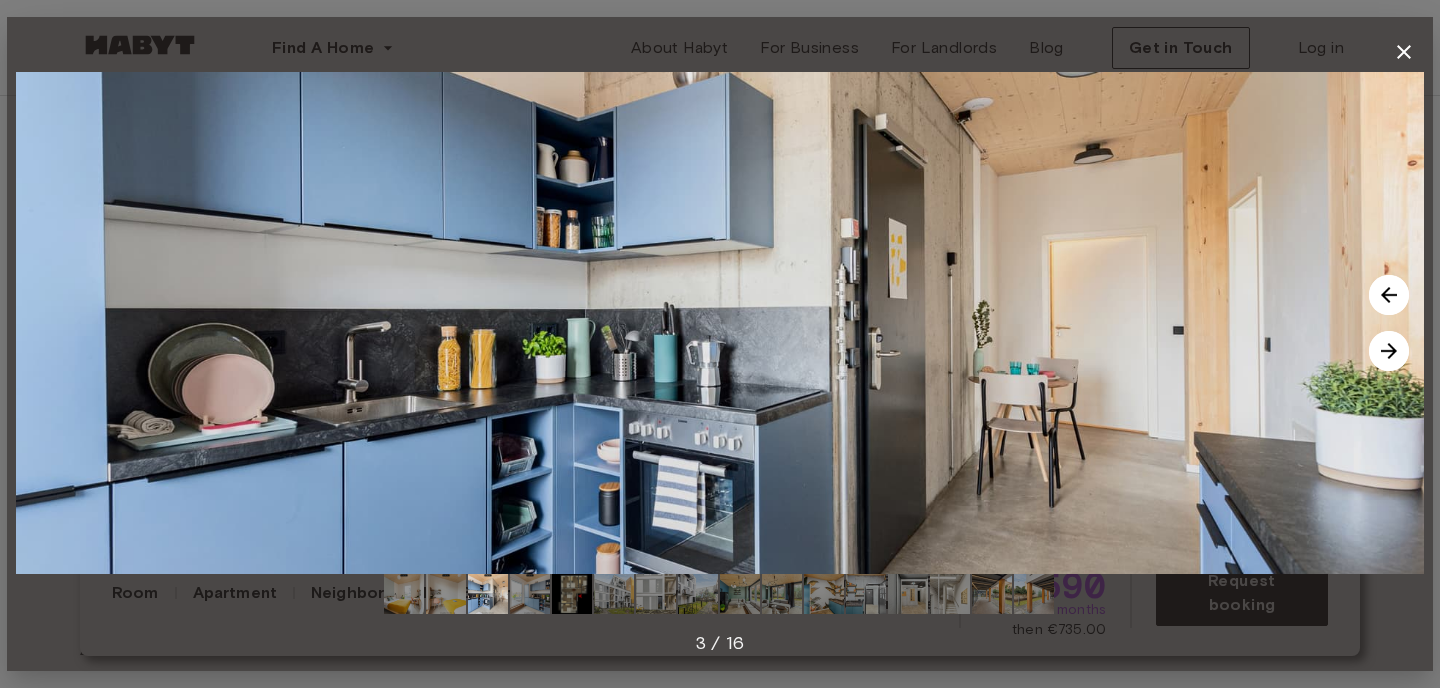 click at bounding box center [1389, 351] 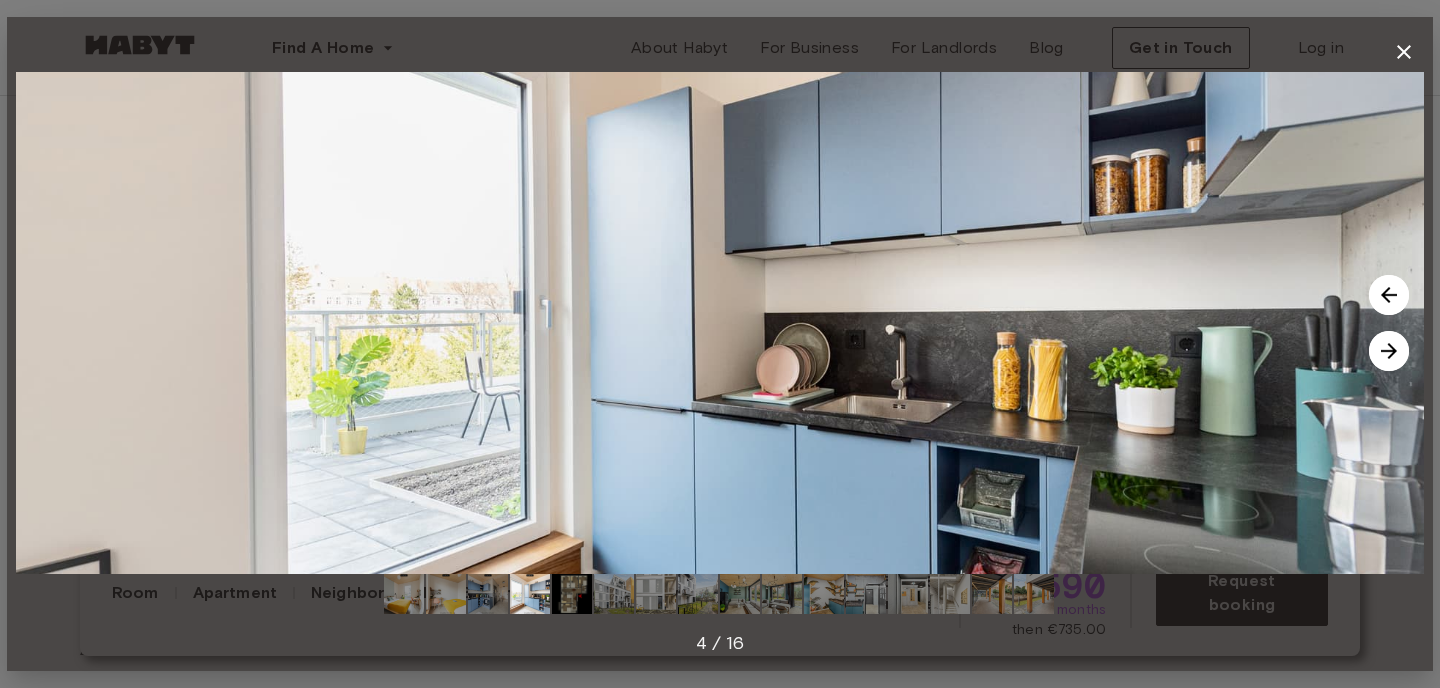 click at bounding box center [1389, 351] 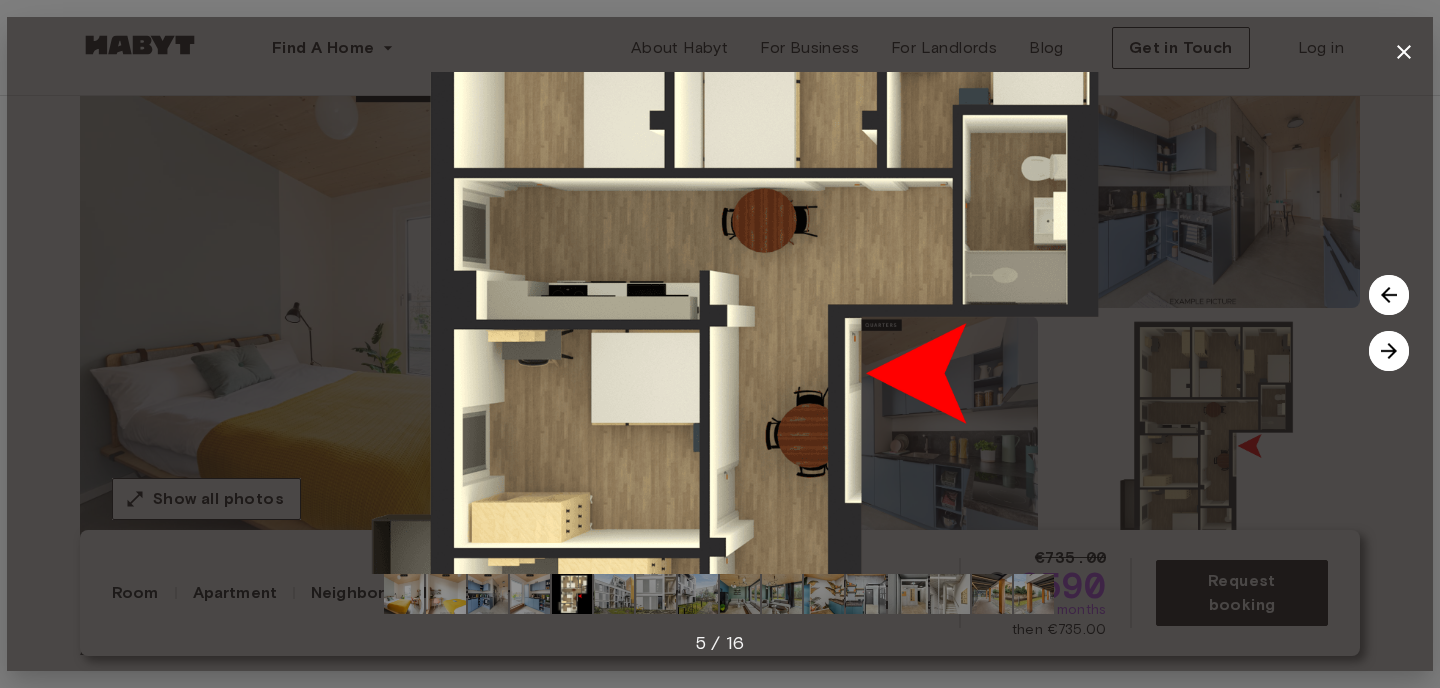 click at bounding box center [1389, 351] 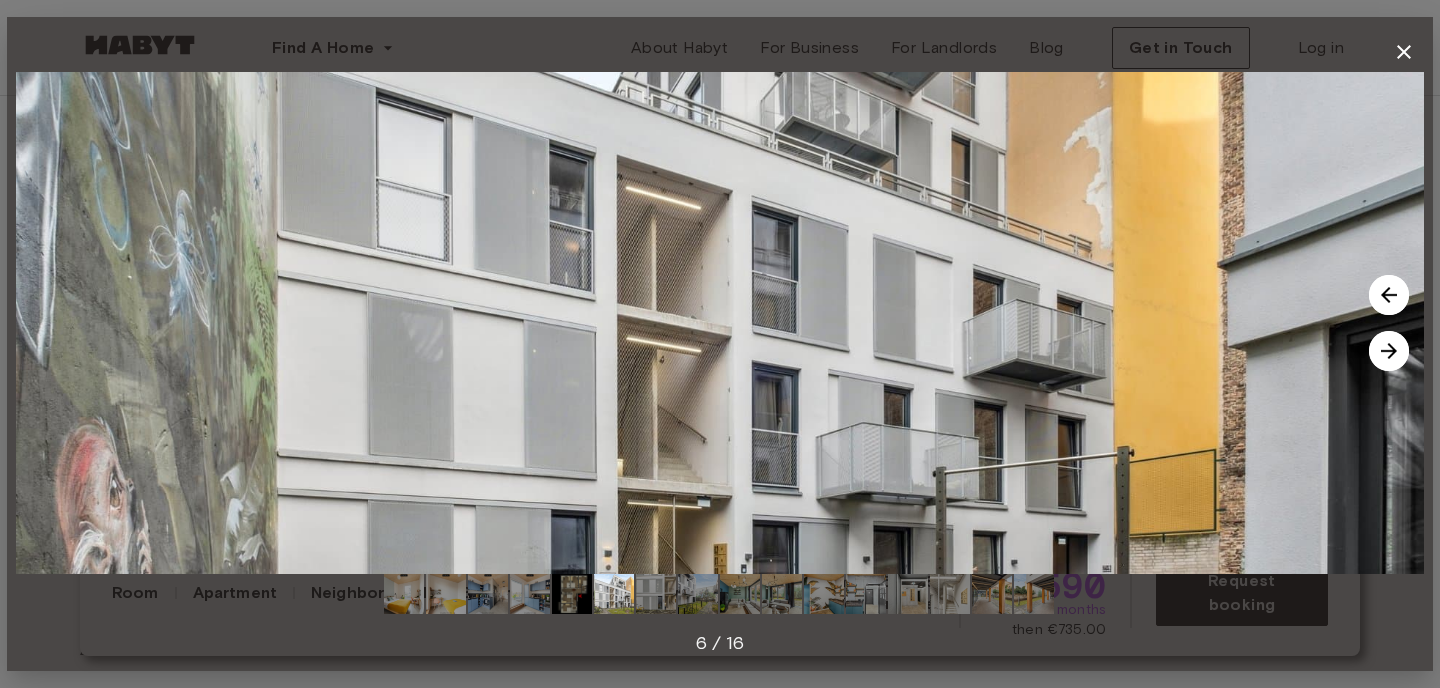 click at bounding box center (1389, 351) 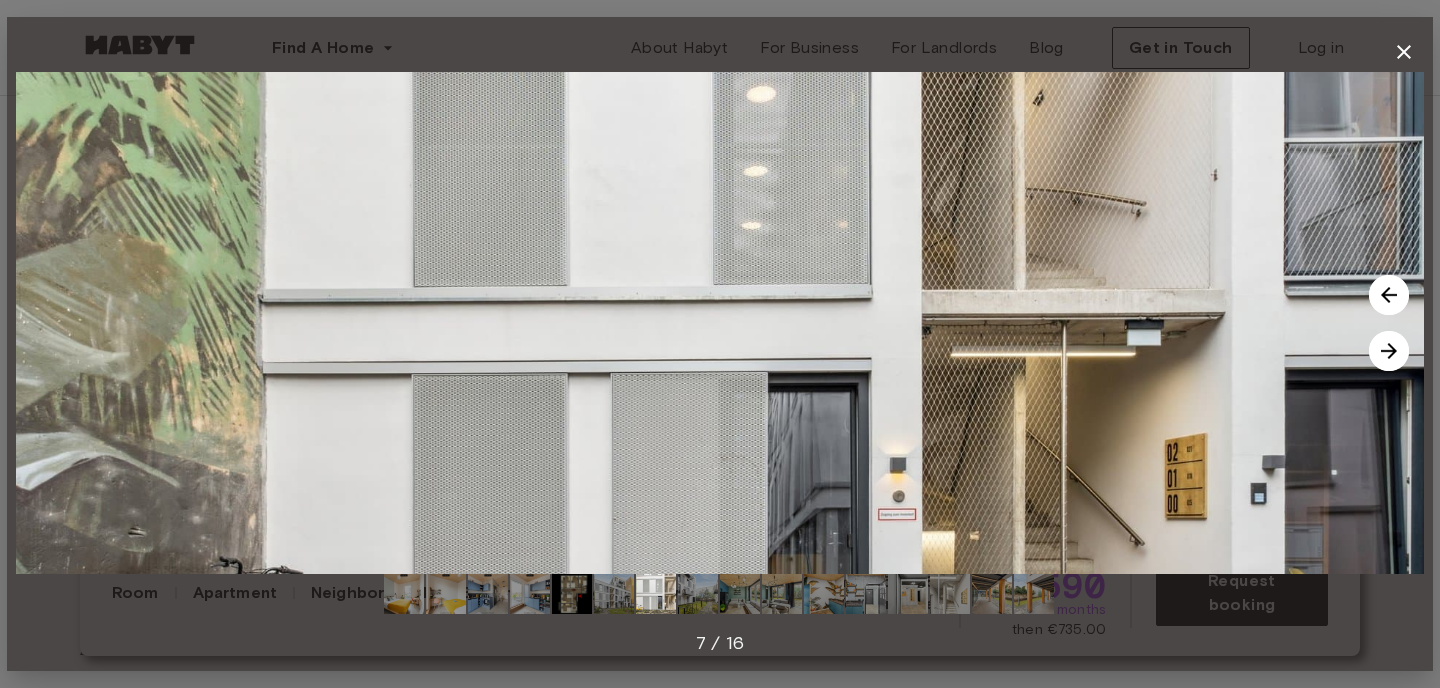 click at bounding box center [1389, 351] 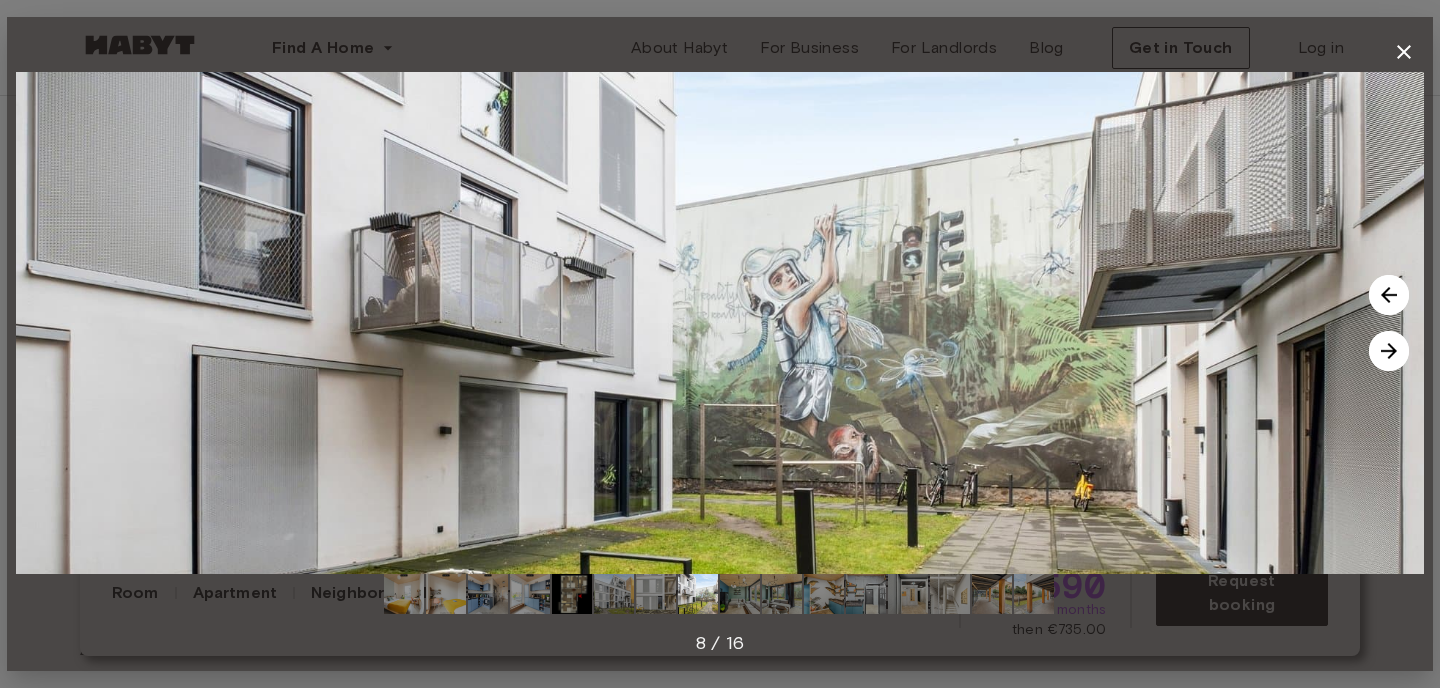 click at bounding box center [1389, 351] 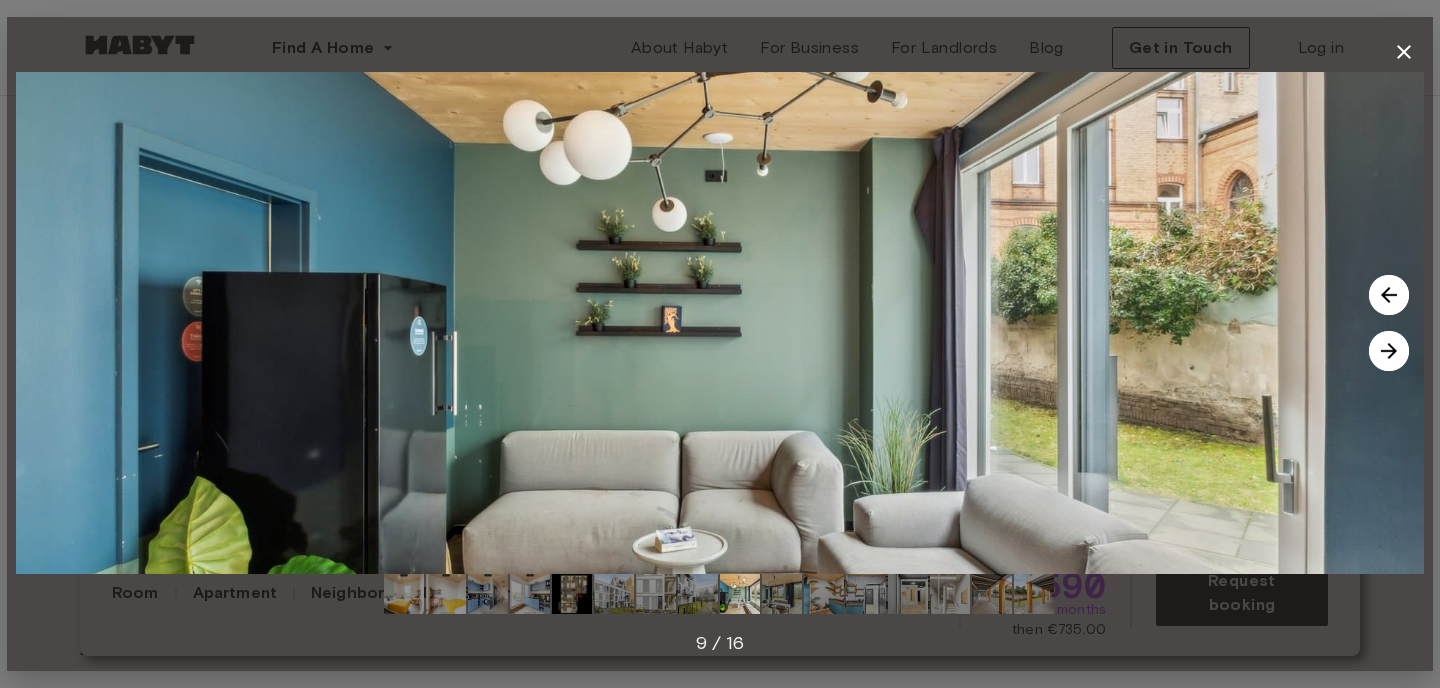 click at bounding box center [1389, 351] 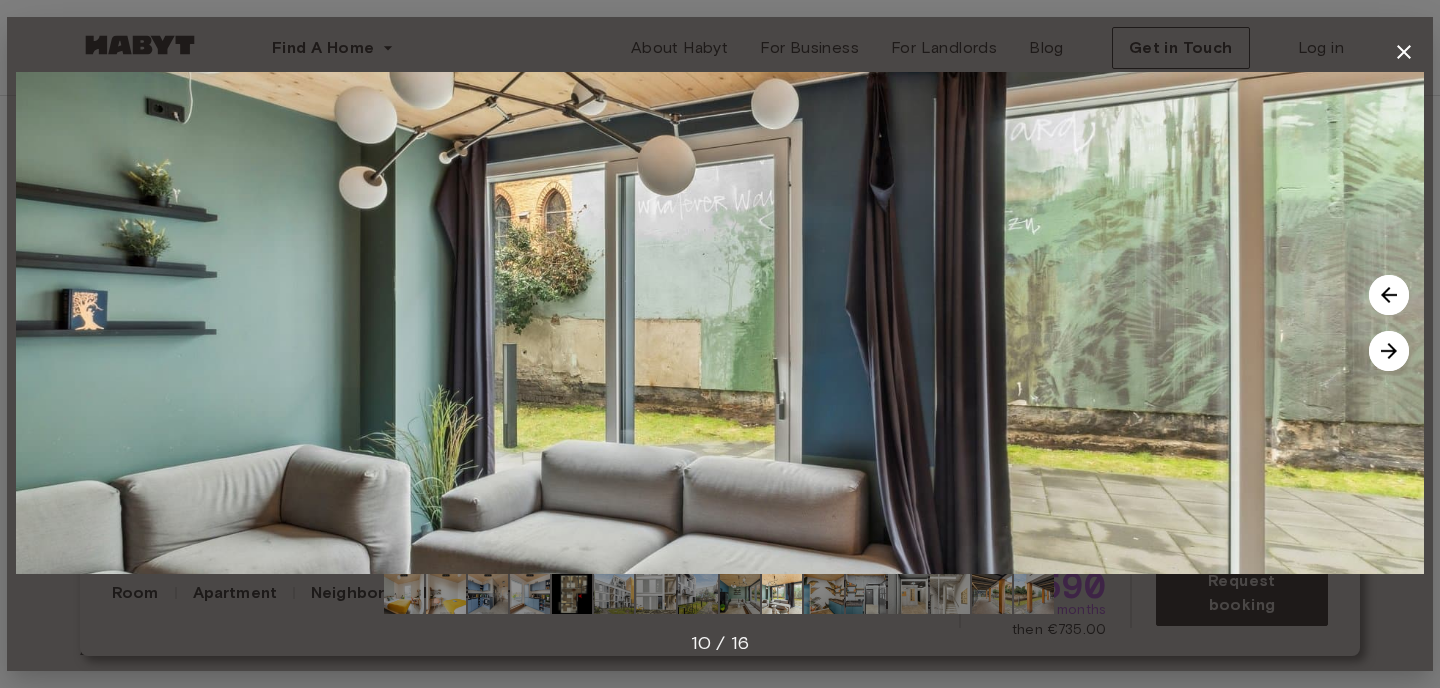 click at bounding box center (1389, 351) 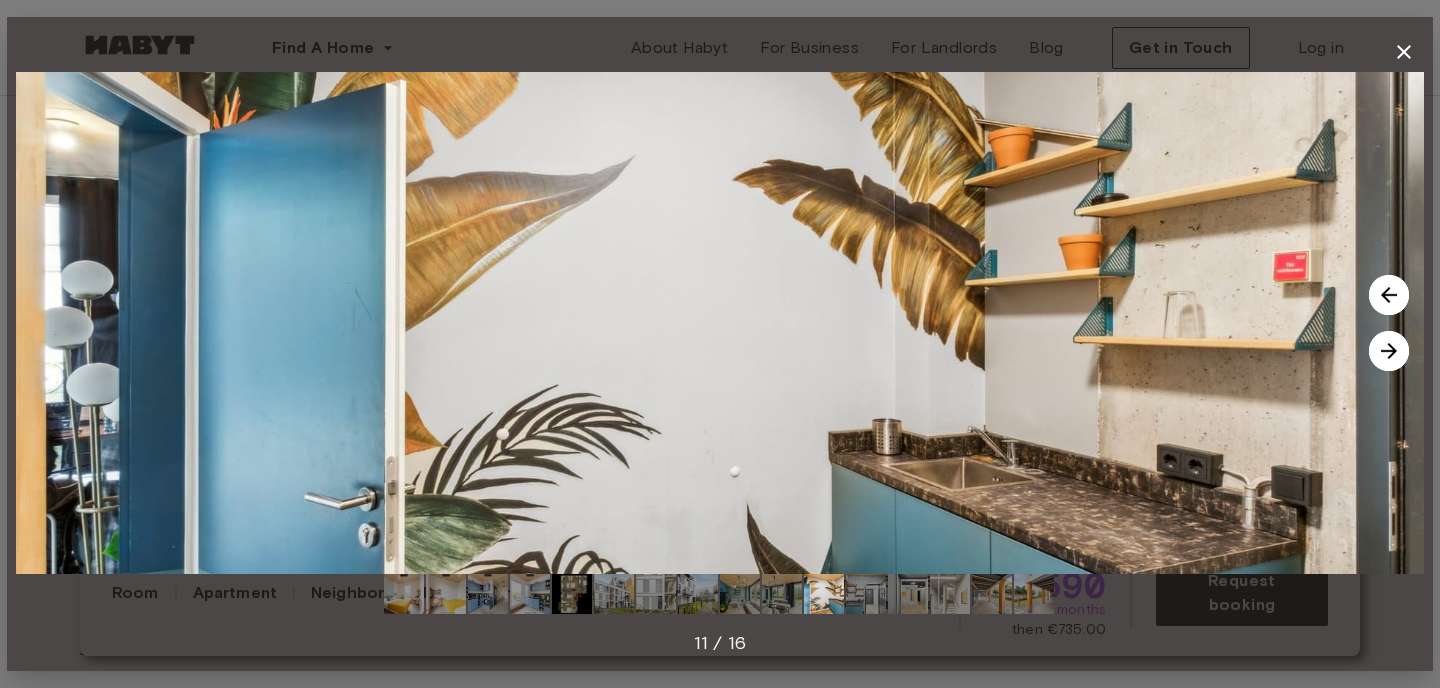 click 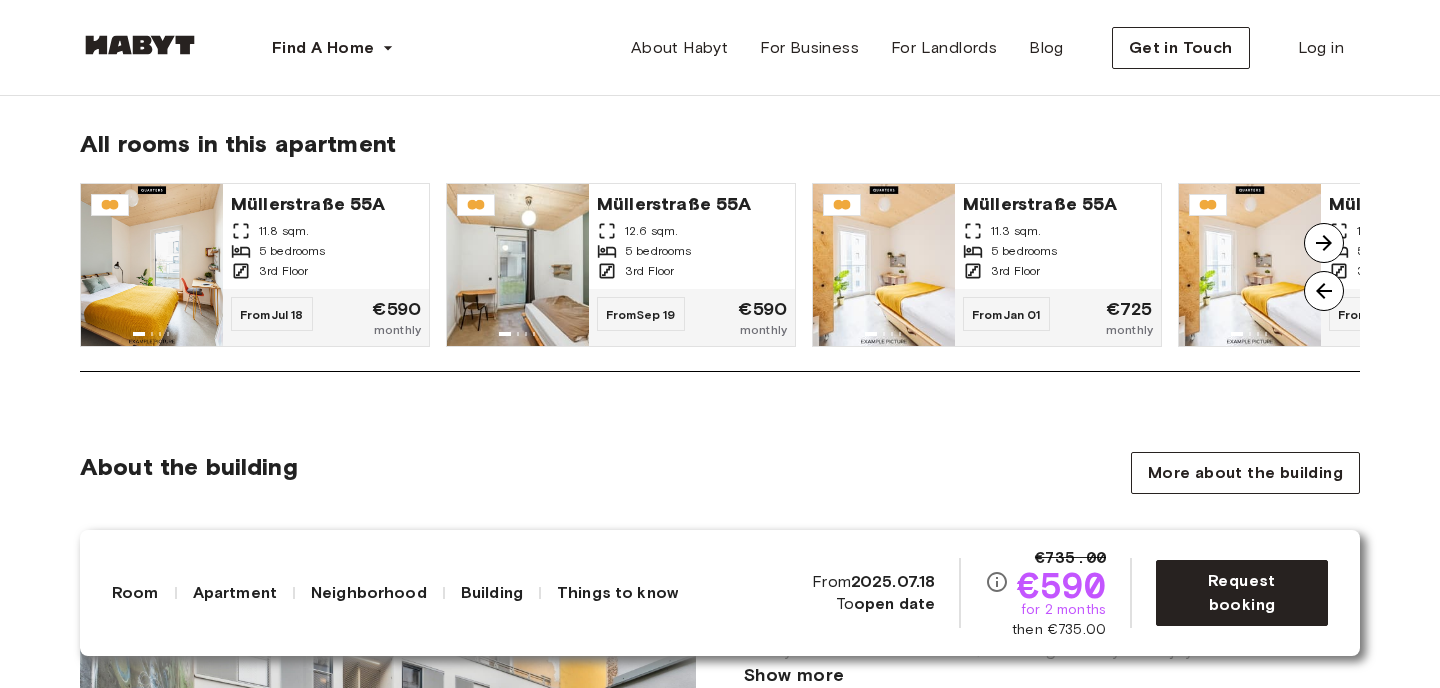 scroll, scrollTop: 1701, scrollLeft: 0, axis: vertical 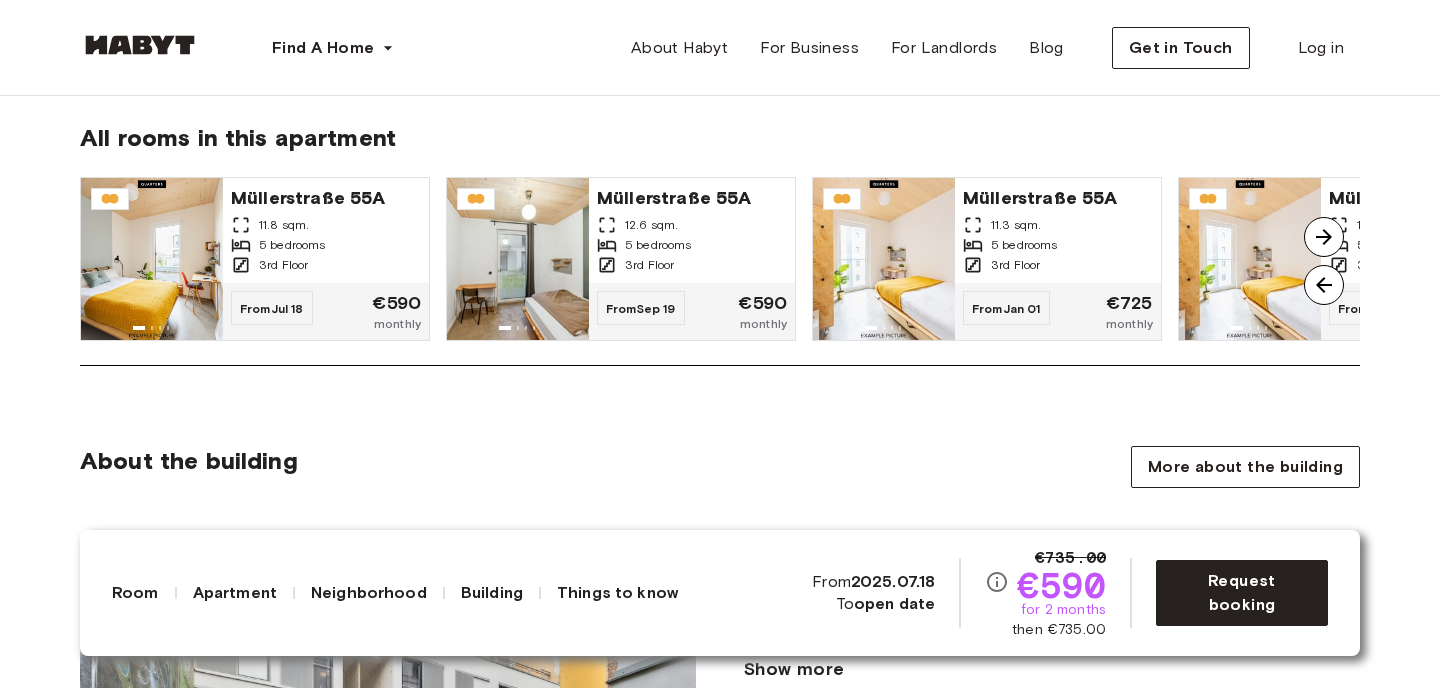 click at bounding box center (1324, 237) 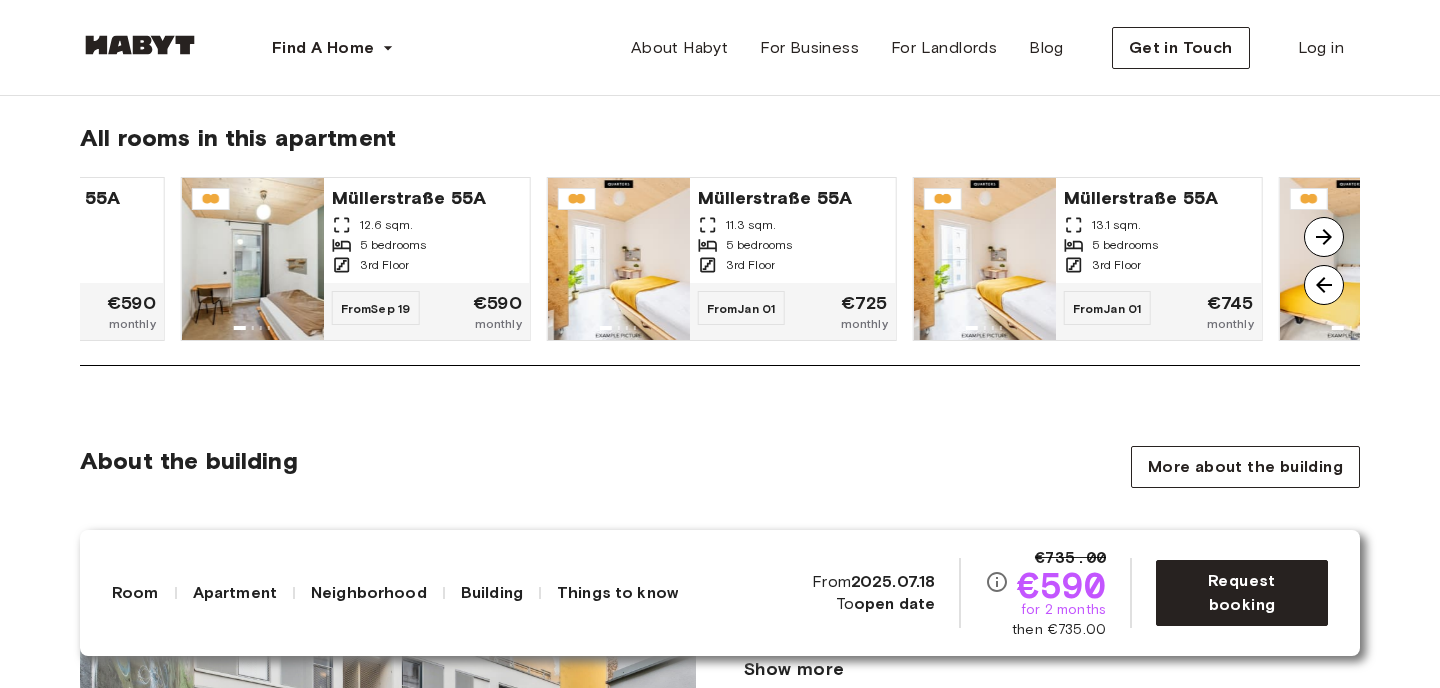 click at bounding box center (1324, 237) 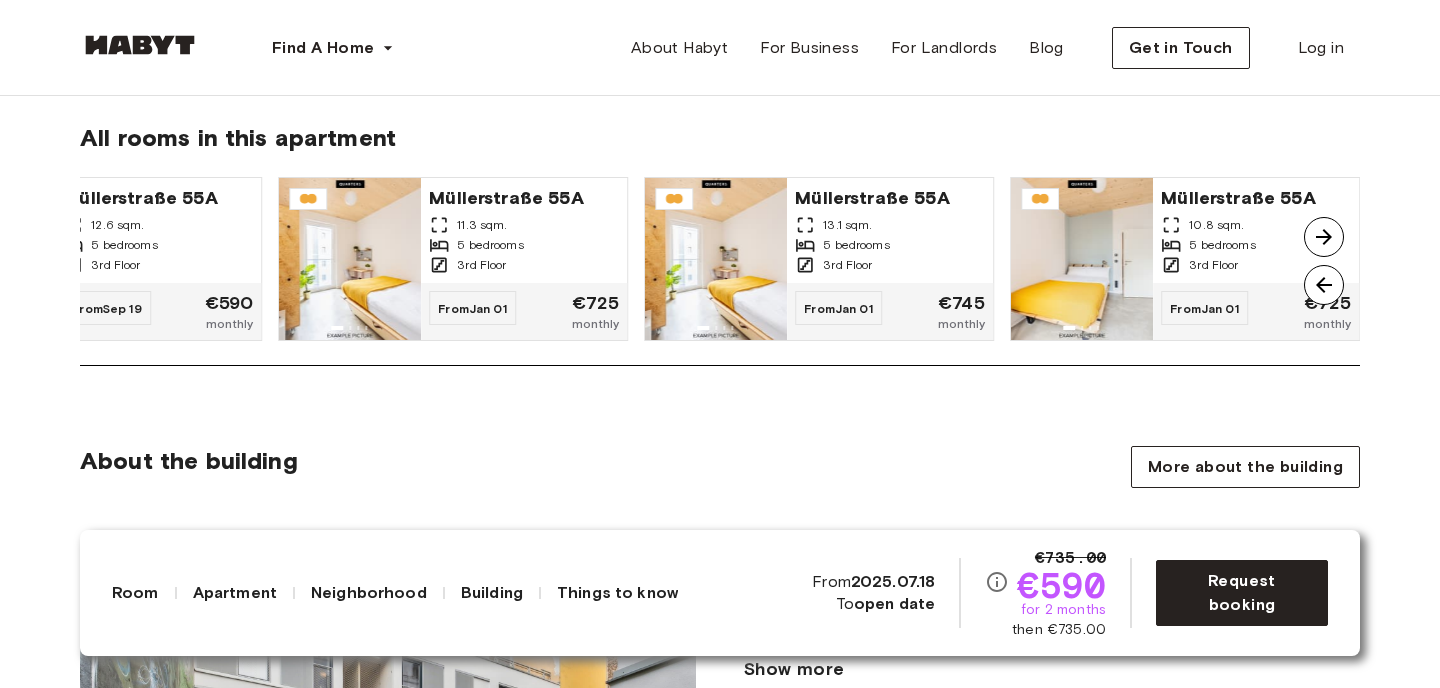 click at bounding box center (1324, 237) 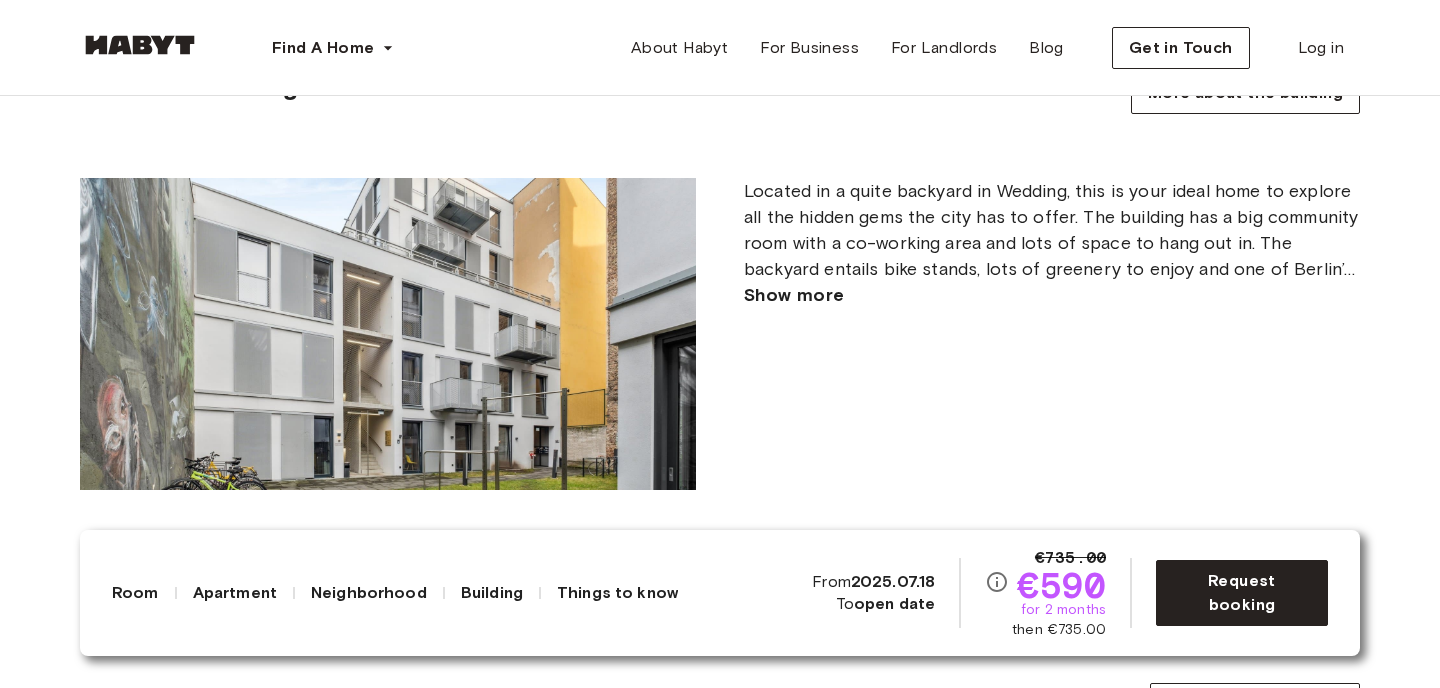 scroll, scrollTop: 2098, scrollLeft: 0, axis: vertical 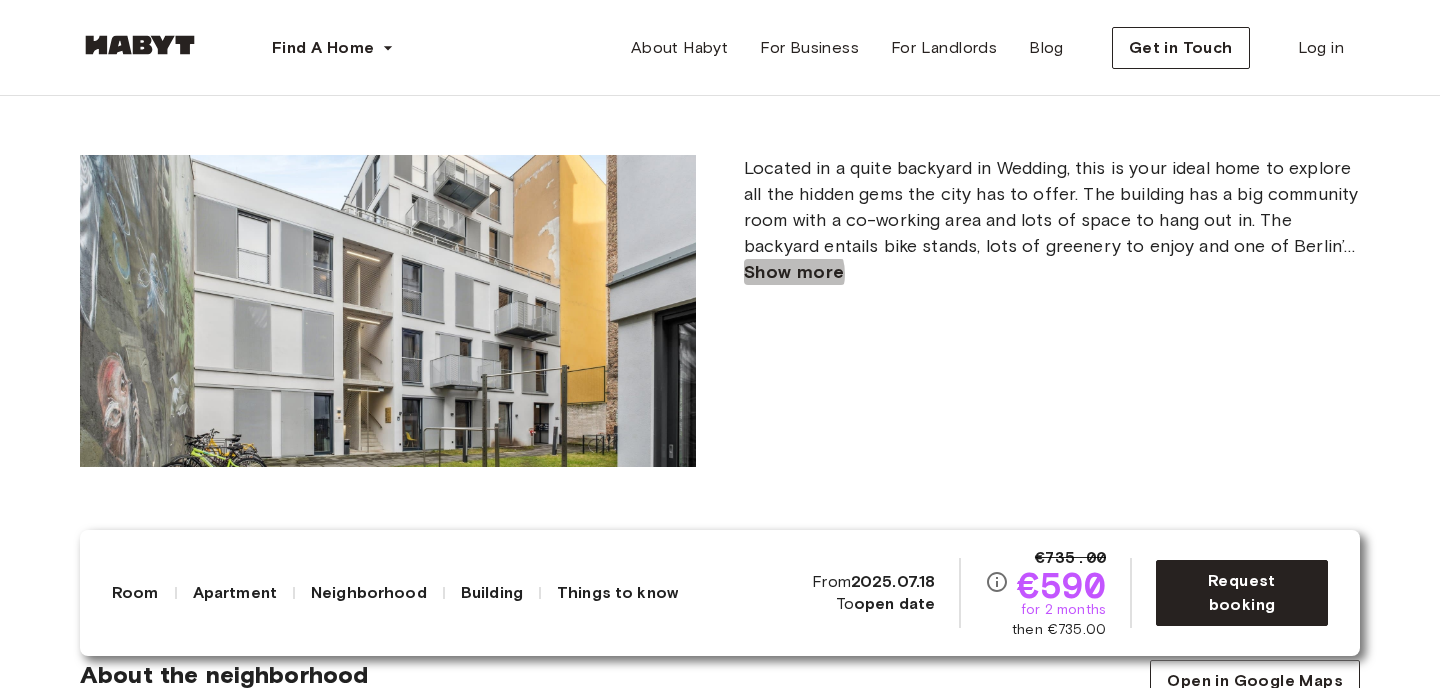 click on "Show more" at bounding box center (794, 272) 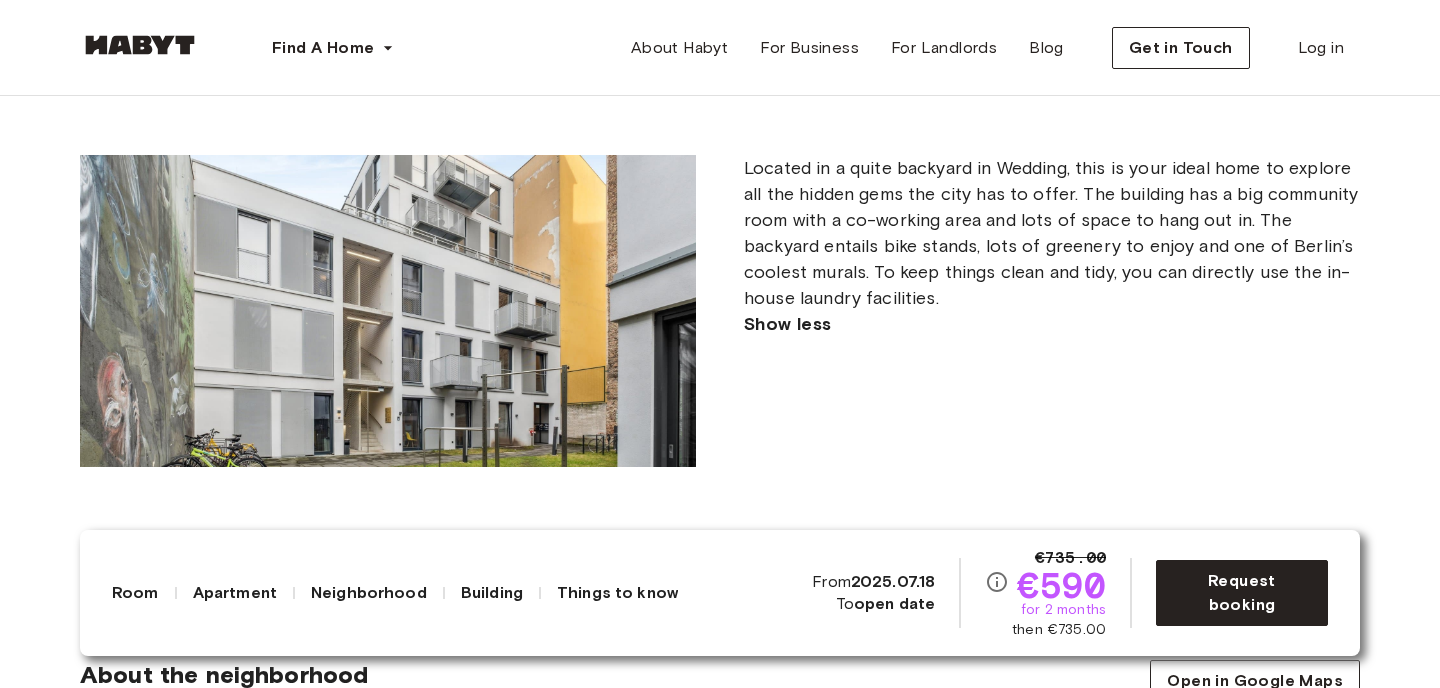 click on "Located in a quite backyard in Wedding, this is your ideal home to explore all the hidden gems the city has to offer. The building has a big community room with a co-working area and lots of space to hang out in. The backyard entails bike stands, lots of greenery to enjoy and one of Berlin’s coolest murals. To keep things clean and tidy, you can directly use the in-house laundry facilities. Show less" at bounding box center (1052, 311) 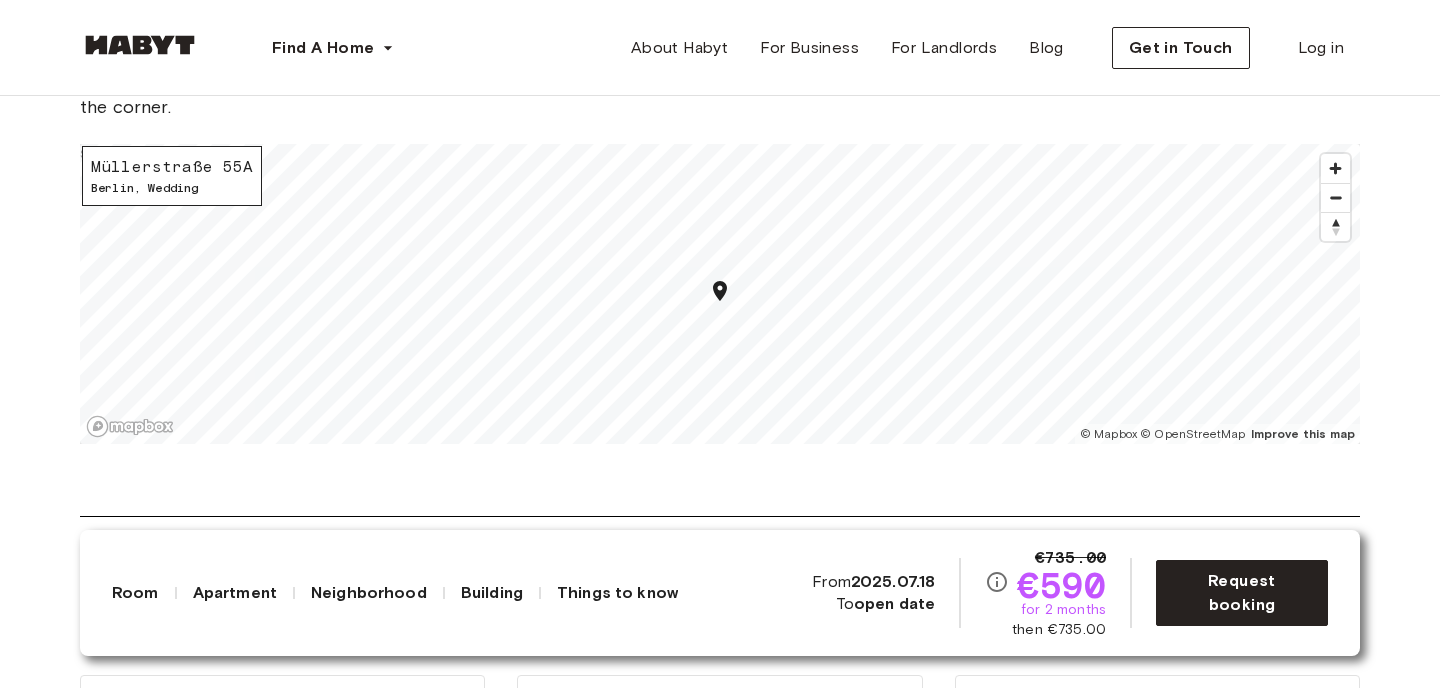 scroll, scrollTop: 2780, scrollLeft: 0, axis: vertical 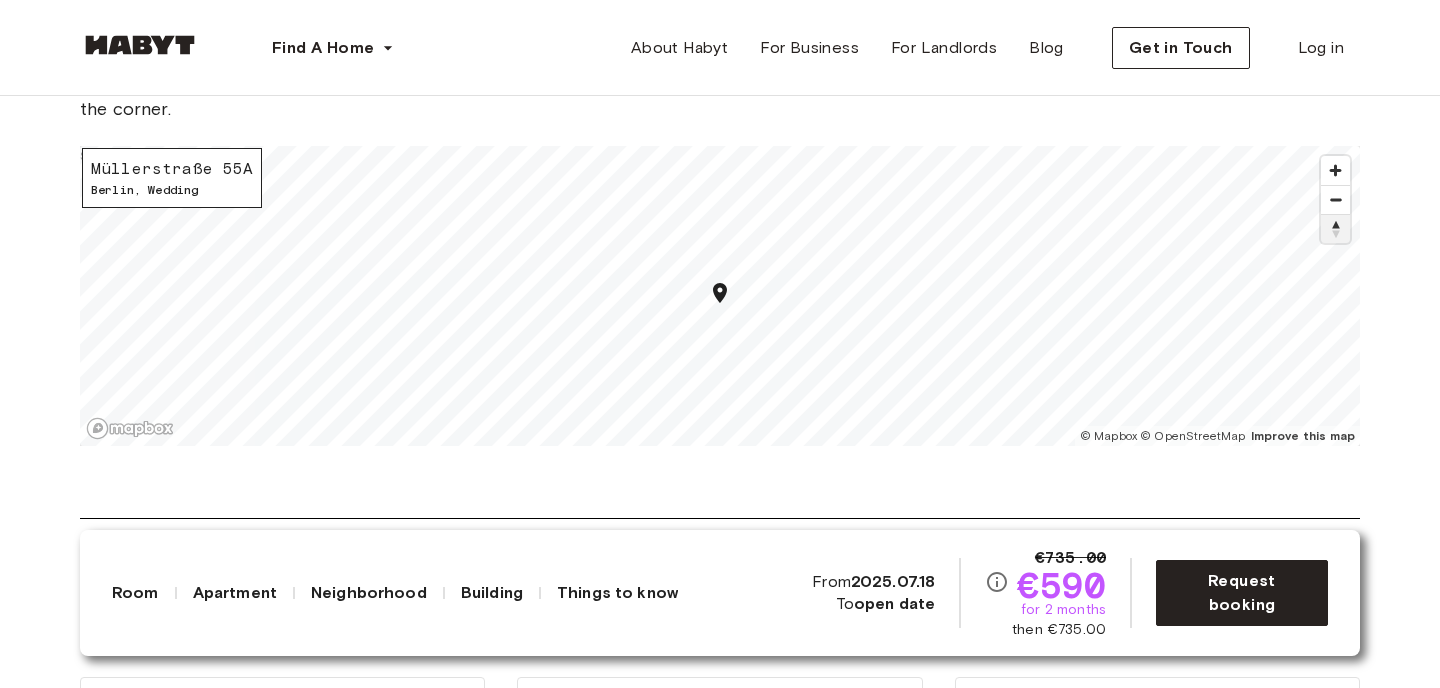 click at bounding box center (1335, 229) 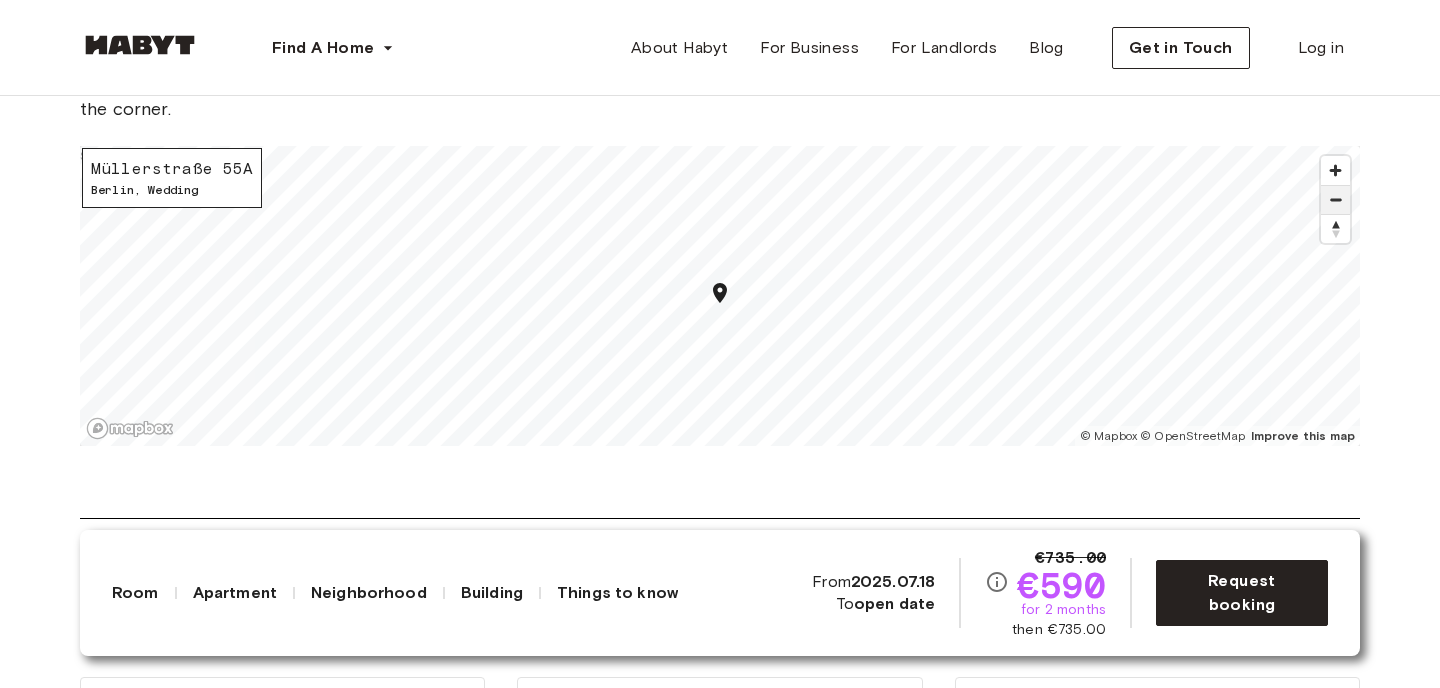 click at bounding box center (1335, 200) 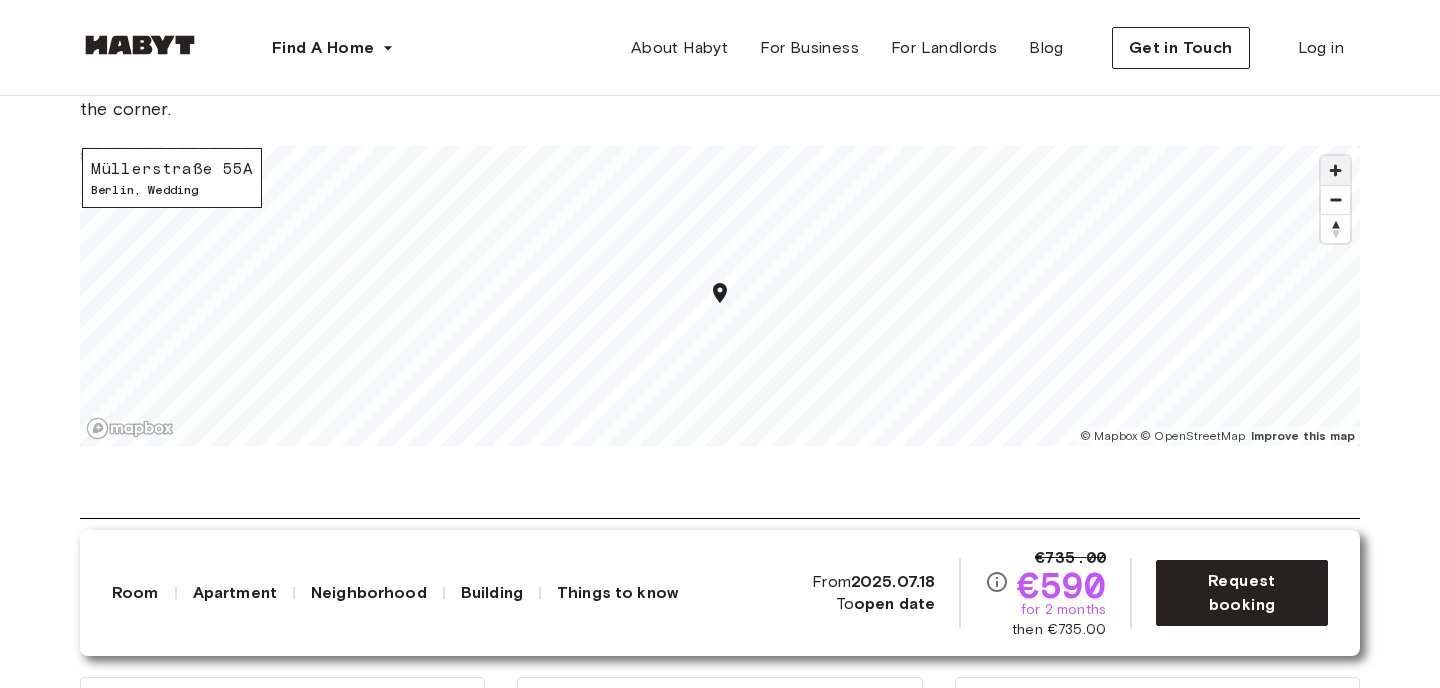 click at bounding box center (1335, 170) 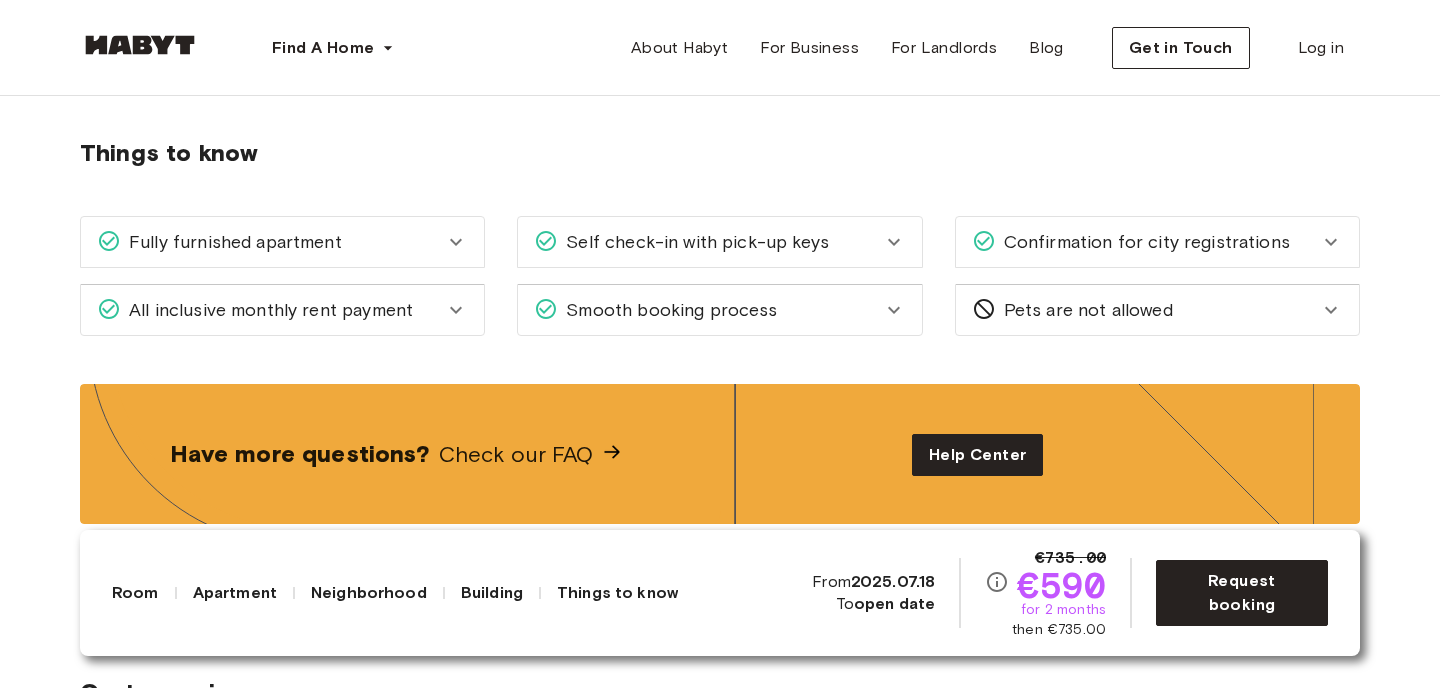 scroll, scrollTop: 3253, scrollLeft: 0, axis: vertical 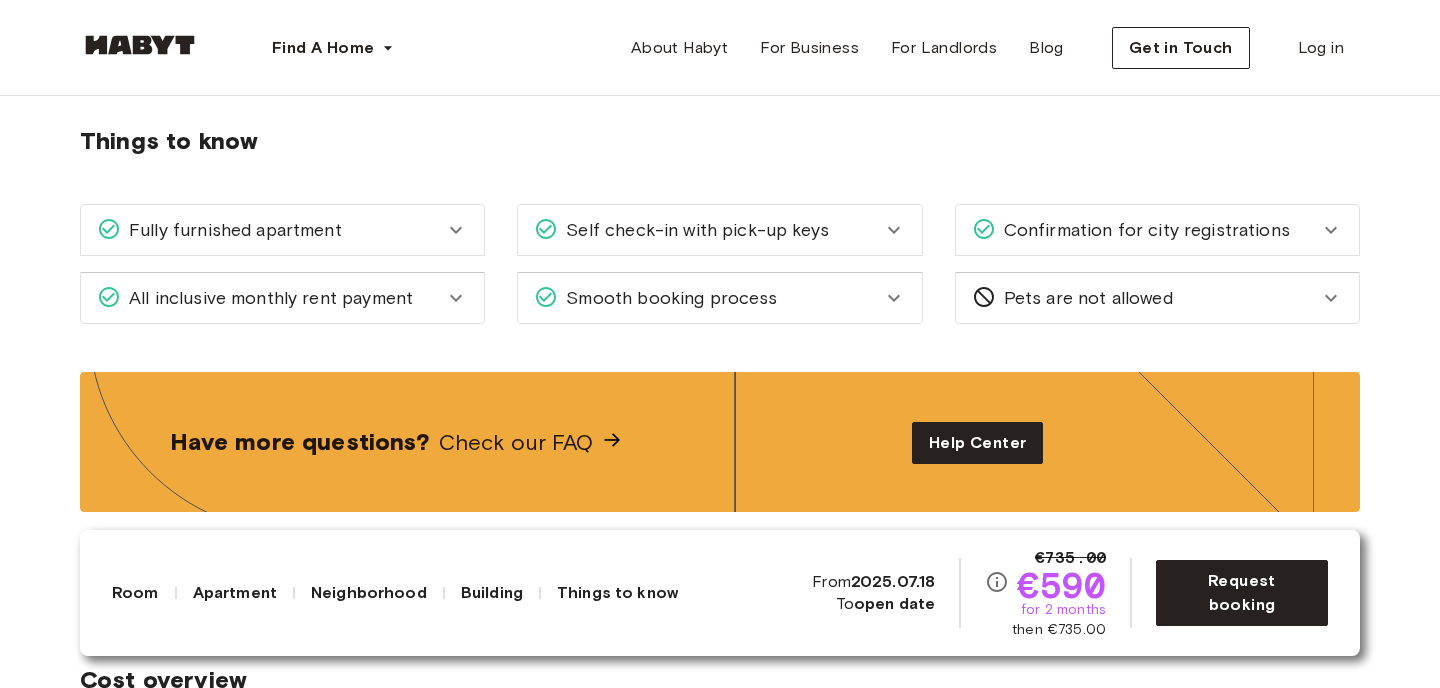 click on "Confirmation for city registrations" at bounding box center [1157, 230] 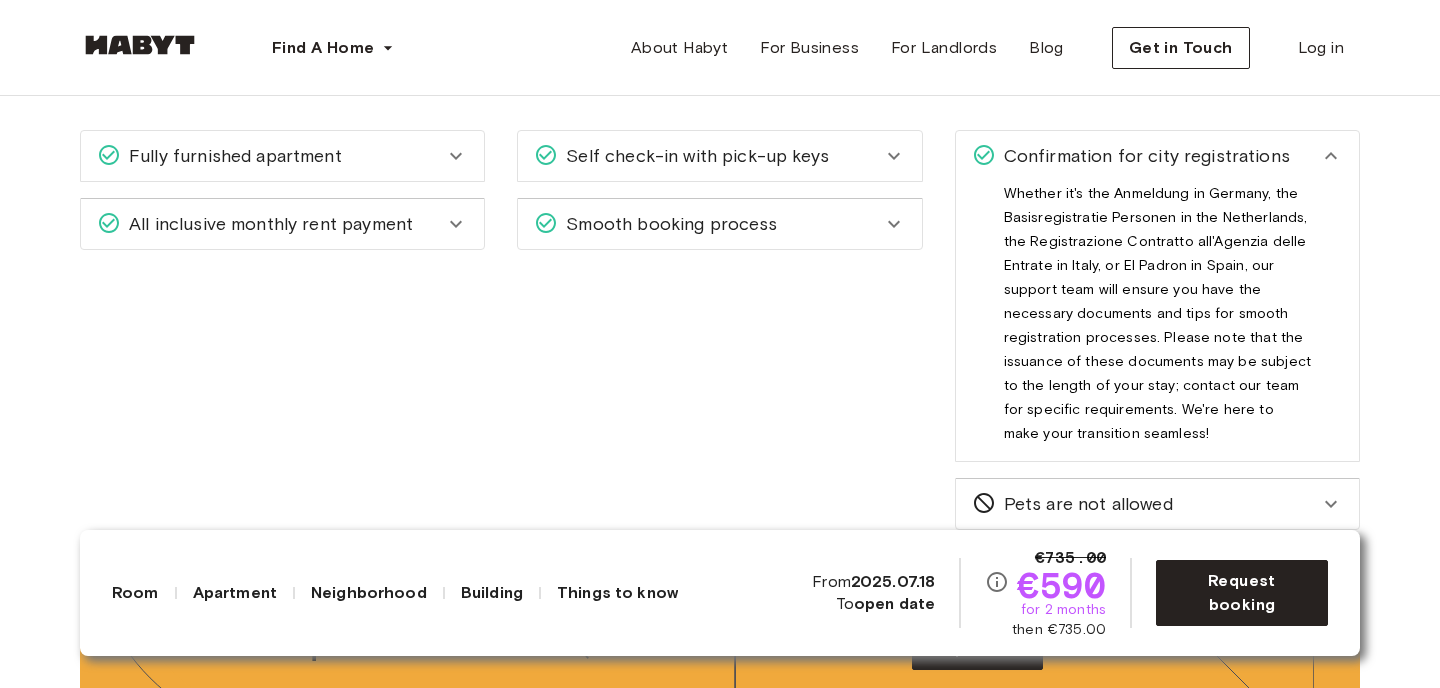 scroll, scrollTop: 3328, scrollLeft: 0, axis: vertical 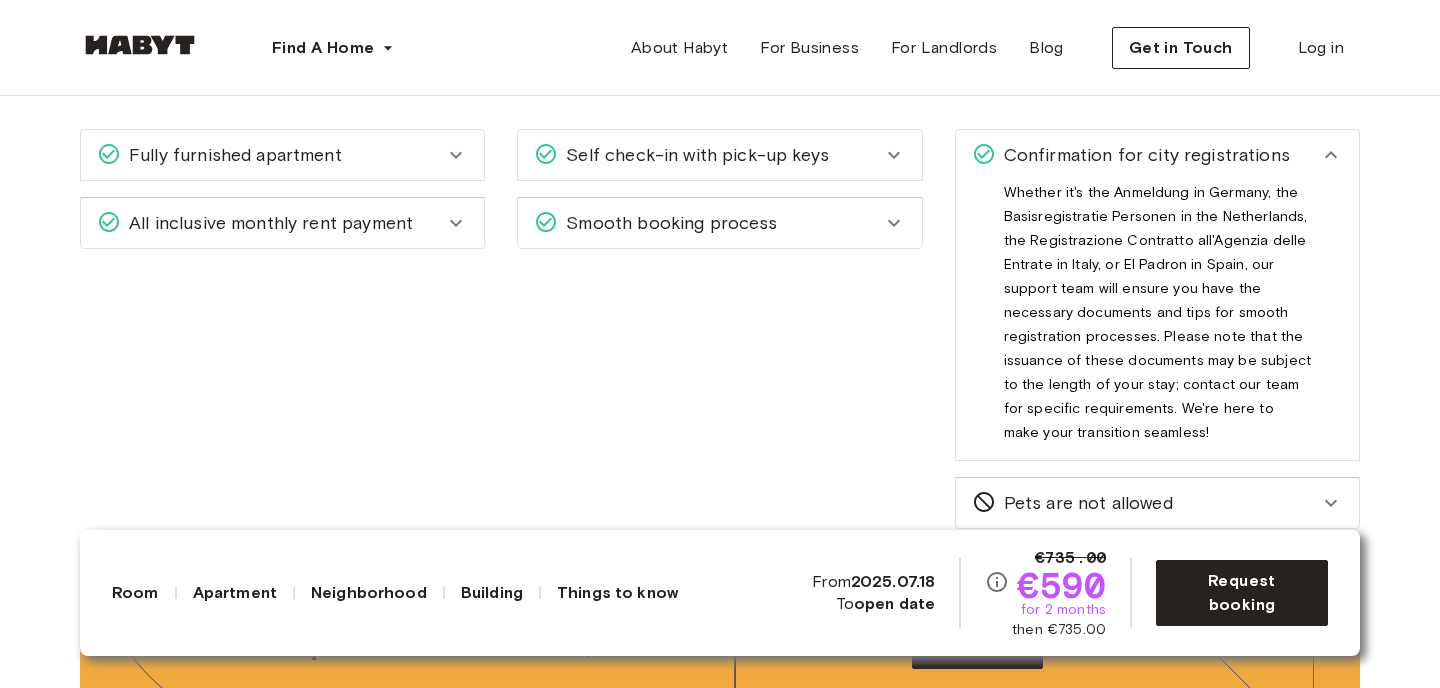 click on "Confirmation for city registrations" at bounding box center (1143, 155) 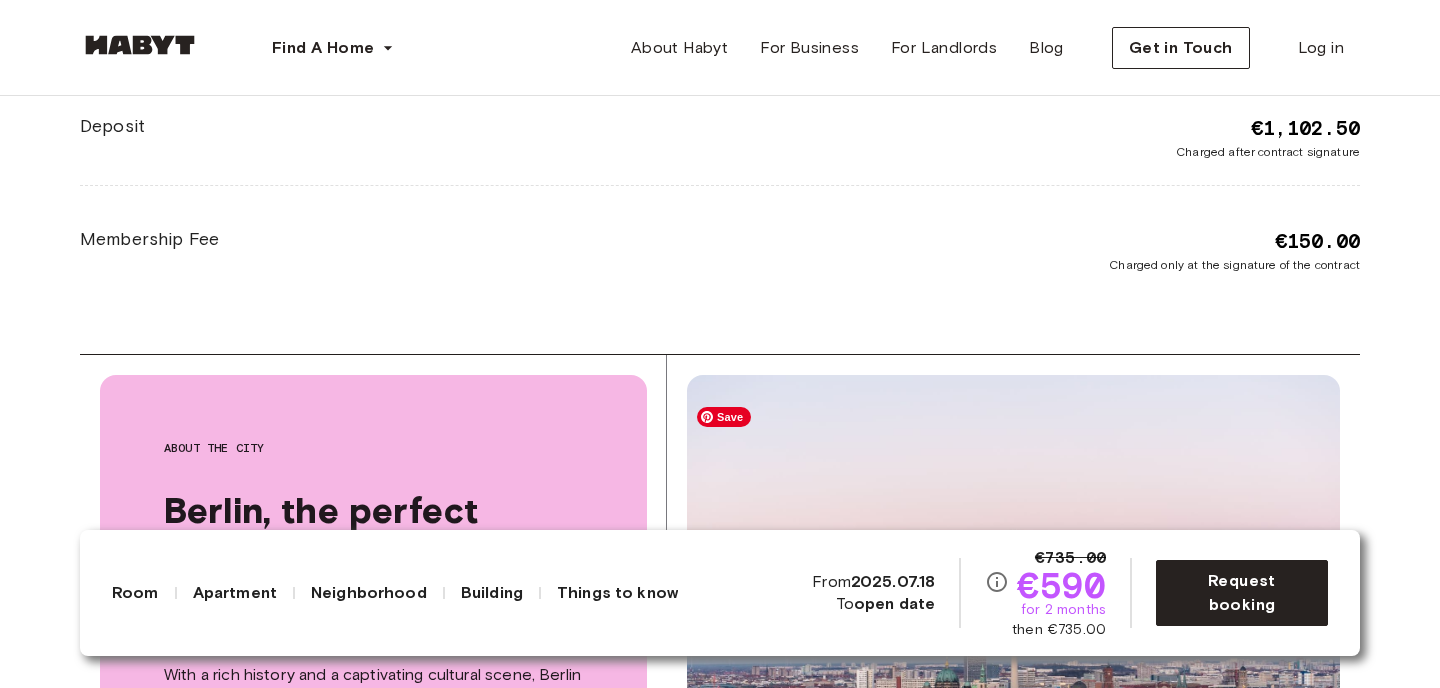 scroll, scrollTop: 3971, scrollLeft: 0, axis: vertical 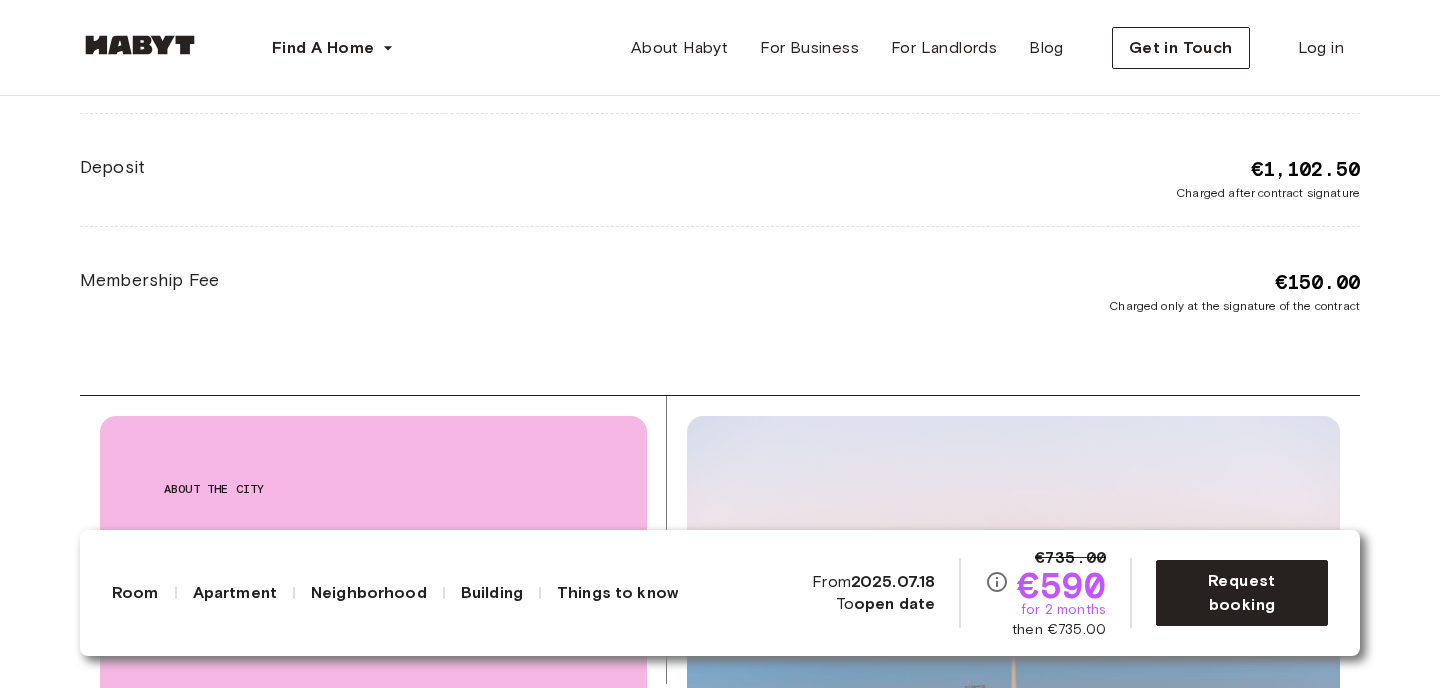 click on "€150.00" at bounding box center (1317, 282) 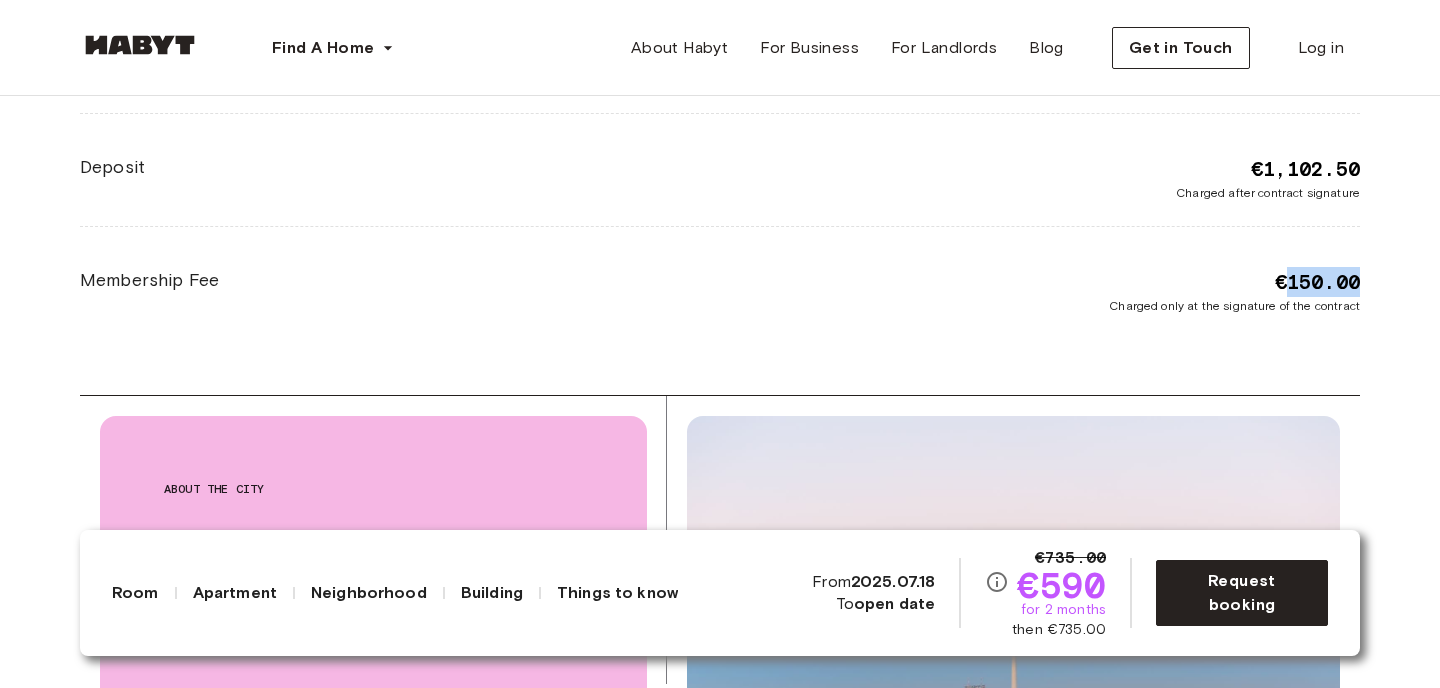 click on "€150.00" at bounding box center (1317, 282) 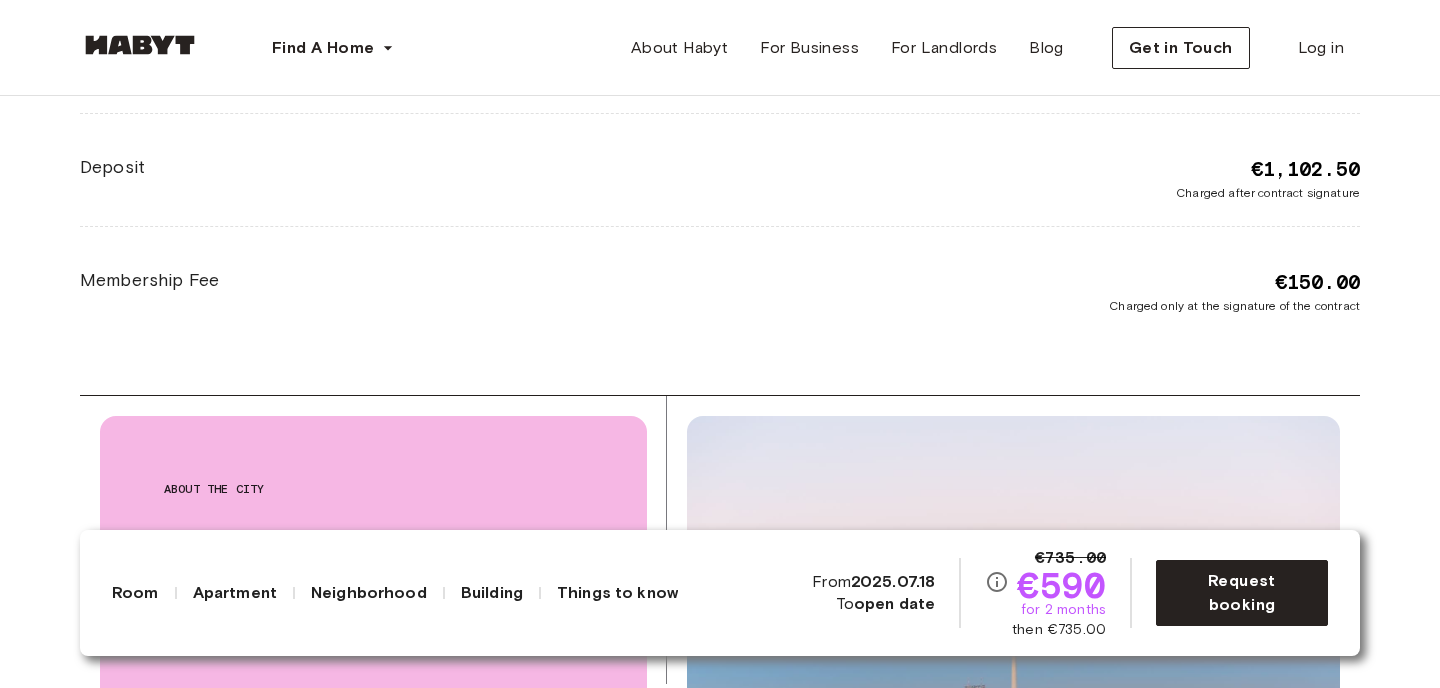click on "€150.00 Charged only at the signature of the contract" at bounding box center [1040, 291] 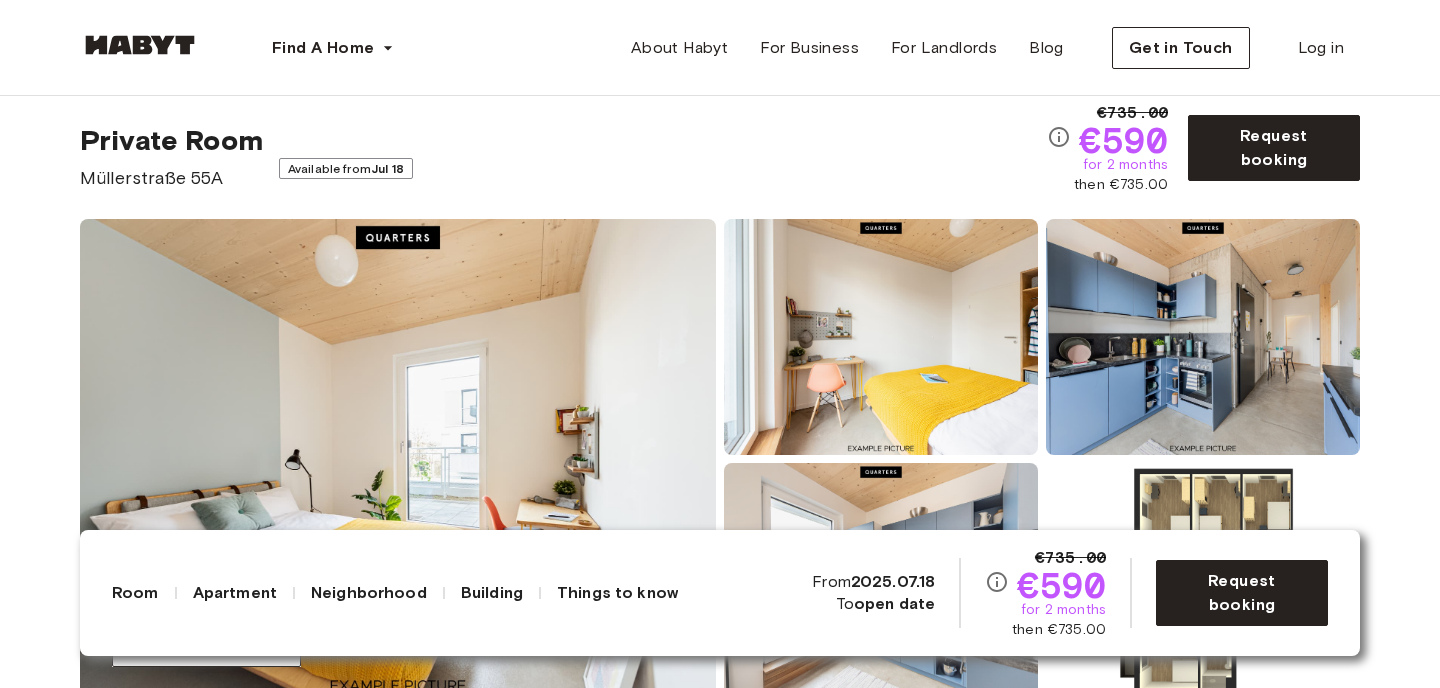 scroll, scrollTop: 47, scrollLeft: 0, axis: vertical 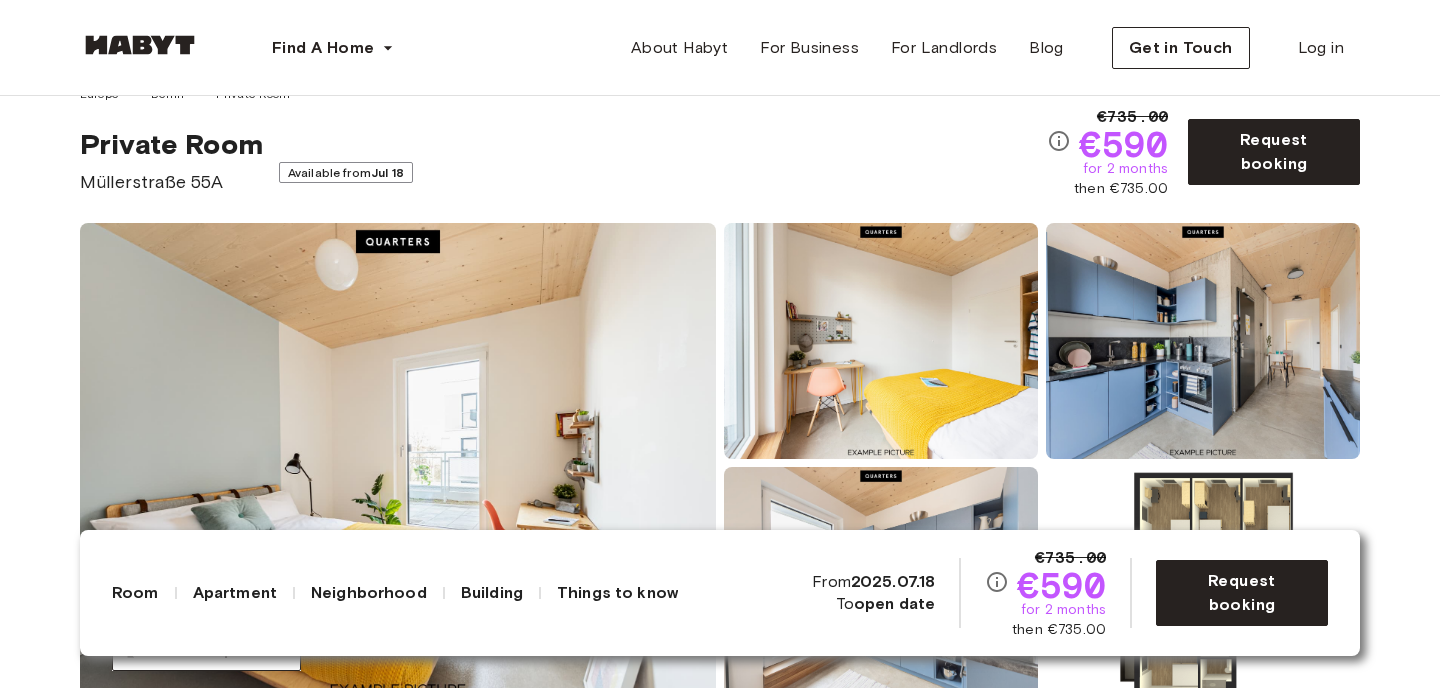 click on "Müllerstraße 55A" at bounding box center [171, 182] 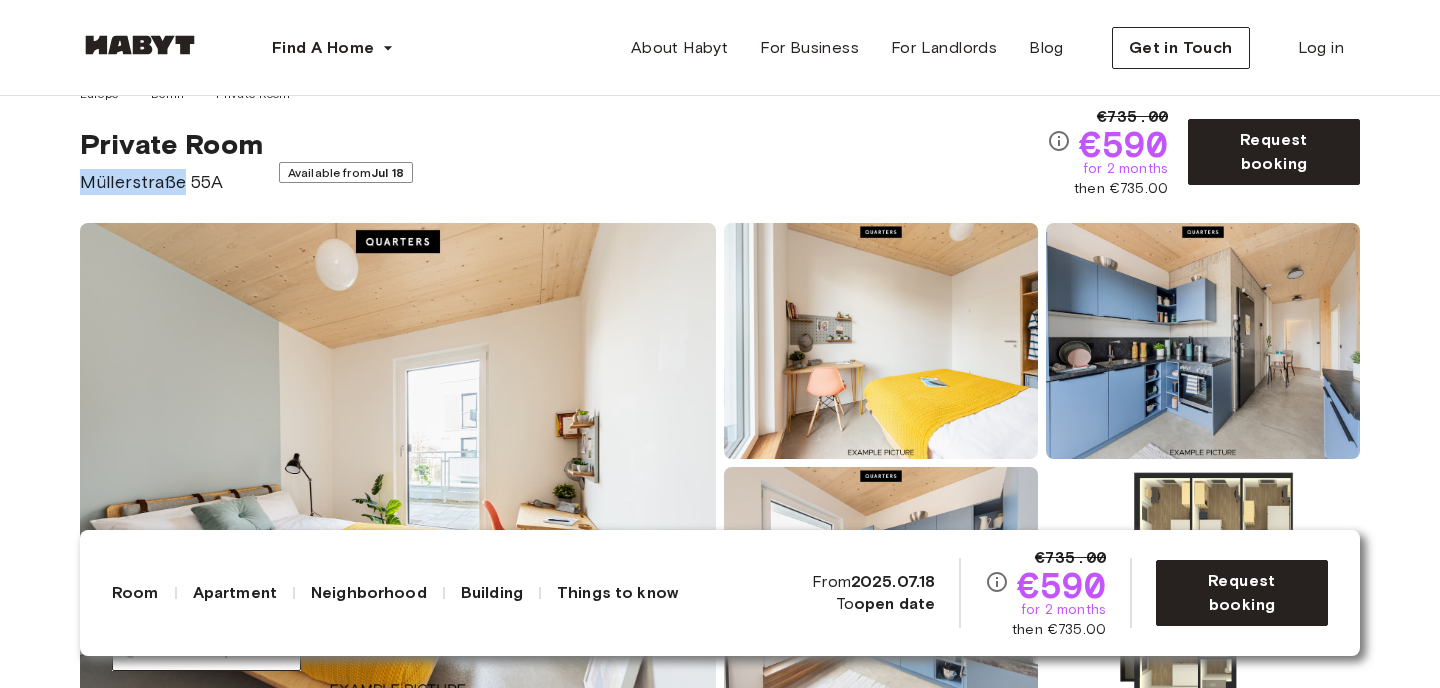 click on "Müllerstraße 55A" at bounding box center (171, 182) 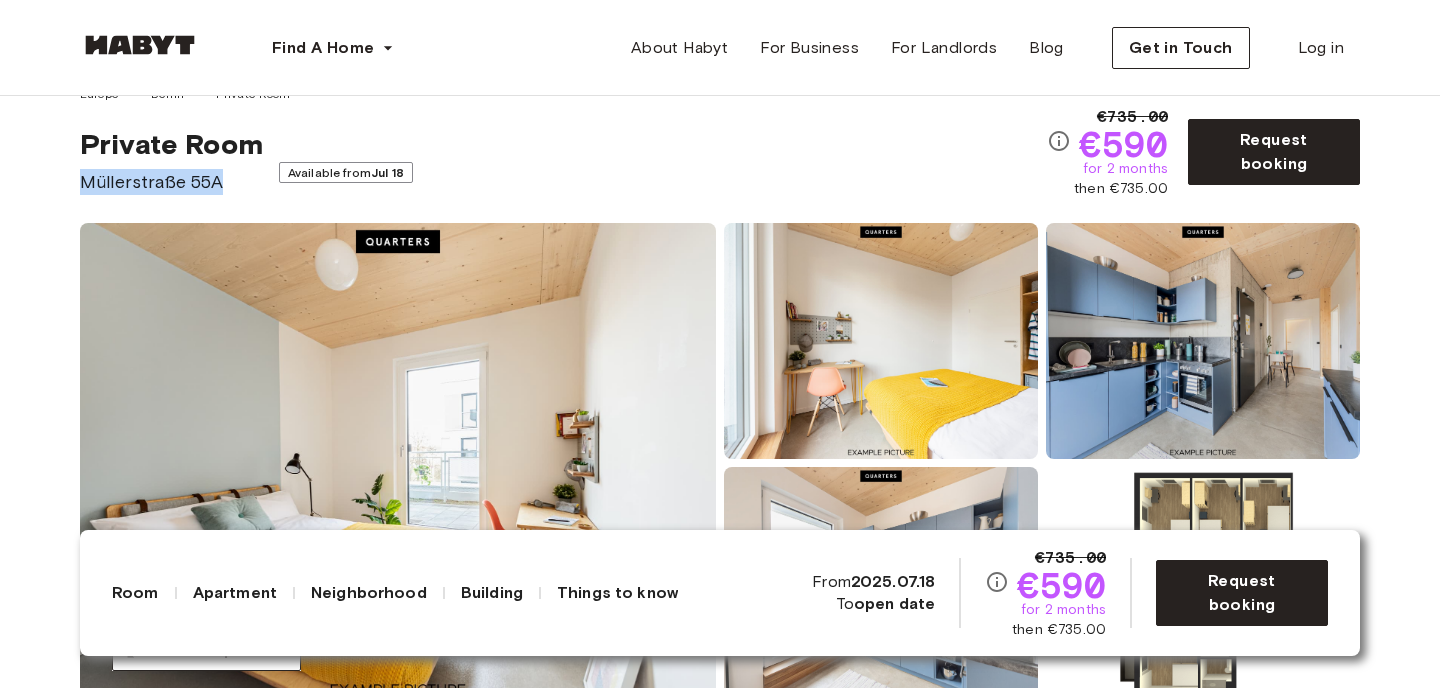 click on "Müllerstraße 55A" at bounding box center [171, 182] 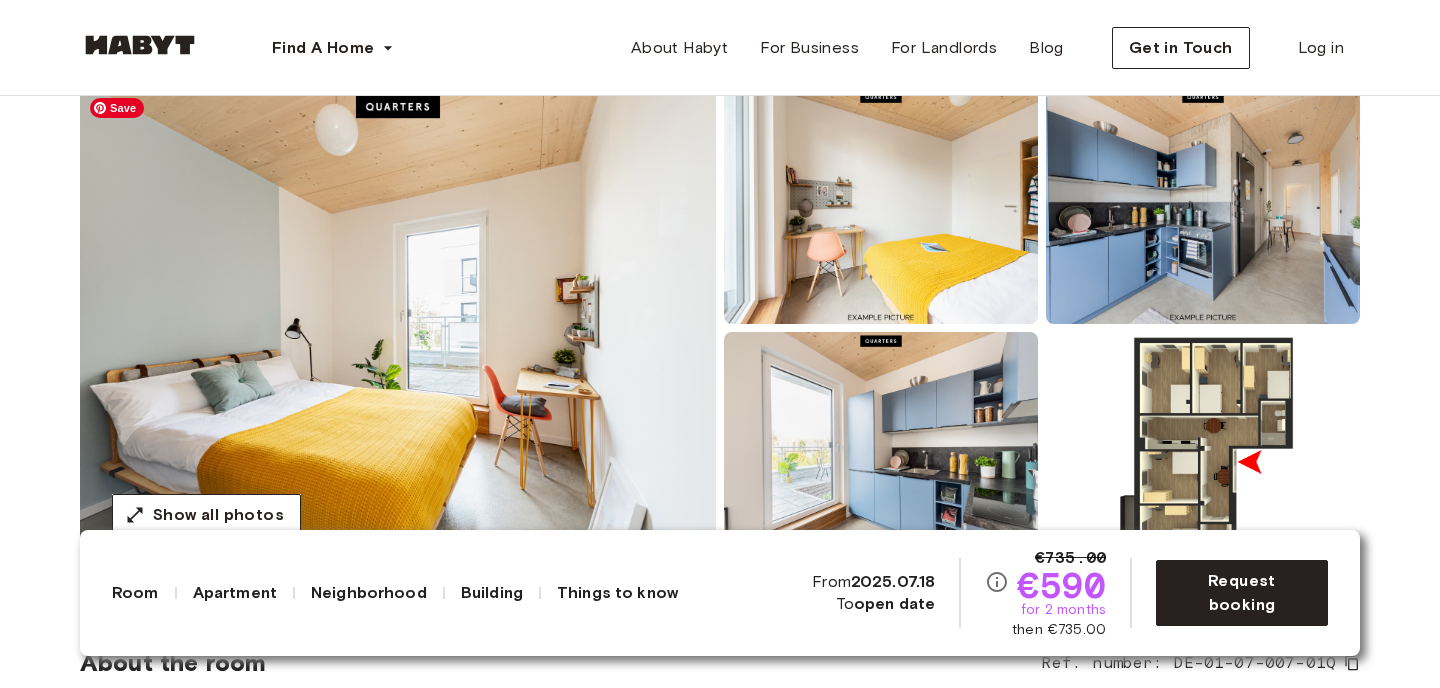 scroll, scrollTop: 0, scrollLeft: 0, axis: both 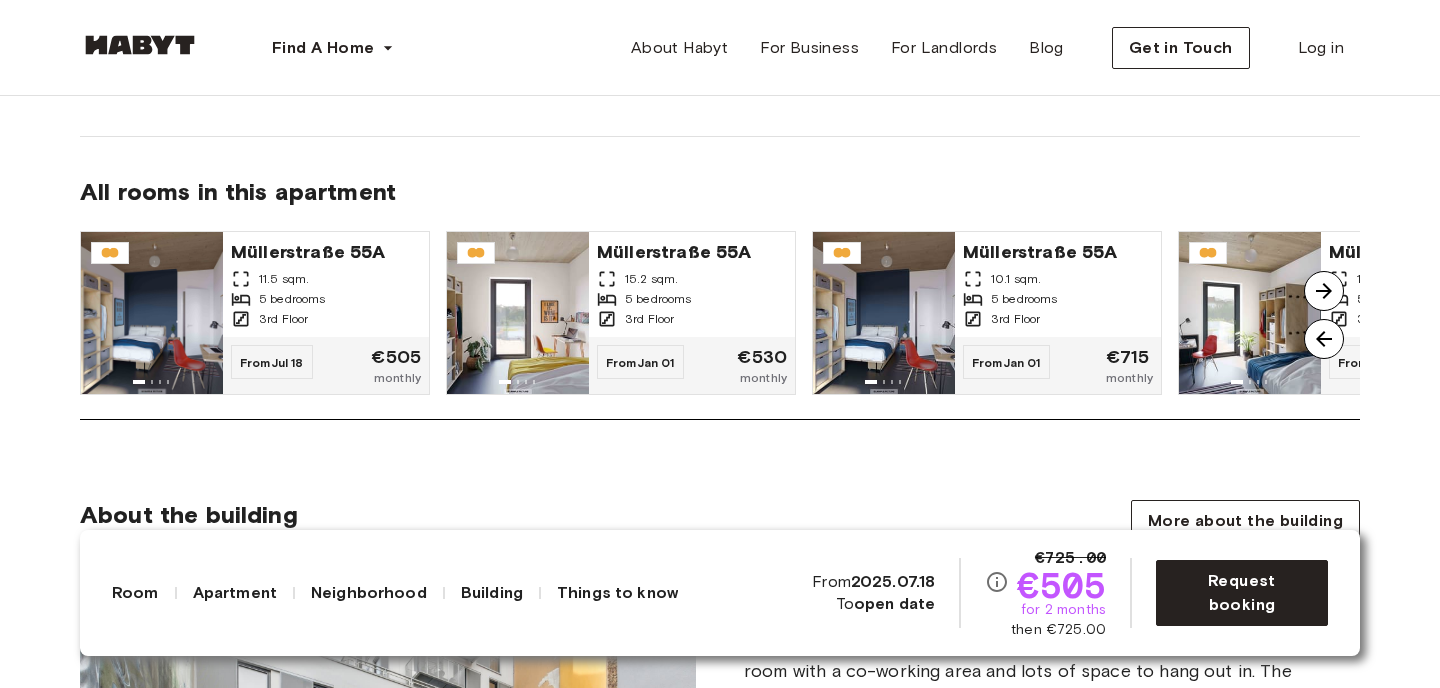 click at bounding box center (1324, 291) 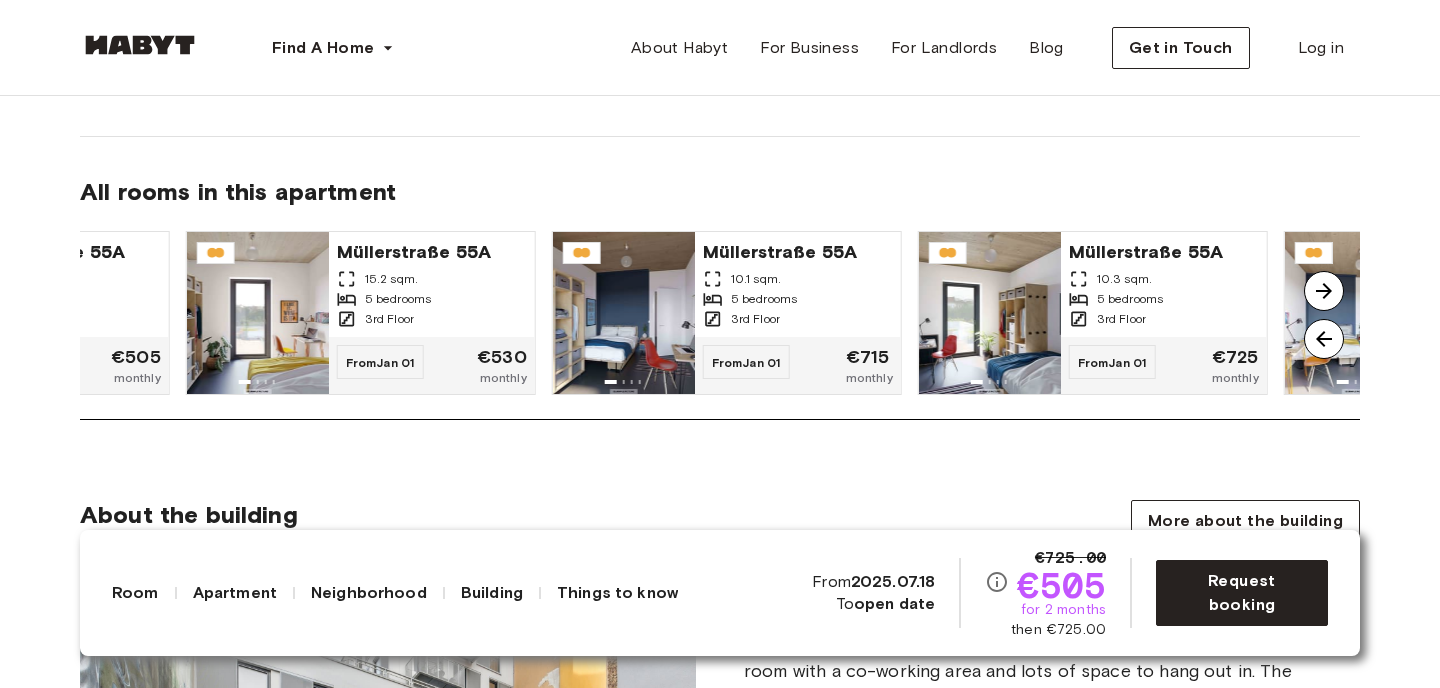 click at bounding box center [1324, 291] 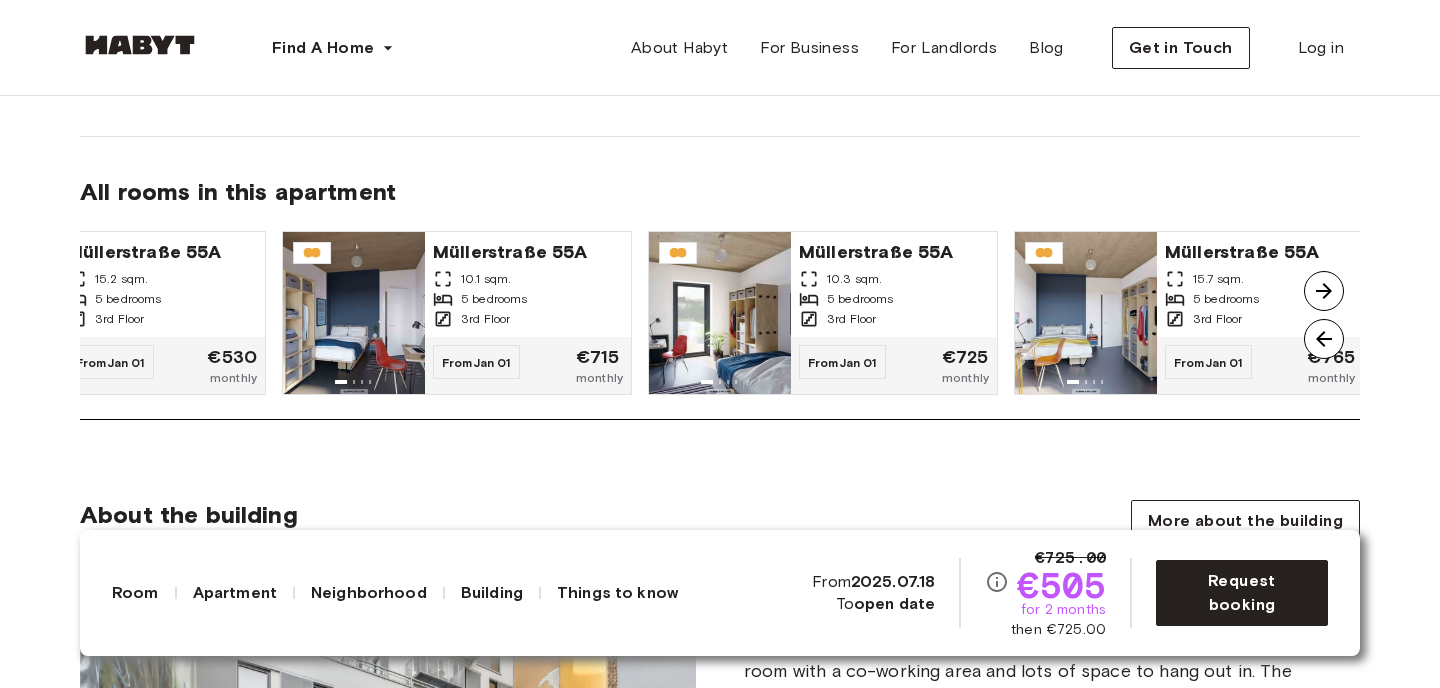 click at bounding box center [1324, 291] 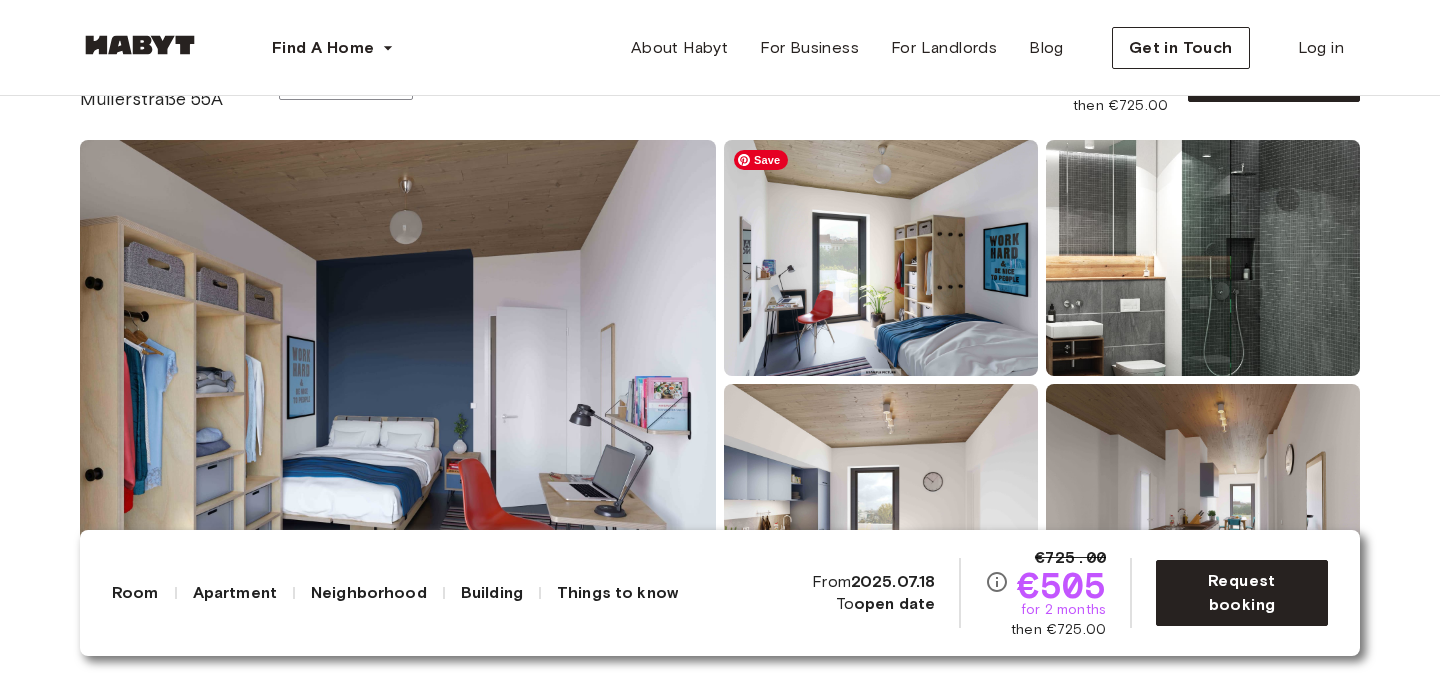 scroll, scrollTop: 137, scrollLeft: 0, axis: vertical 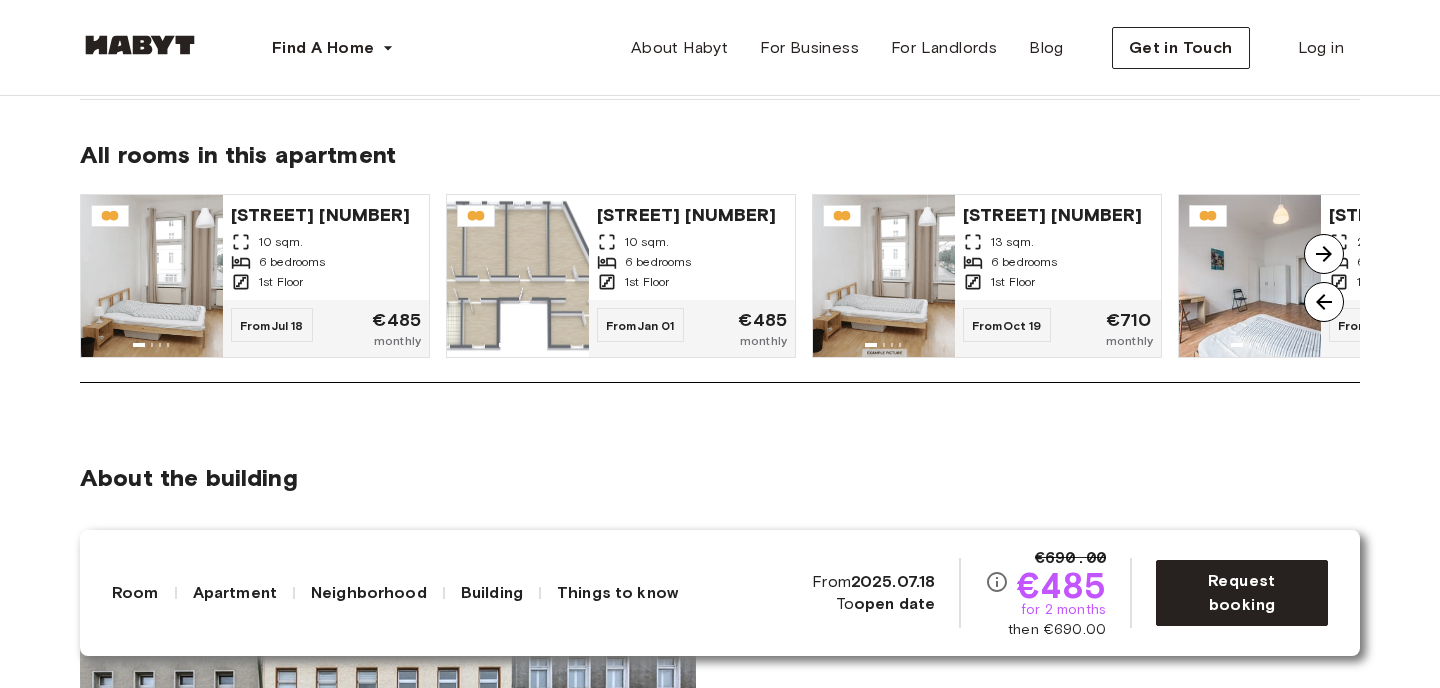 click at bounding box center (1324, 254) 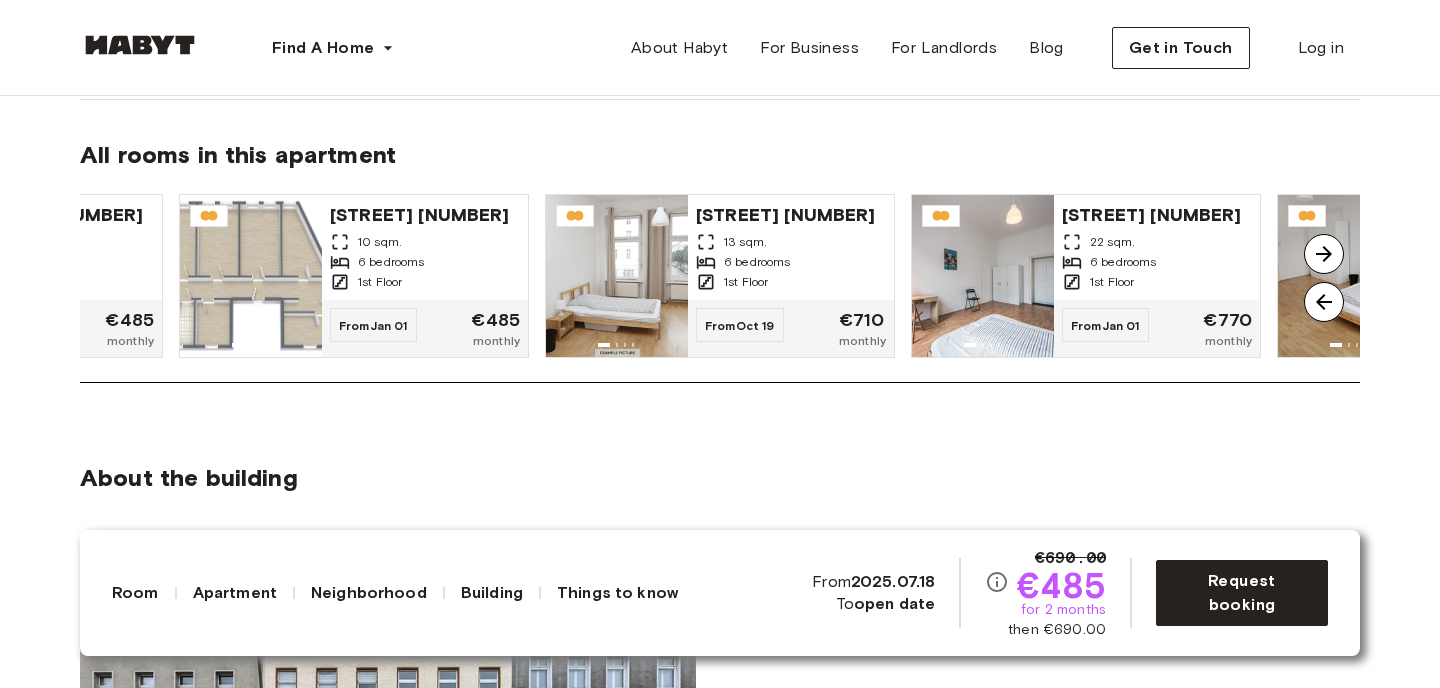 click at bounding box center (1324, 254) 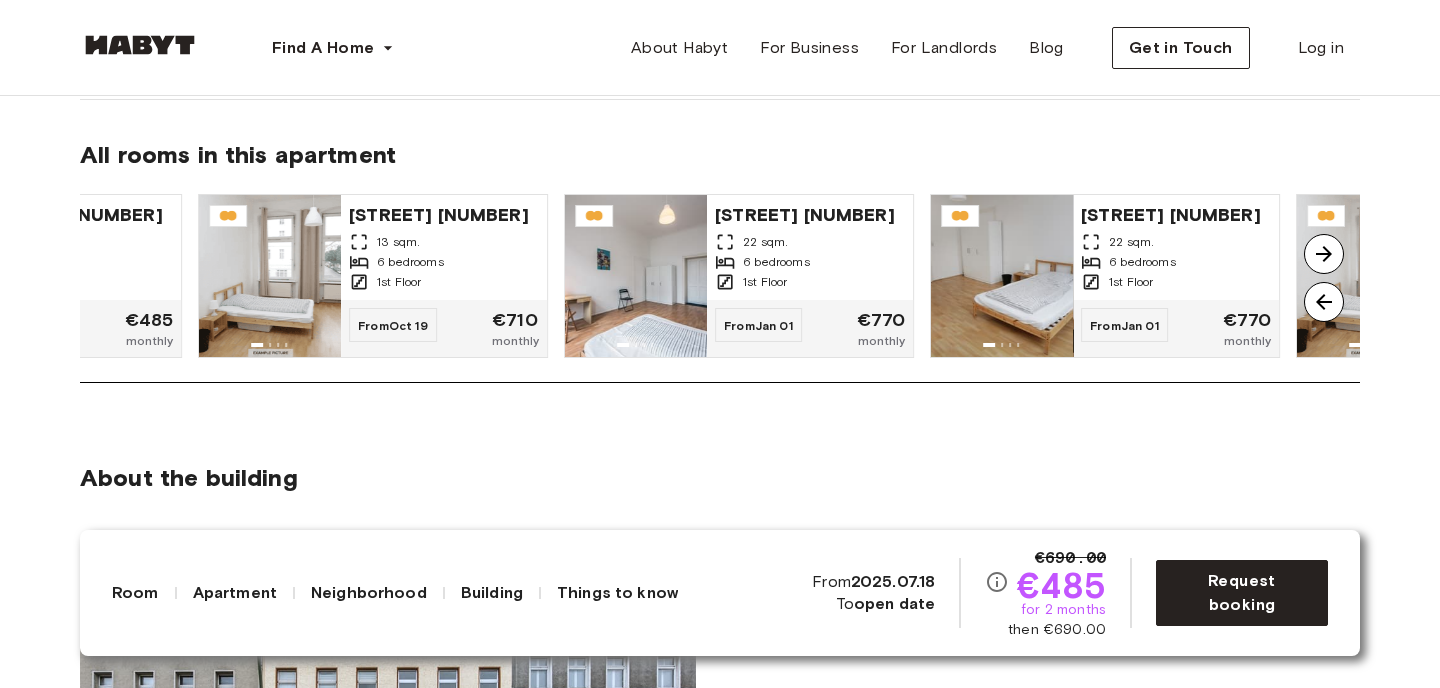 click at bounding box center (1324, 254) 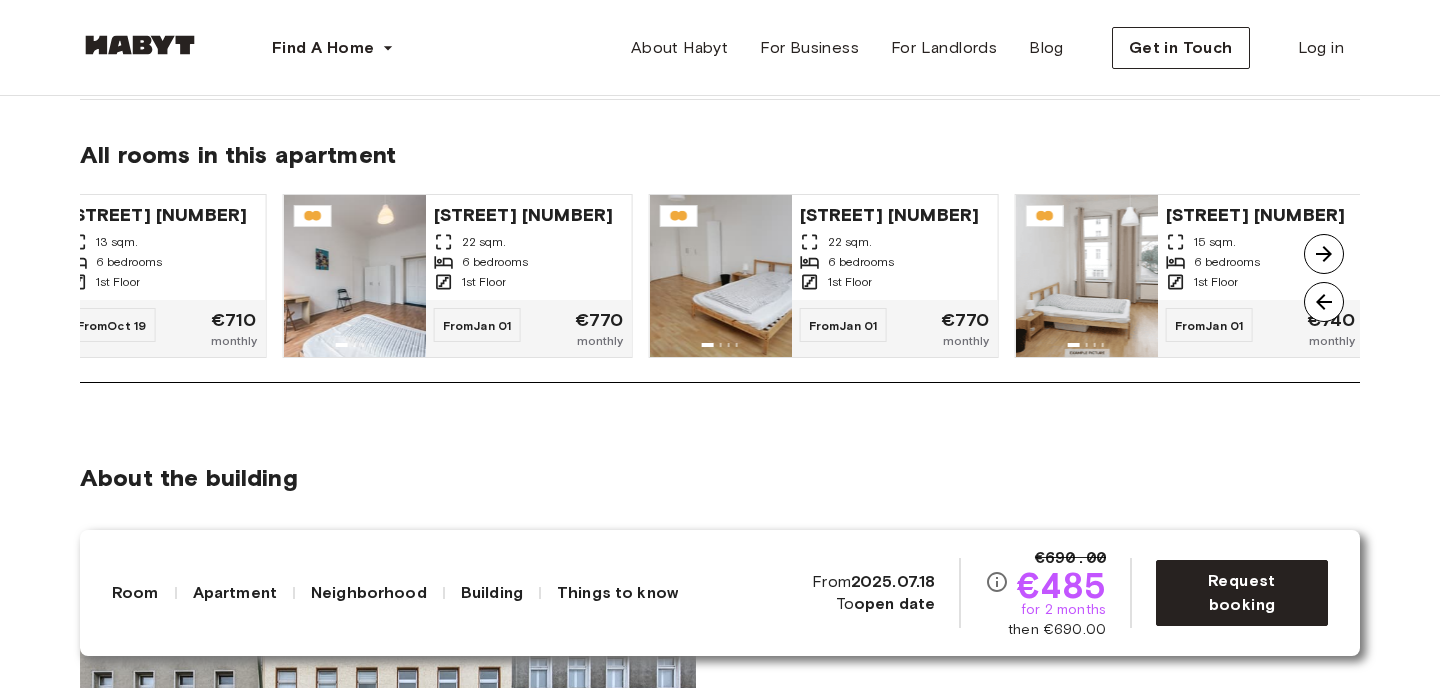 click at bounding box center (1324, 254) 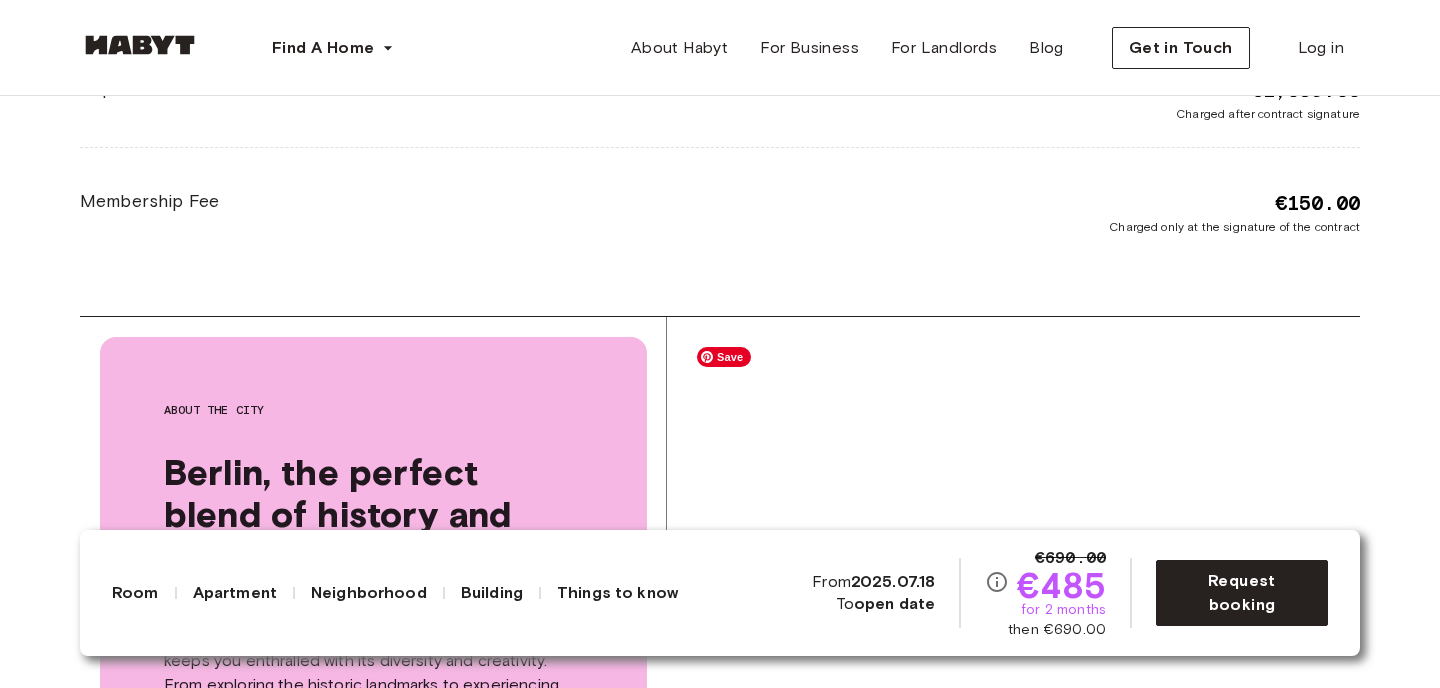 scroll, scrollTop: 3981, scrollLeft: 0, axis: vertical 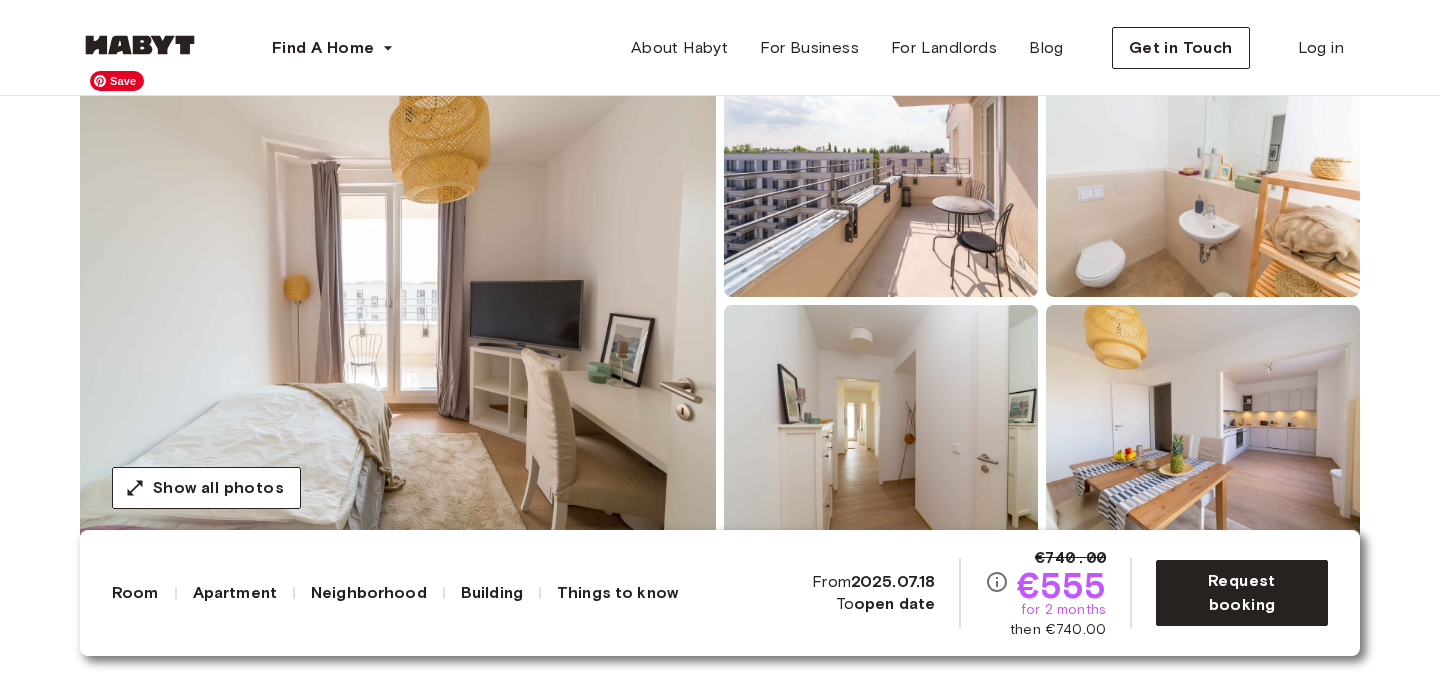 click at bounding box center (398, 301) 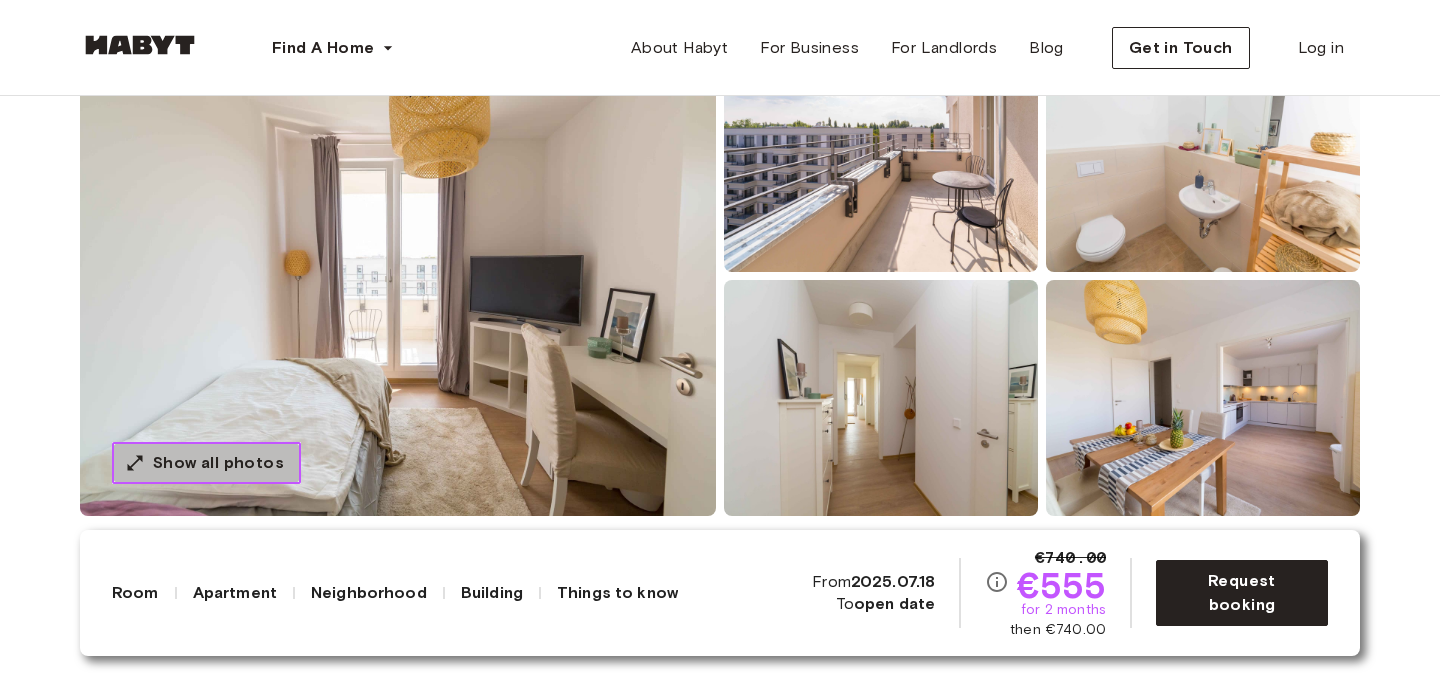 click on "Show all photos" at bounding box center [218, 463] 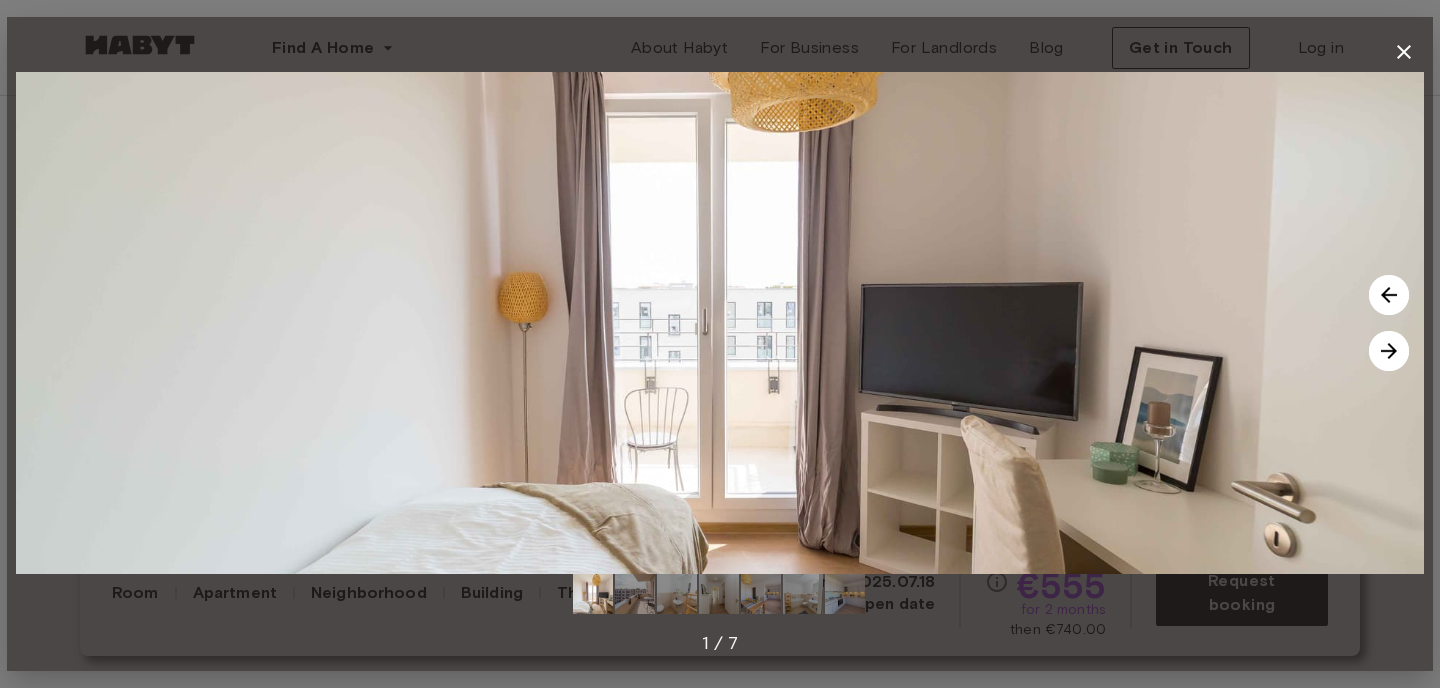 click at bounding box center (1389, 351) 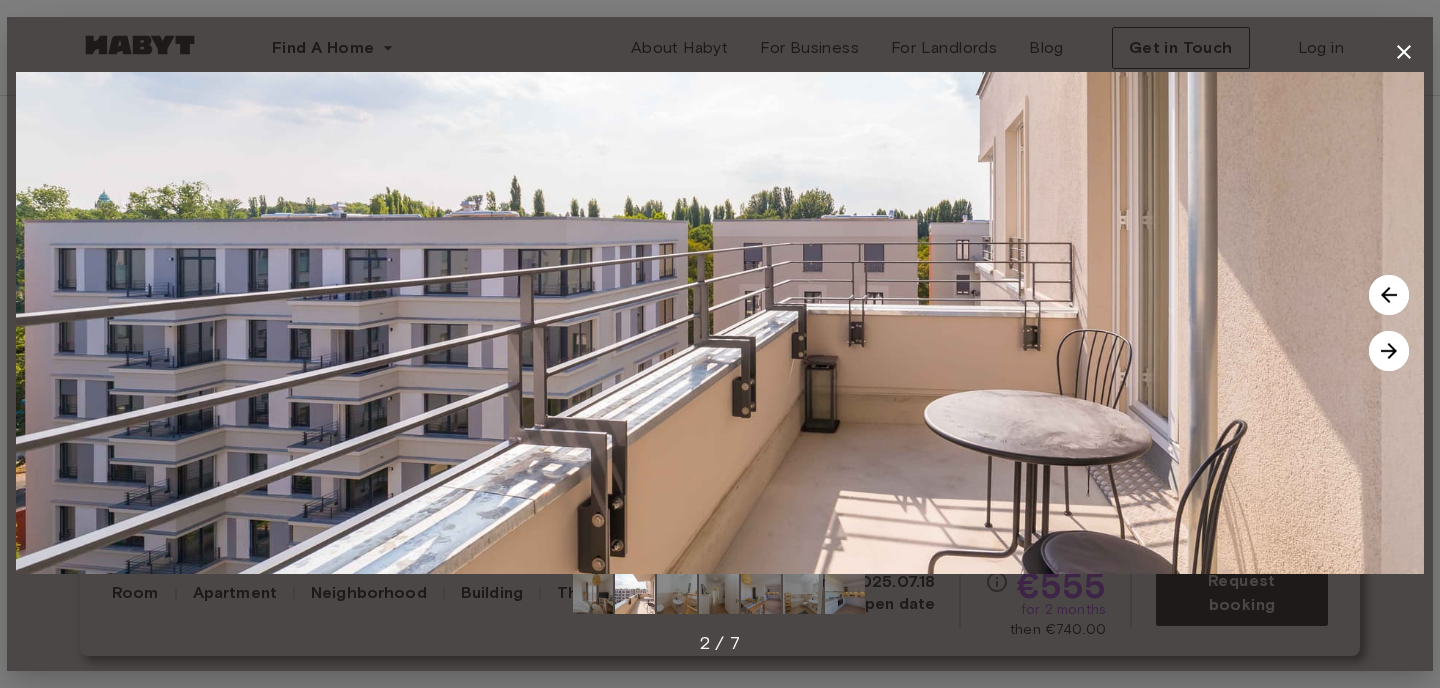 click at bounding box center (1389, 351) 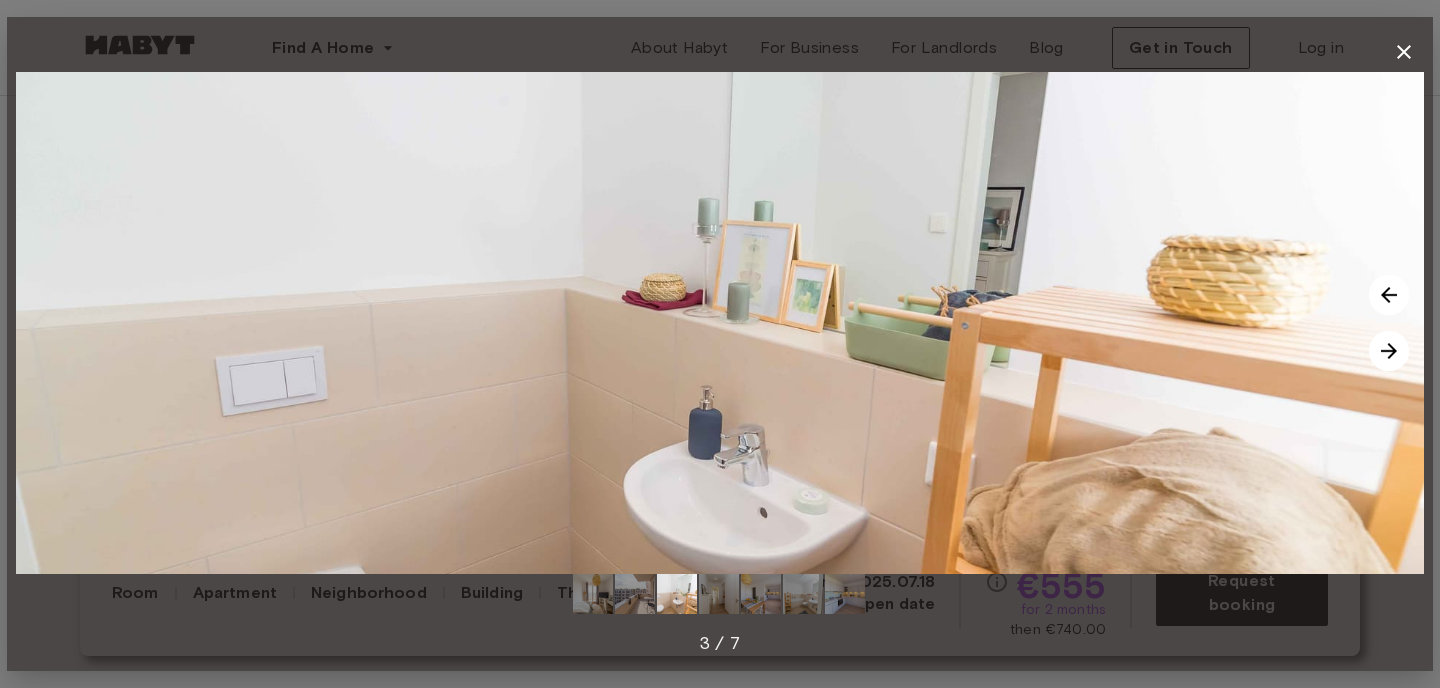 click at bounding box center (1389, 351) 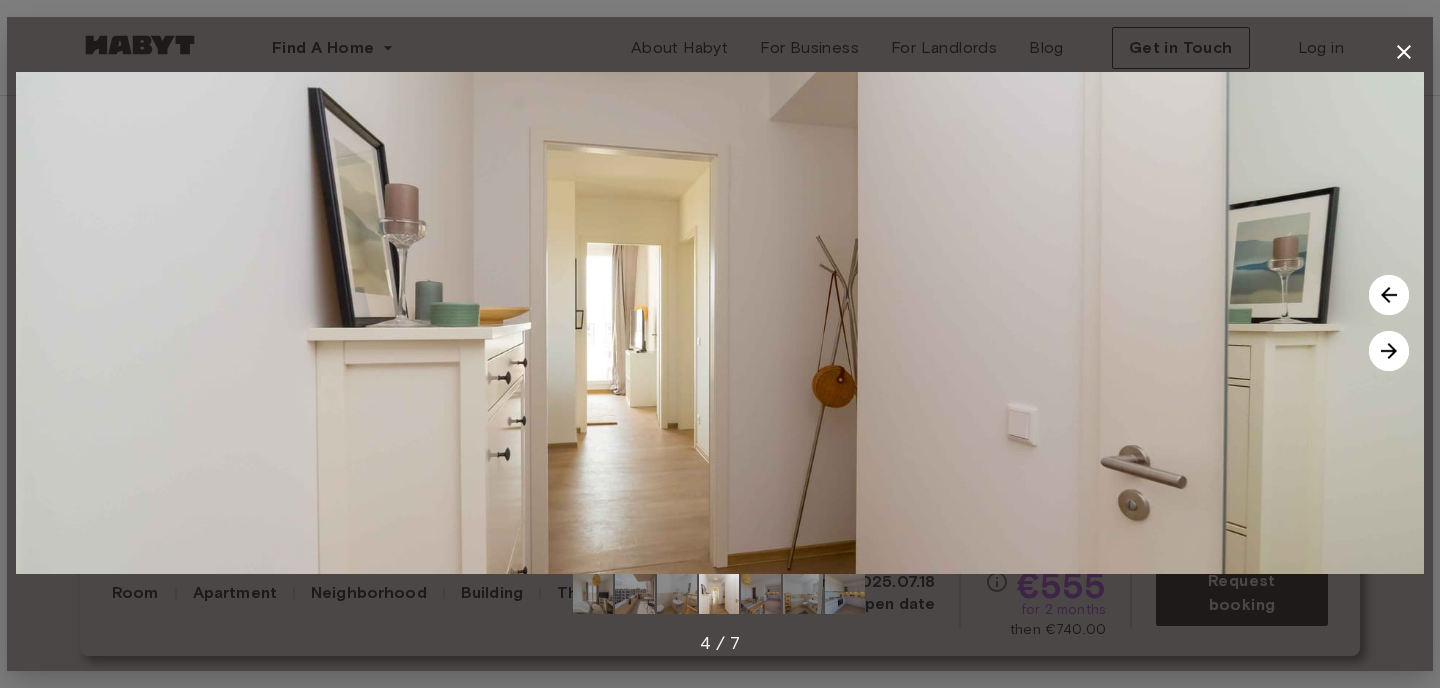 click at bounding box center (1389, 351) 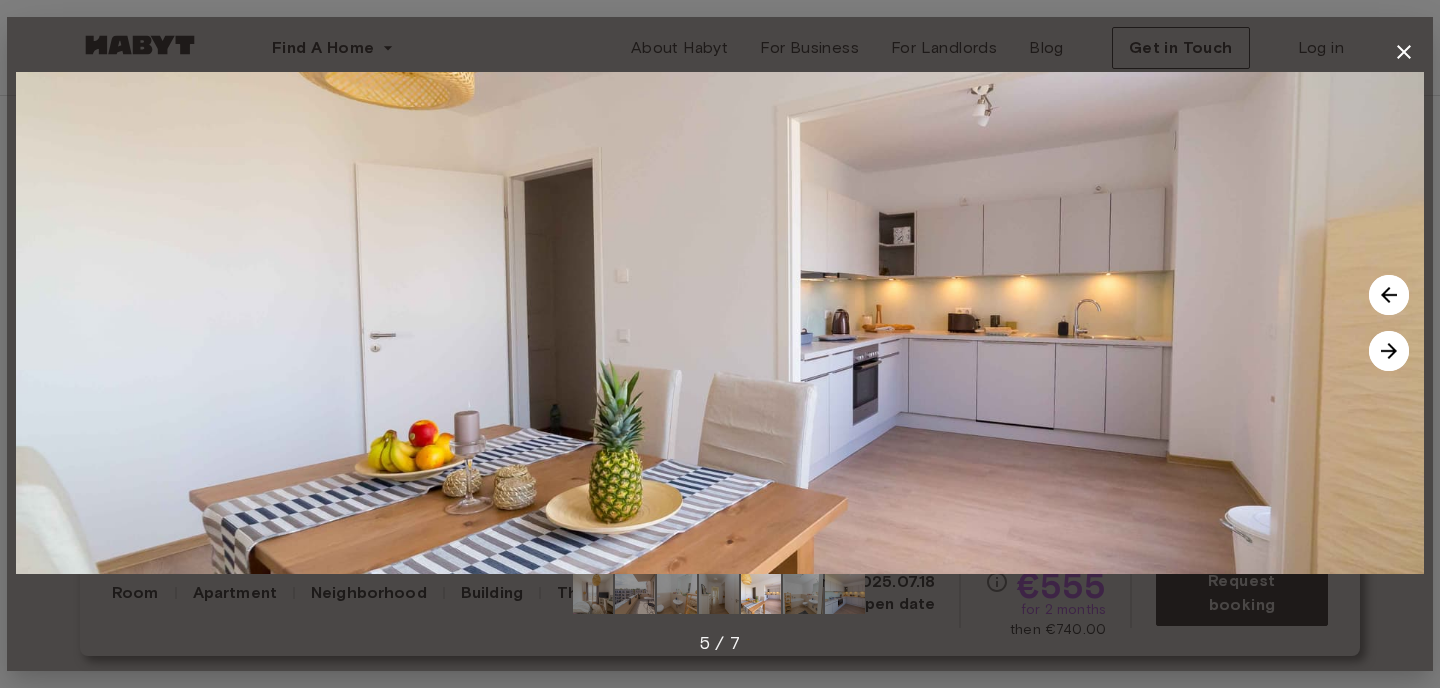 click at bounding box center [1389, 351] 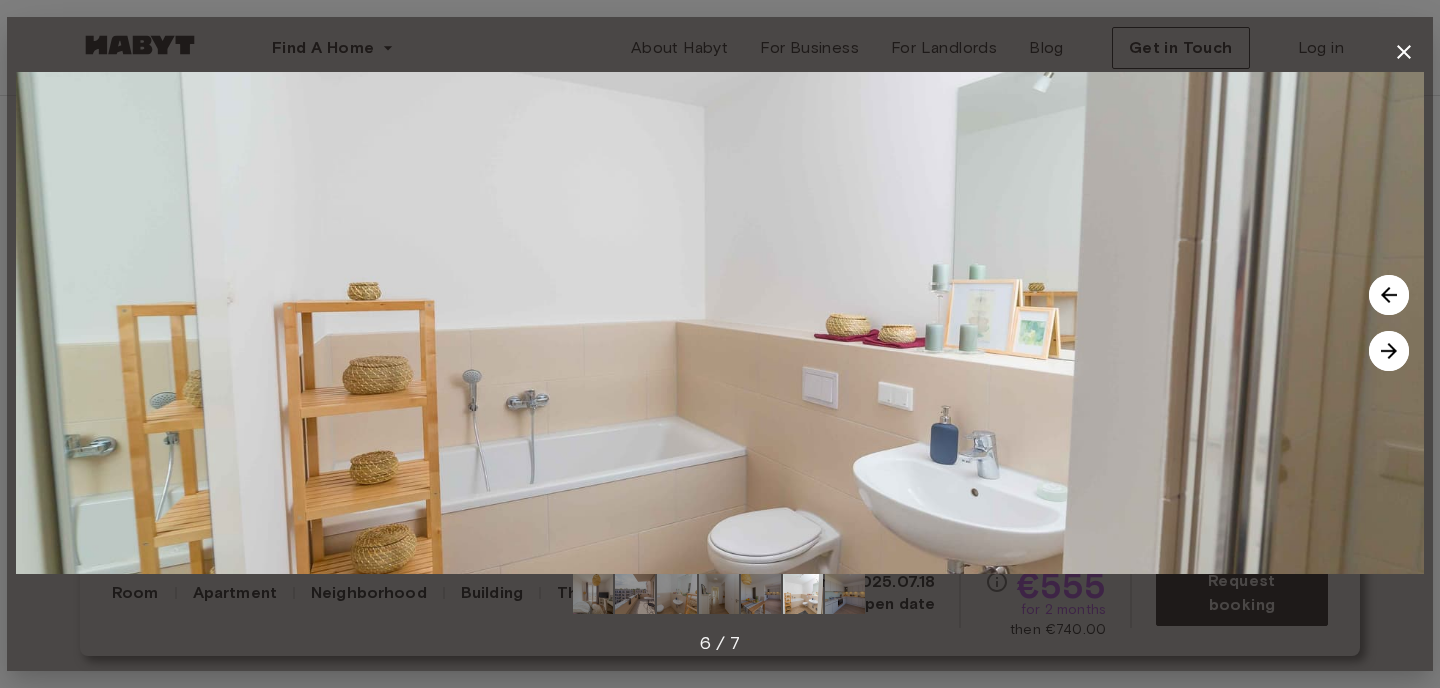 click at bounding box center [1389, 351] 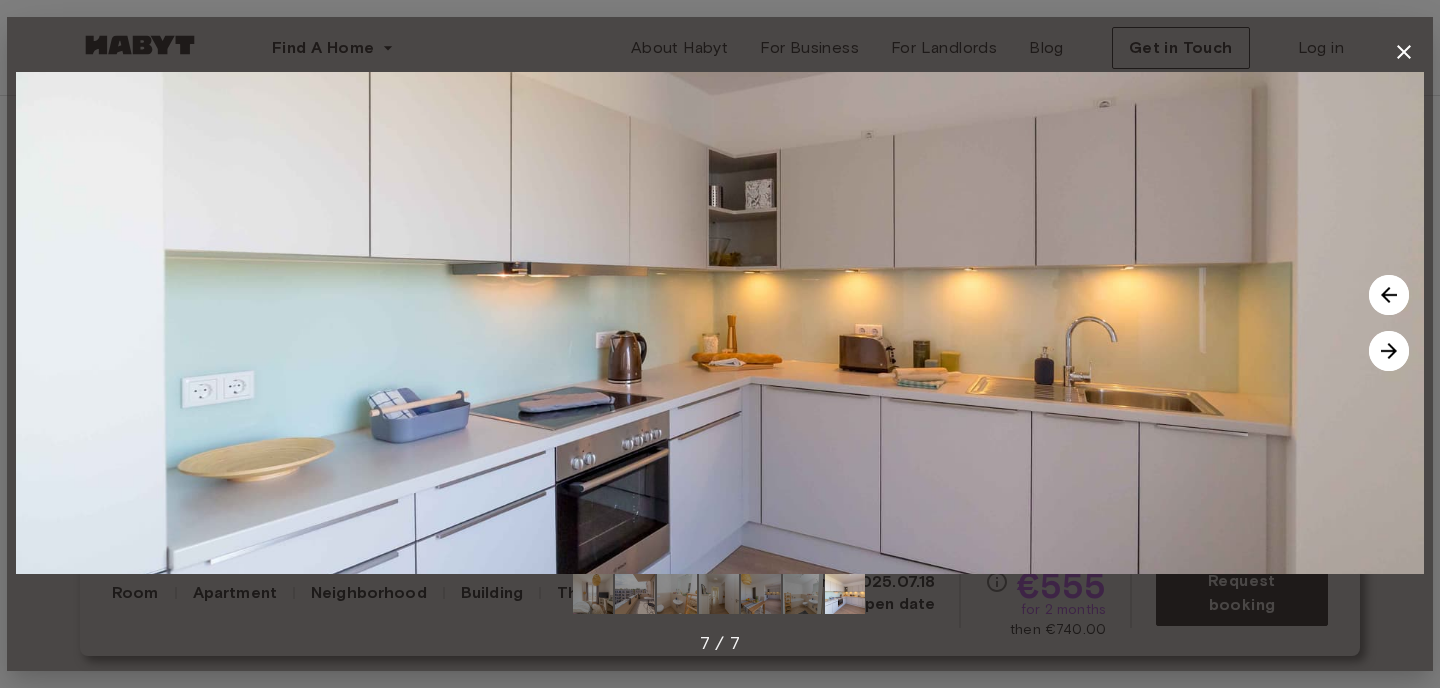 click at bounding box center [1389, 351] 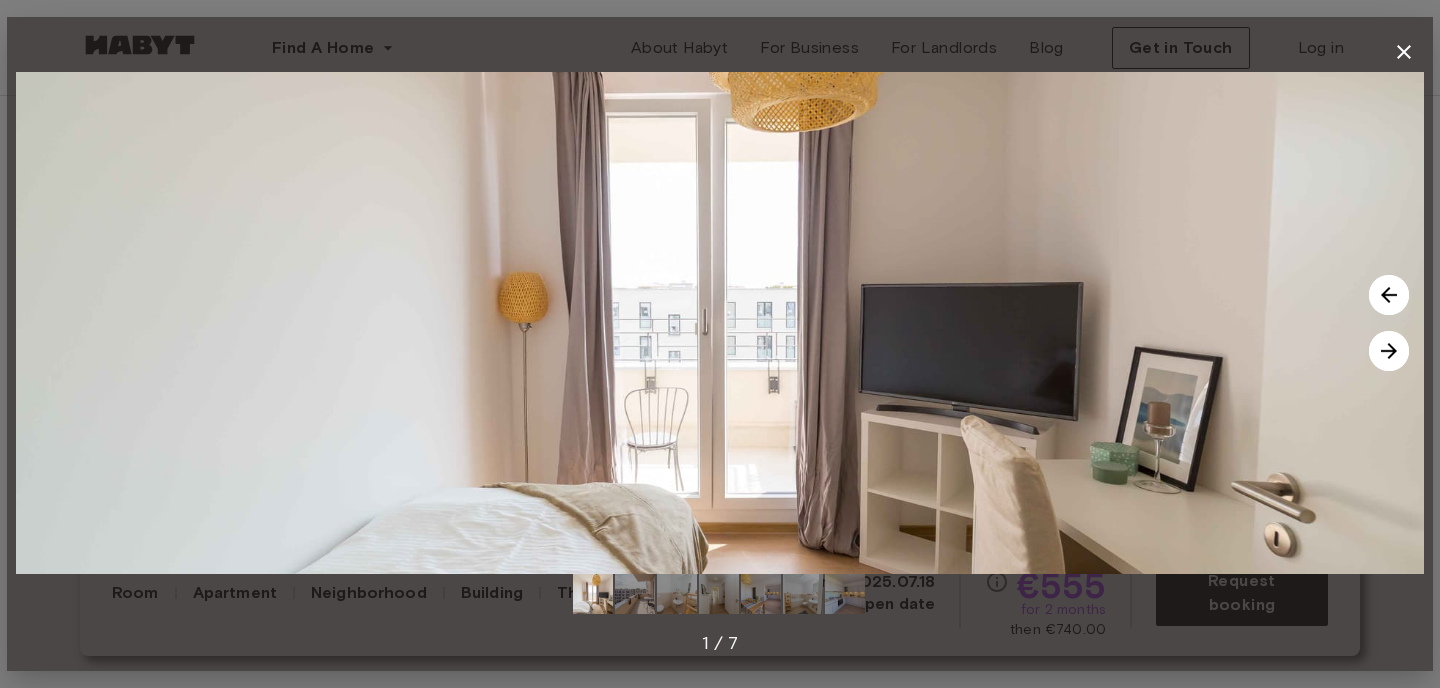 click 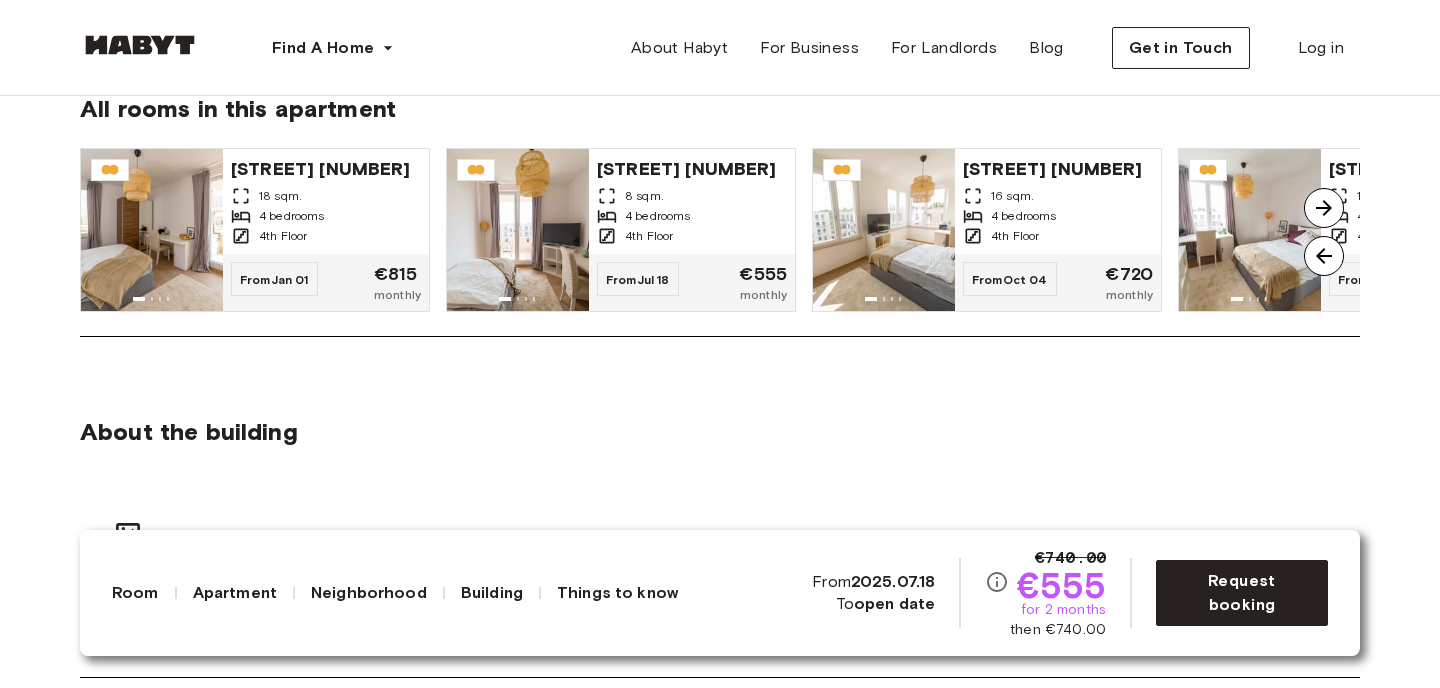 scroll, scrollTop: 1550, scrollLeft: 0, axis: vertical 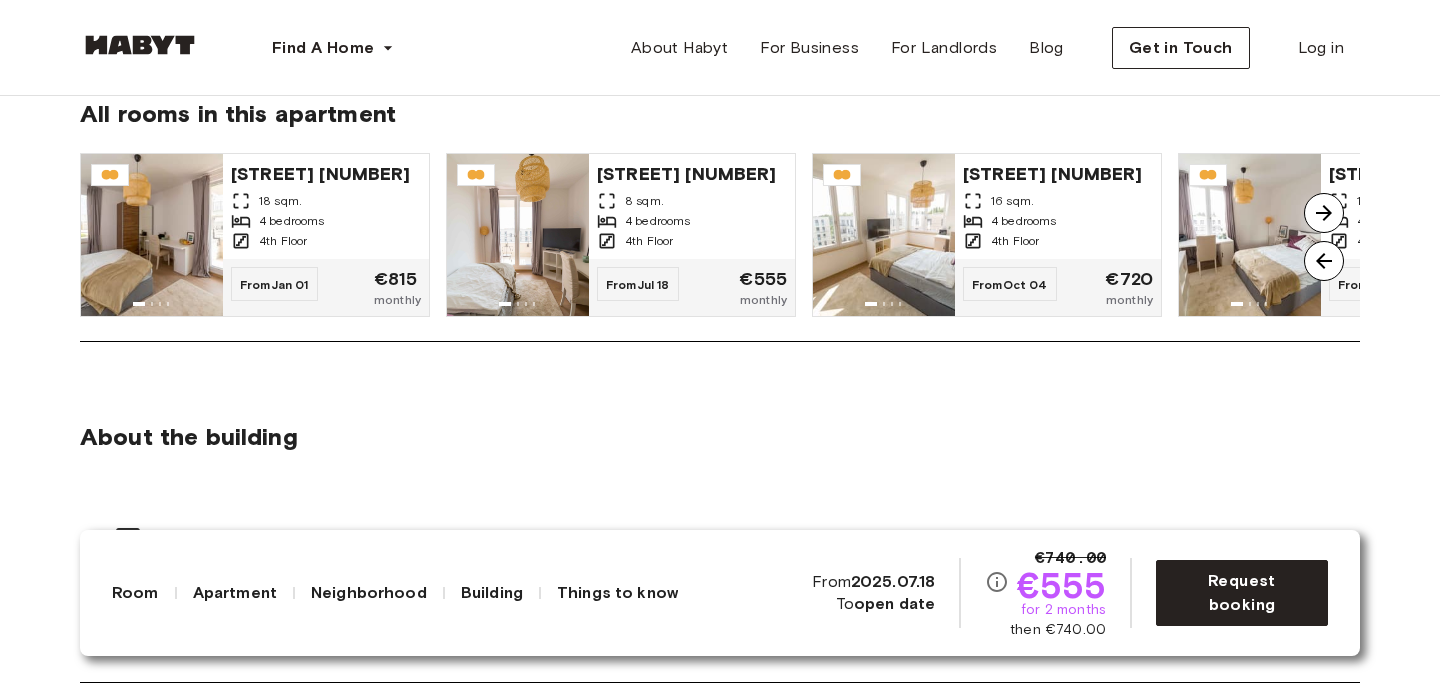 click at bounding box center (1324, 213) 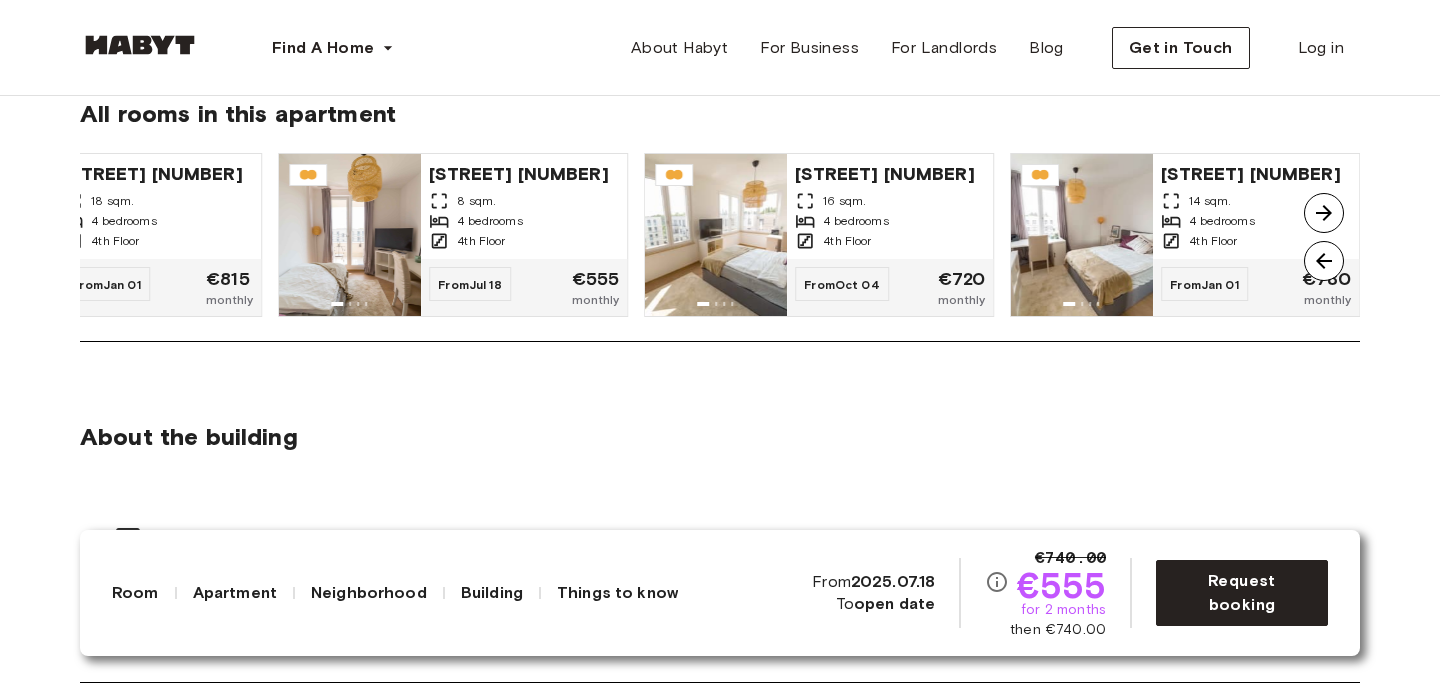 click at bounding box center (1324, 213) 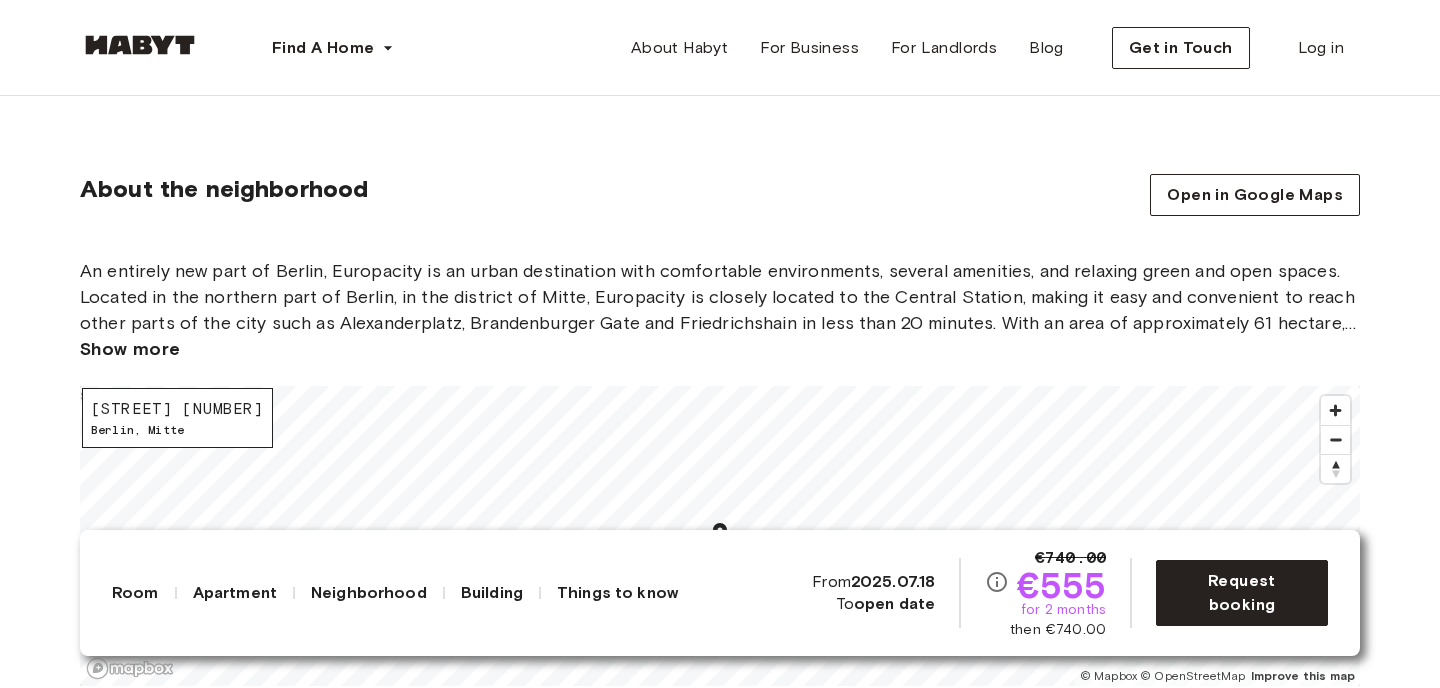 scroll, scrollTop: 2145, scrollLeft: 0, axis: vertical 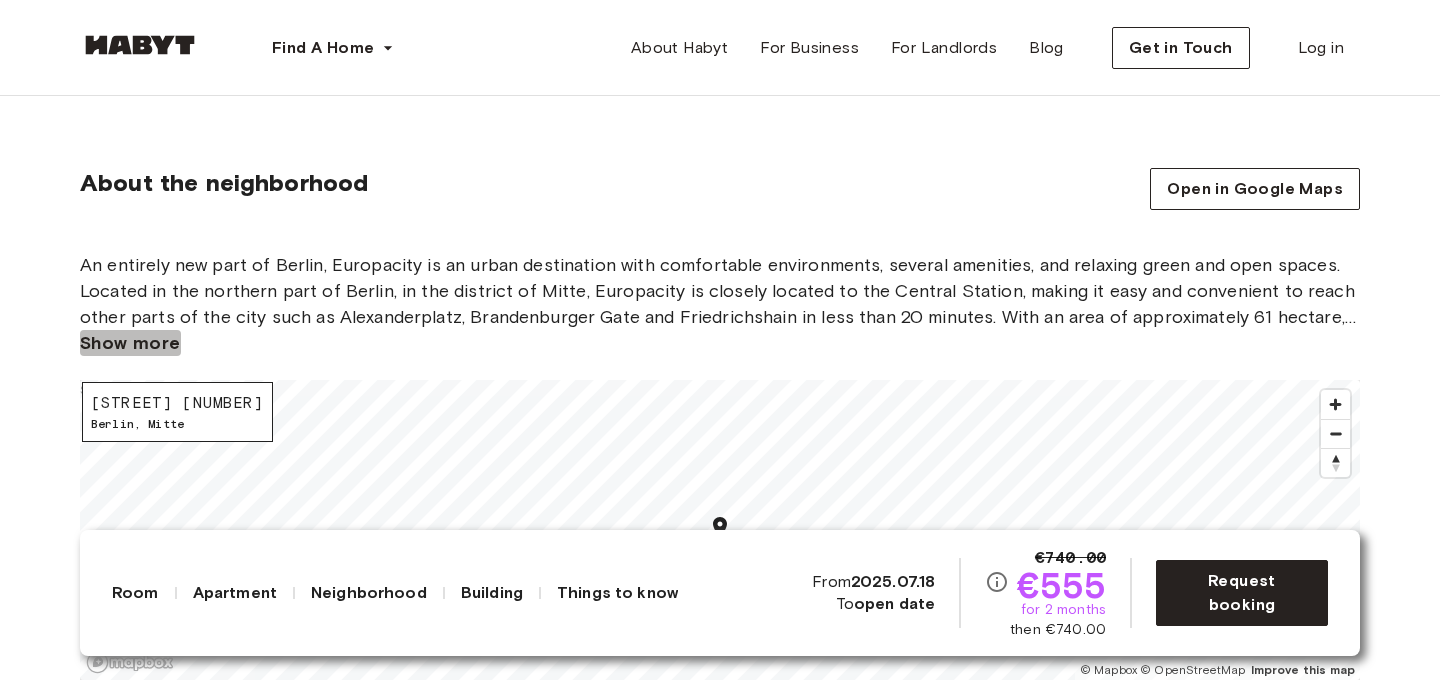 click on "Show more" at bounding box center [130, 343] 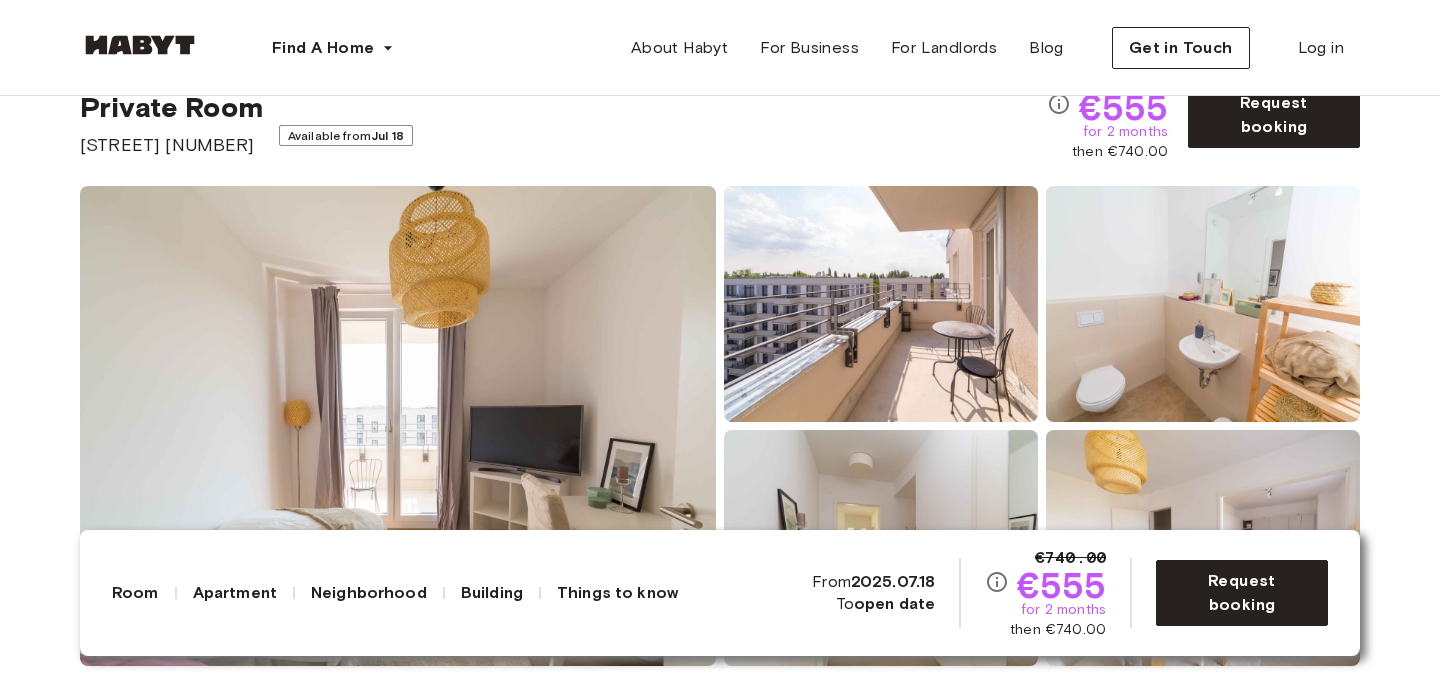 scroll, scrollTop: 0, scrollLeft: 0, axis: both 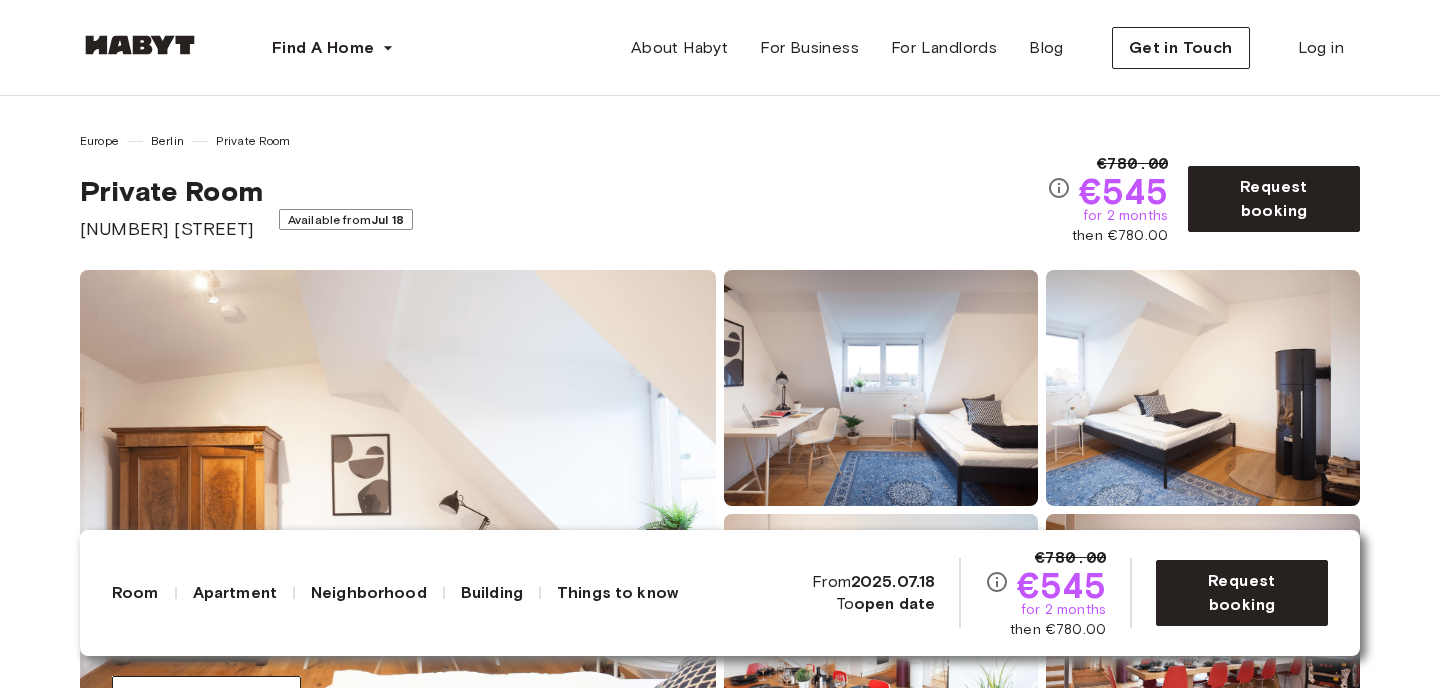 click on "[NUMBER] [STREET]" at bounding box center [171, 229] 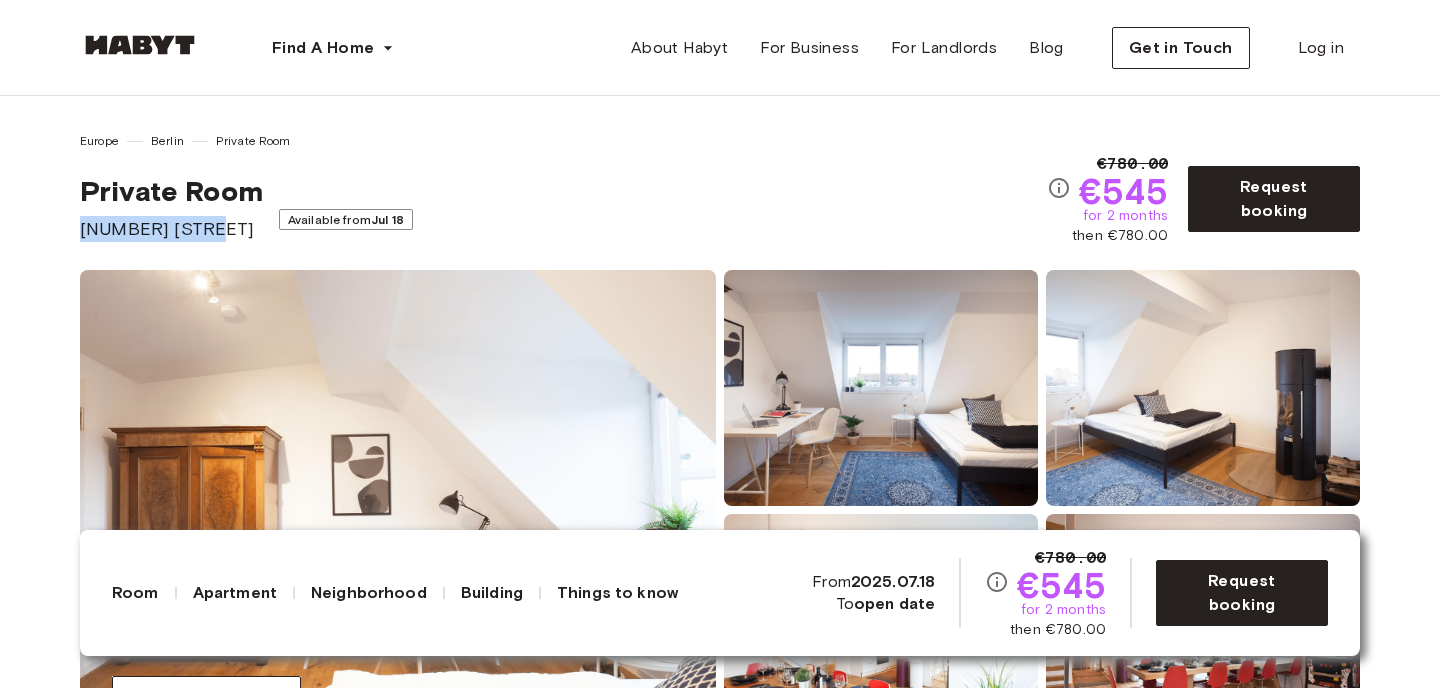 click on "[NUMBER] [STREET]" at bounding box center (171, 229) 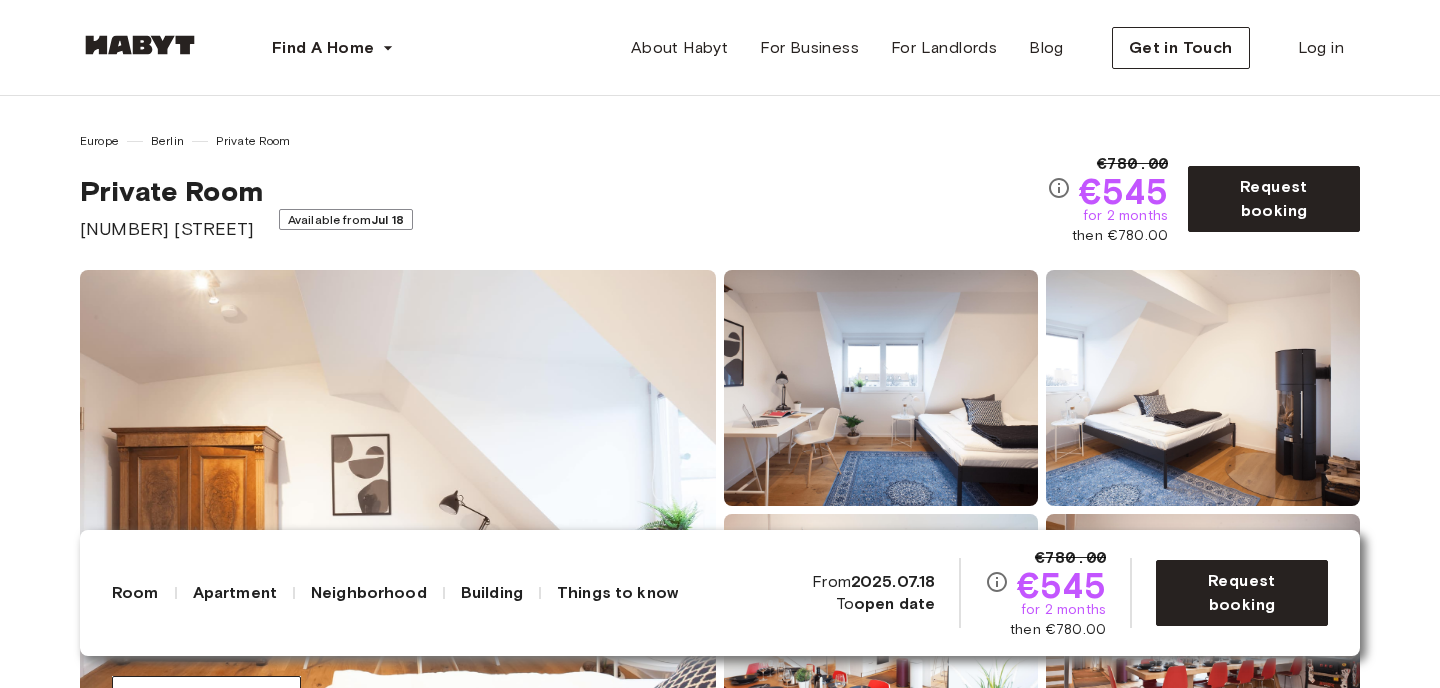 click on "Private Room [STREET] Available from  [DATE]" at bounding box center [563, 208] 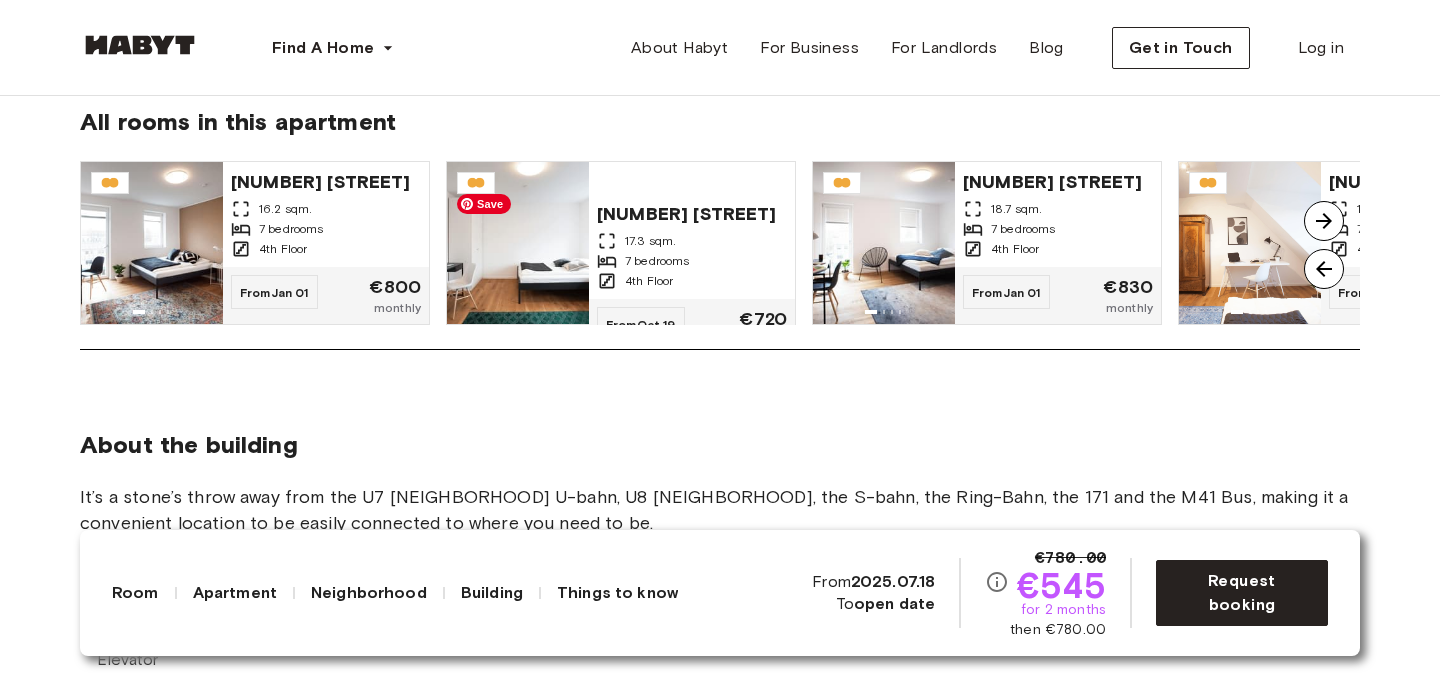 scroll, scrollTop: 1736, scrollLeft: 0, axis: vertical 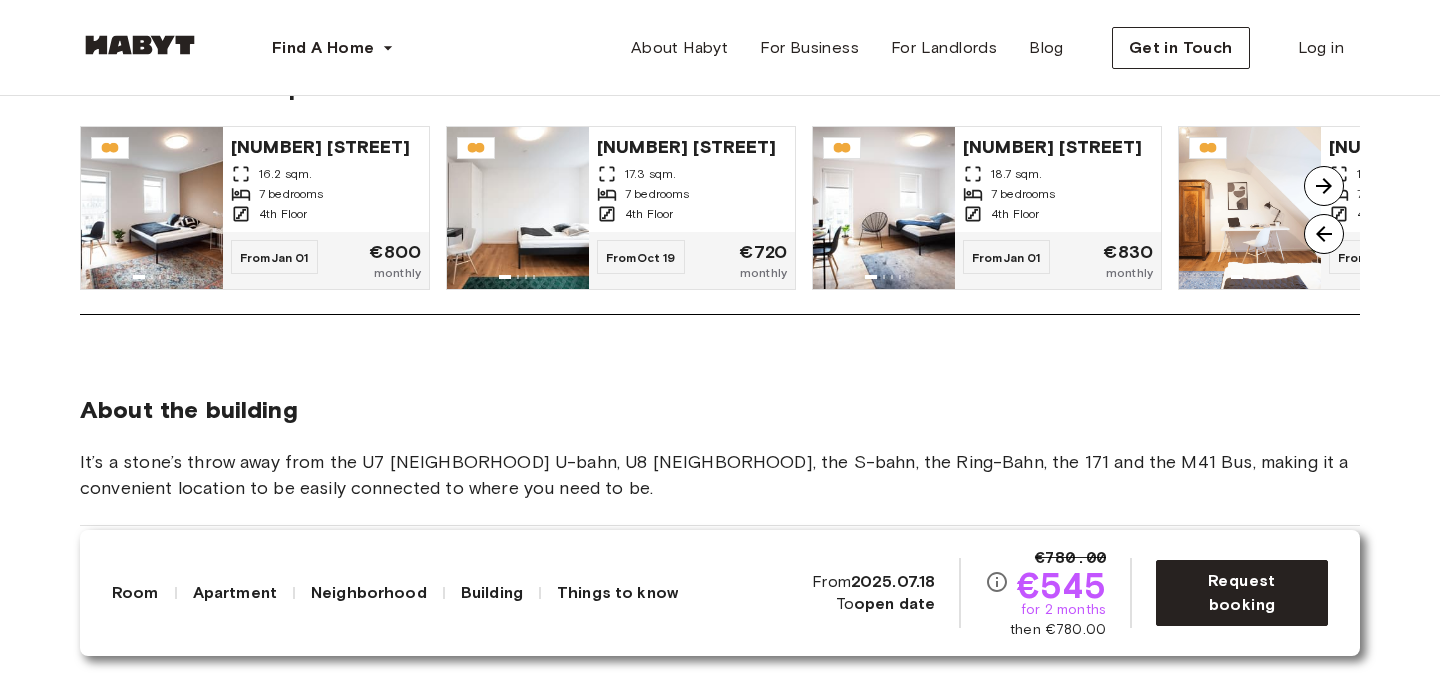 click at bounding box center (1324, 186) 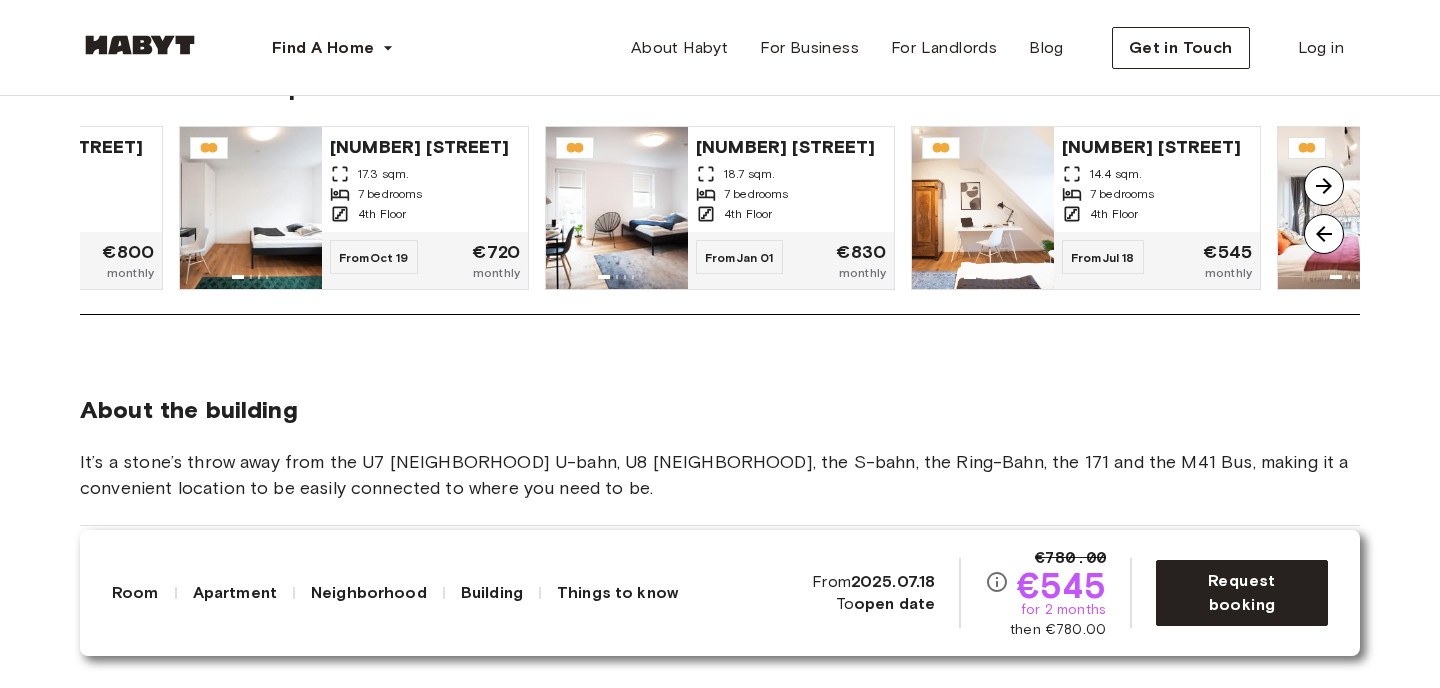 click at bounding box center [1324, 186] 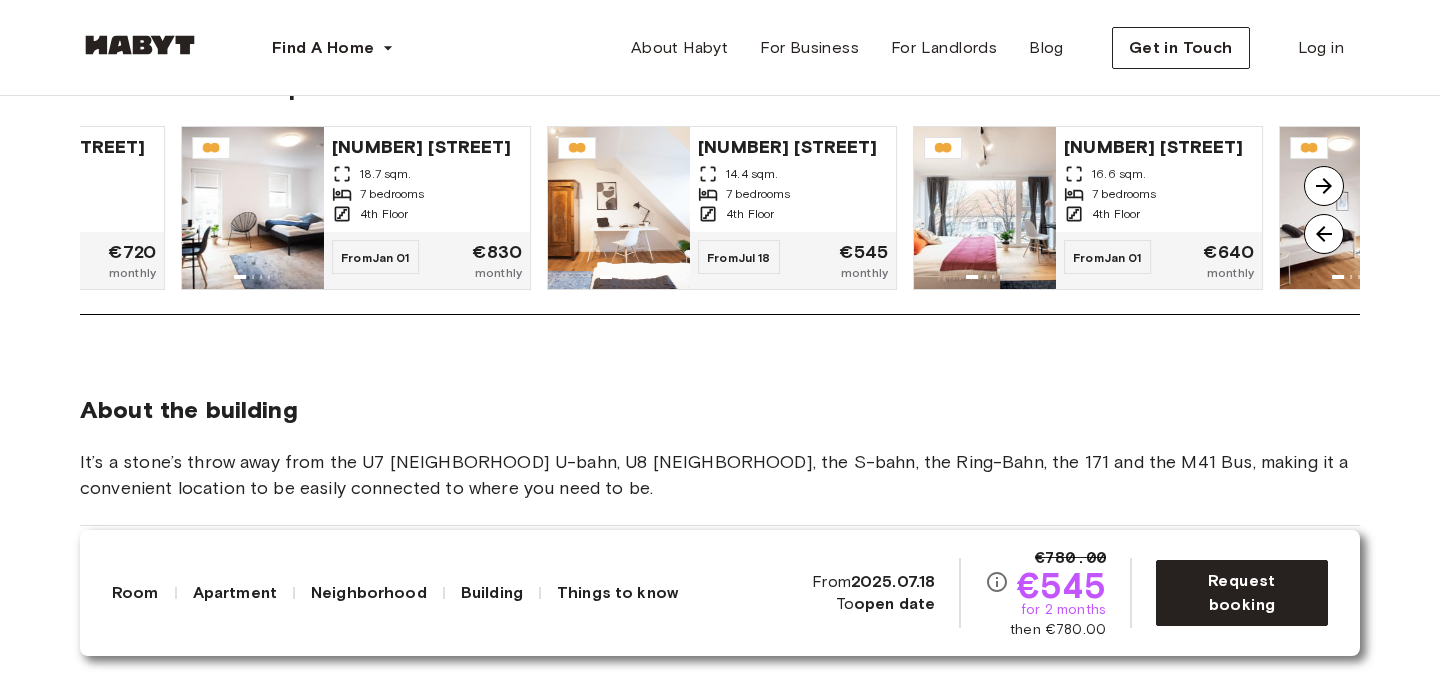 click at bounding box center [1324, 186] 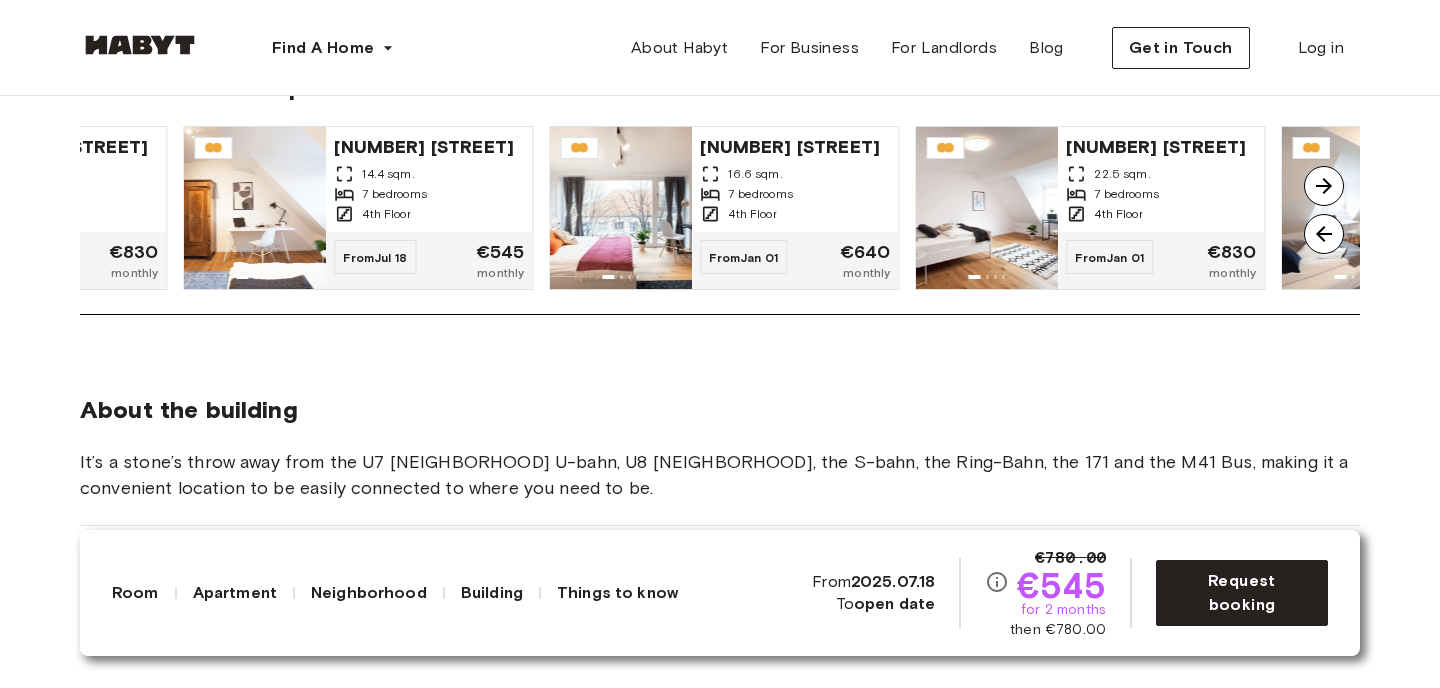 click at bounding box center (1324, 186) 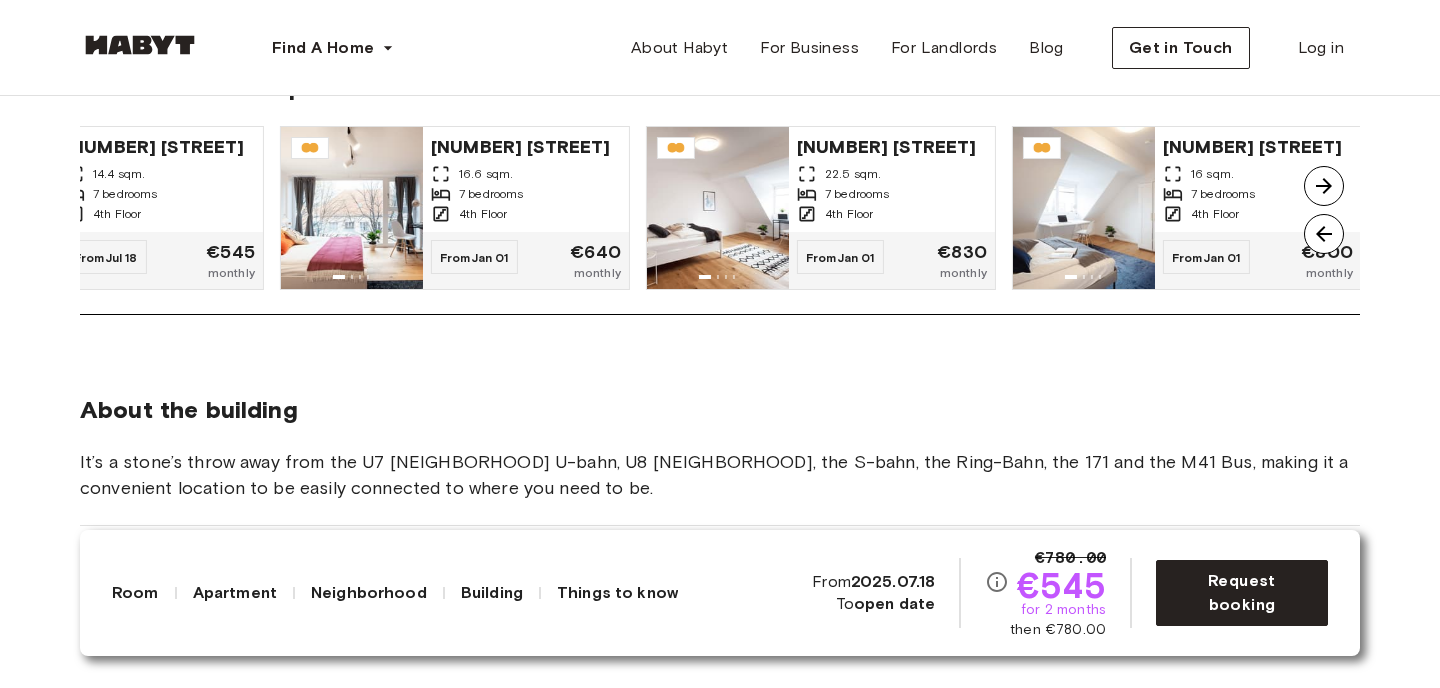 click at bounding box center [1324, 186] 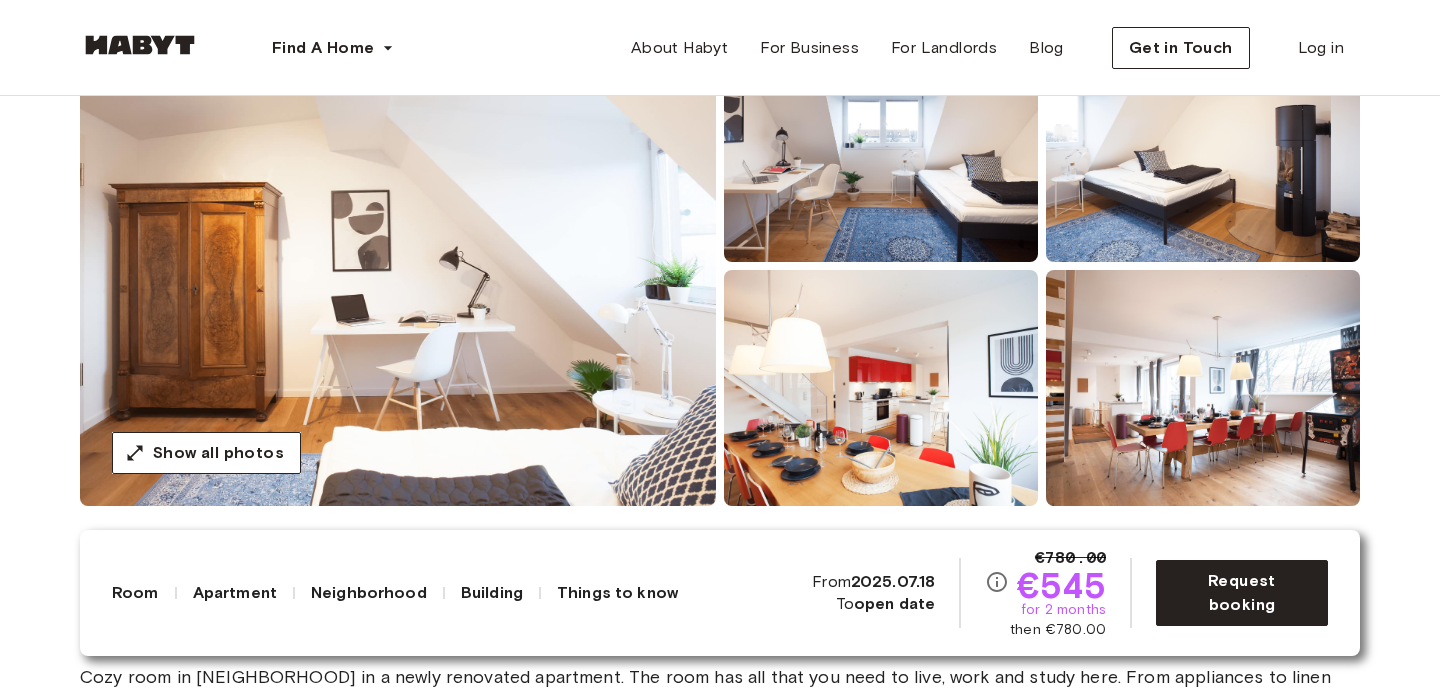 scroll, scrollTop: 0, scrollLeft: 0, axis: both 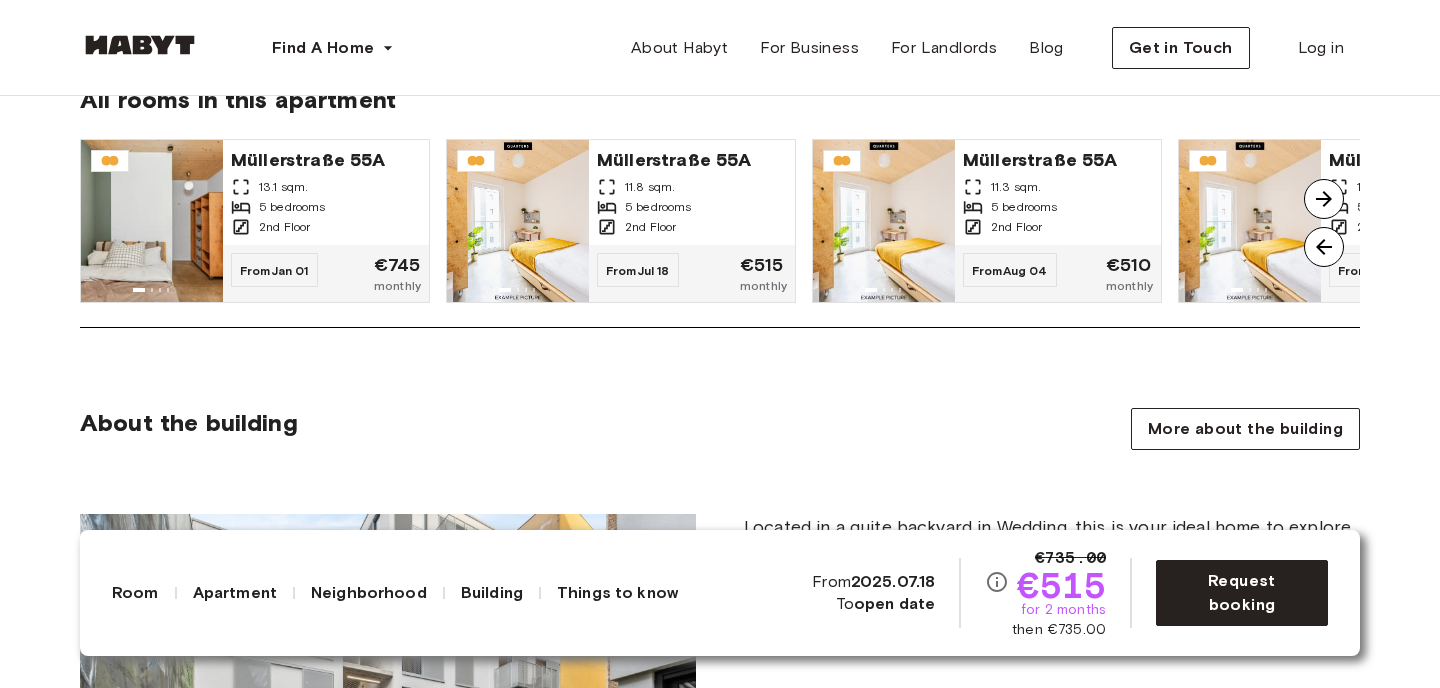 click at bounding box center (1324, 199) 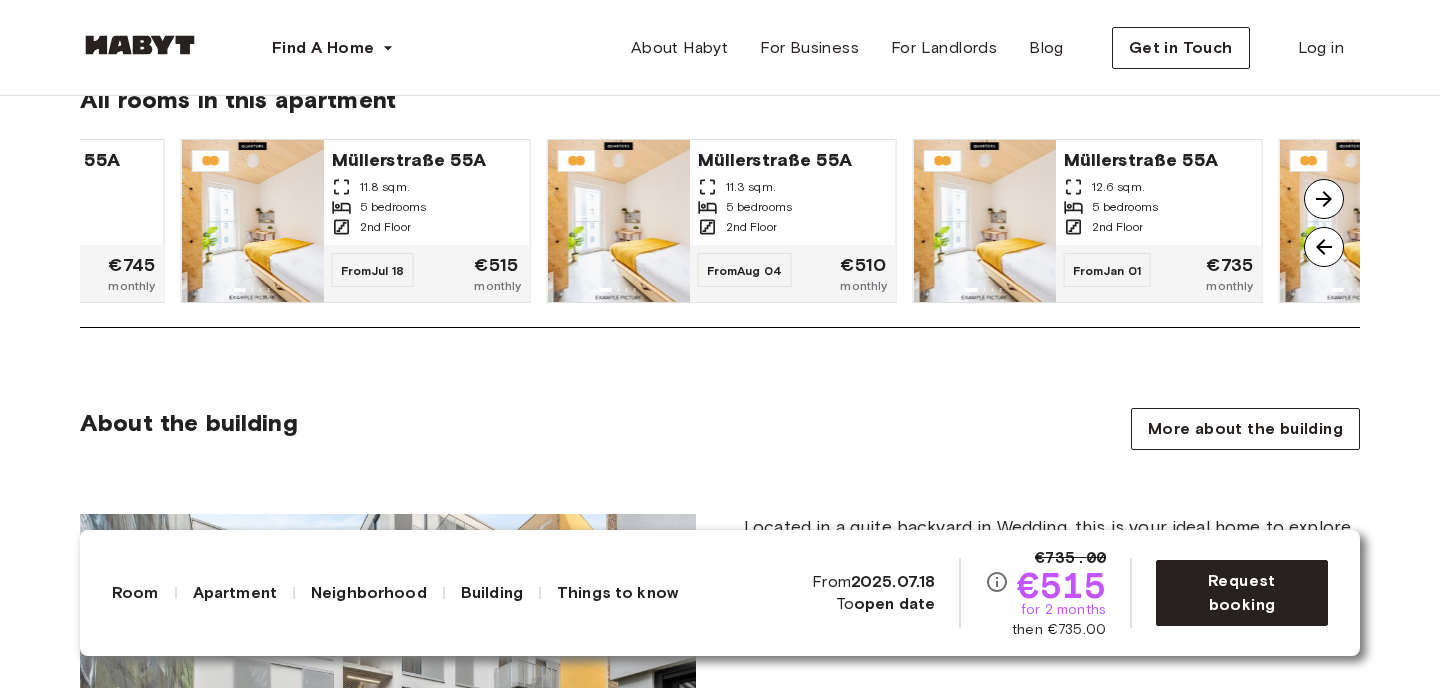 click at bounding box center [1324, 199] 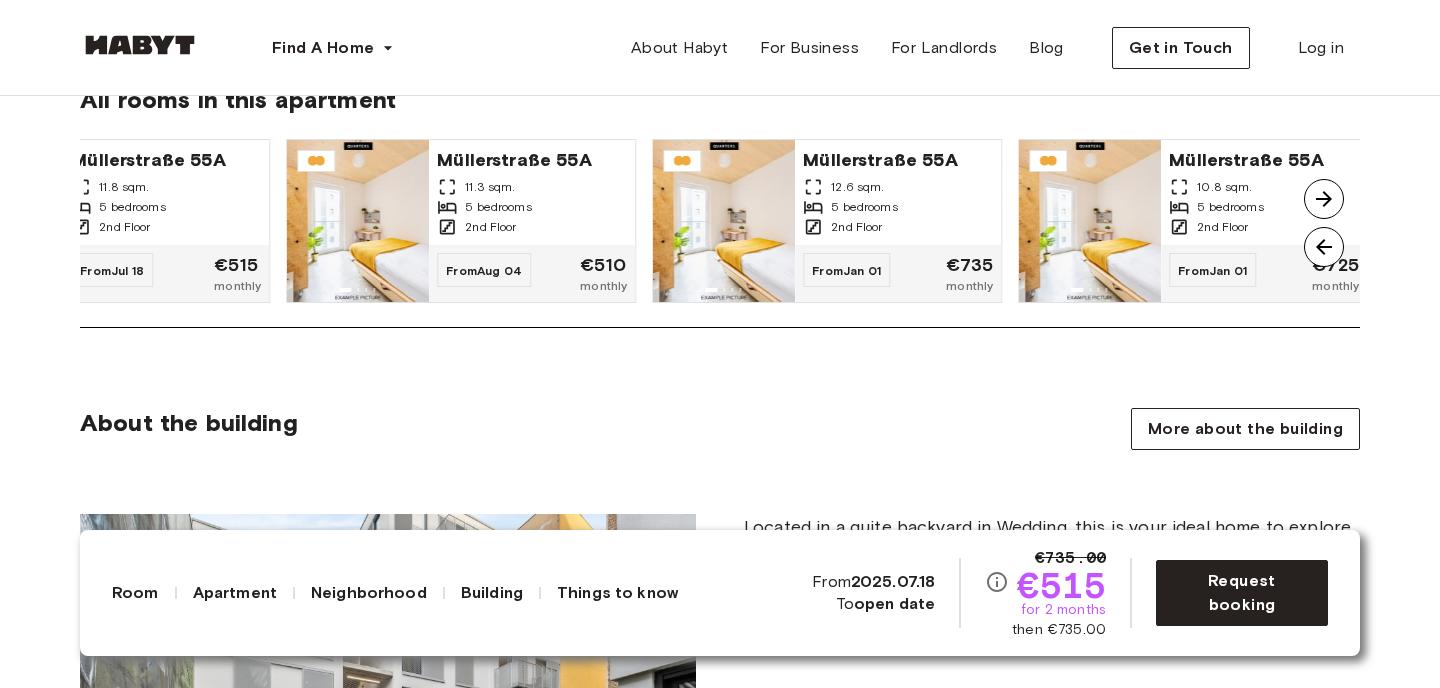 click at bounding box center (1324, 199) 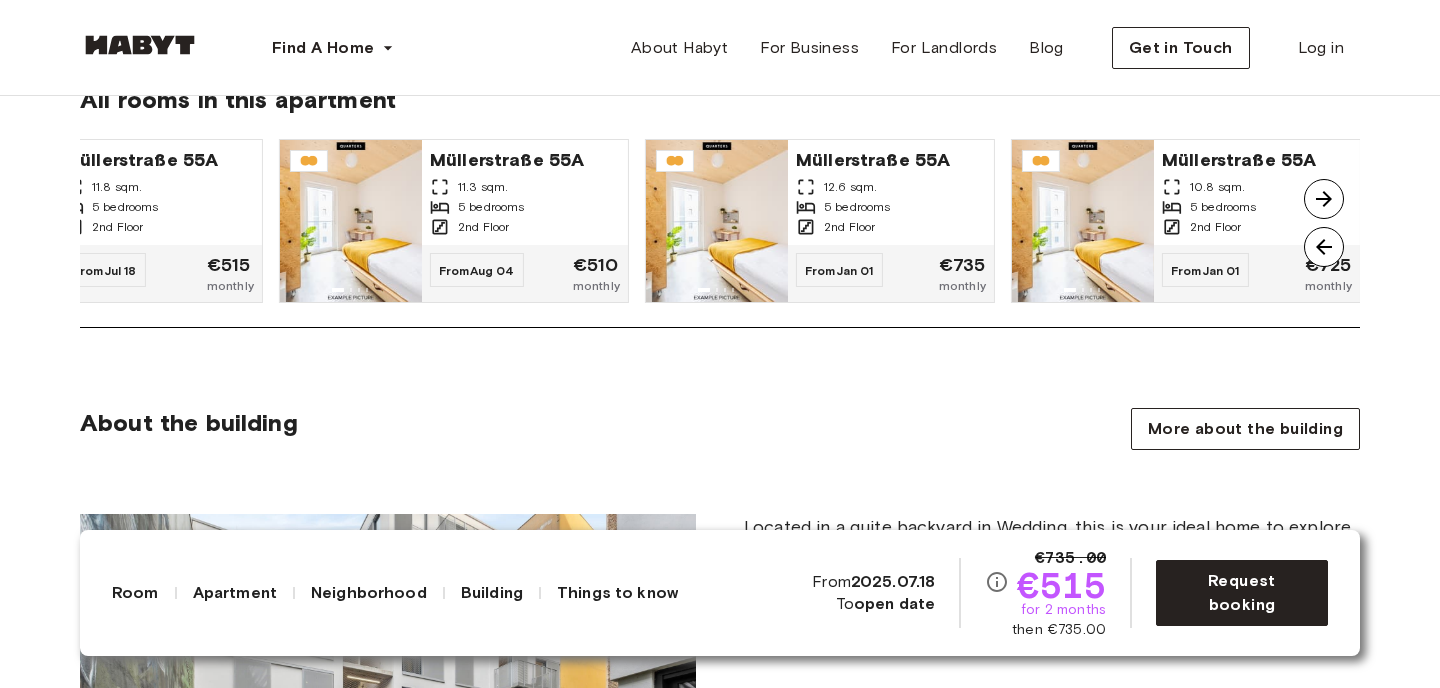 click at bounding box center [1324, 199] 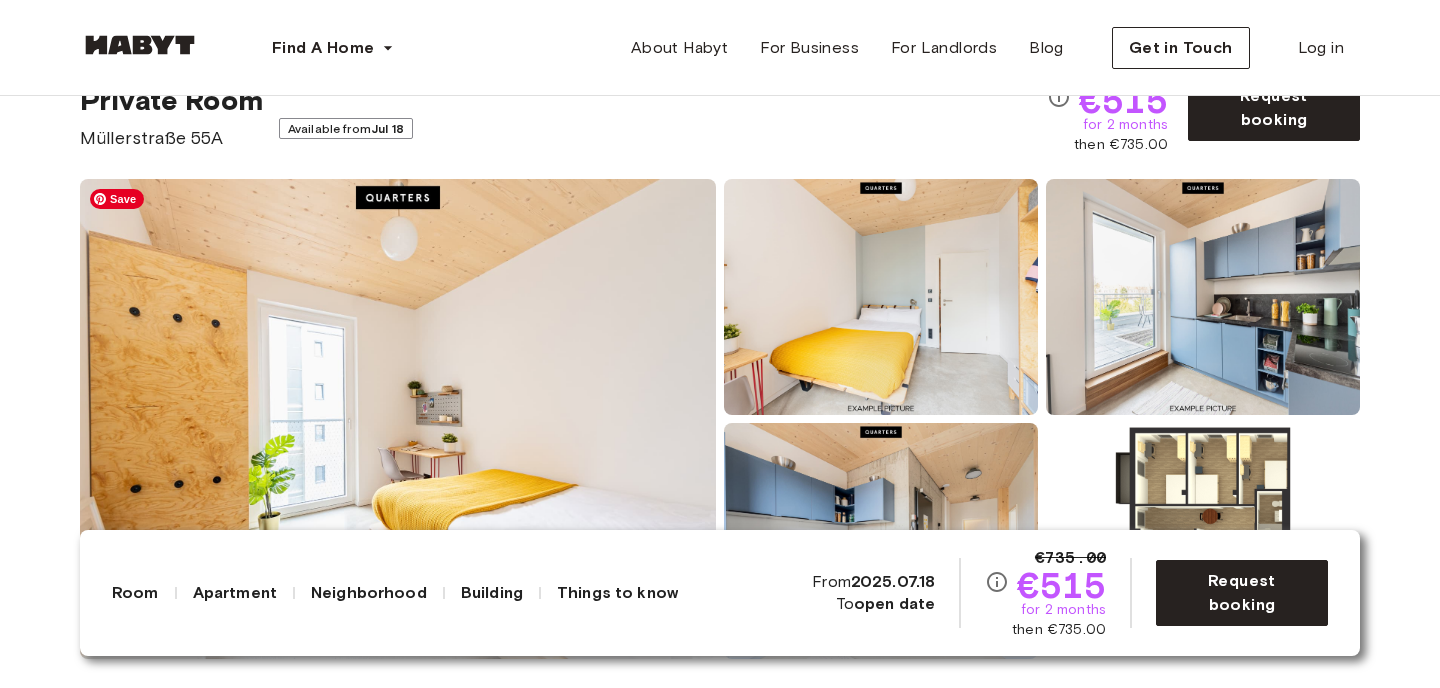 scroll, scrollTop: 0, scrollLeft: 0, axis: both 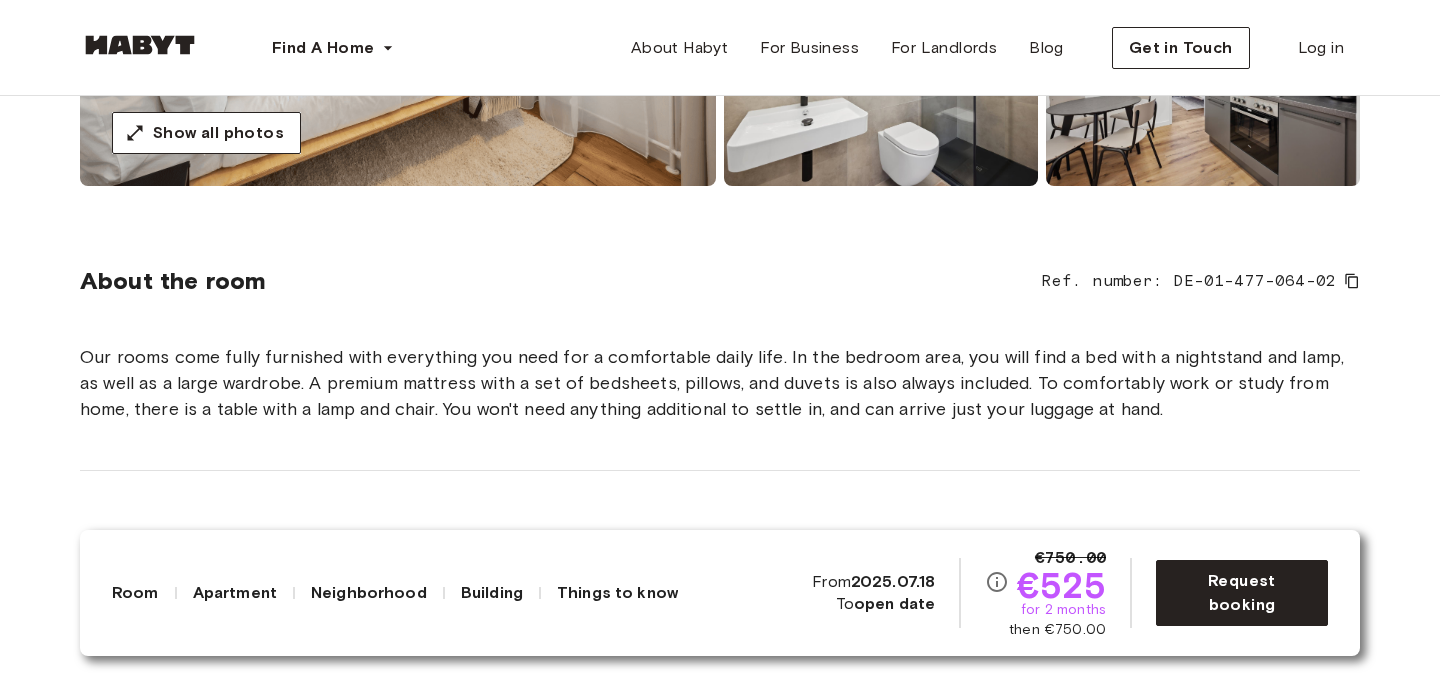 click on "Our rooms come fully furnished with everything you need for a comfortable daily life. In the bedroom area, you will find a bed with a nightstand and lamp, as well as a large wardrobe. A premium mattress with a set of bedsheets, pillows, and duvets is also always included. To comfortably work or study from home, there is a table with a lamp and chair. You won't need anything additional to settle in, and can arrive just your luggage at hand." at bounding box center (720, 383) 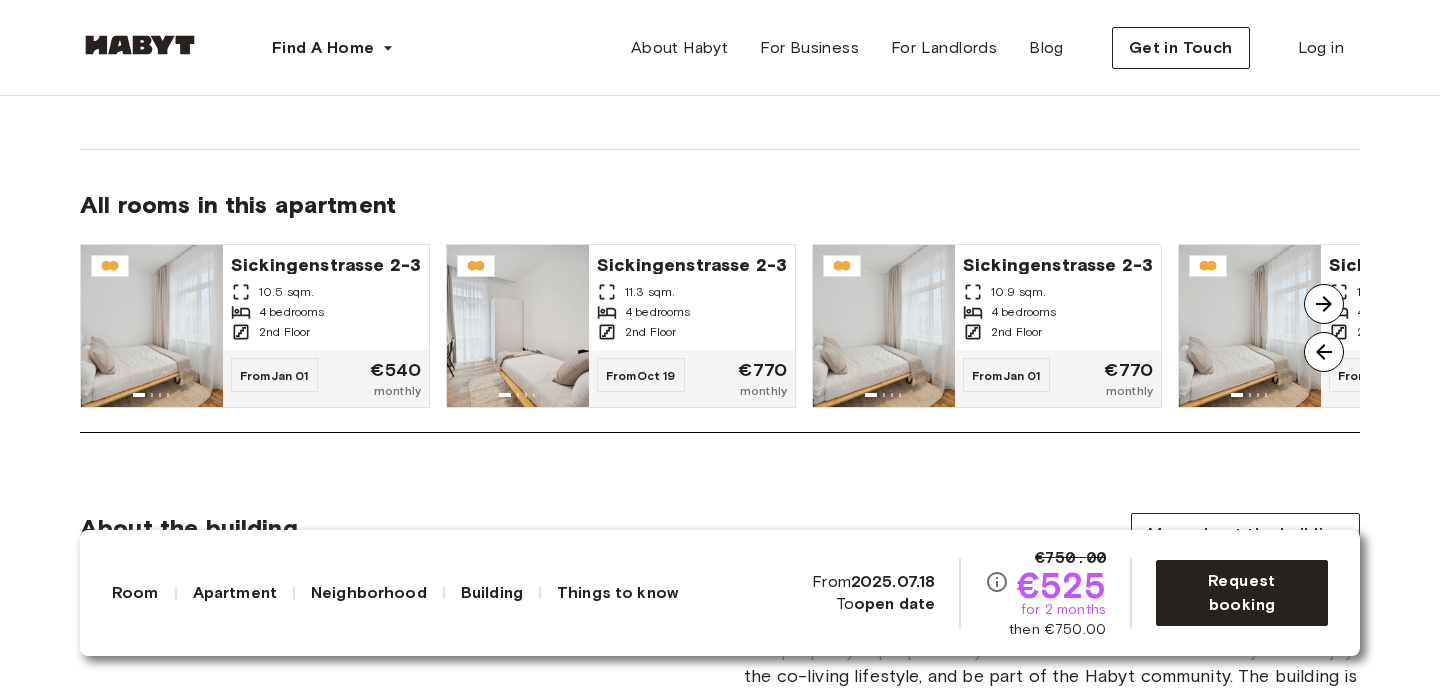 scroll, scrollTop: 1597, scrollLeft: 0, axis: vertical 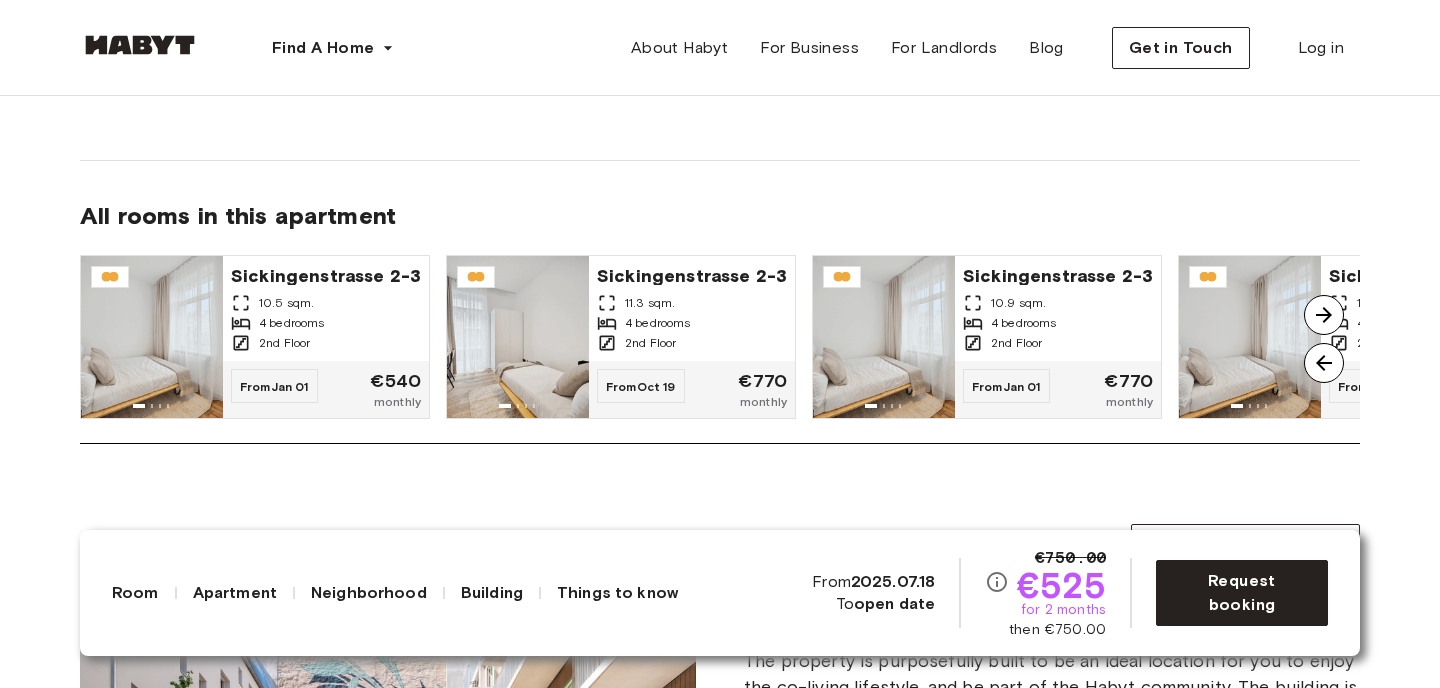 click at bounding box center (1324, 315) 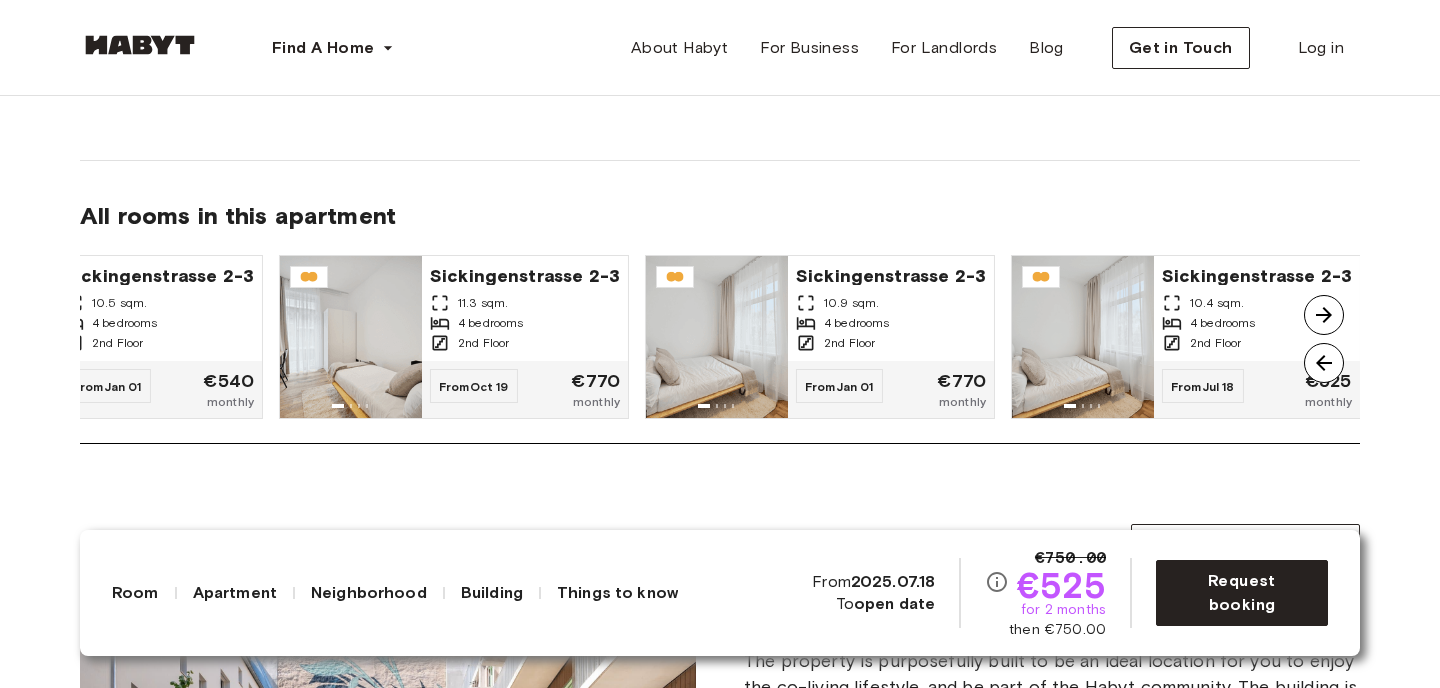 click at bounding box center (1324, 315) 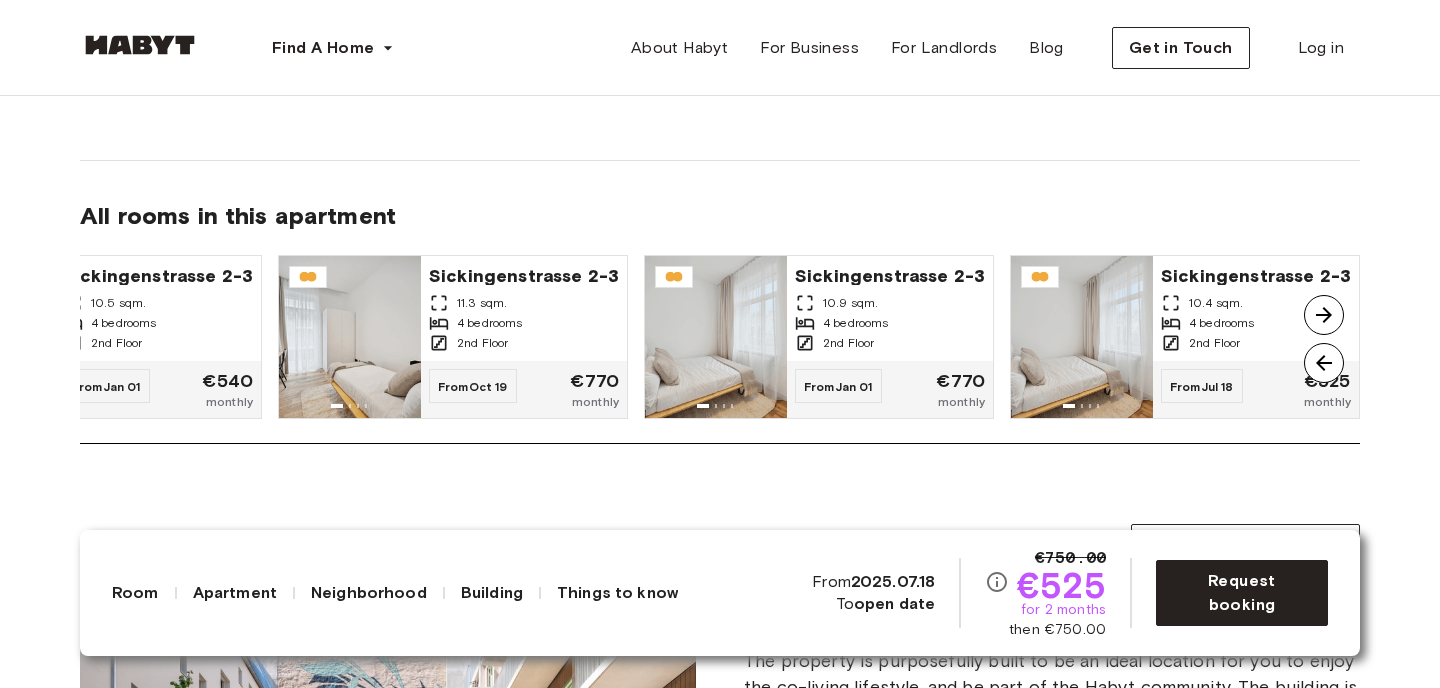 click at bounding box center [1324, 315] 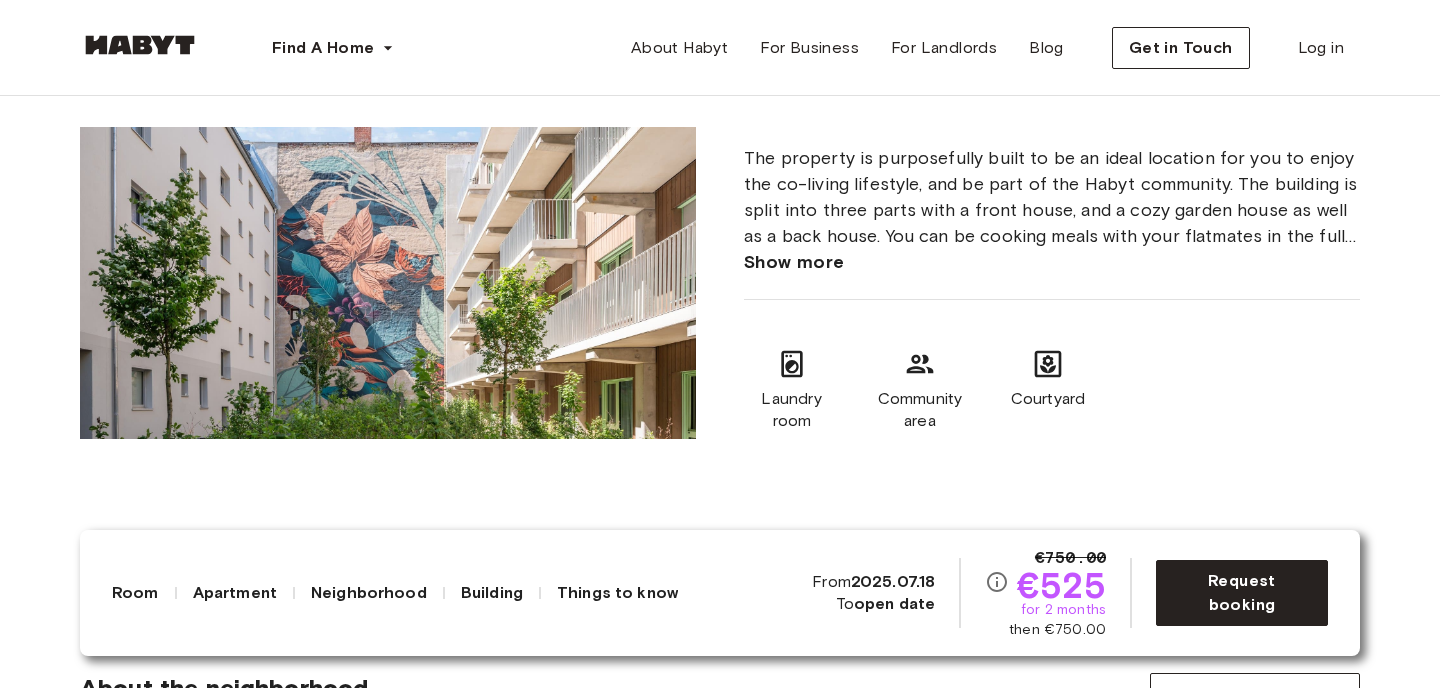 scroll, scrollTop: 2113, scrollLeft: 0, axis: vertical 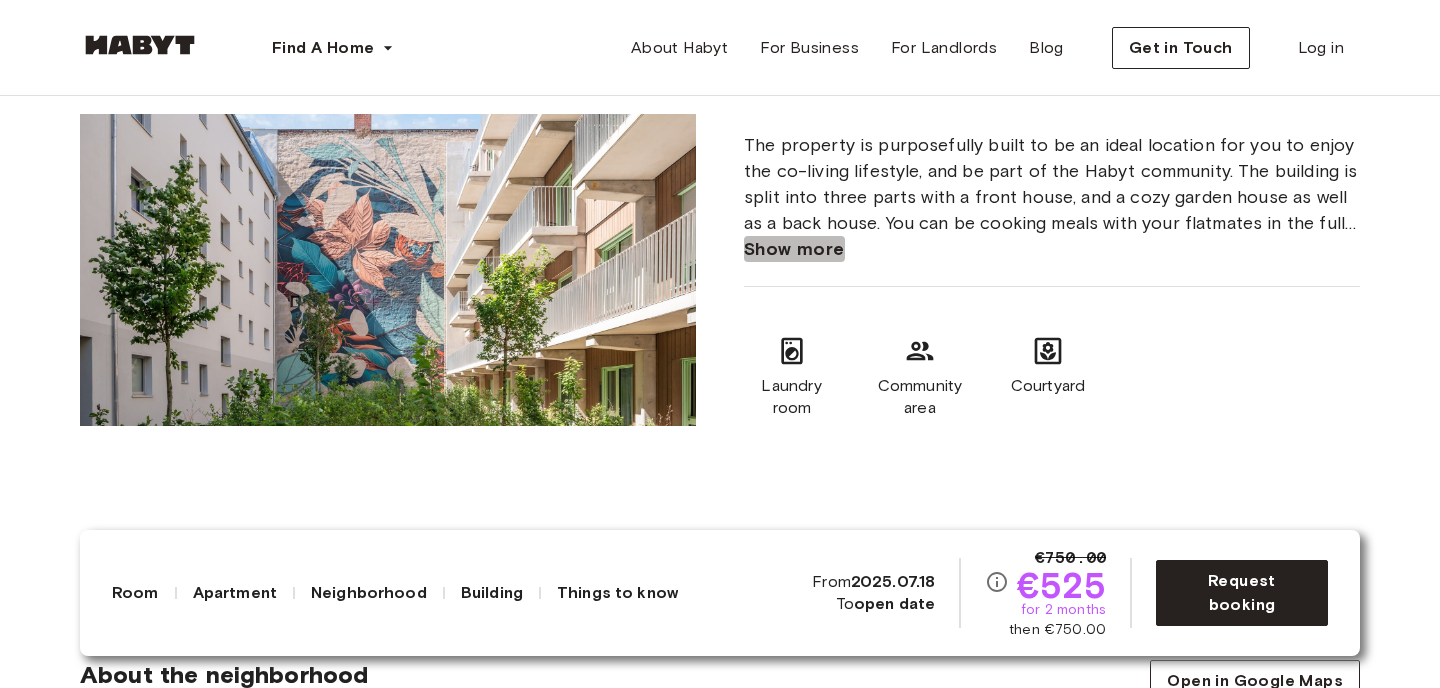 click on "Show more" at bounding box center [794, 249] 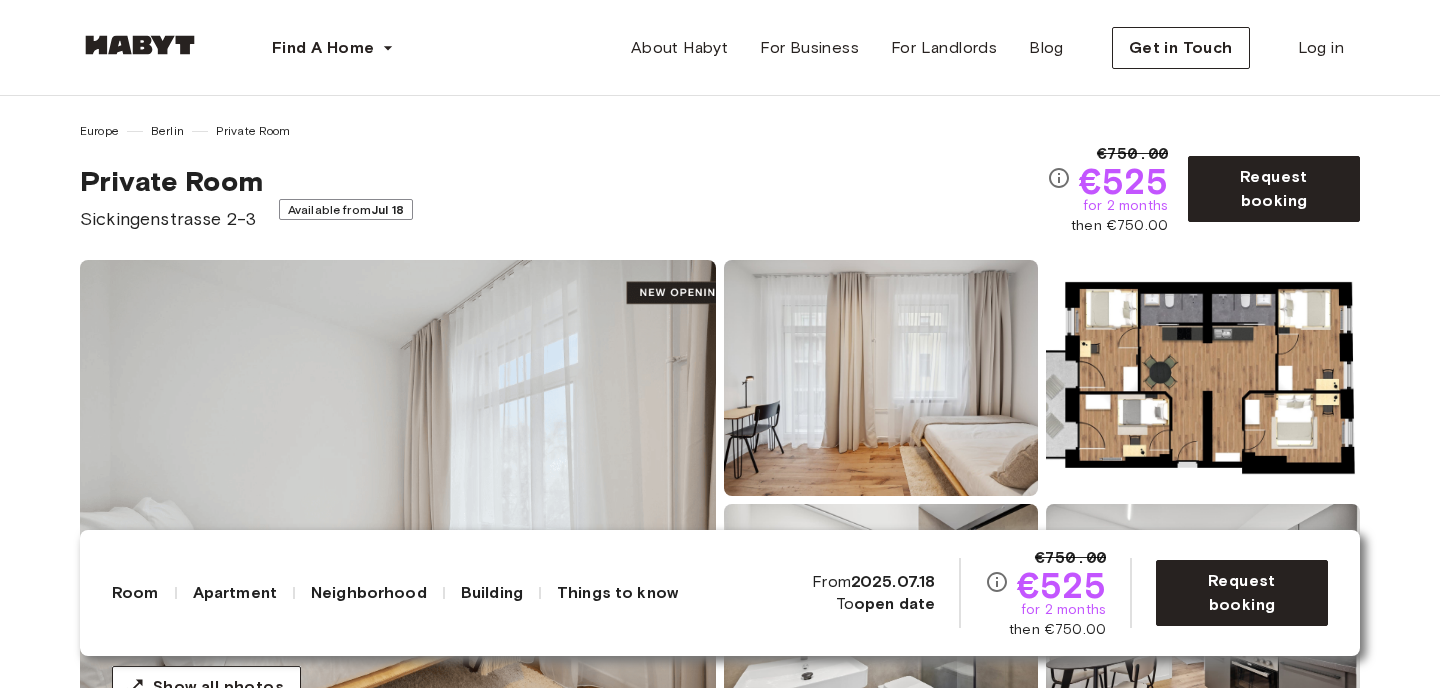 scroll, scrollTop: 0, scrollLeft: 0, axis: both 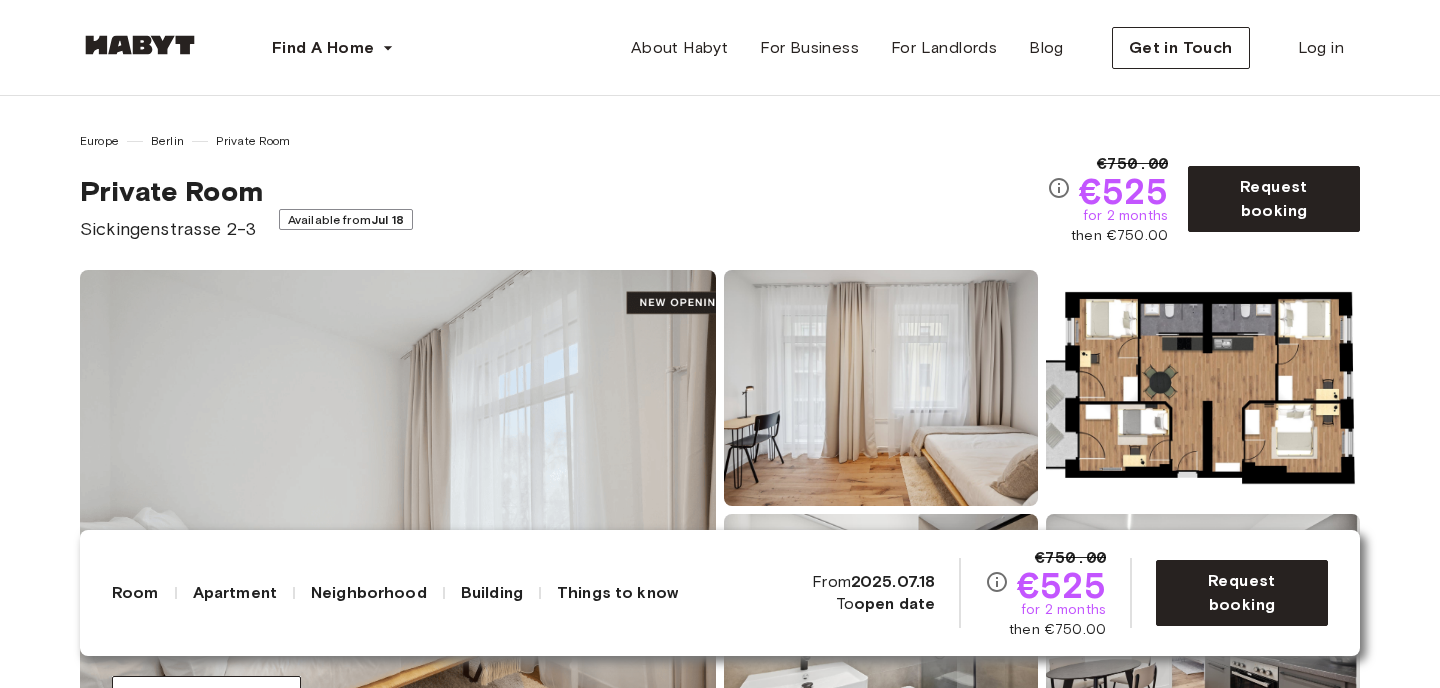 click on "Sickingenstrasse 2-3" at bounding box center (171, 229) 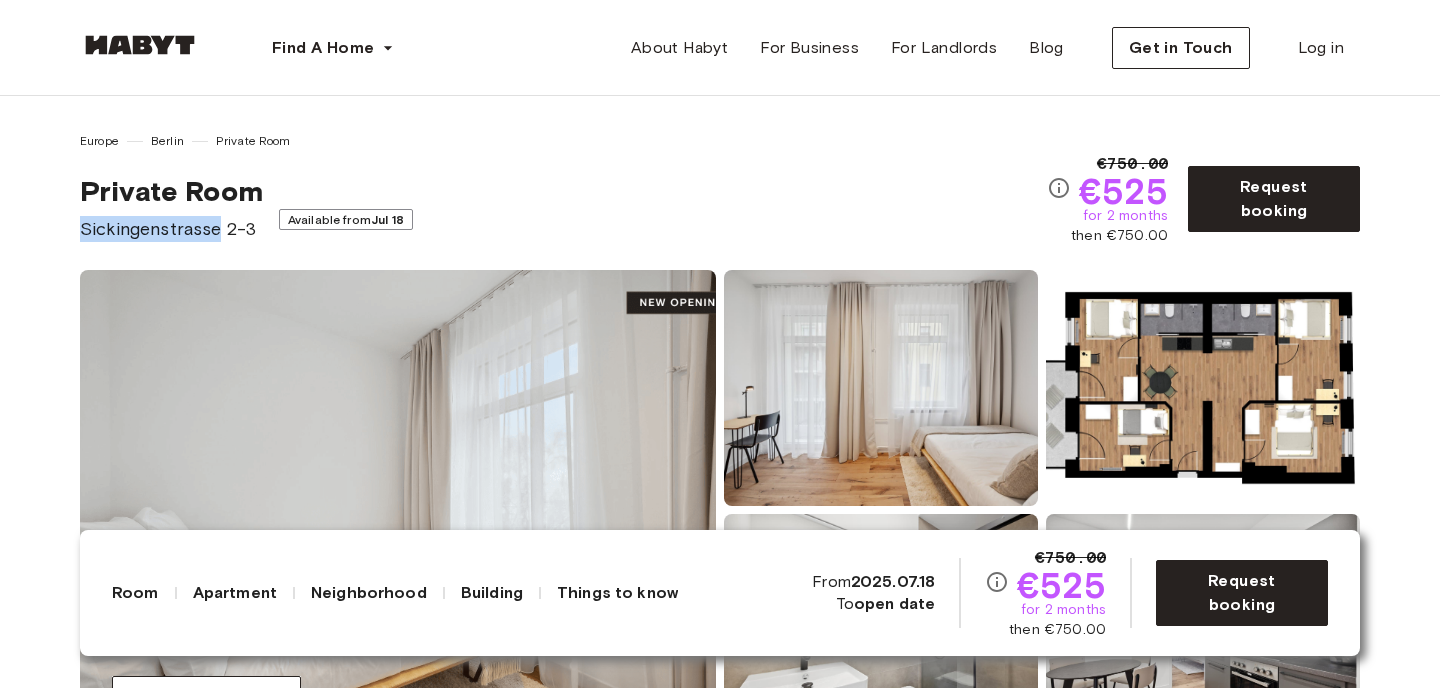 click on "Sickingenstrasse 2-3" at bounding box center [171, 229] 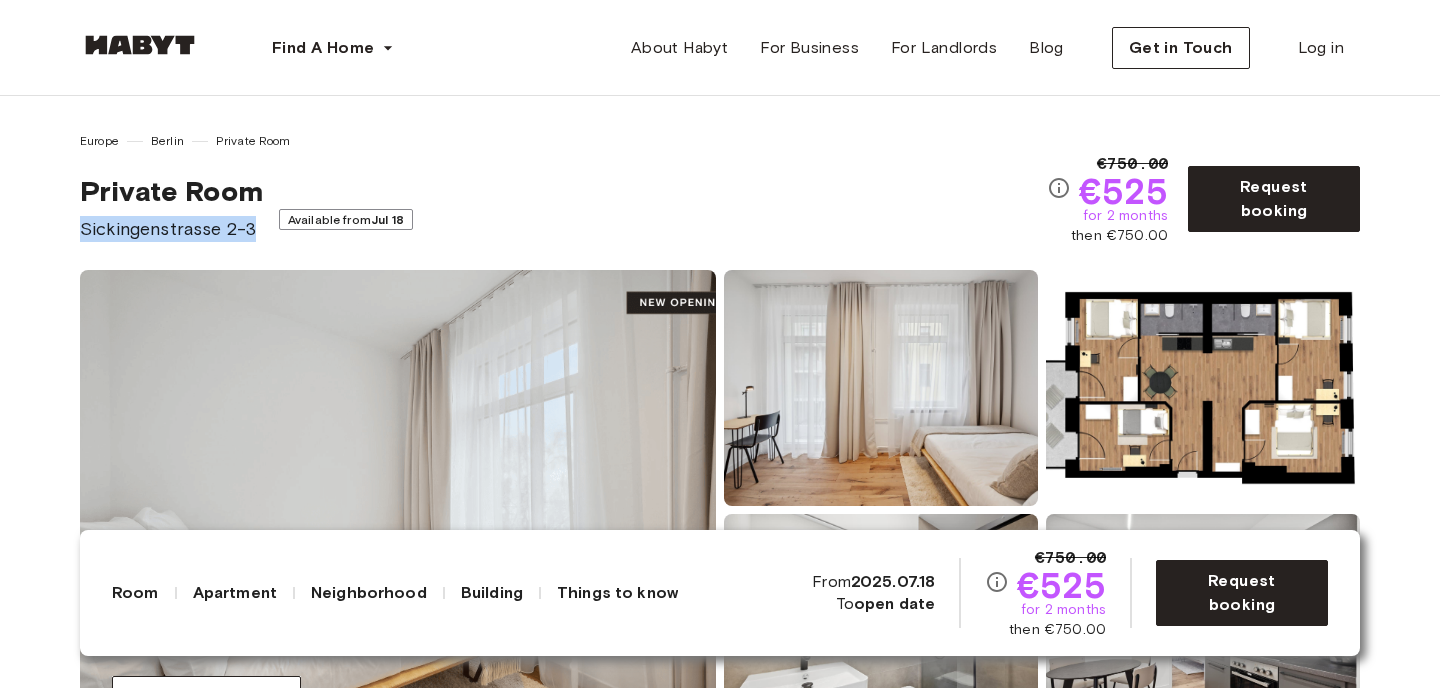click on "Sickingenstrasse 2-3" at bounding box center (171, 229) 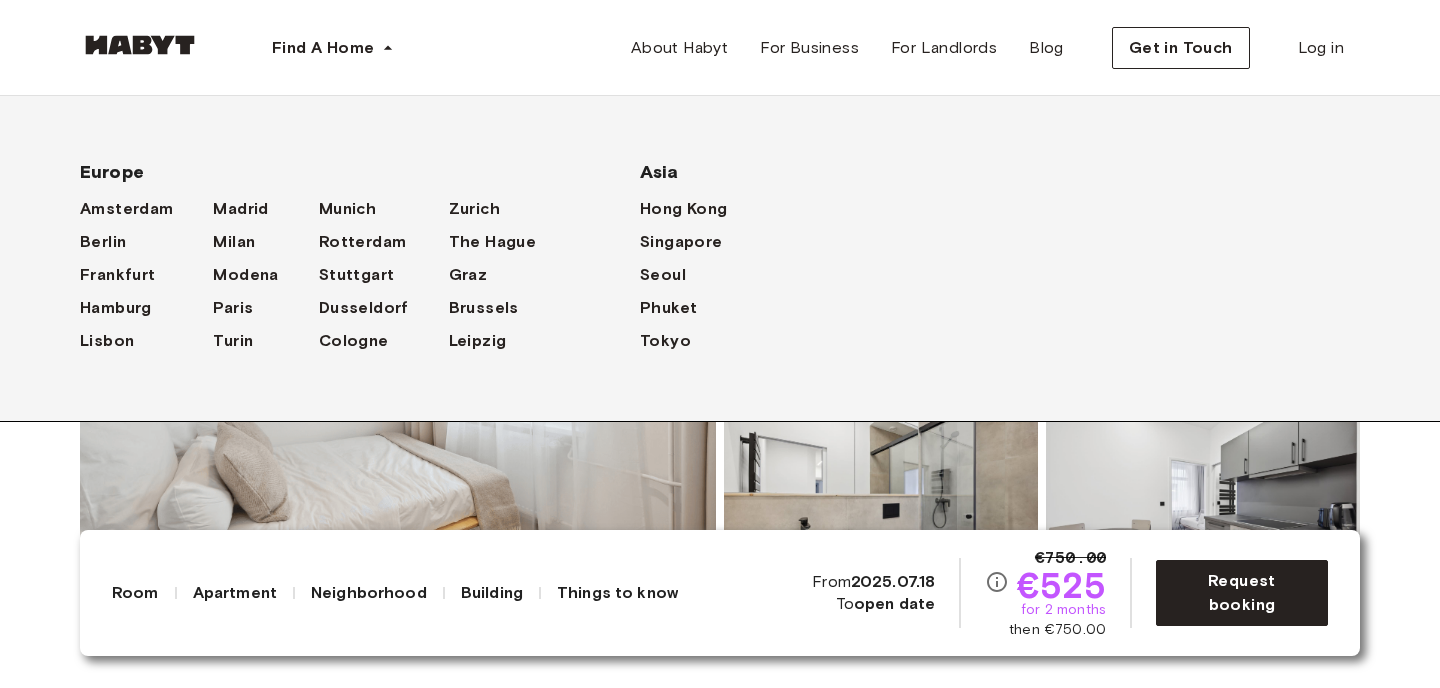 scroll, scrollTop: 133, scrollLeft: 0, axis: vertical 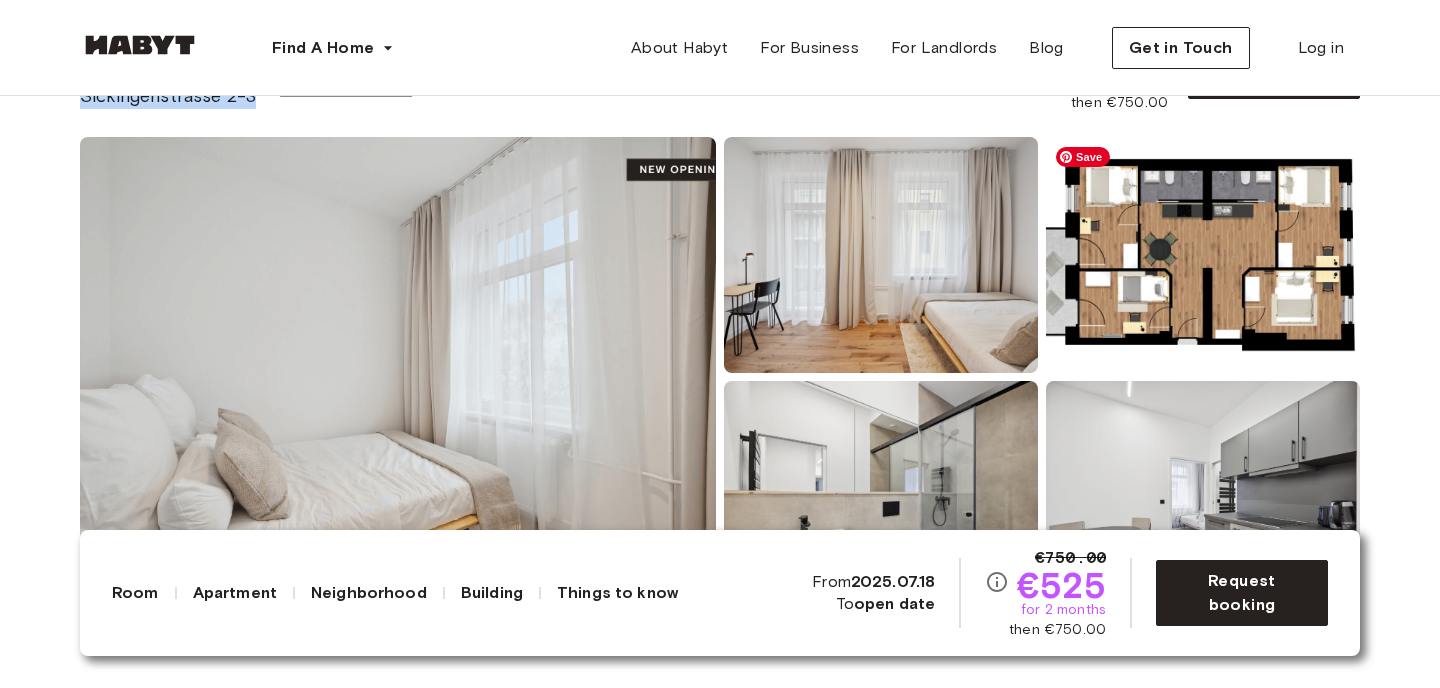 click at bounding box center [1203, 255] 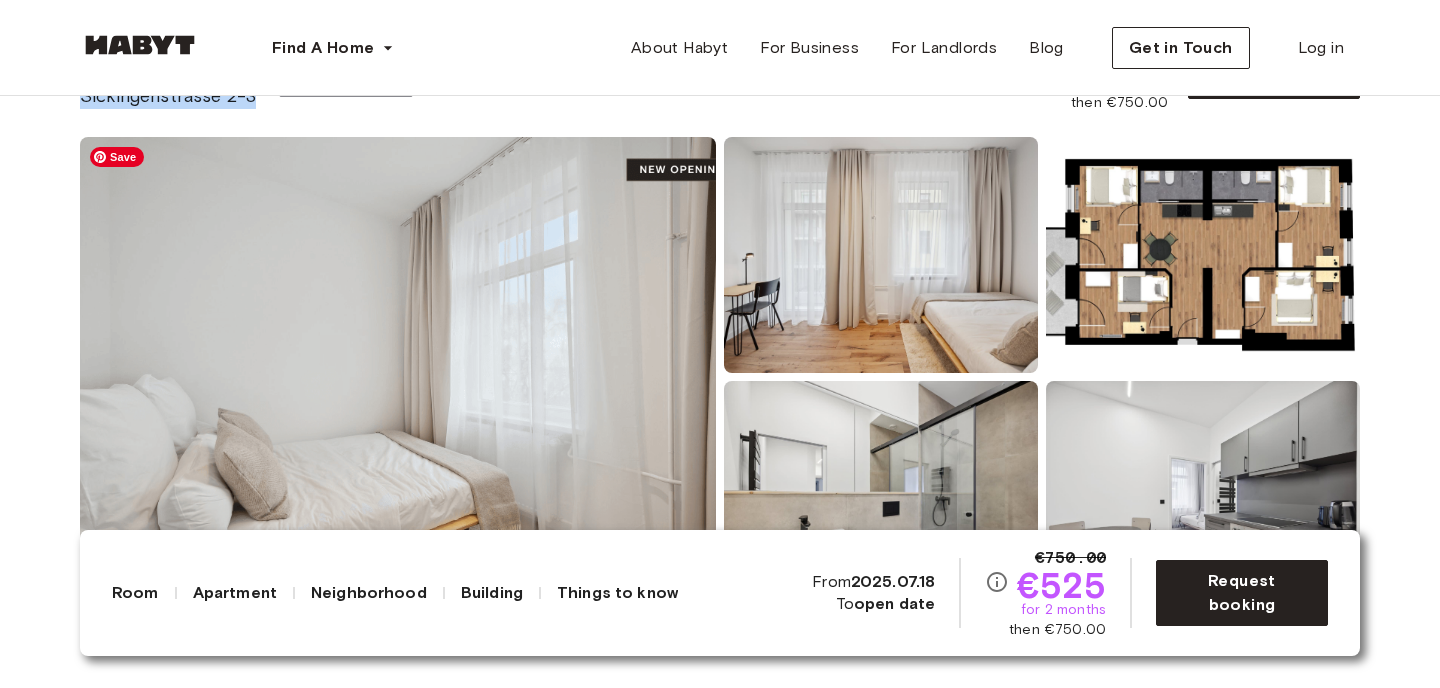 click at bounding box center (398, 377) 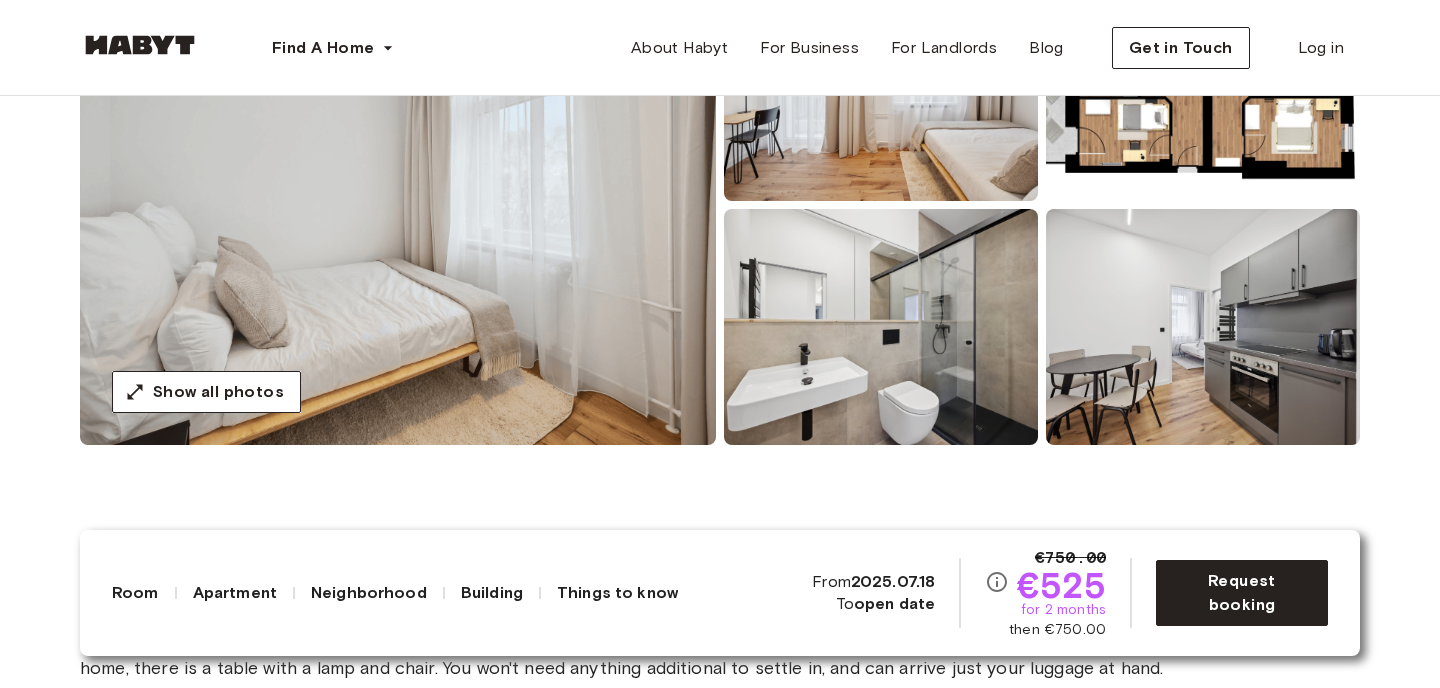scroll, scrollTop: 308, scrollLeft: 0, axis: vertical 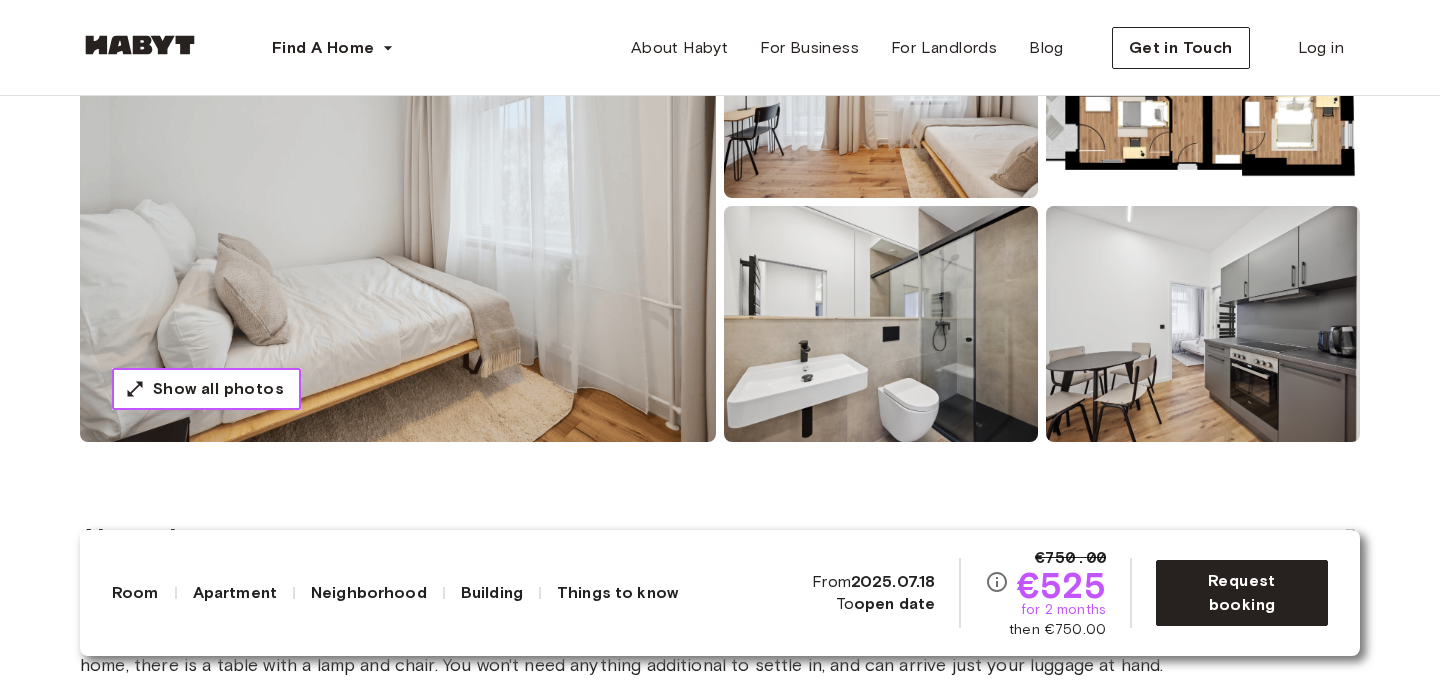 click on "Show all photos" at bounding box center [218, 389] 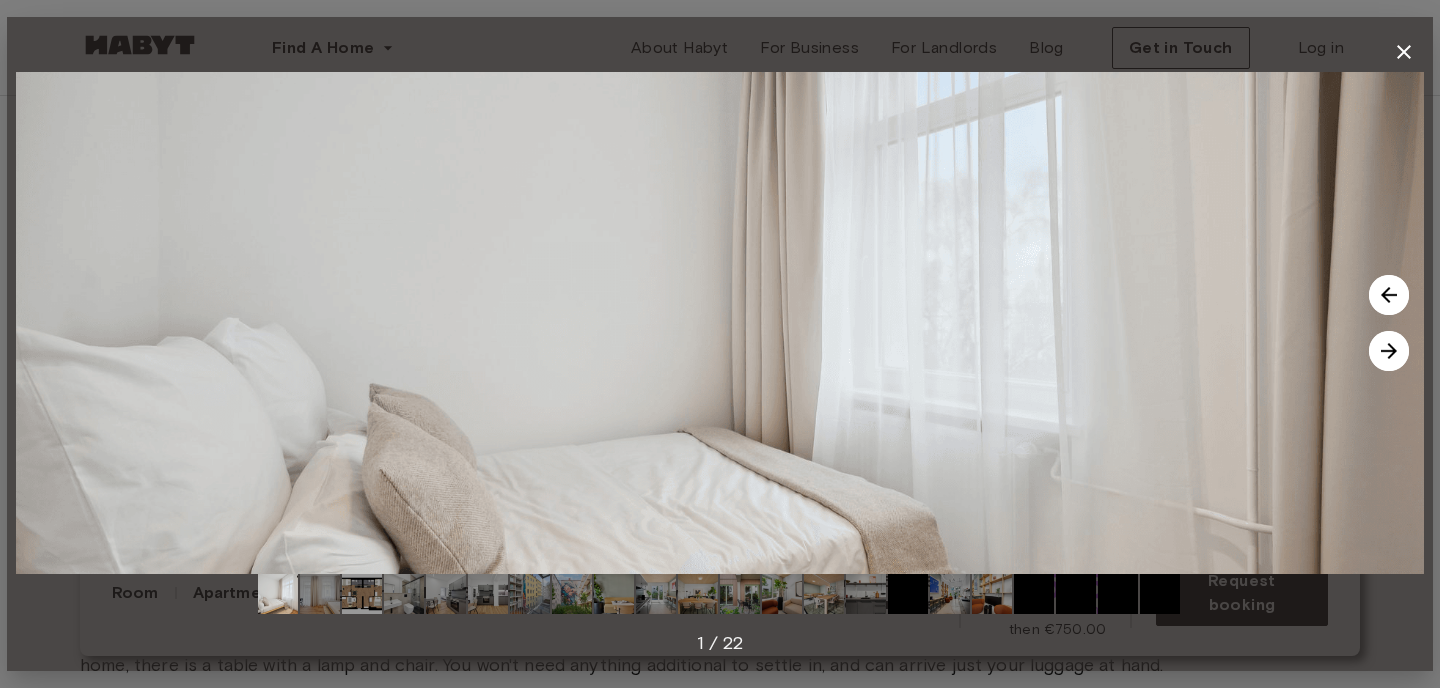 click at bounding box center (1389, 351) 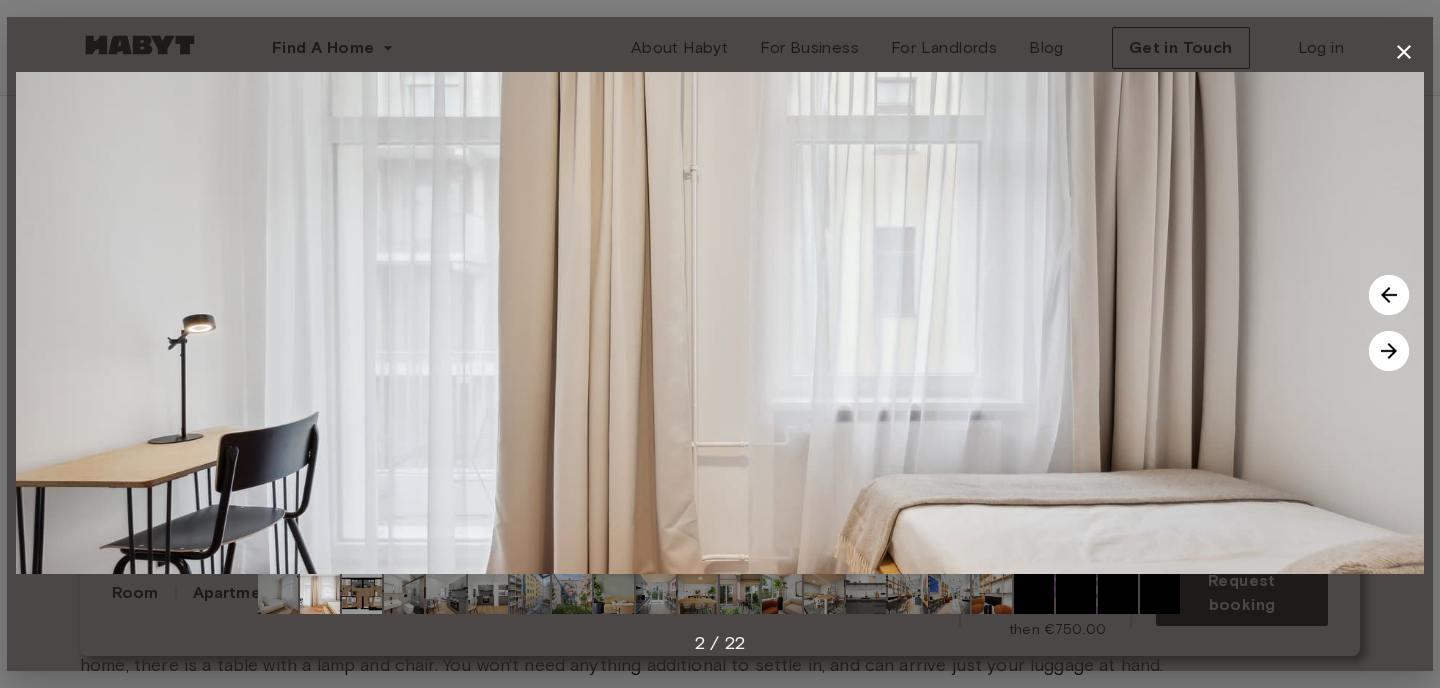 click at bounding box center (1389, 351) 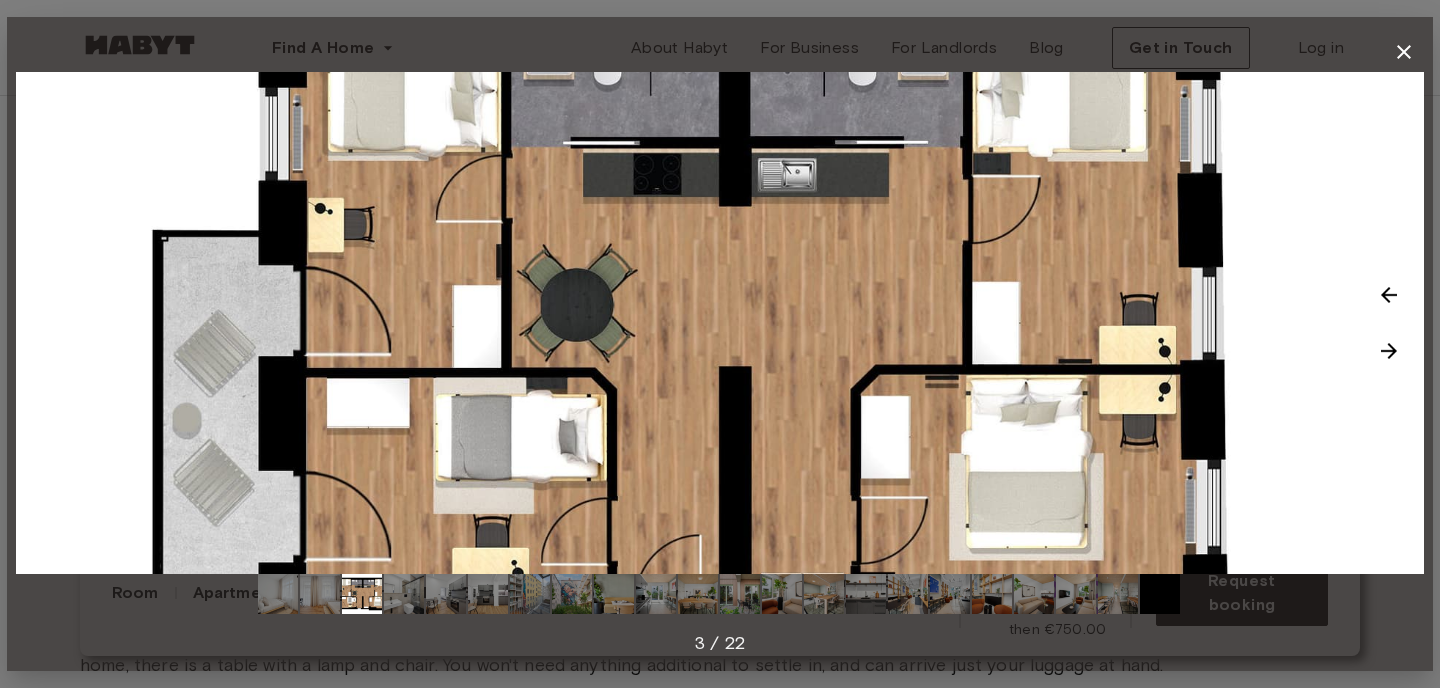 click at bounding box center (1389, 351) 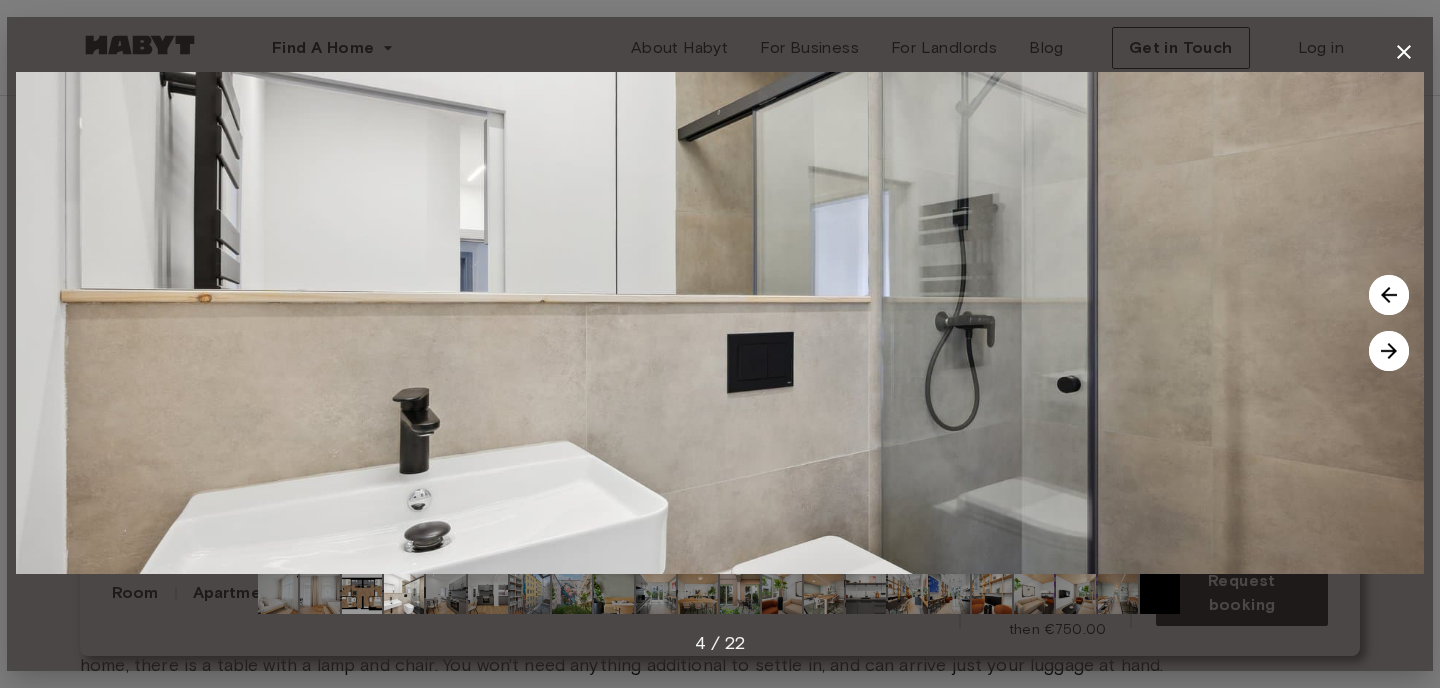 click at bounding box center (1389, 351) 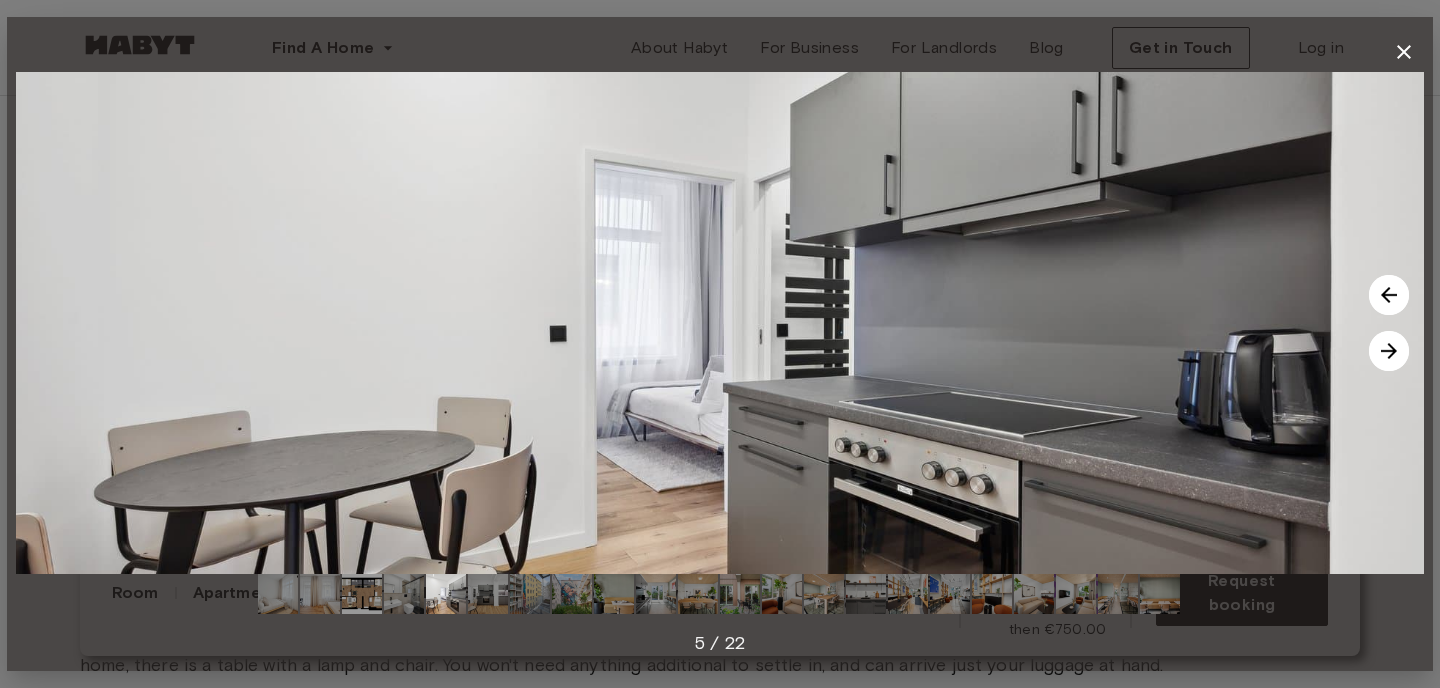 click at bounding box center (1389, 351) 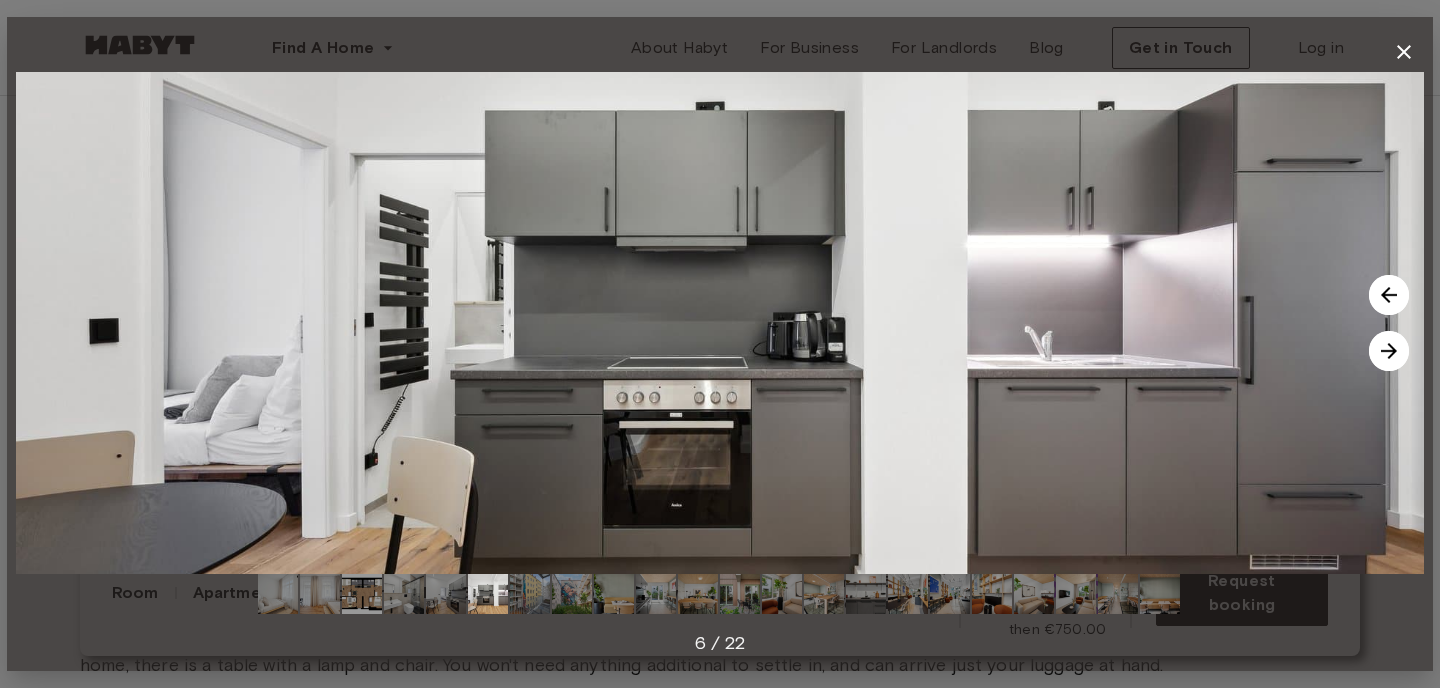 click at bounding box center (1389, 351) 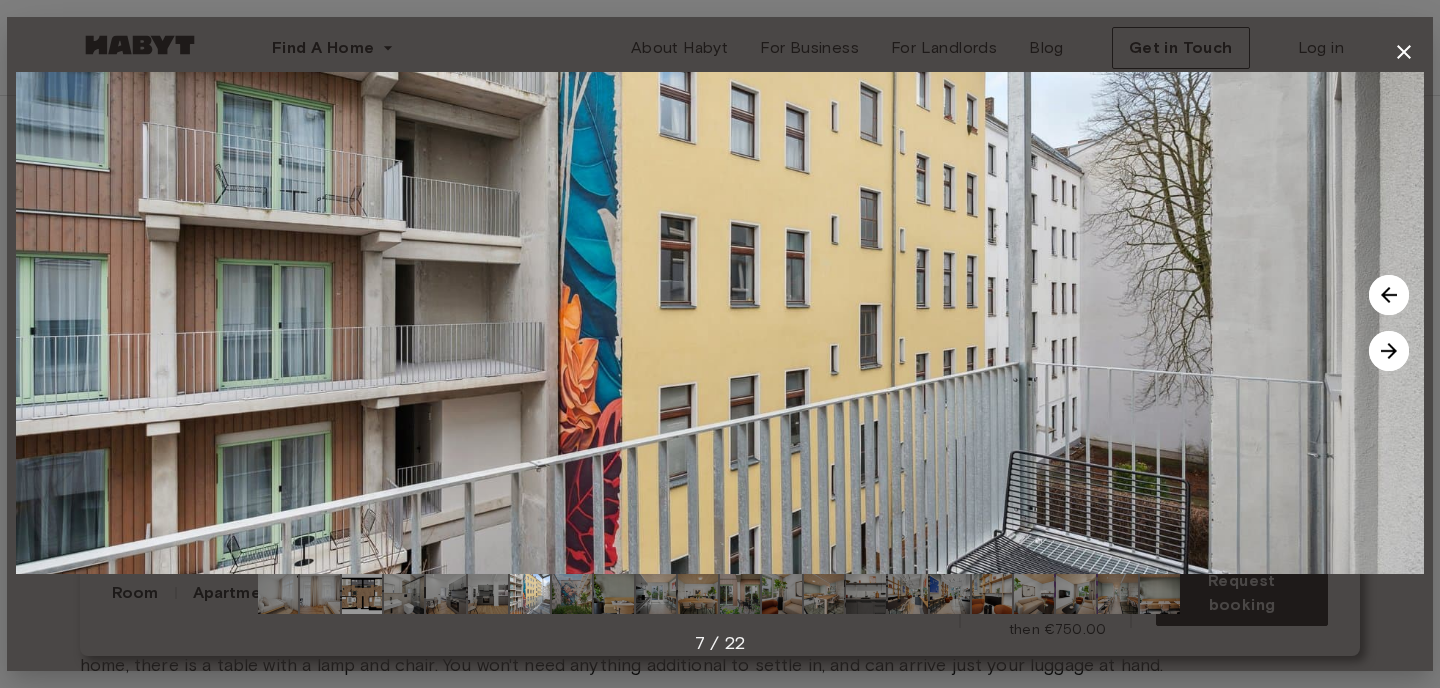 click at bounding box center [1389, 351] 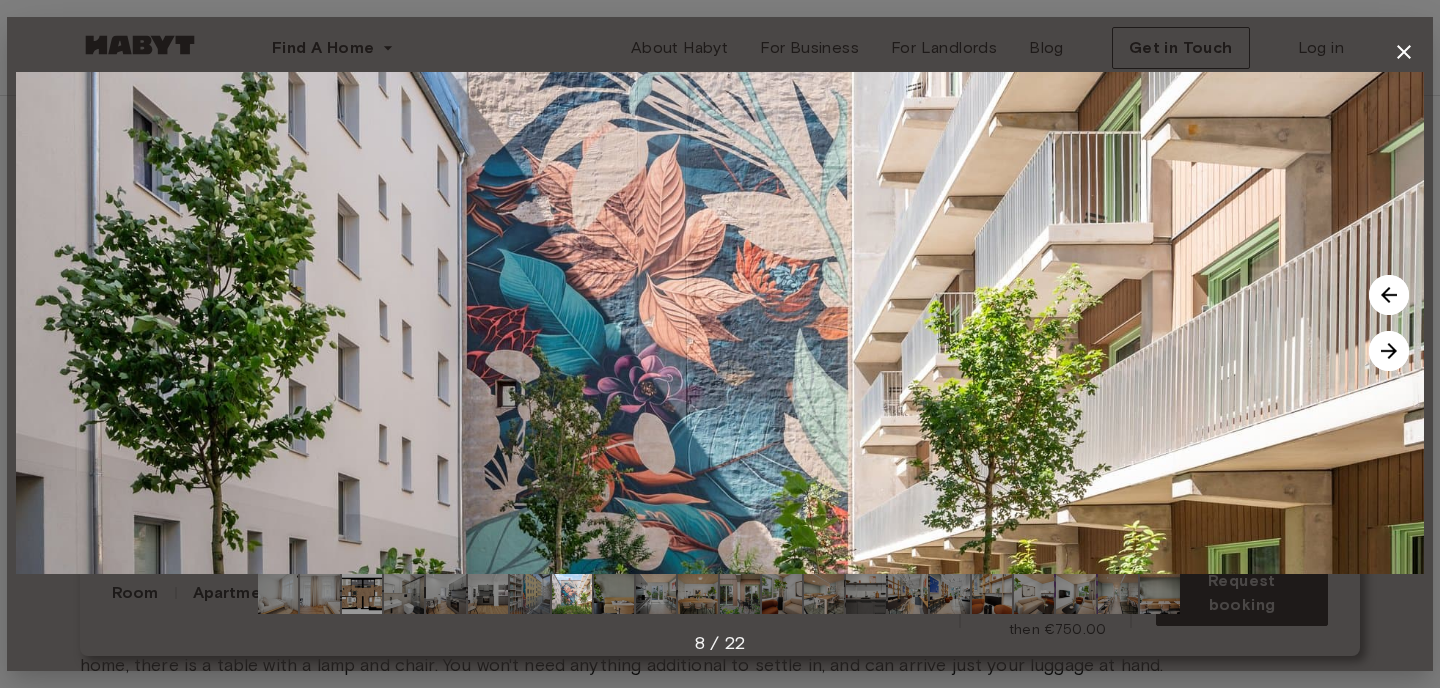click at bounding box center (1389, 351) 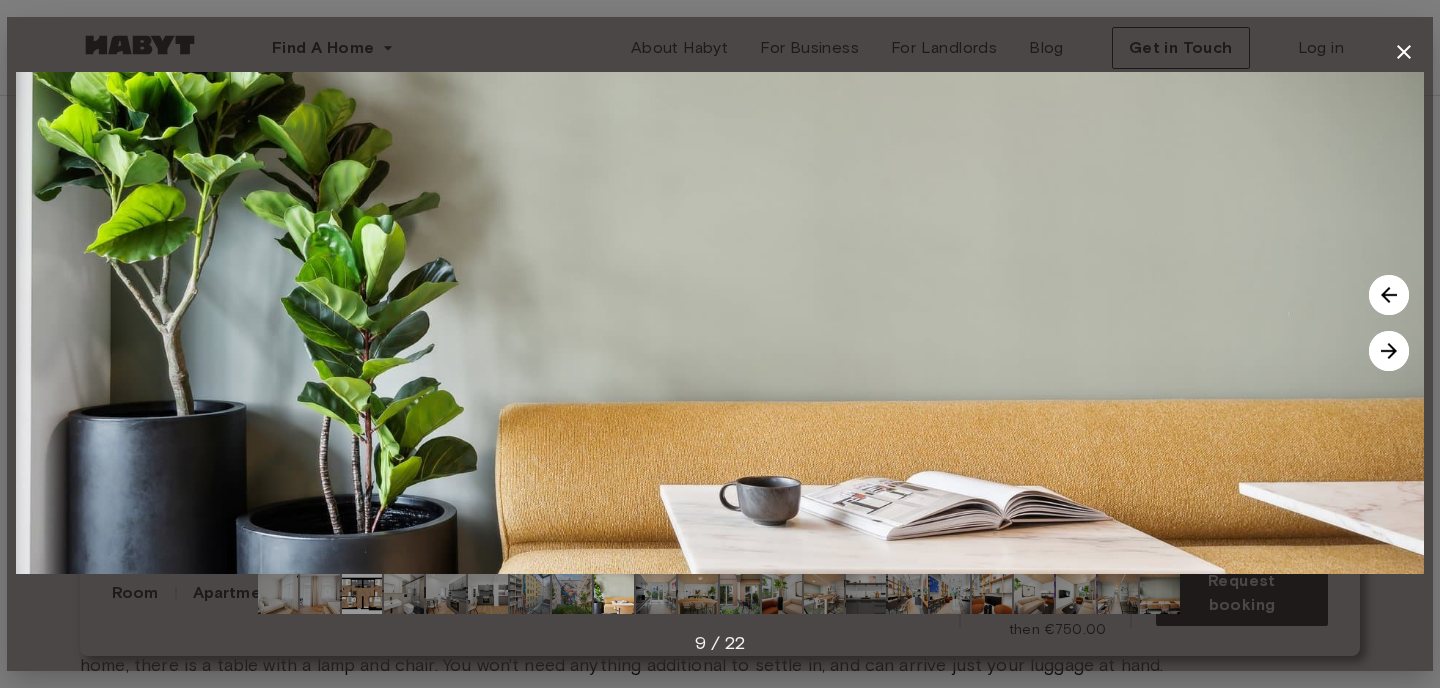click at bounding box center [1389, 351] 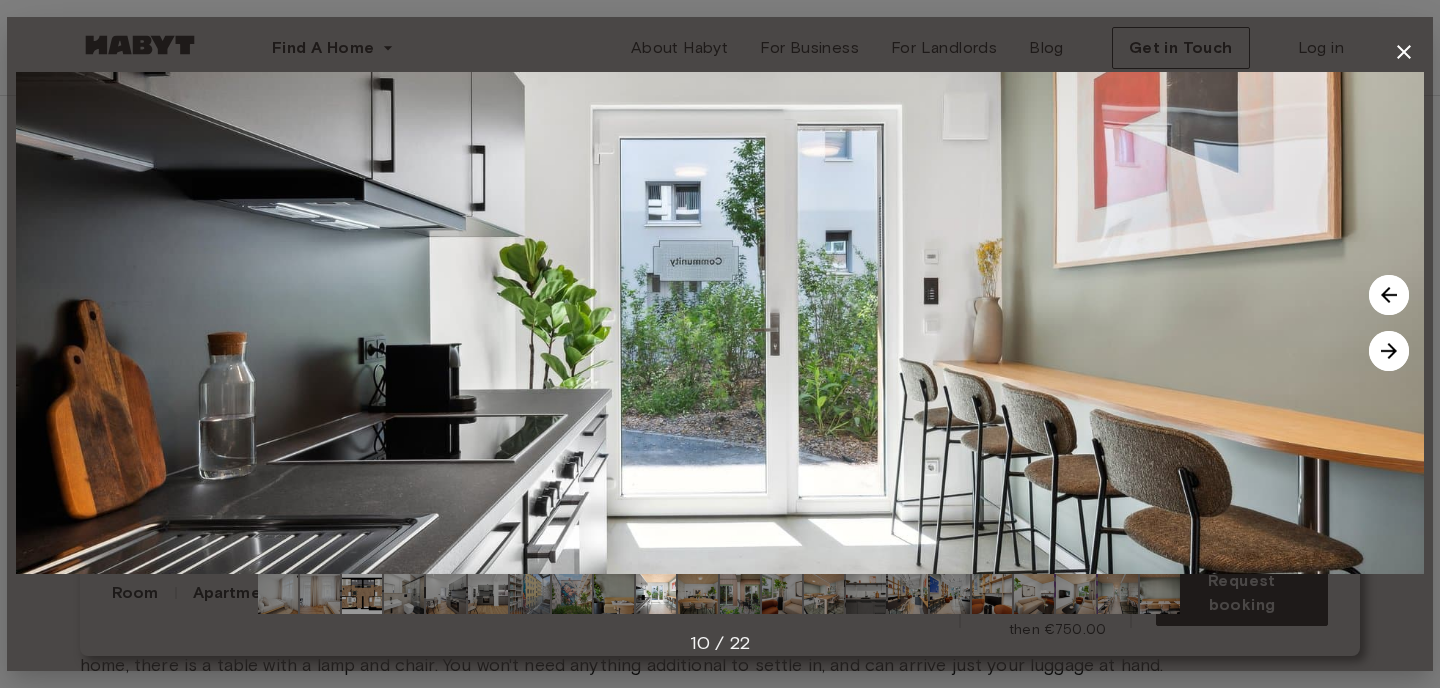 click at bounding box center (1389, 351) 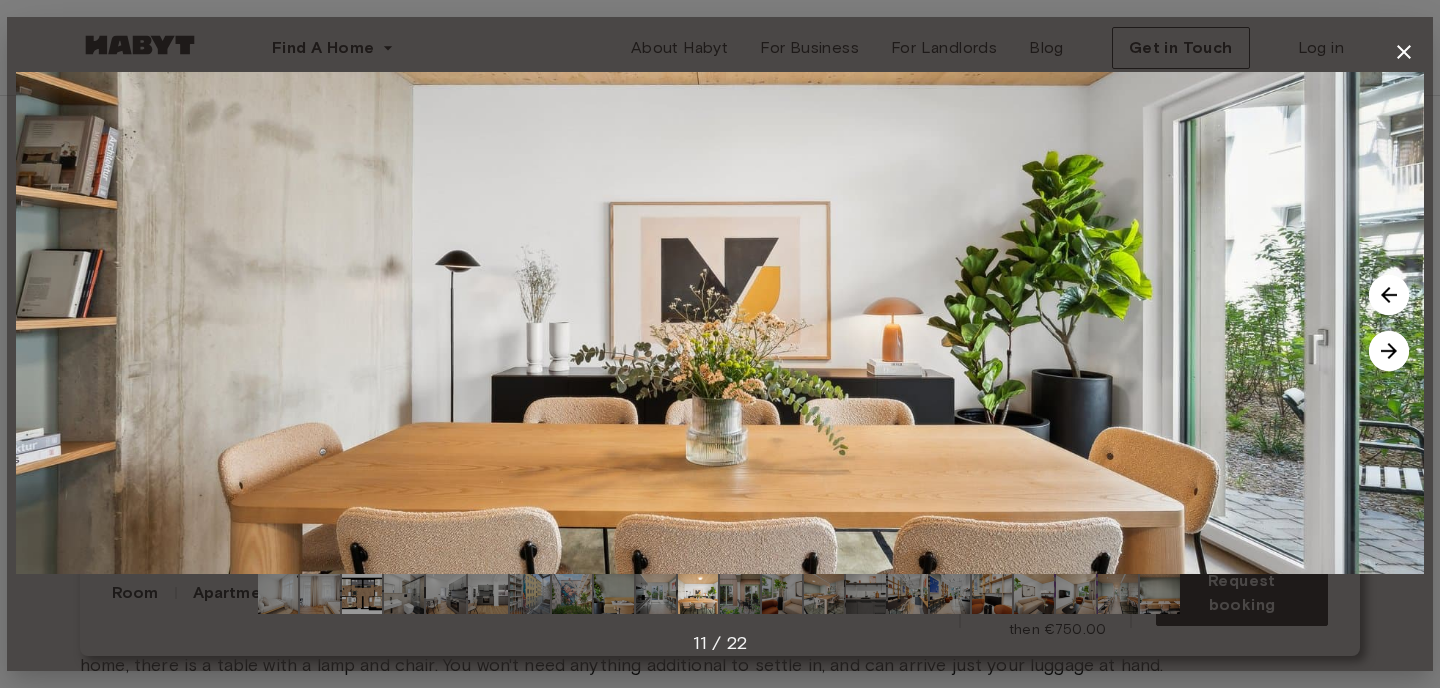 click at bounding box center (1389, 351) 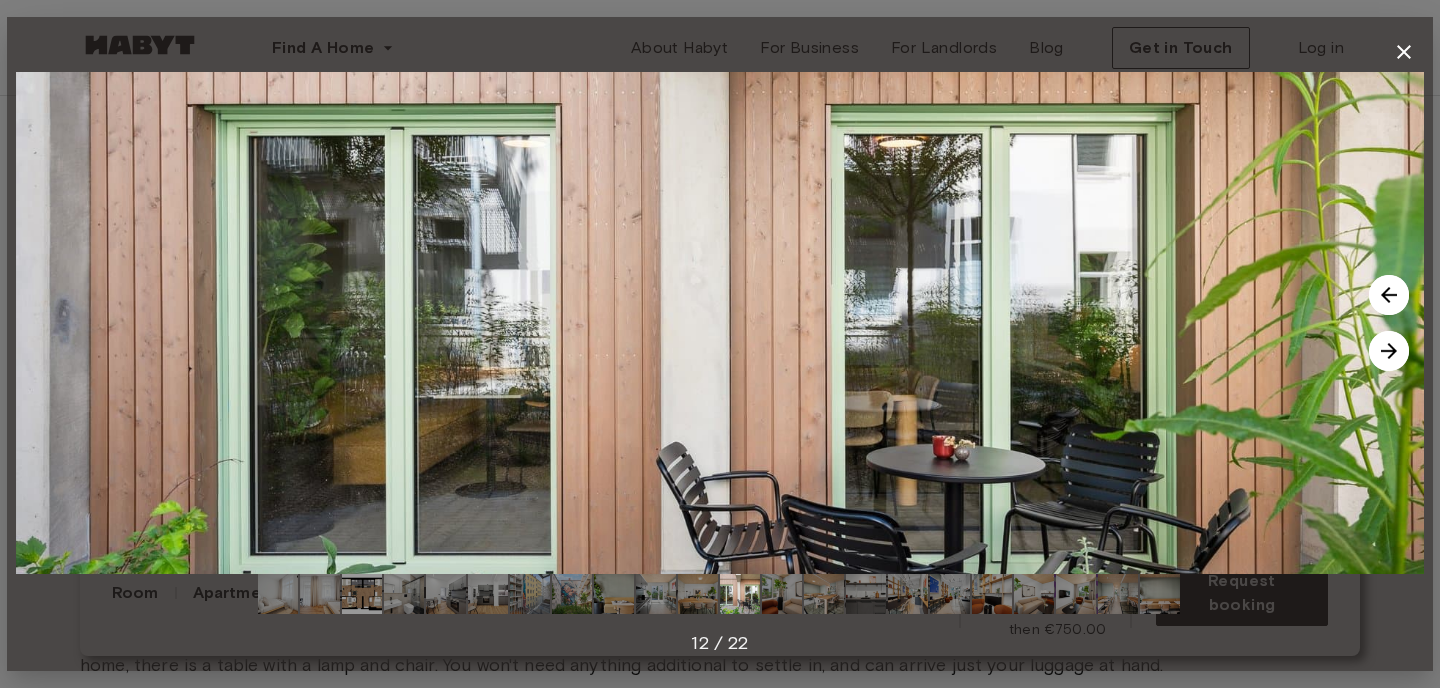 click at bounding box center (1389, 351) 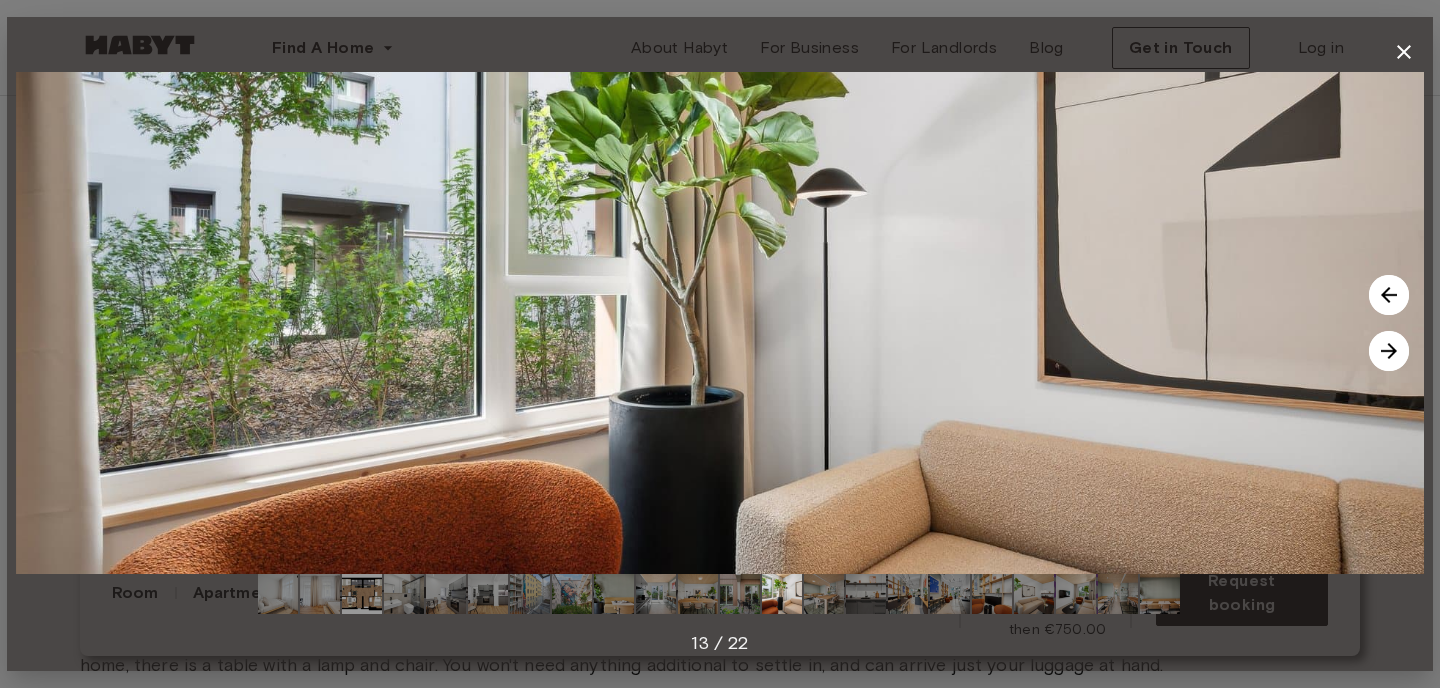 click at bounding box center [1389, 351] 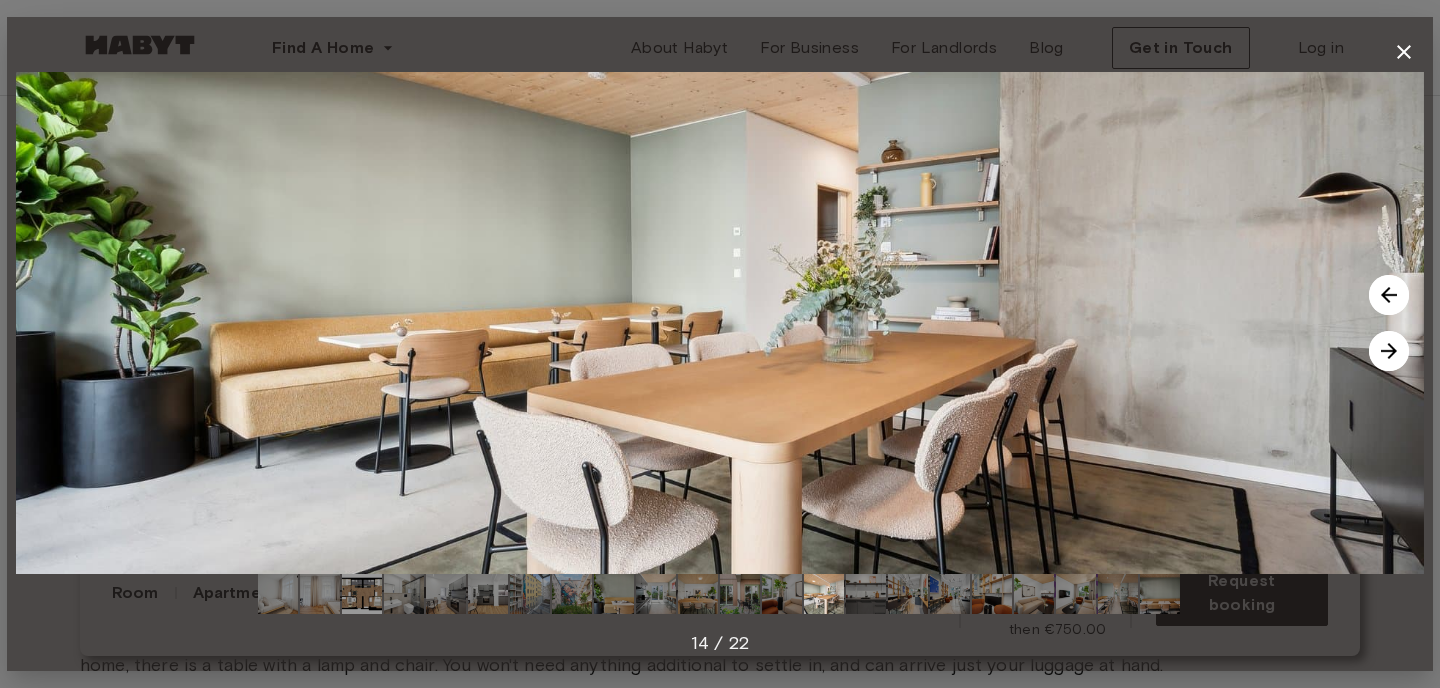 click at bounding box center (1389, 351) 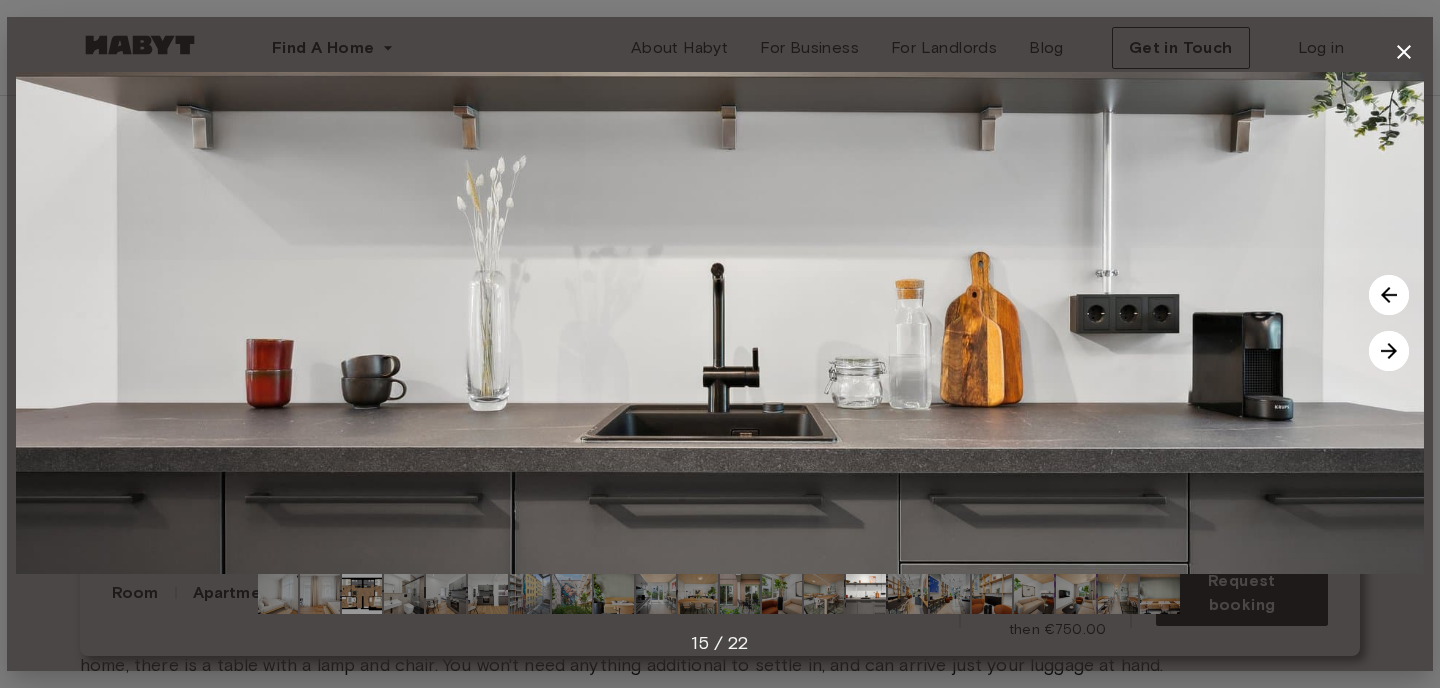 click at bounding box center [1389, 351] 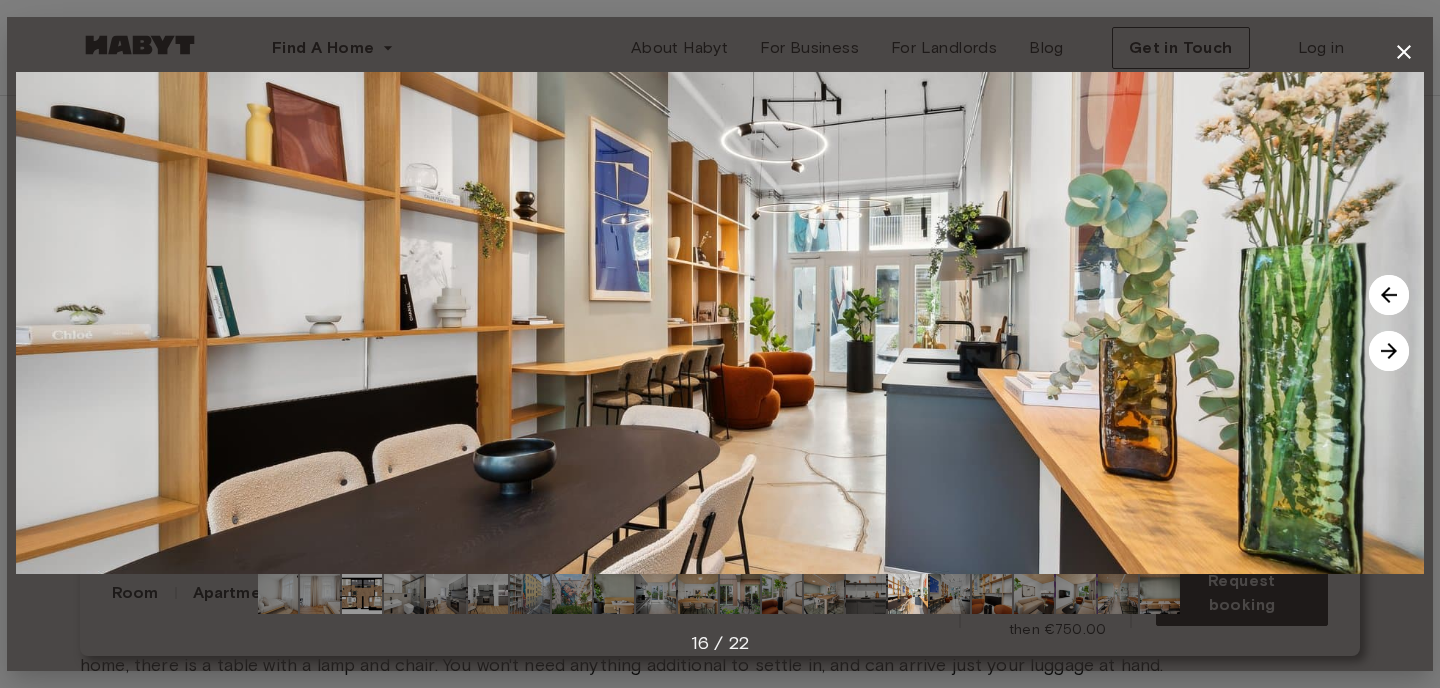 click at bounding box center (1389, 351) 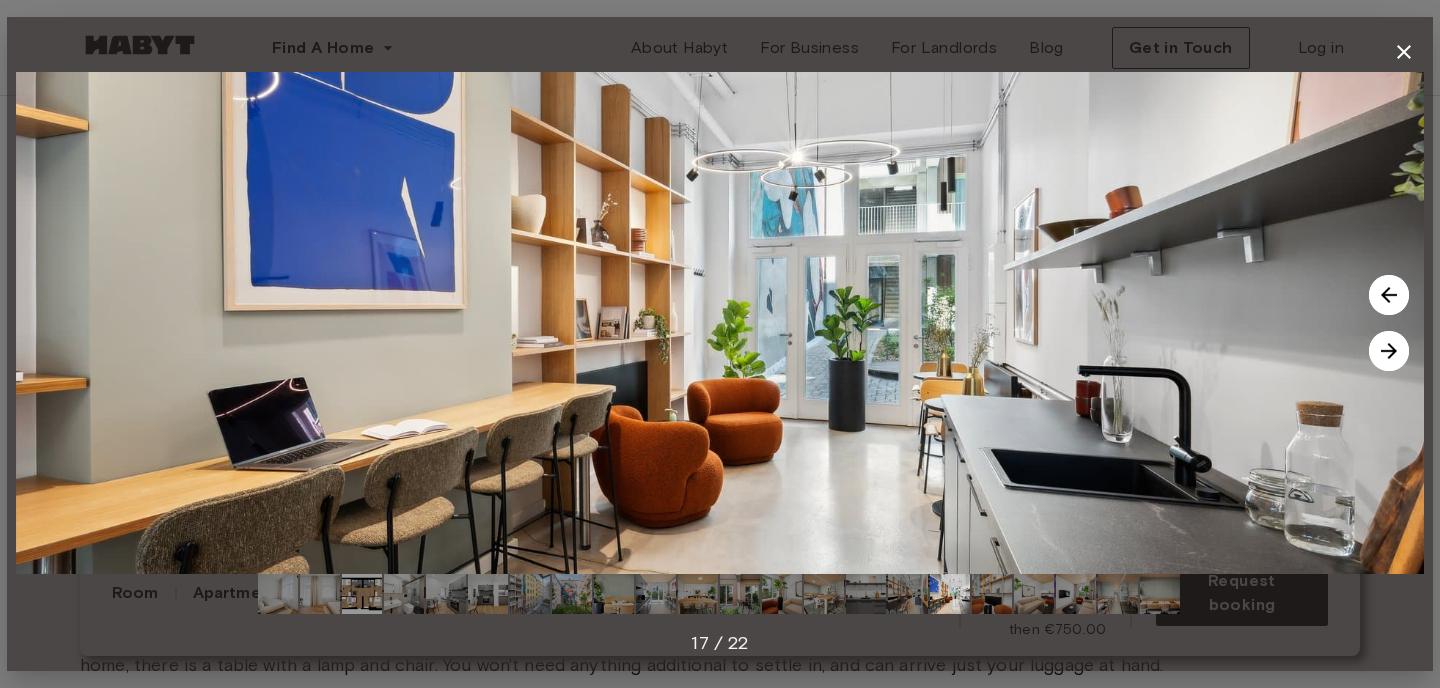 click at bounding box center [1389, 351] 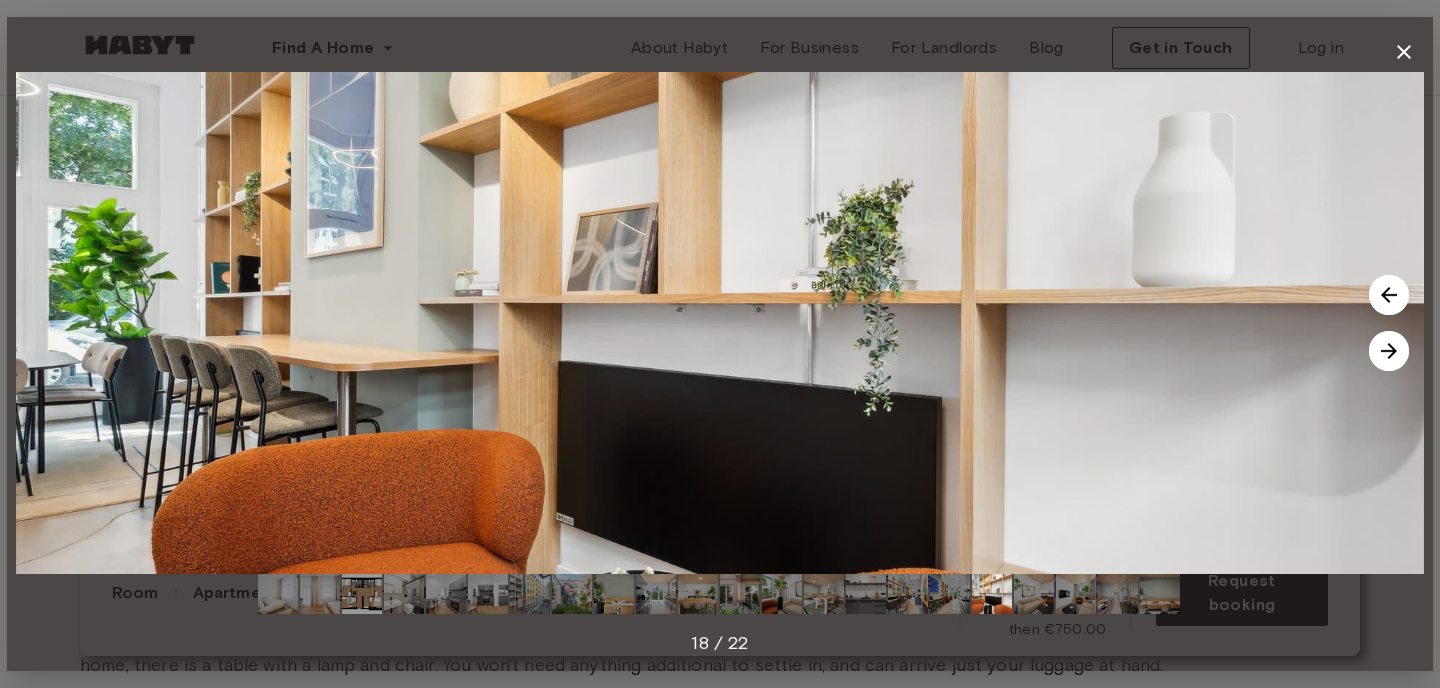 click at bounding box center (1389, 351) 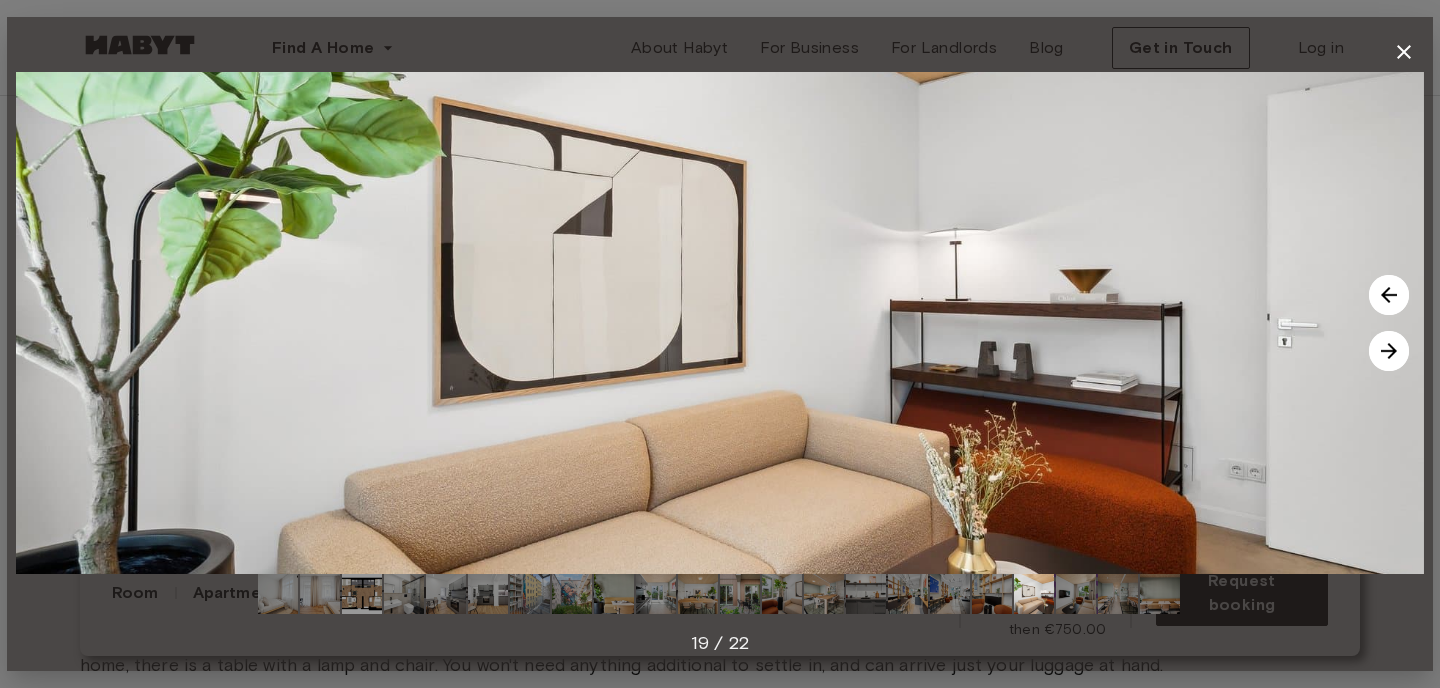 click at bounding box center [1389, 351] 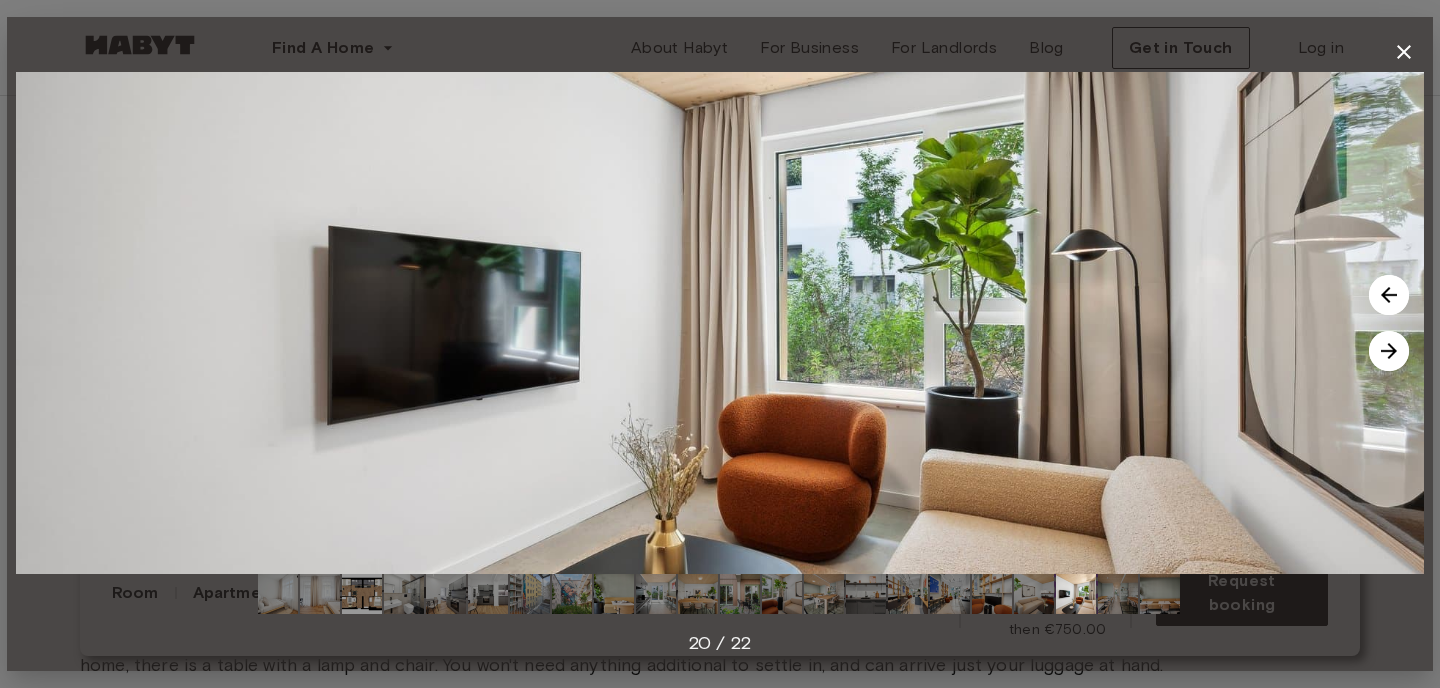 click at bounding box center [1389, 351] 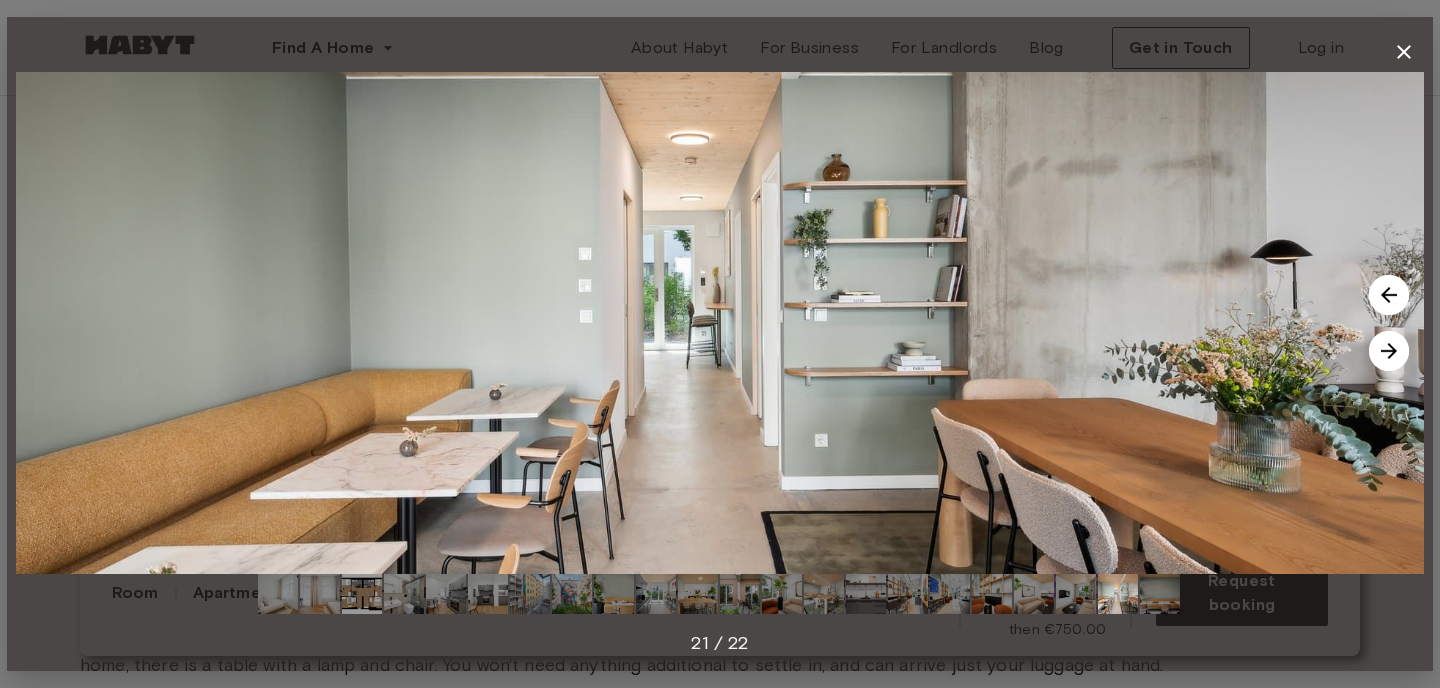 click at bounding box center (1389, 351) 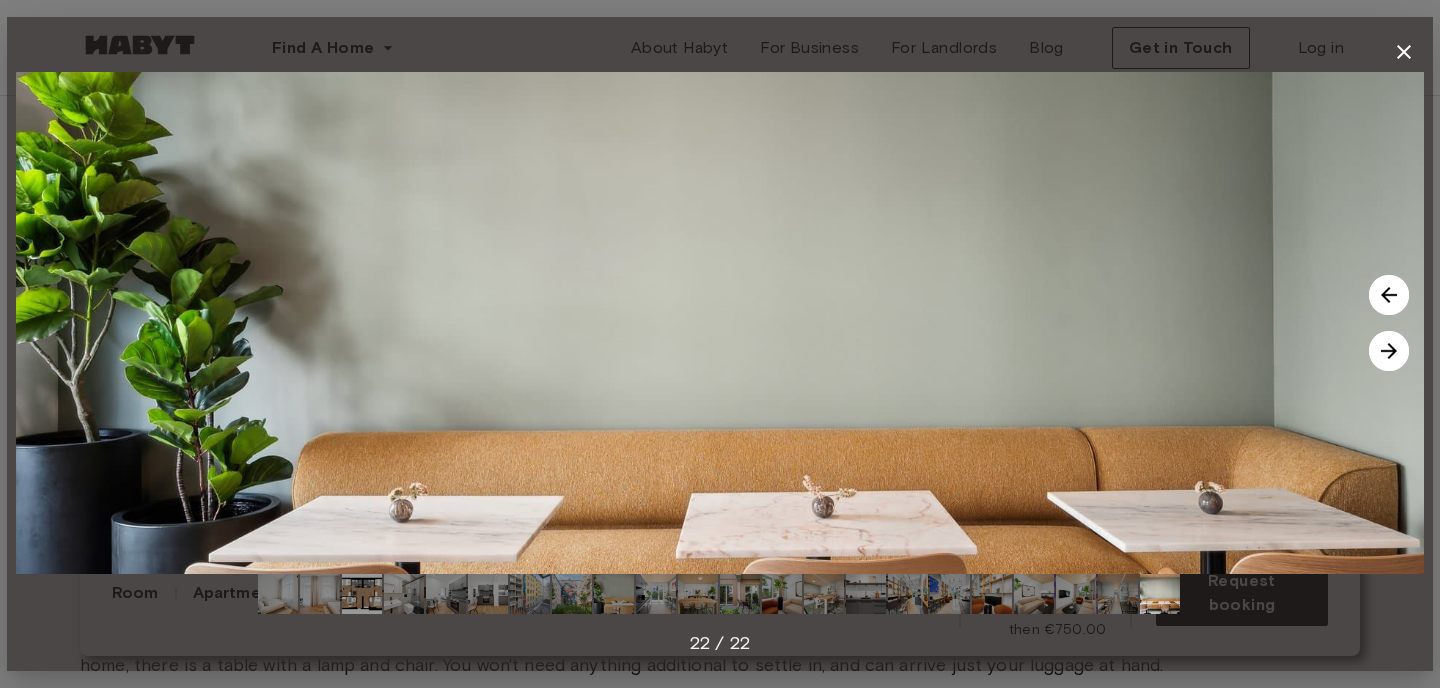 click 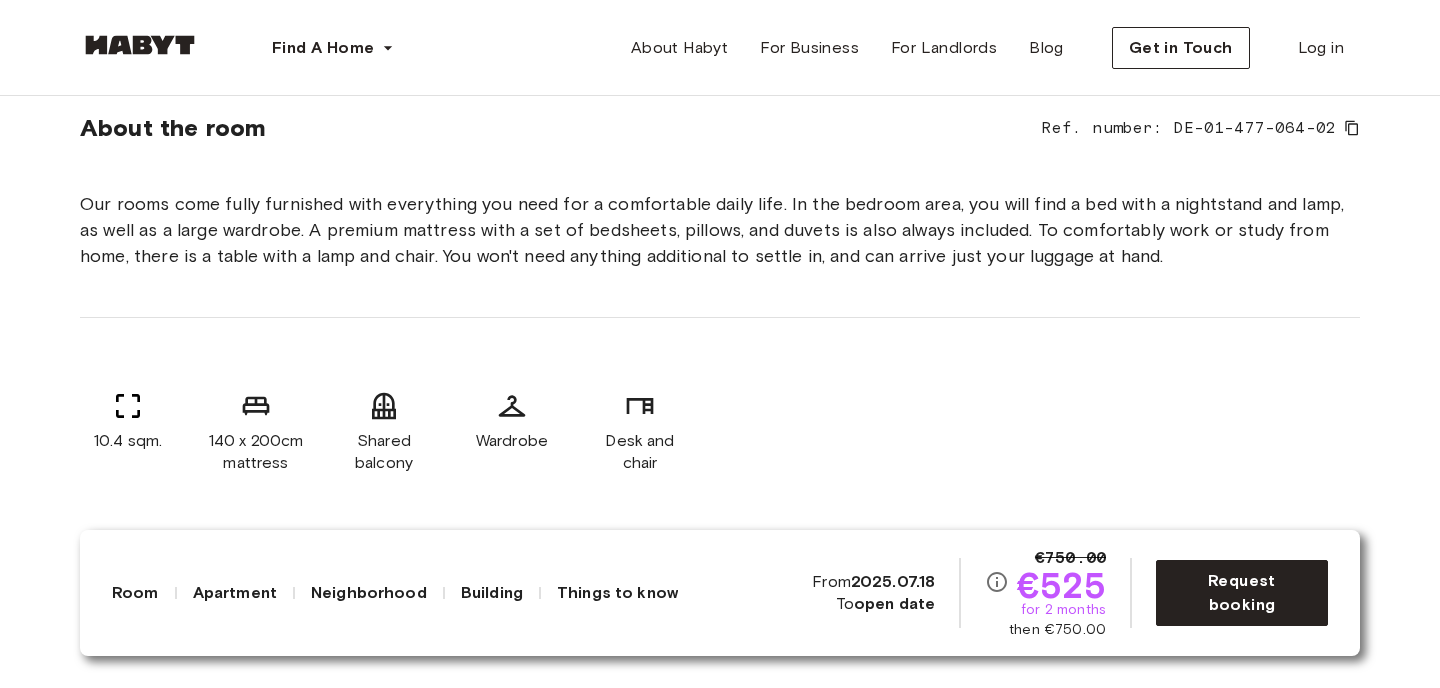 scroll, scrollTop: 0, scrollLeft: 0, axis: both 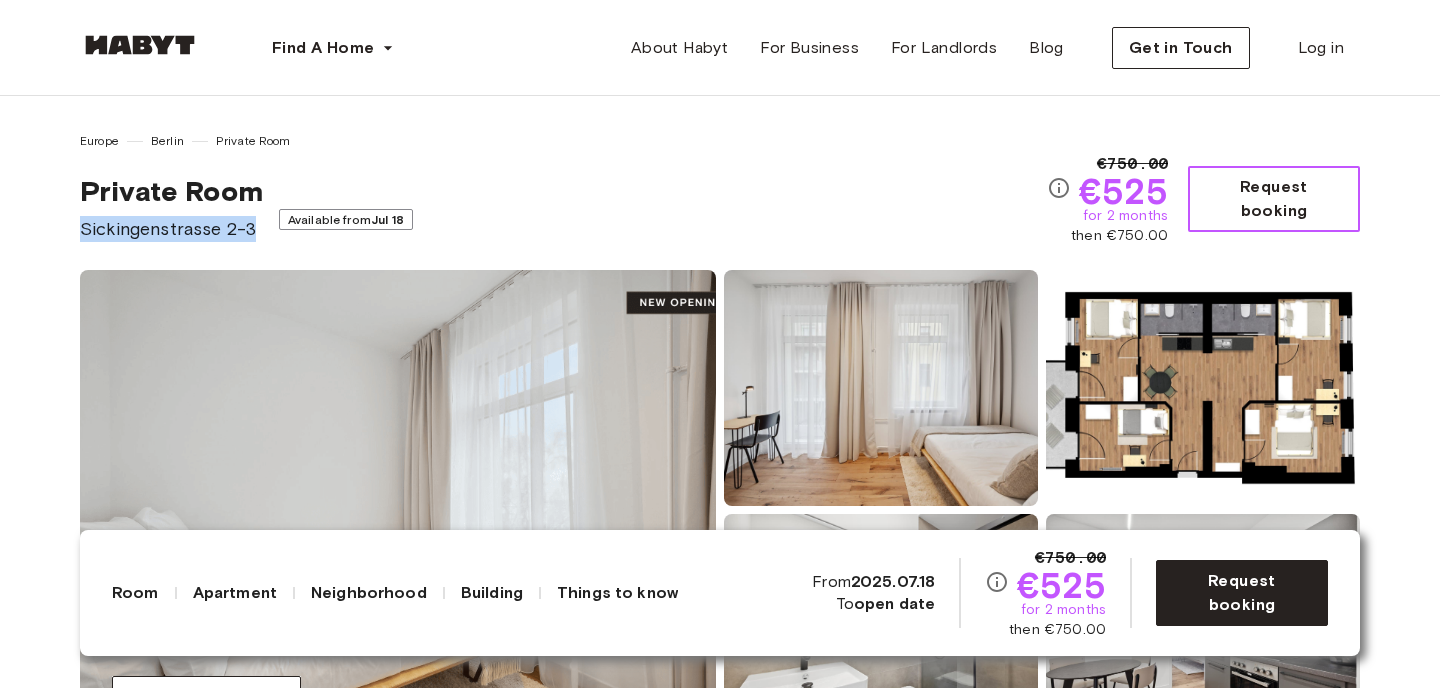click on "Request booking" at bounding box center (1274, 199) 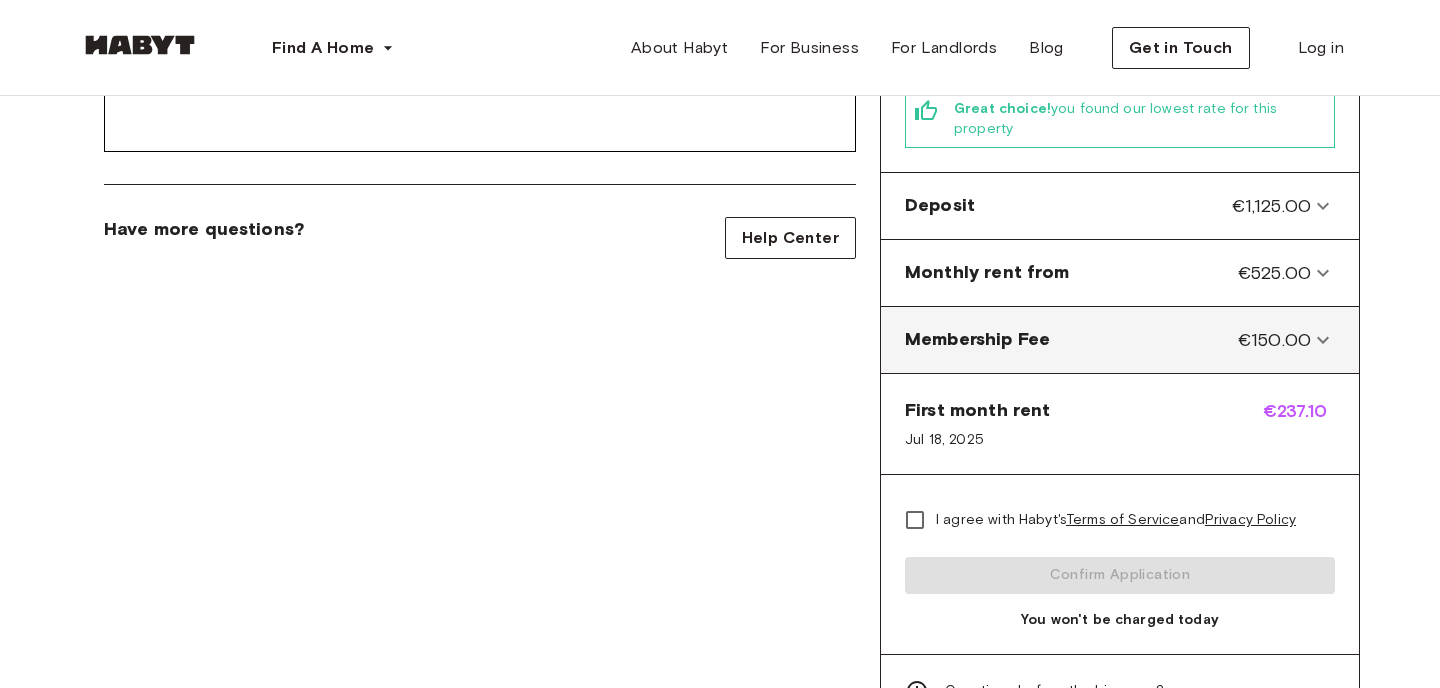 scroll, scrollTop: 707, scrollLeft: 0, axis: vertical 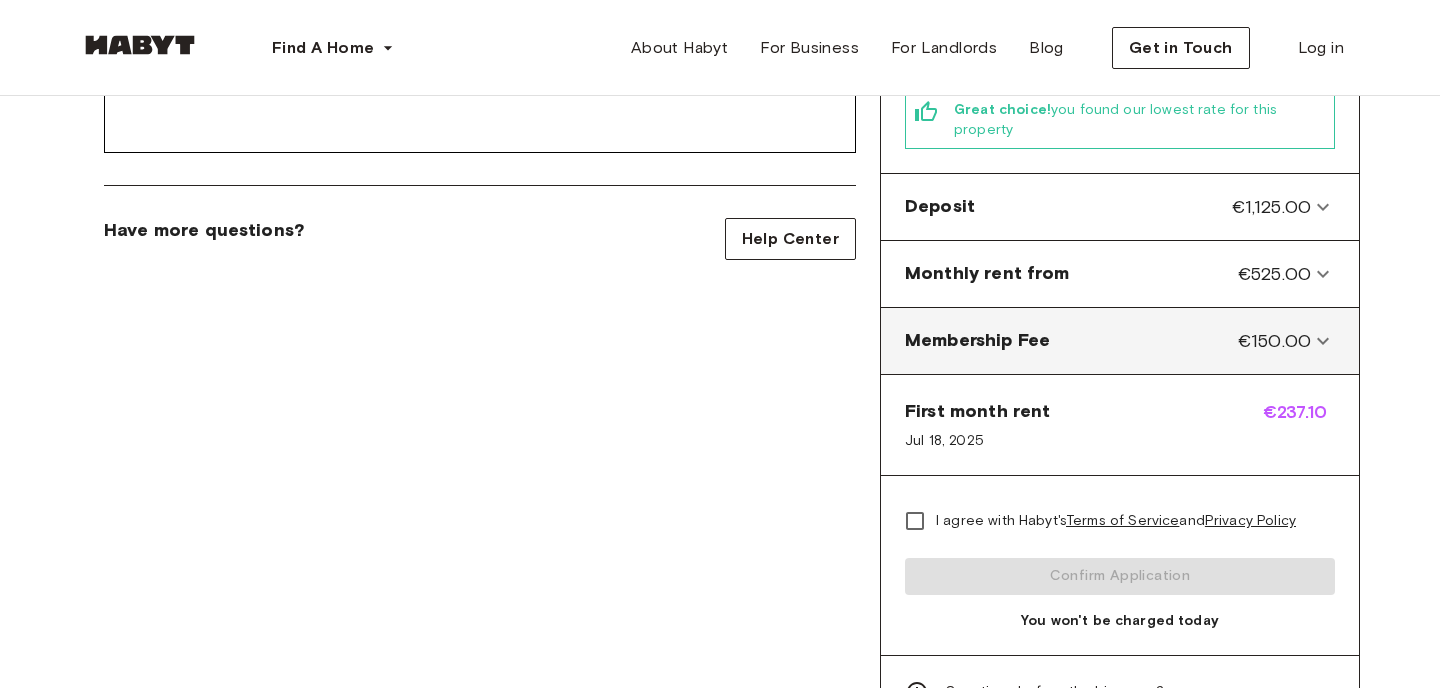 click on "€150.00" at bounding box center [1274, 341] 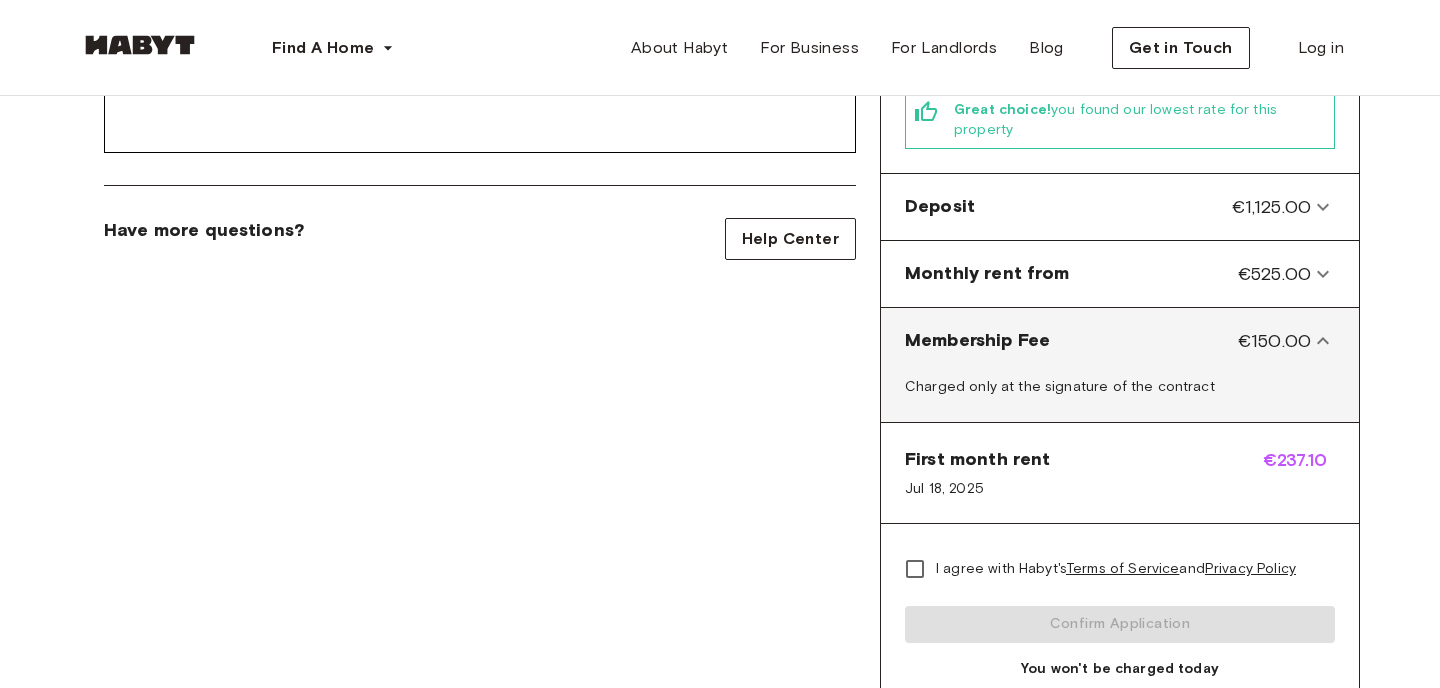 click on "€150.00" at bounding box center (1274, 341) 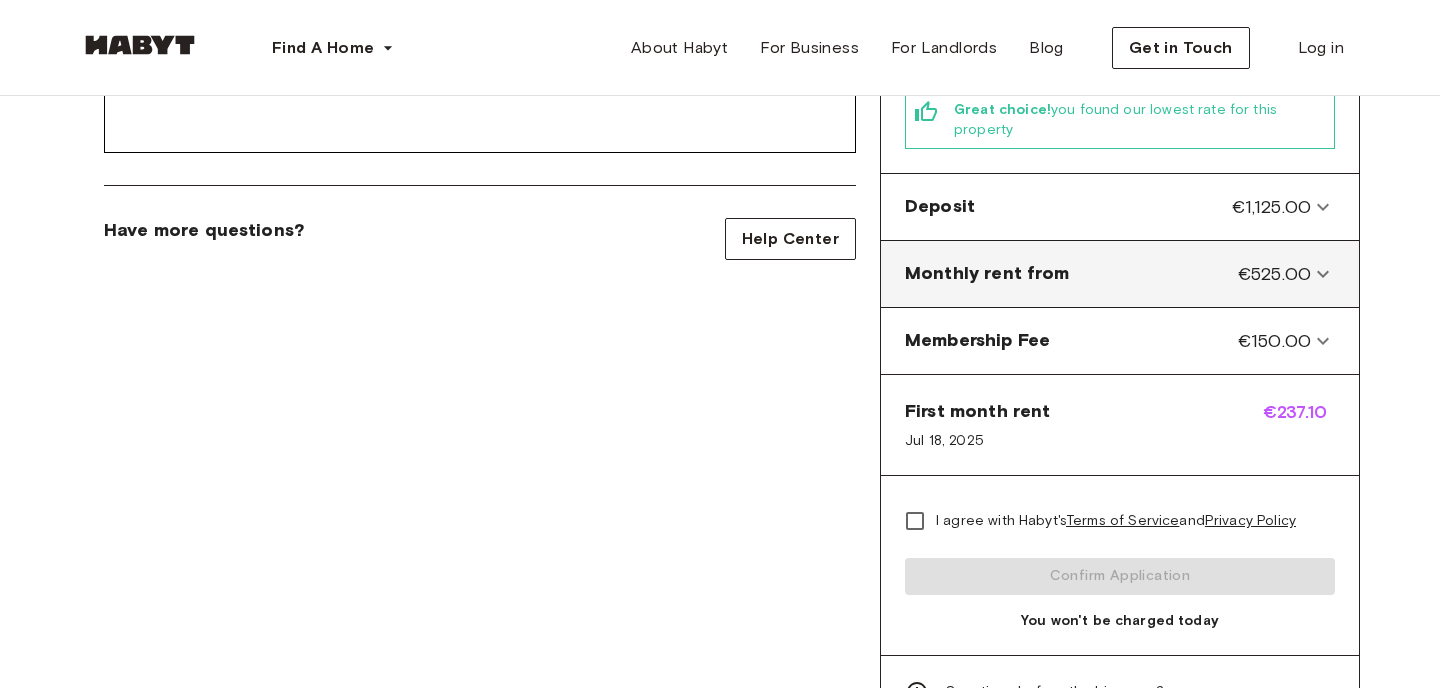 click on "€525.00" at bounding box center [1274, 274] 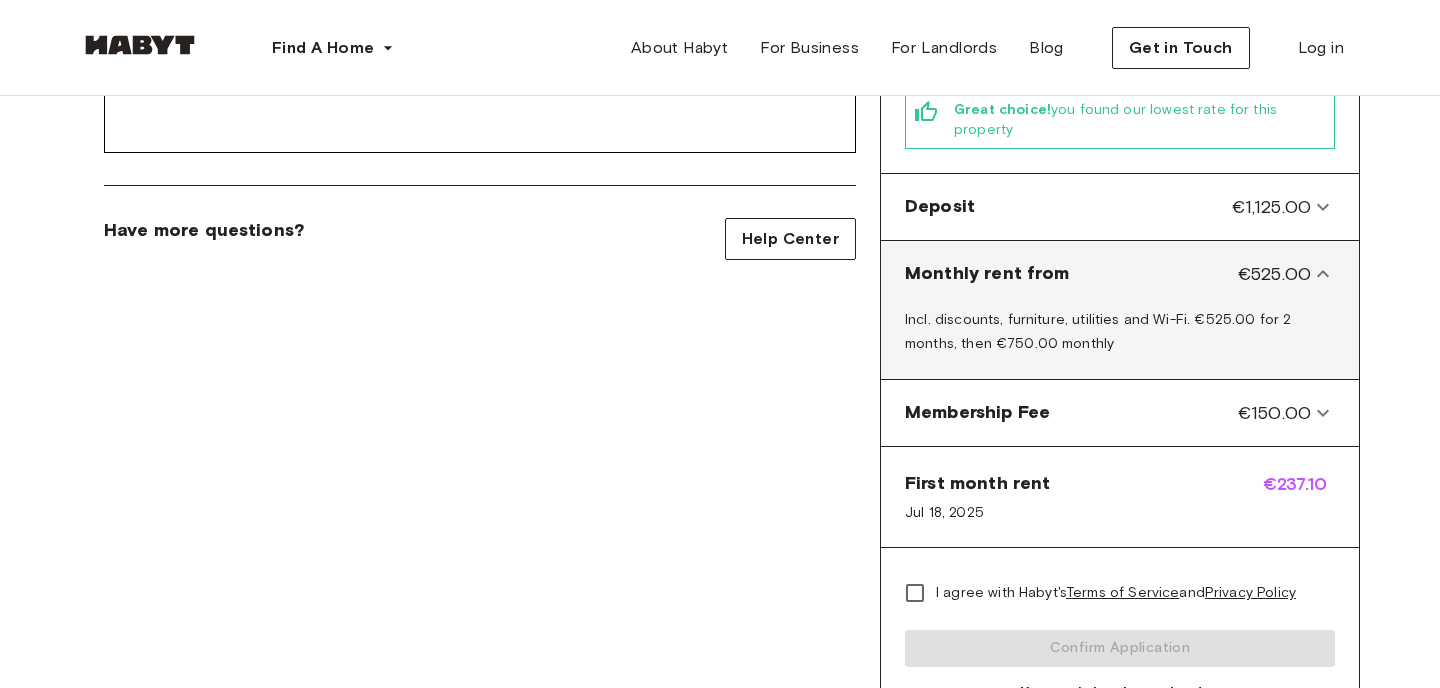 click on "€525.00" at bounding box center (1274, 274) 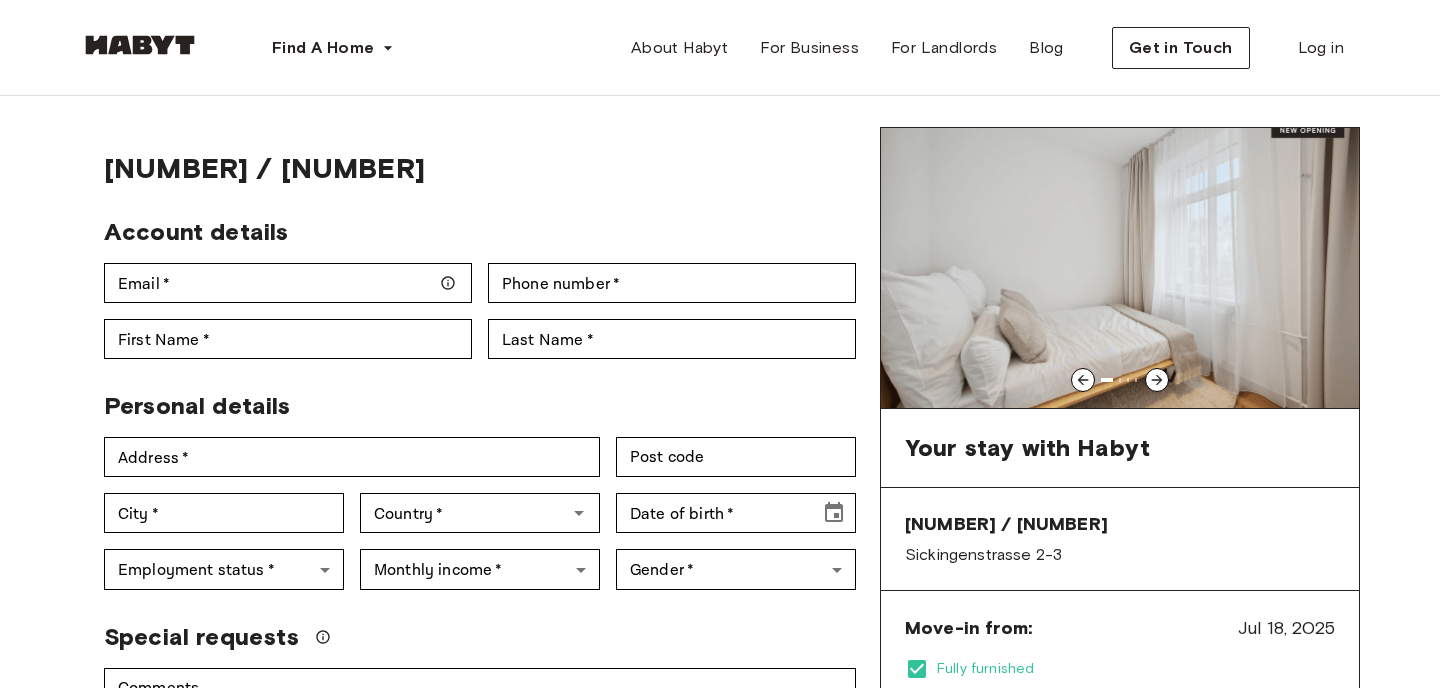 scroll, scrollTop: 33, scrollLeft: 0, axis: vertical 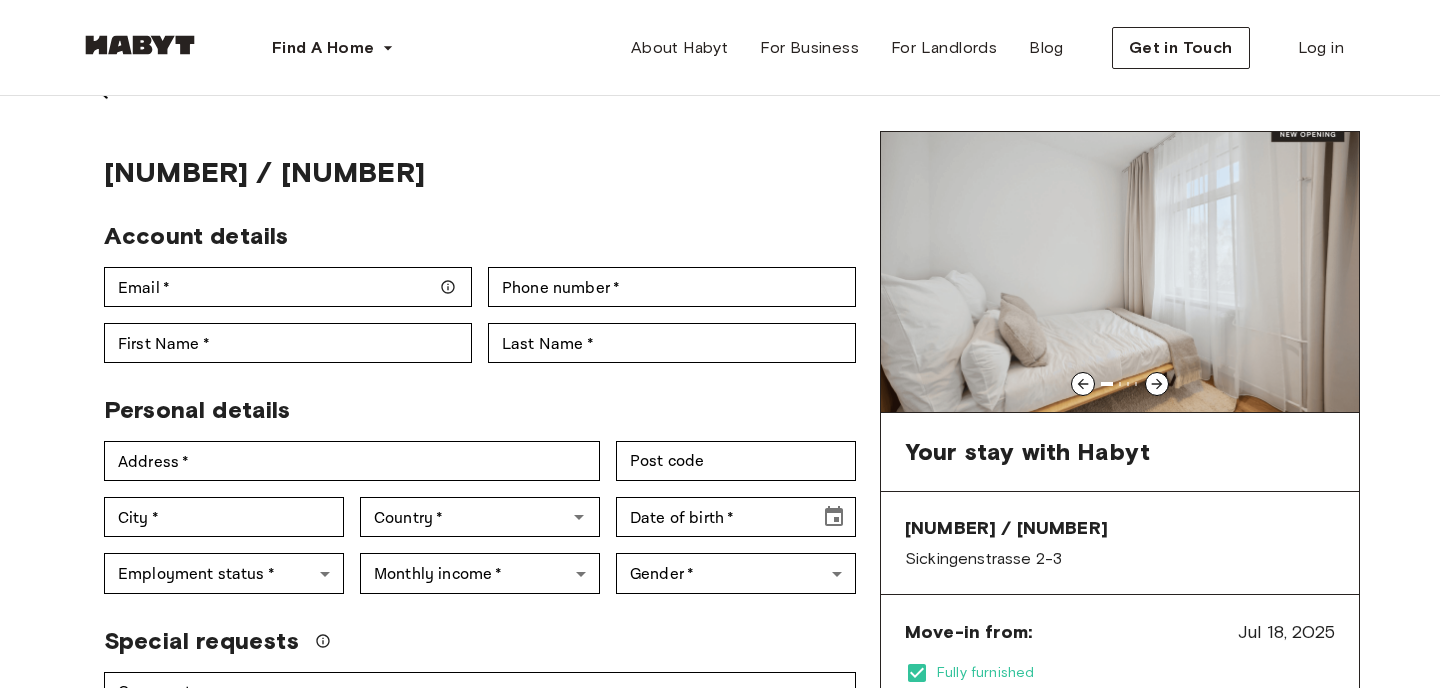 click on "Sickingenstrasse 2-3" at bounding box center (1120, 559) 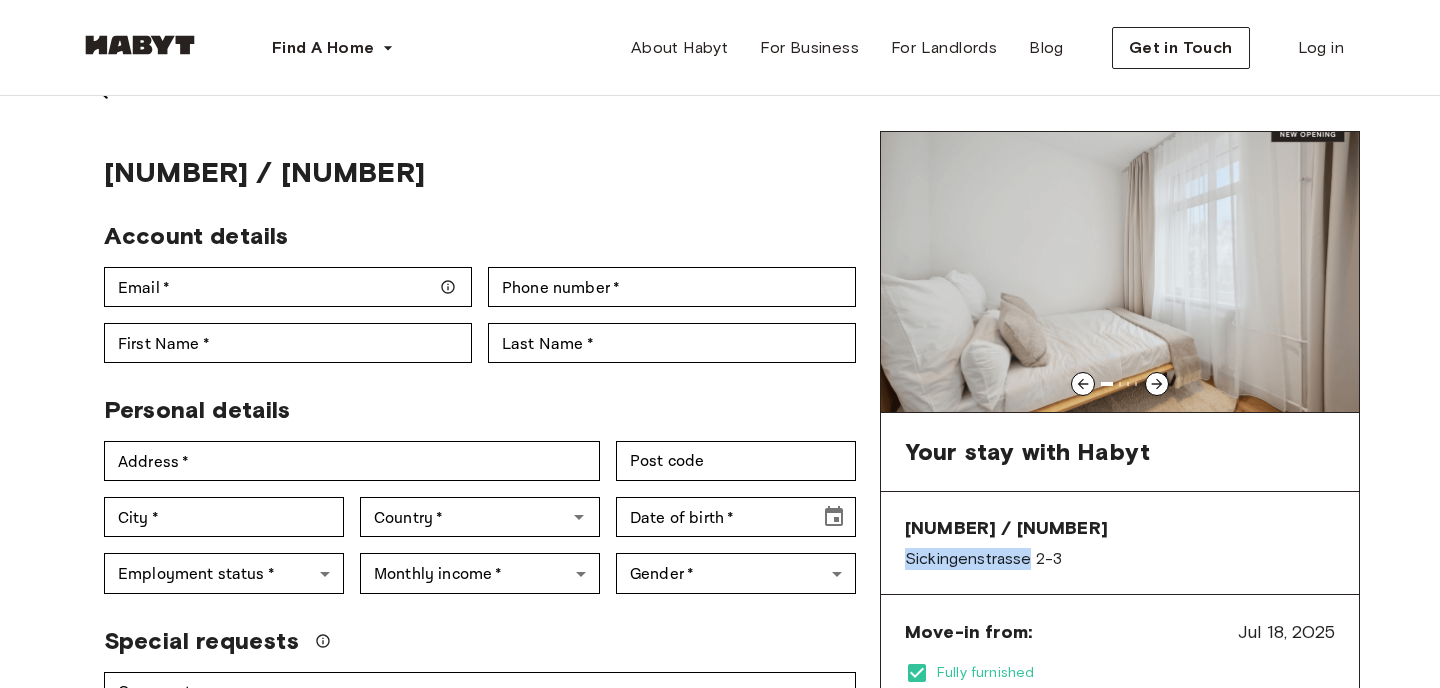 click on "Sickingenstrasse 2-3" at bounding box center (1120, 559) 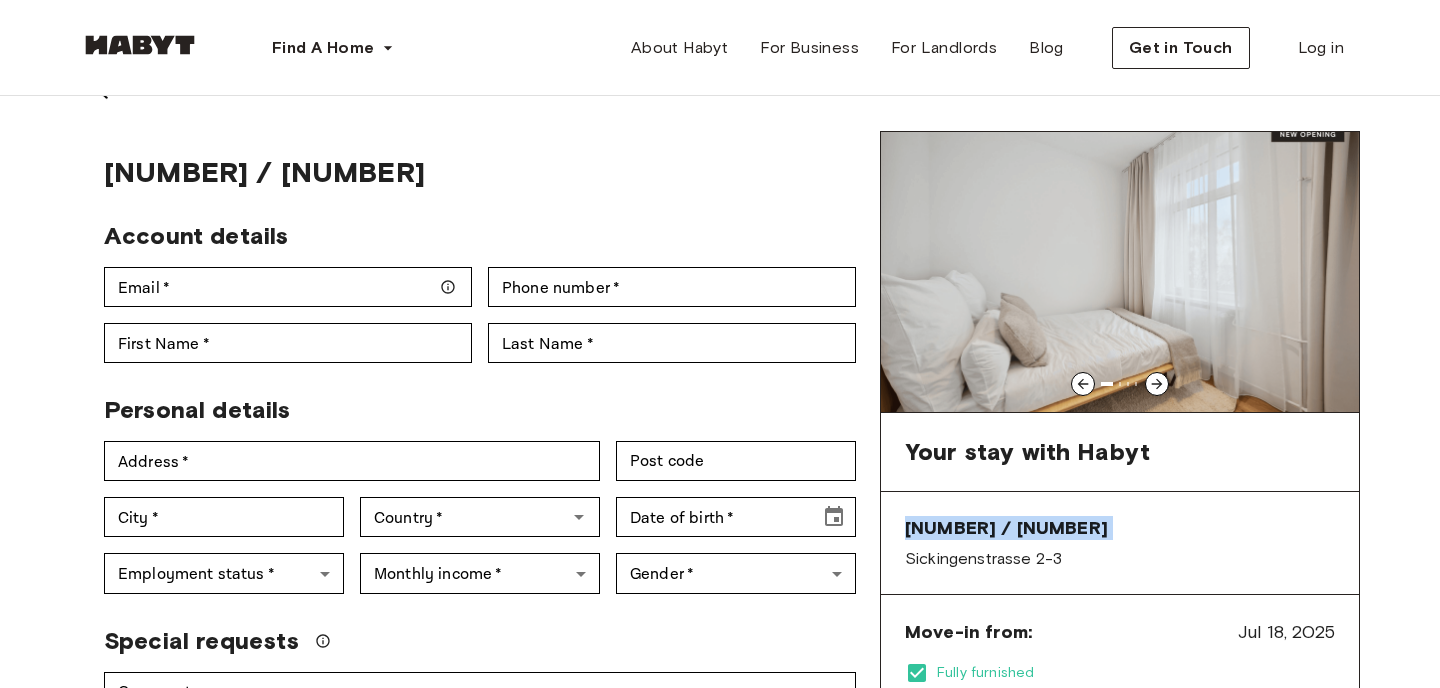 click on "Sickingenstrasse 2-3" at bounding box center [1120, 559] 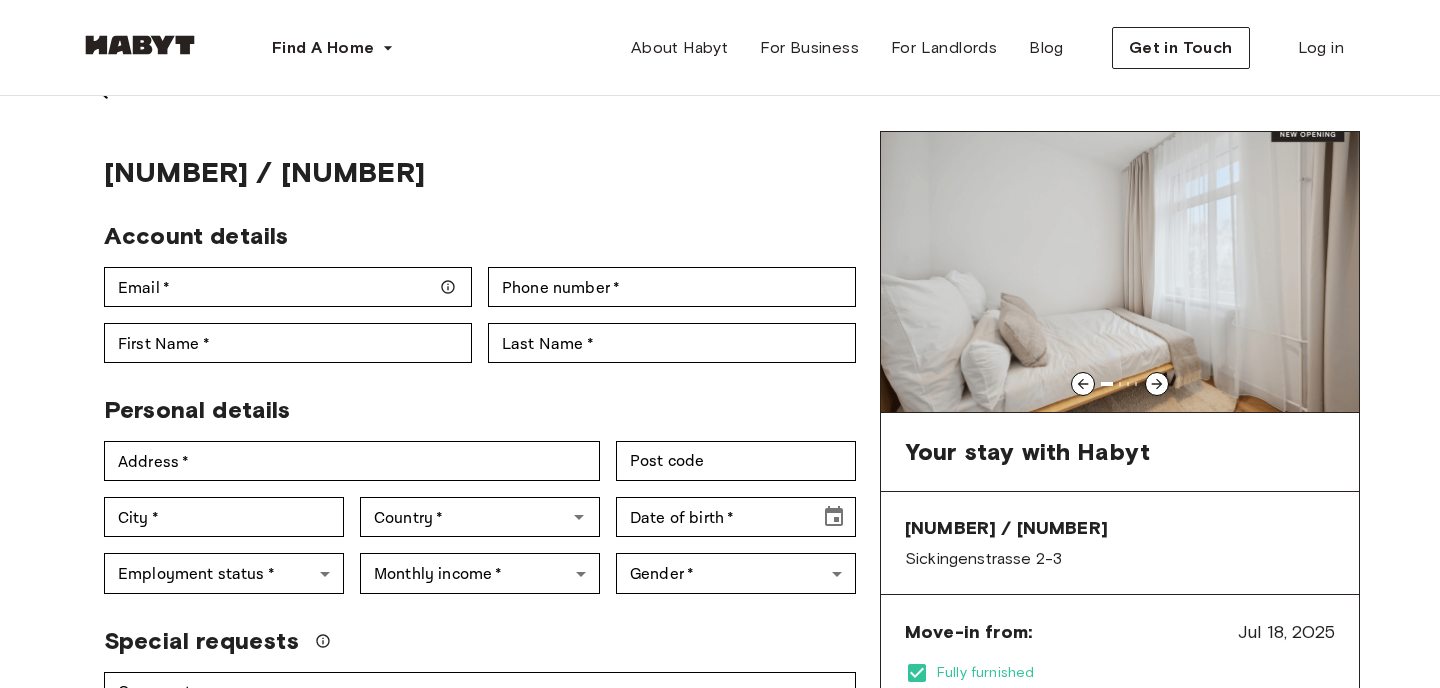click on "Private Room in Berlin, Moabit" at bounding box center (480, 172) 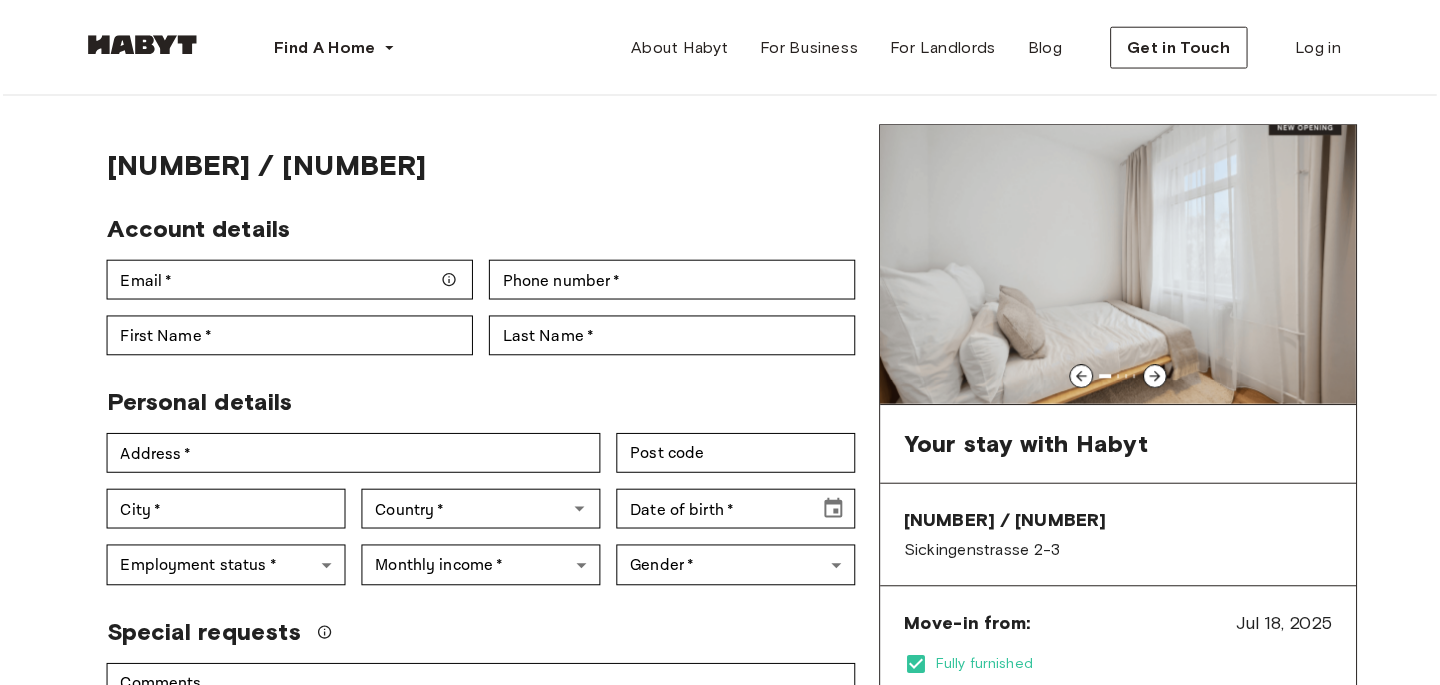 scroll, scrollTop: 0, scrollLeft: 0, axis: both 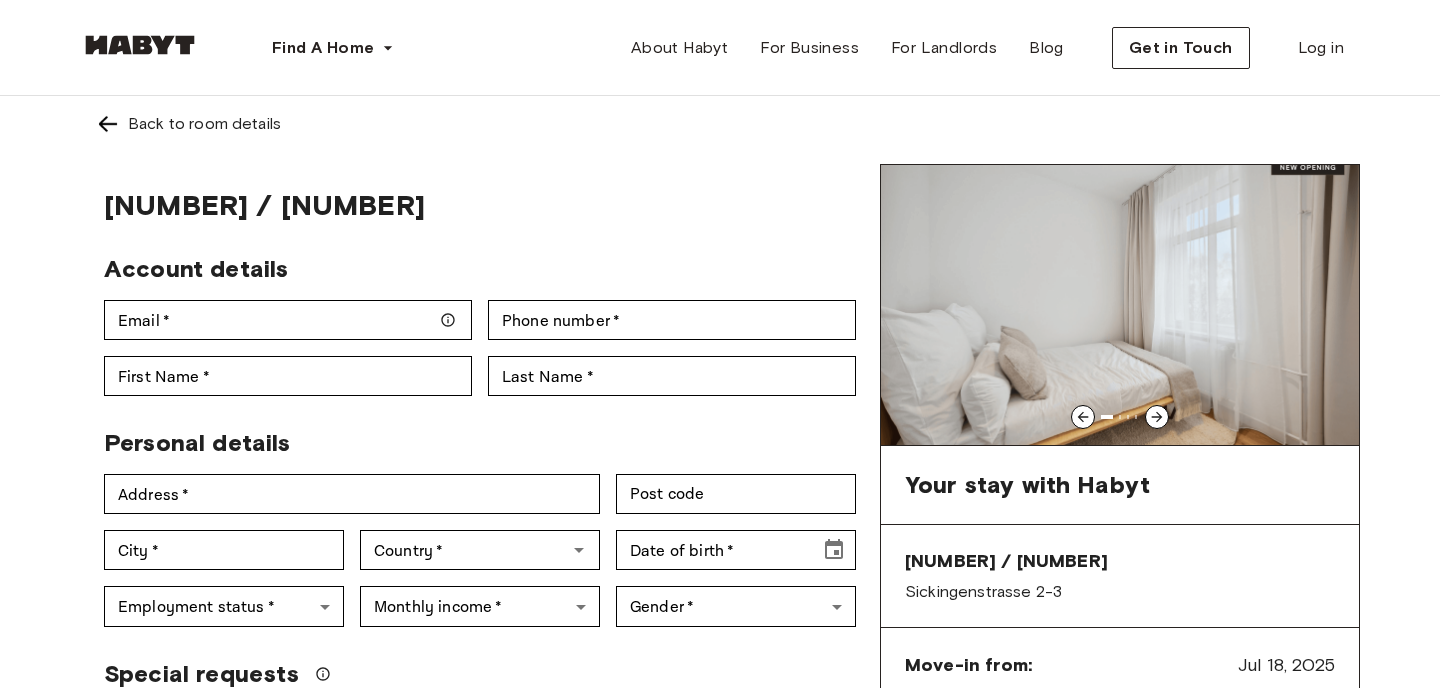 click on "Back to room details" at bounding box center (720, 124) 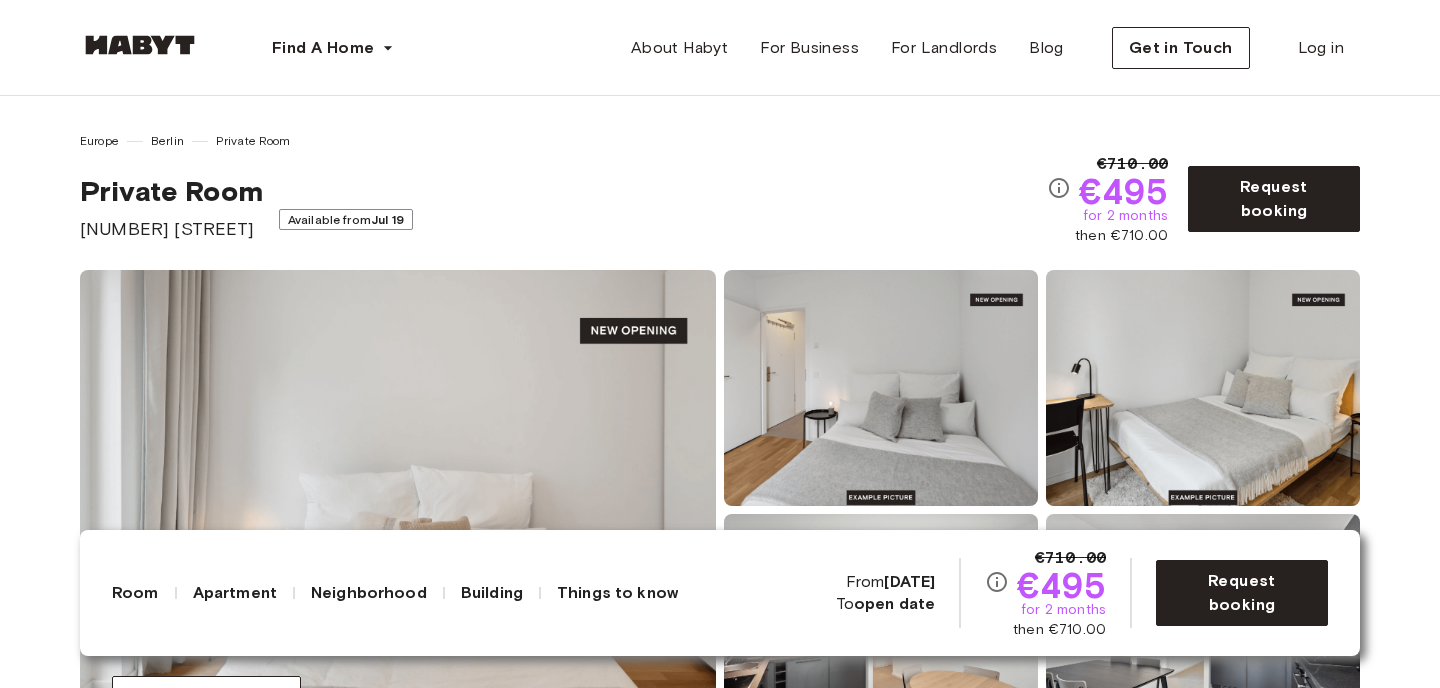 scroll, scrollTop: 0, scrollLeft: 0, axis: both 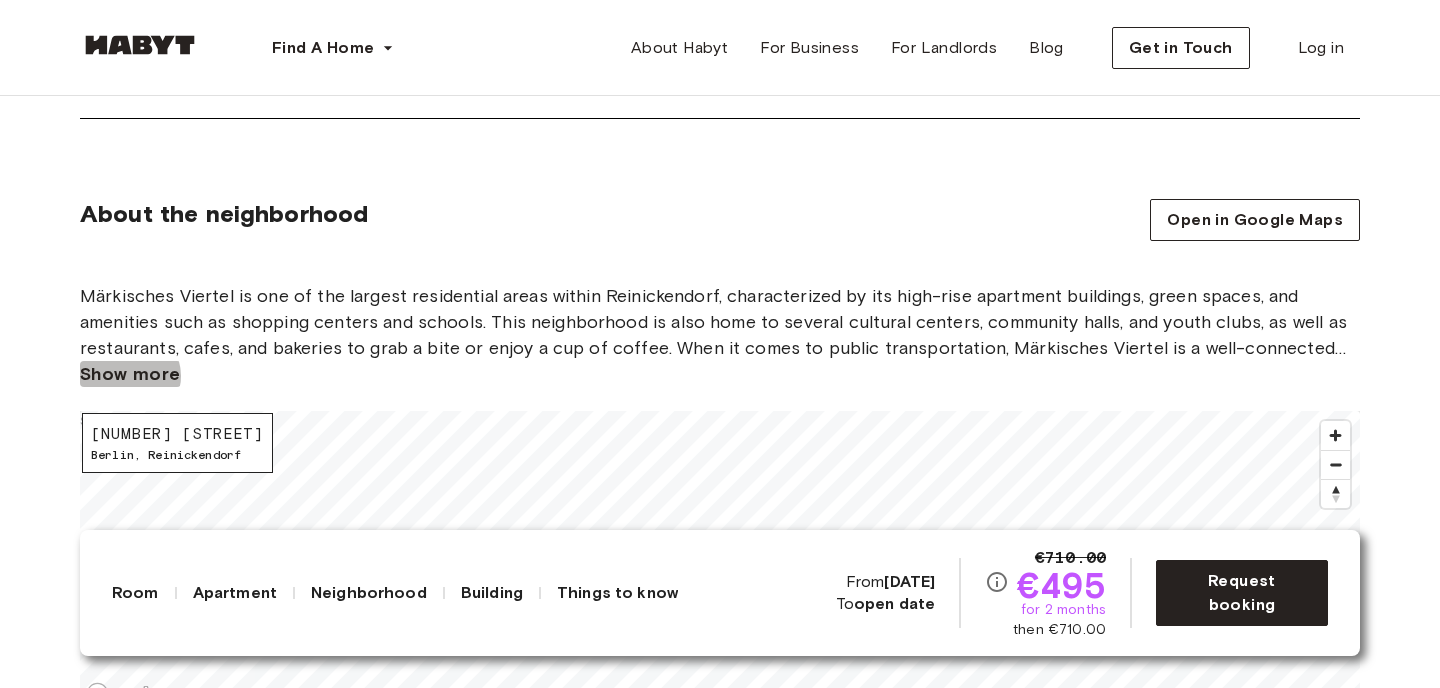 click on "Show more" at bounding box center [130, 374] 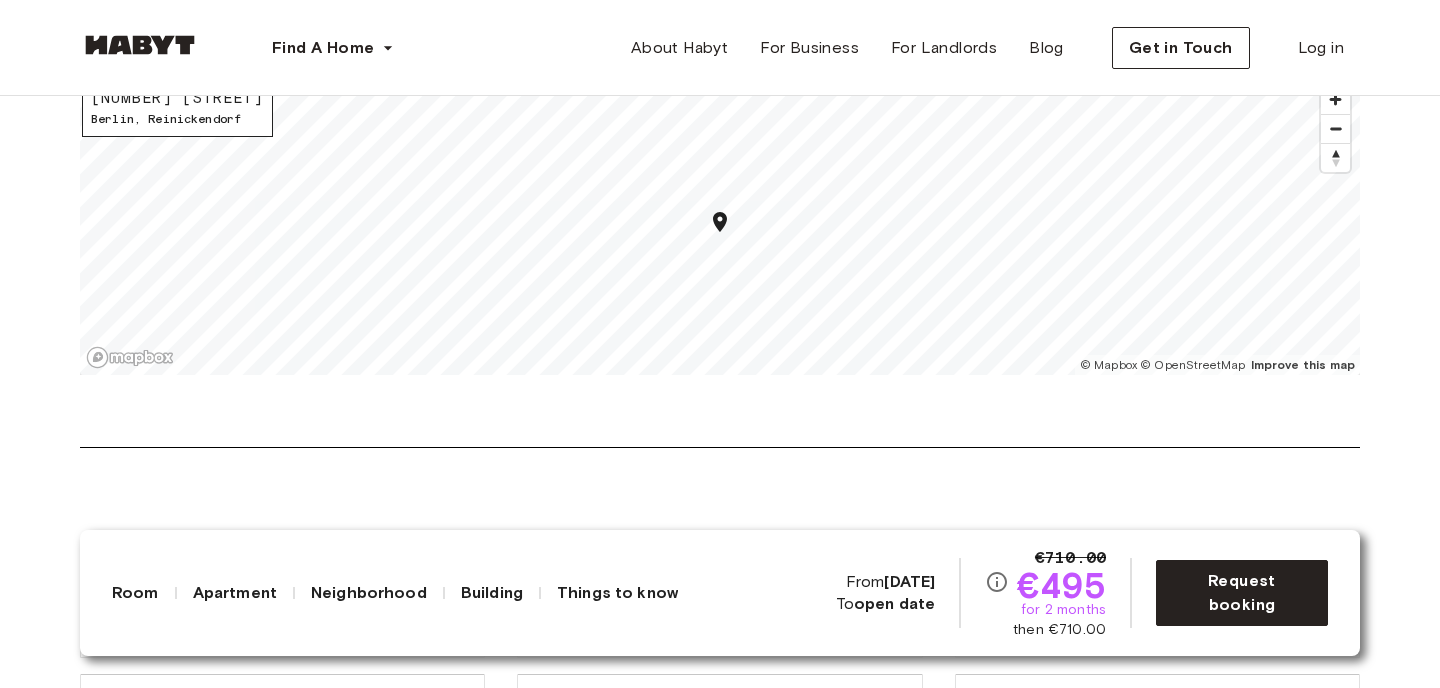 scroll, scrollTop: 3104, scrollLeft: 0, axis: vertical 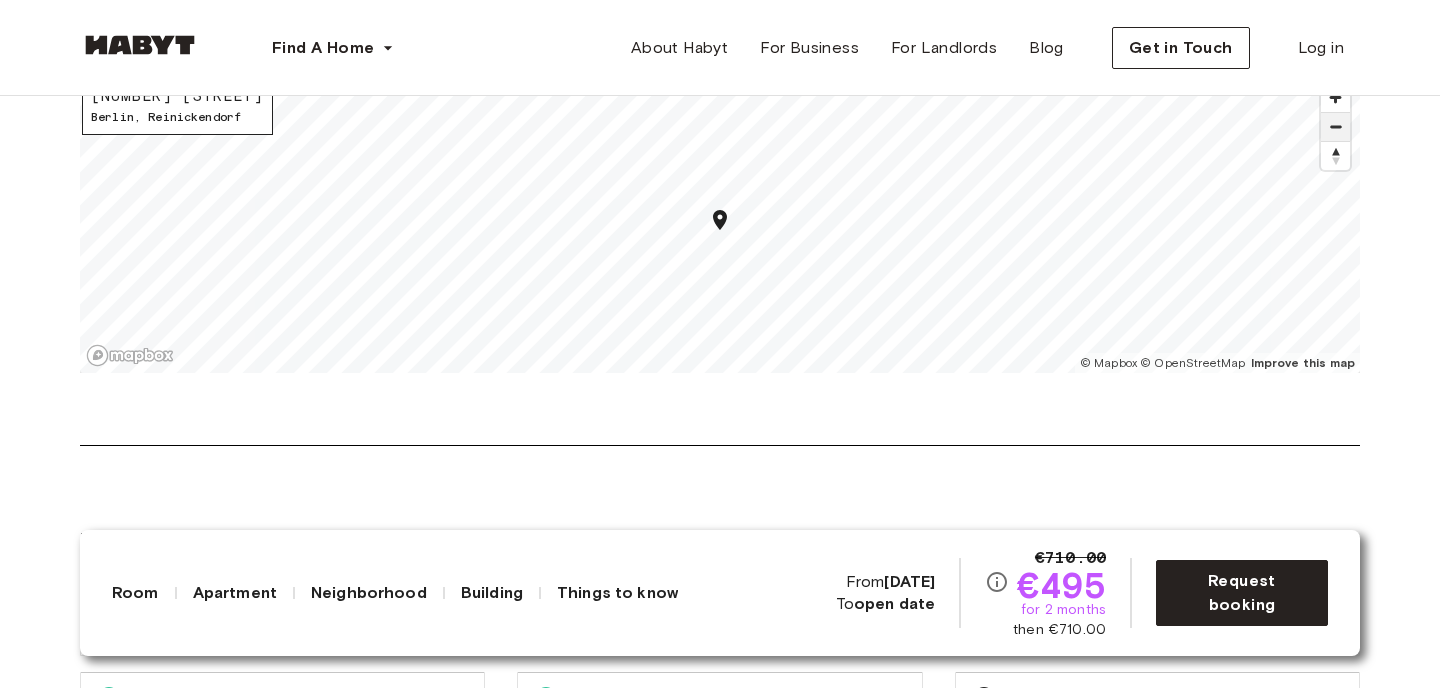 click at bounding box center (1335, 127) 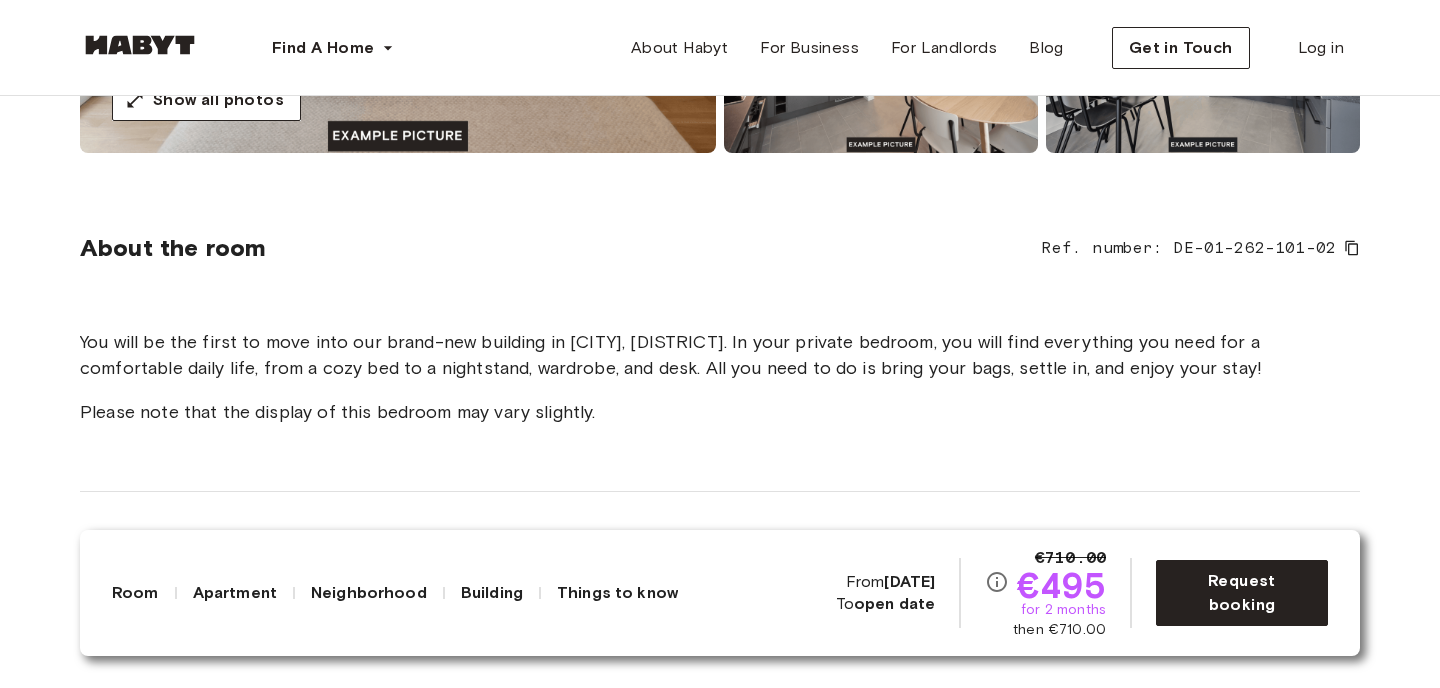 scroll, scrollTop: 0, scrollLeft: 0, axis: both 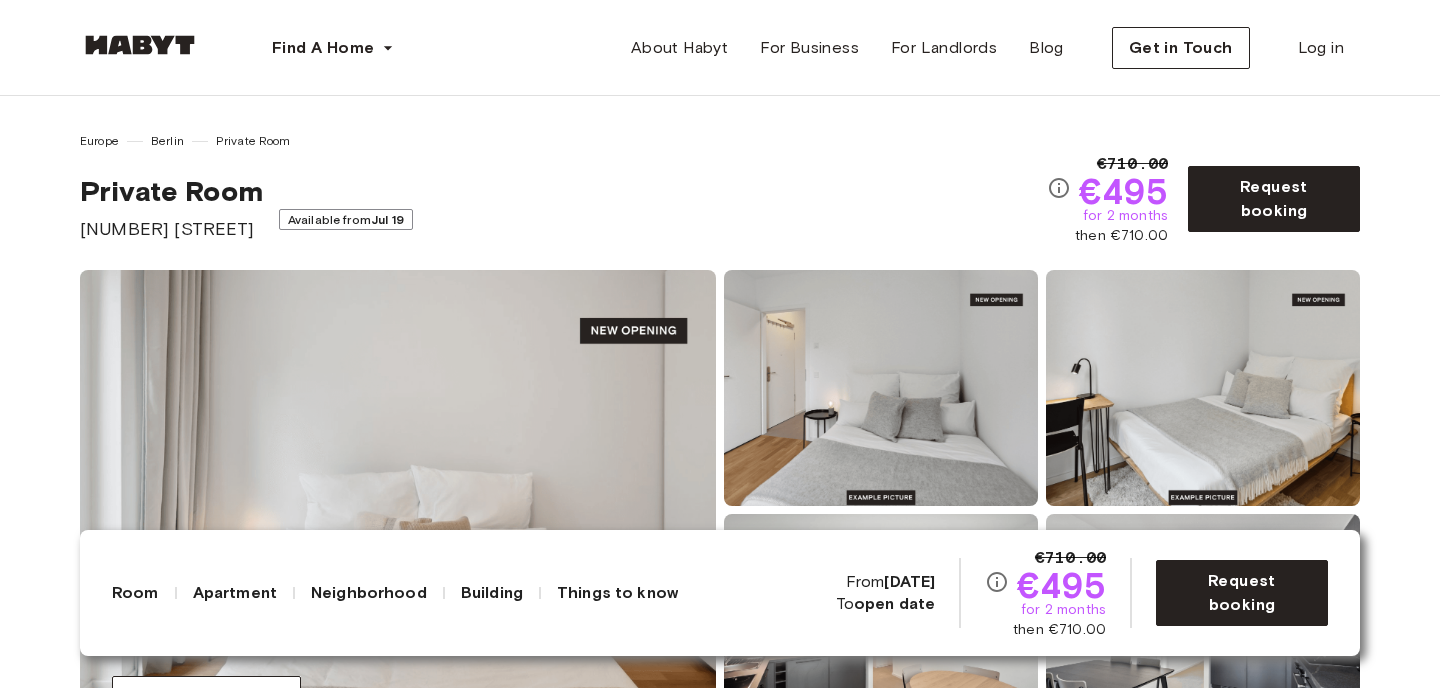 click on "[NUMBER] [STREET]" at bounding box center (171, 229) 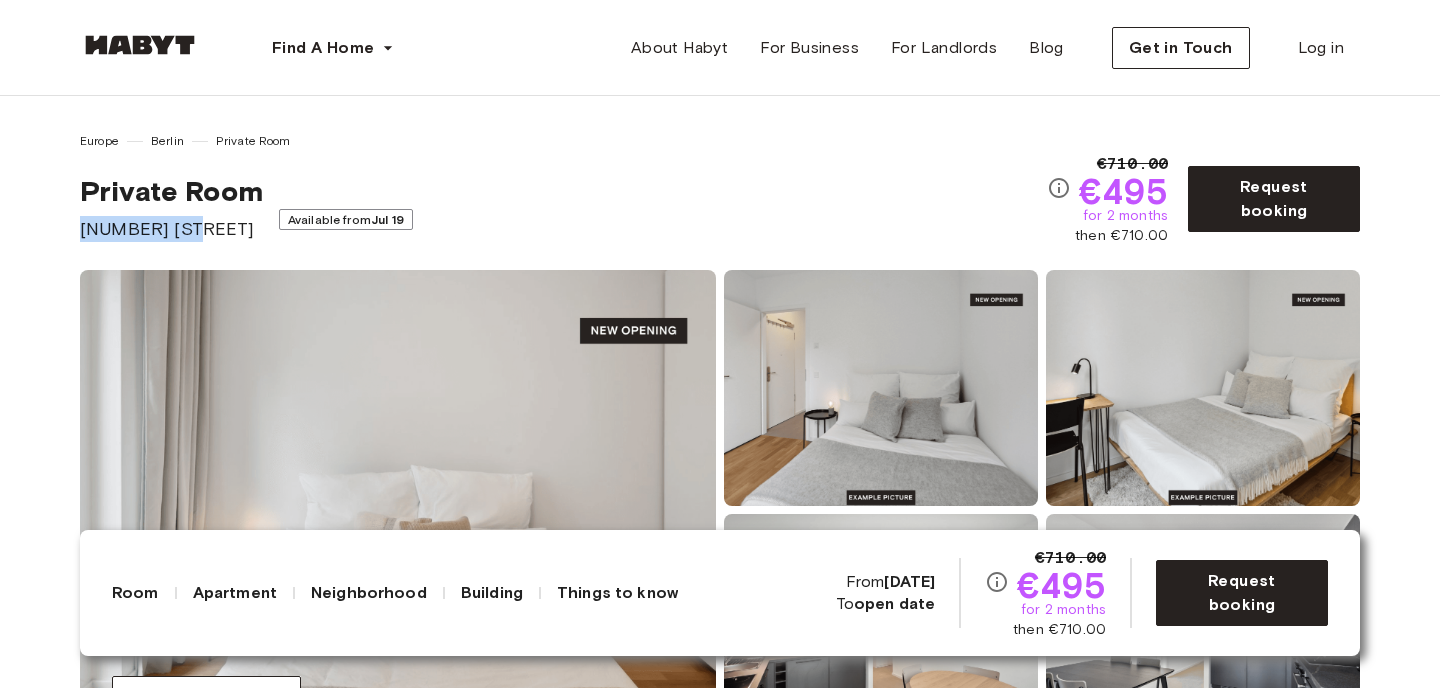 click on "[NUMBER] [STREET]" at bounding box center (171, 229) 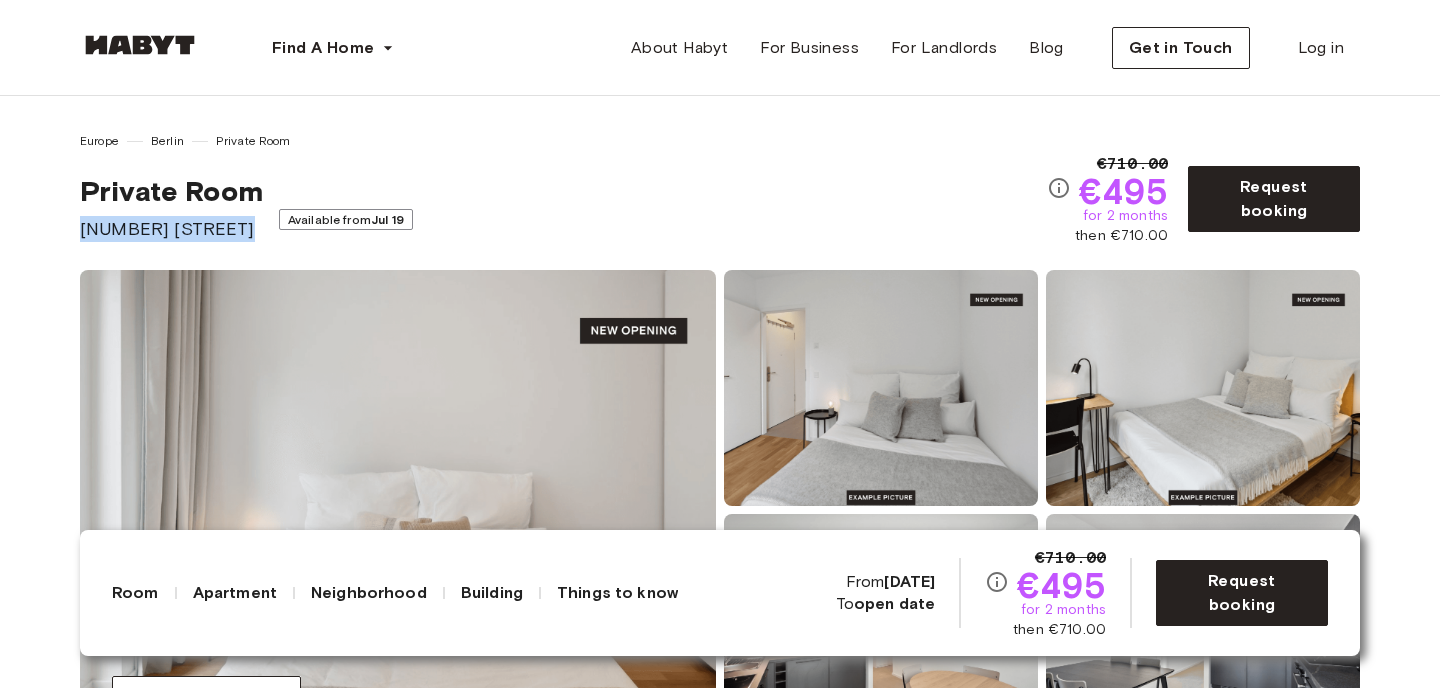 click on "[NUMBER] [STREET]" at bounding box center (171, 229) 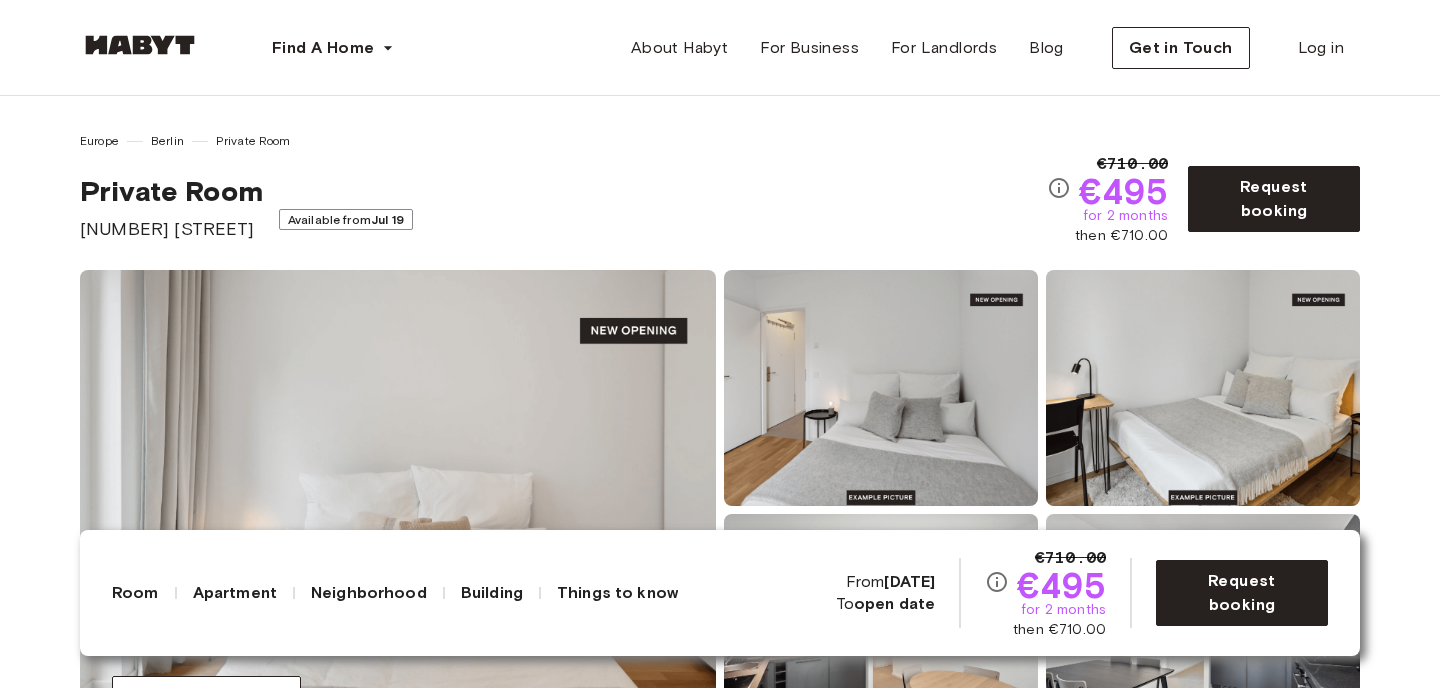 click on "Show all photos" at bounding box center [720, 510] 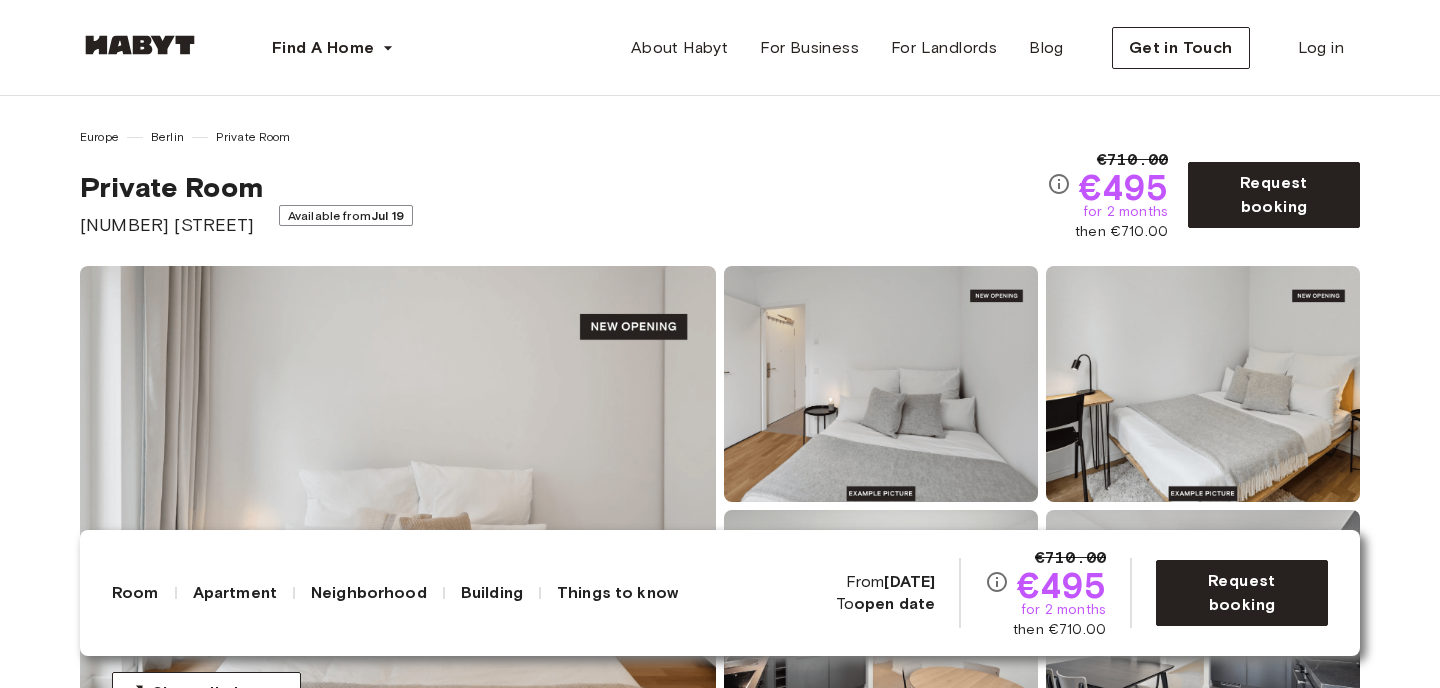 scroll, scrollTop: 0, scrollLeft: 0, axis: both 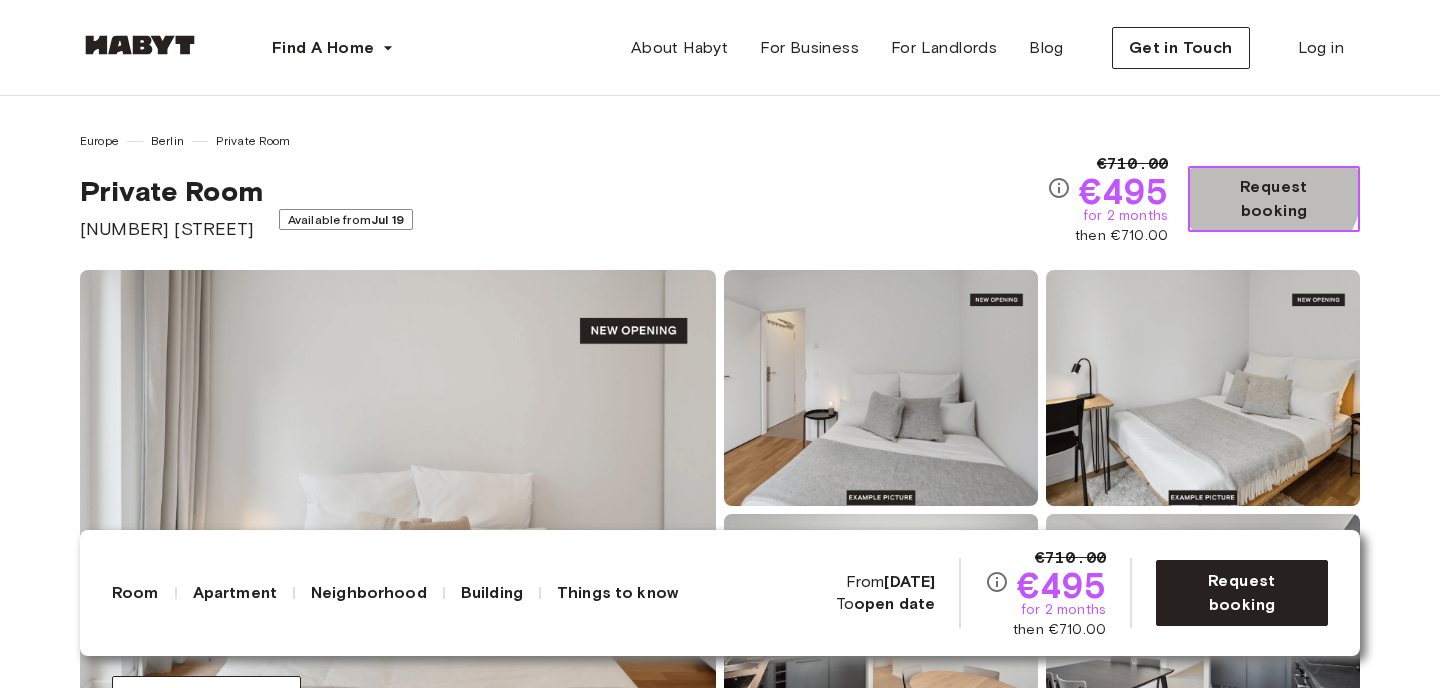 click on "Request booking" at bounding box center [1274, 199] 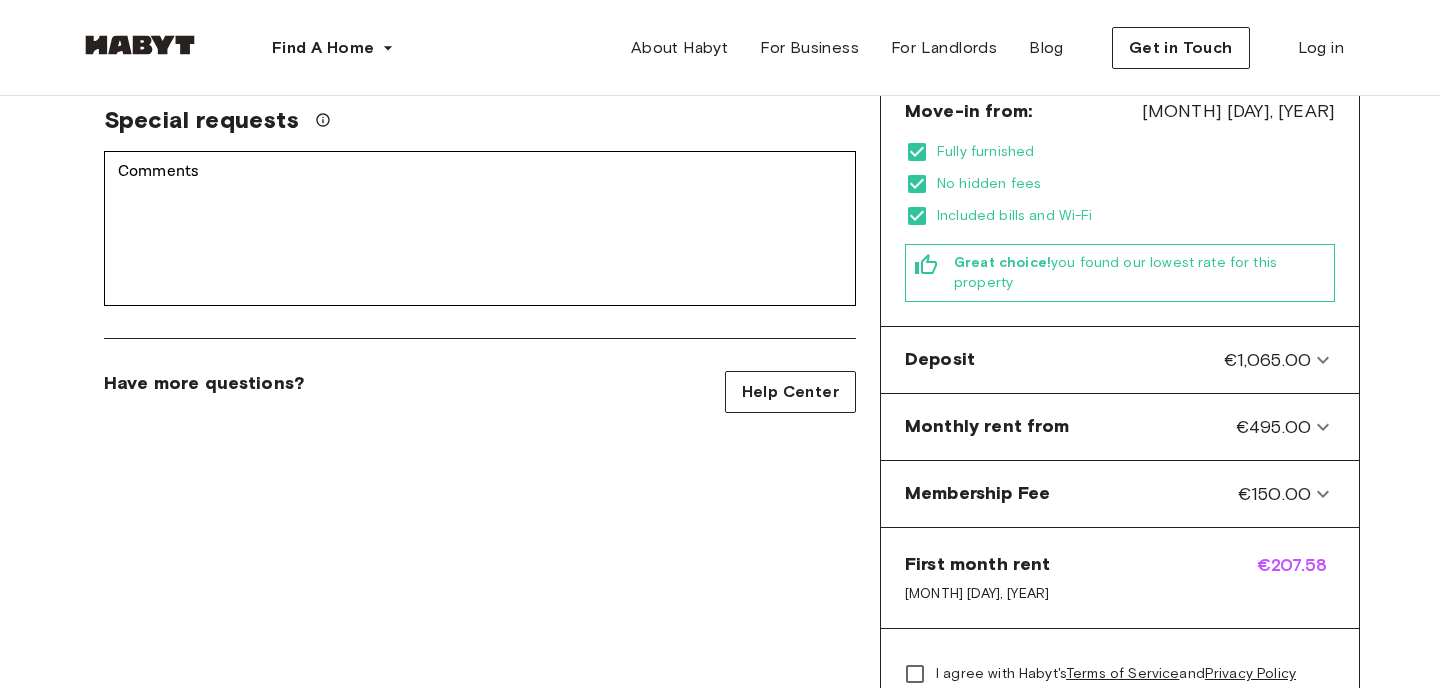scroll, scrollTop: 555, scrollLeft: 0, axis: vertical 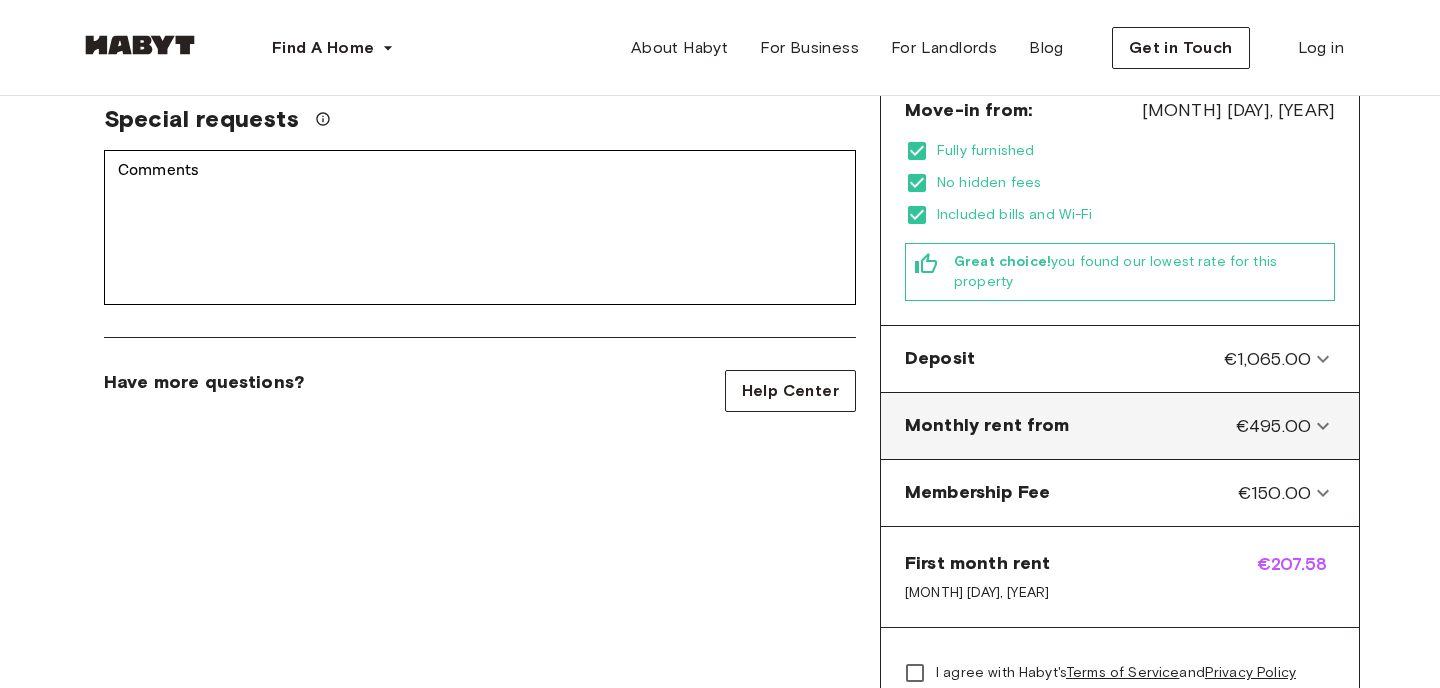 click on "Monthly rent from" at bounding box center [987, 426] 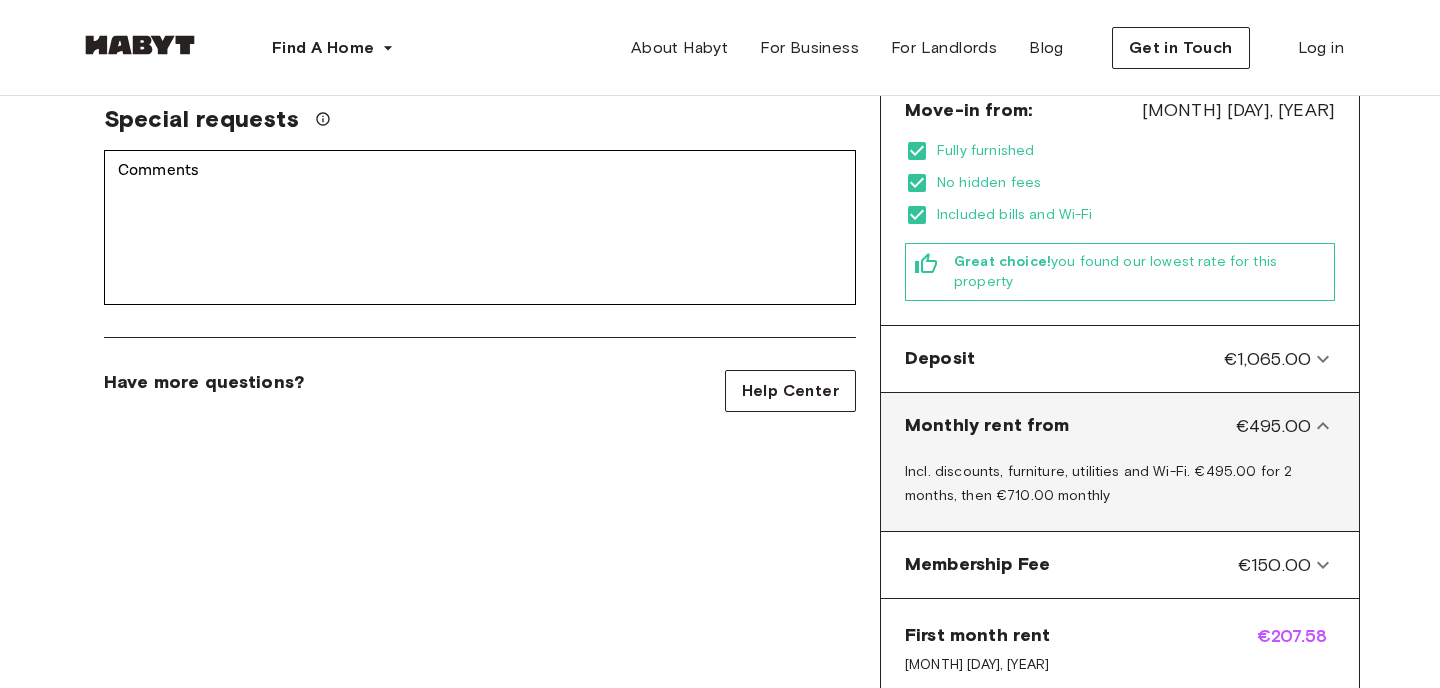 click on "Monthly rent from" at bounding box center [987, 426] 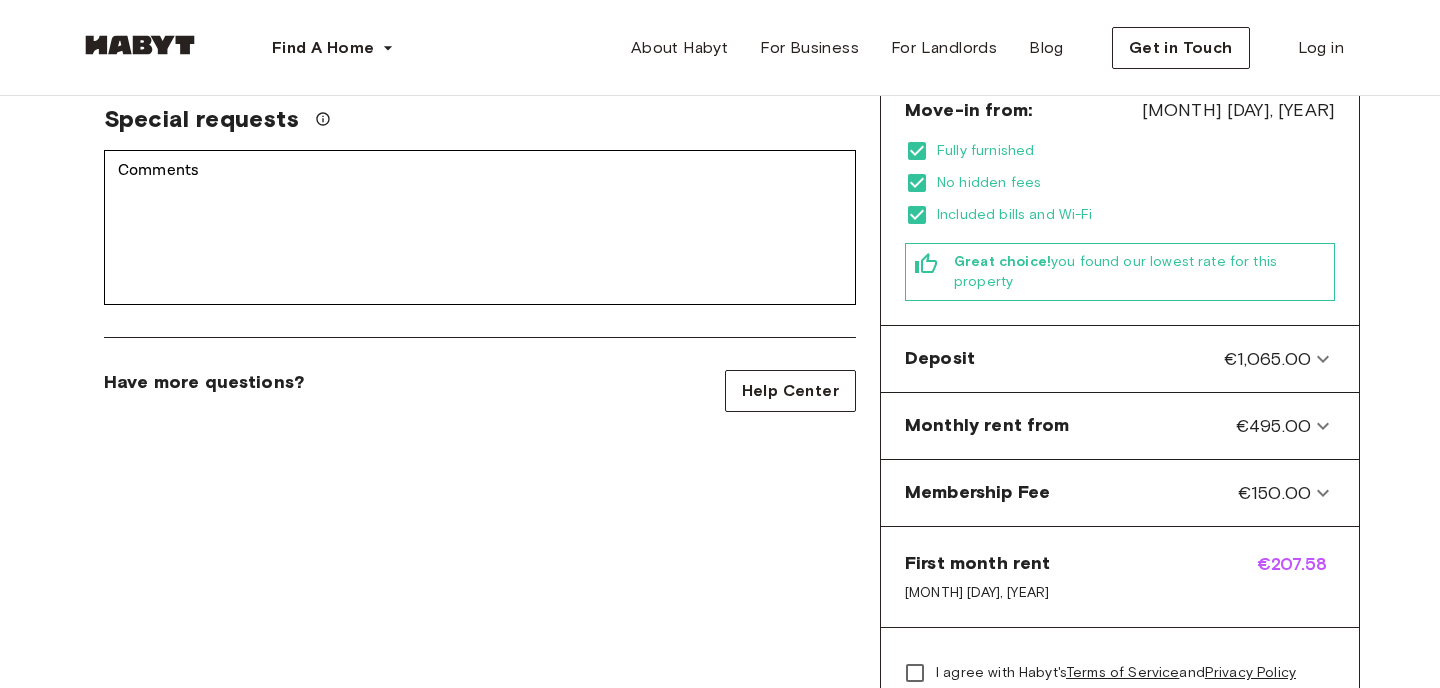 scroll, scrollTop: 0, scrollLeft: 0, axis: both 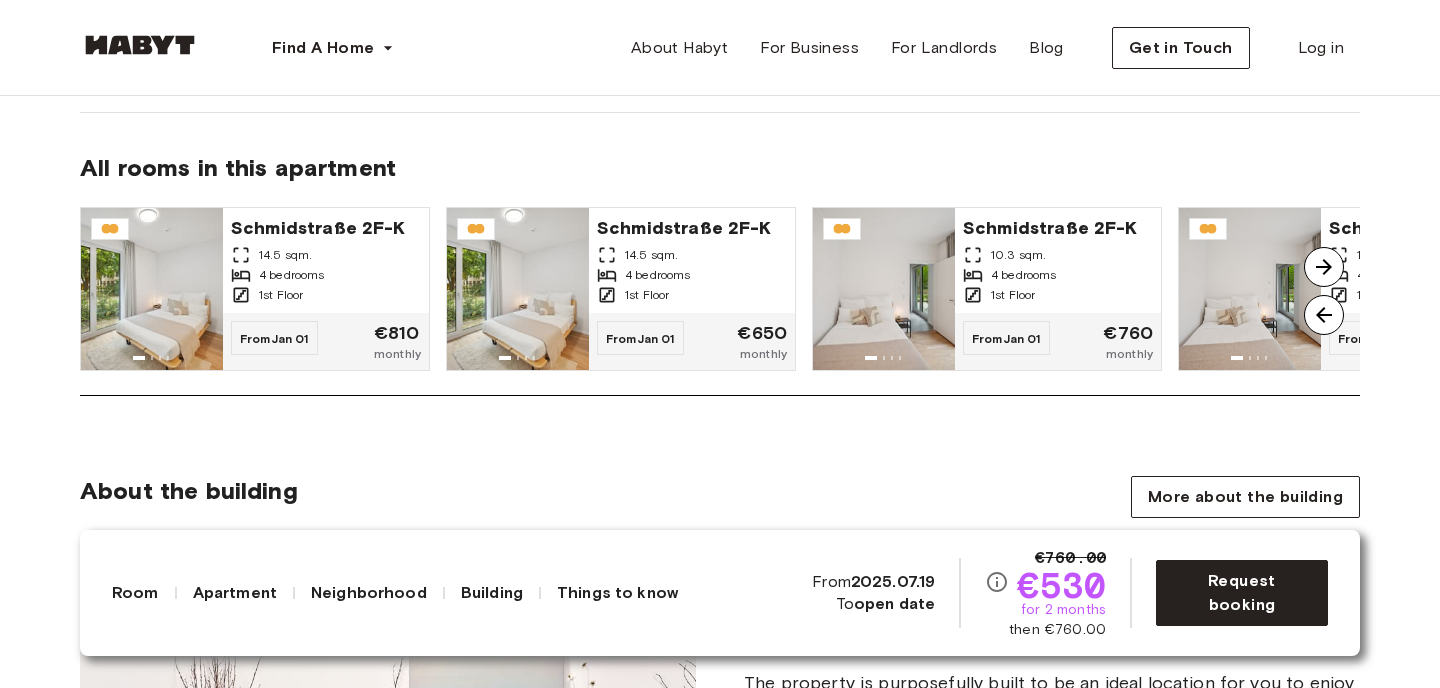 click at bounding box center (1324, 267) 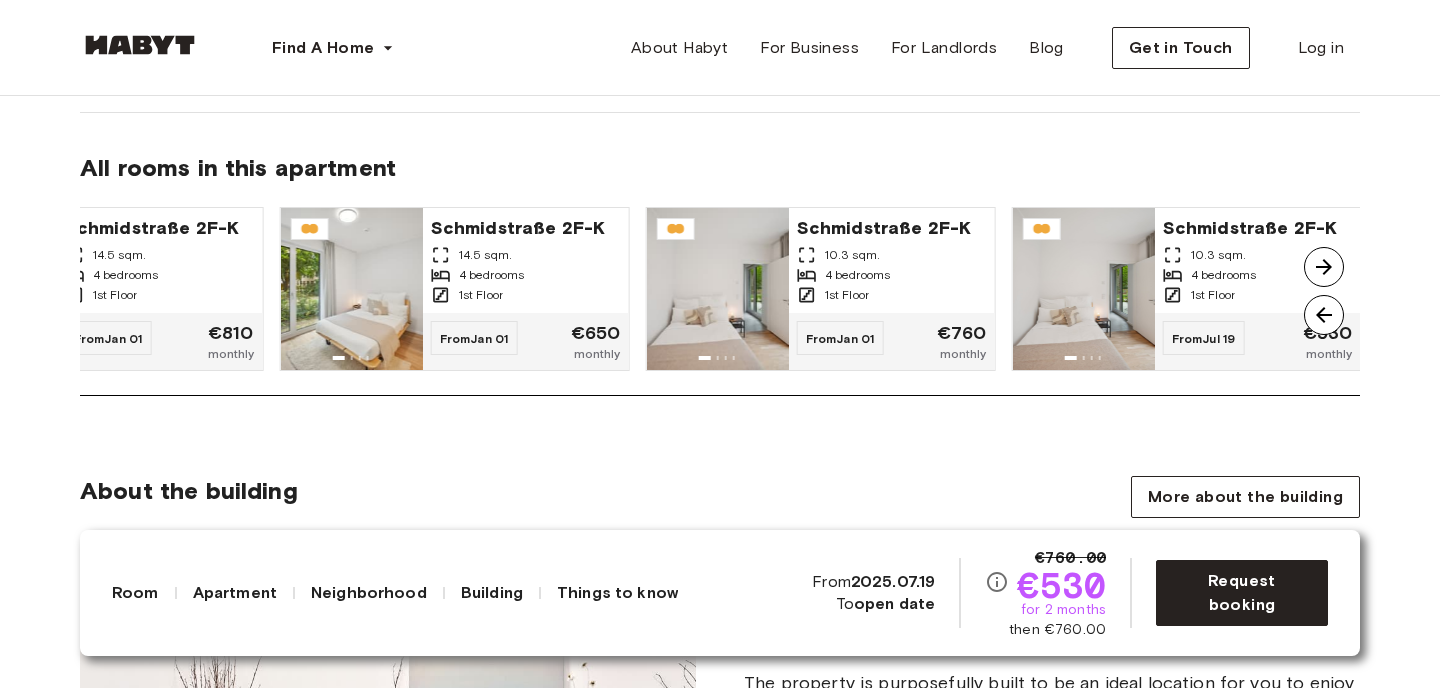 click at bounding box center [1324, 267] 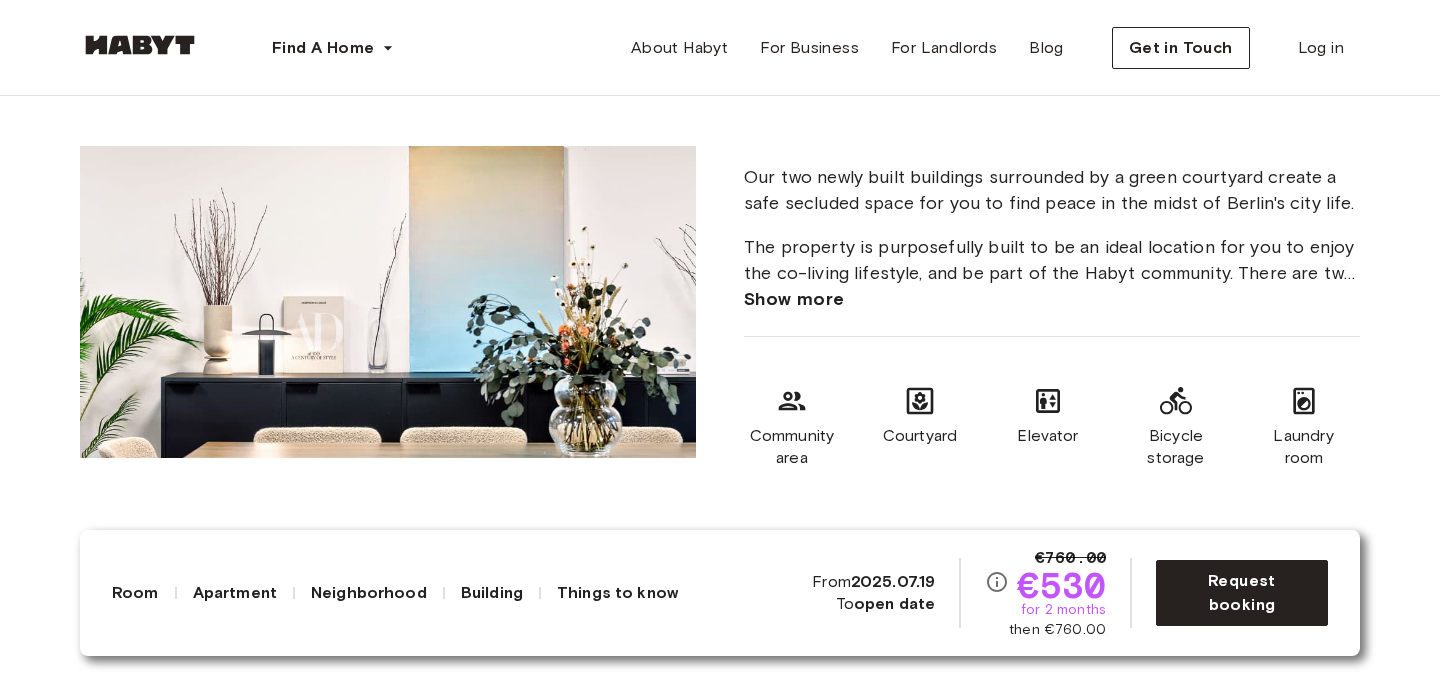scroll, scrollTop: 2220, scrollLeft: 0, axis: vertical 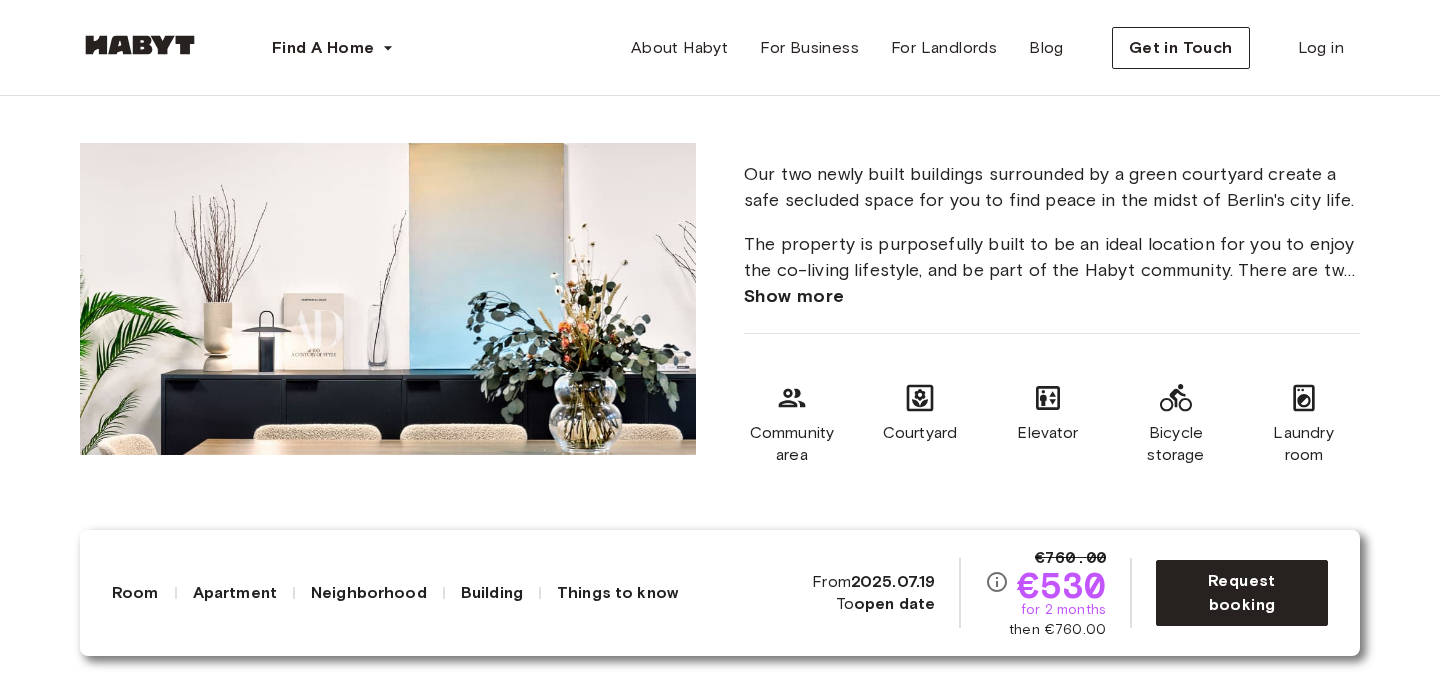 click on "Show more" at bounding box center [794, 296] 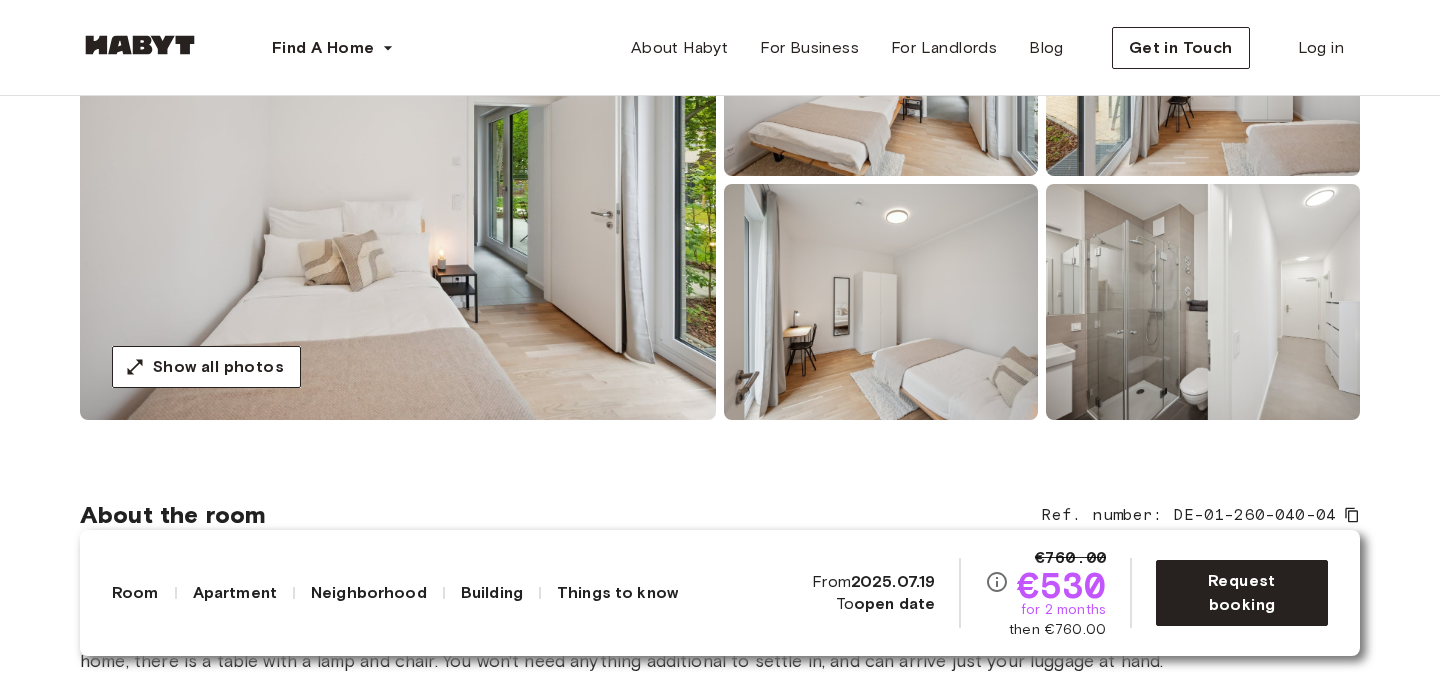 scroll, scrollTop: 0, scrollLeft: 0, axis: both 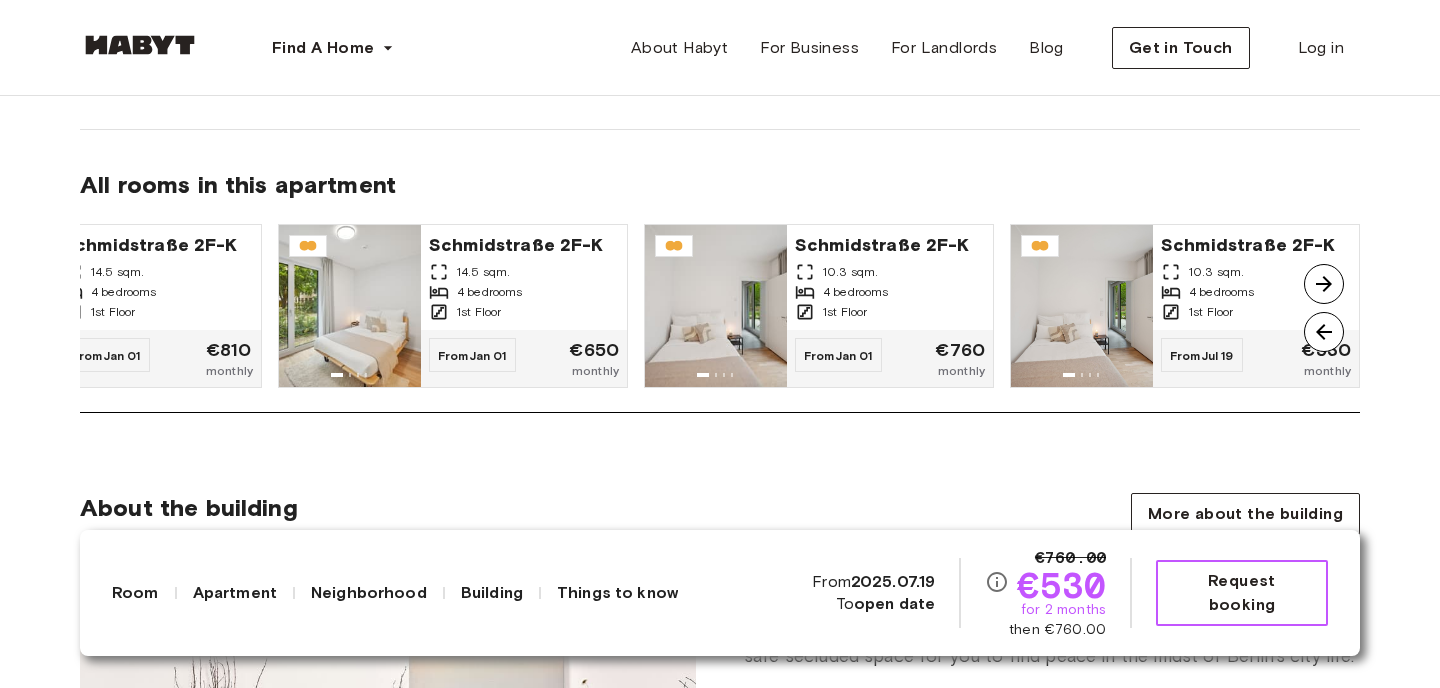 click on "Request booking" at bounding box center [1242, 593] 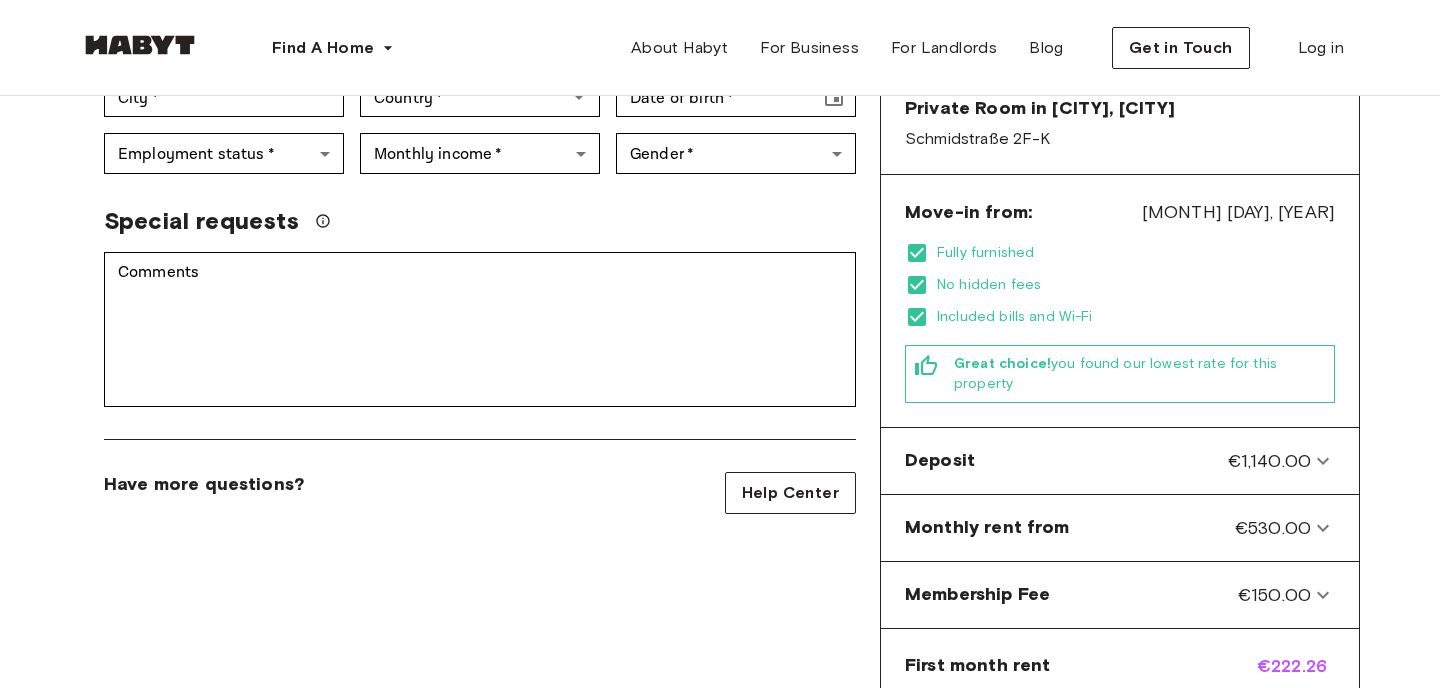 scroll, scrollTop: 456, scrollLeft: 0, axis: vertical 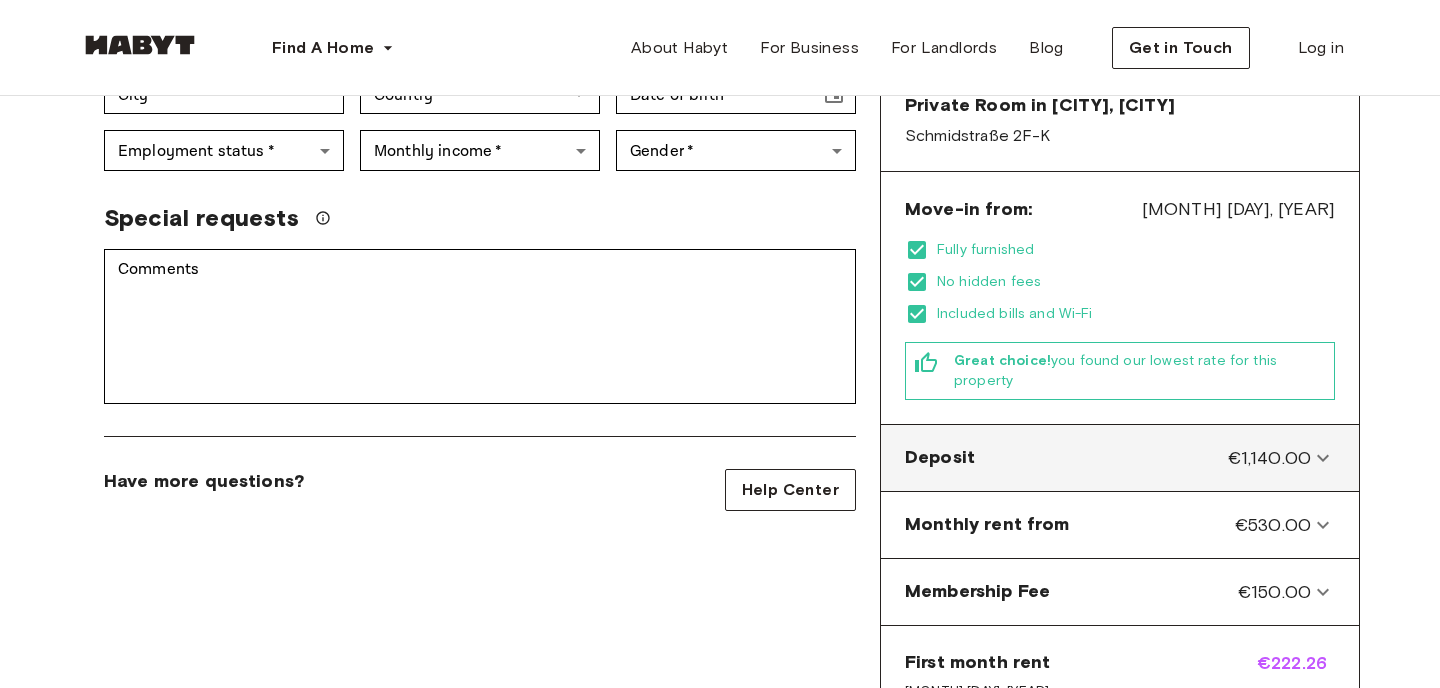 click 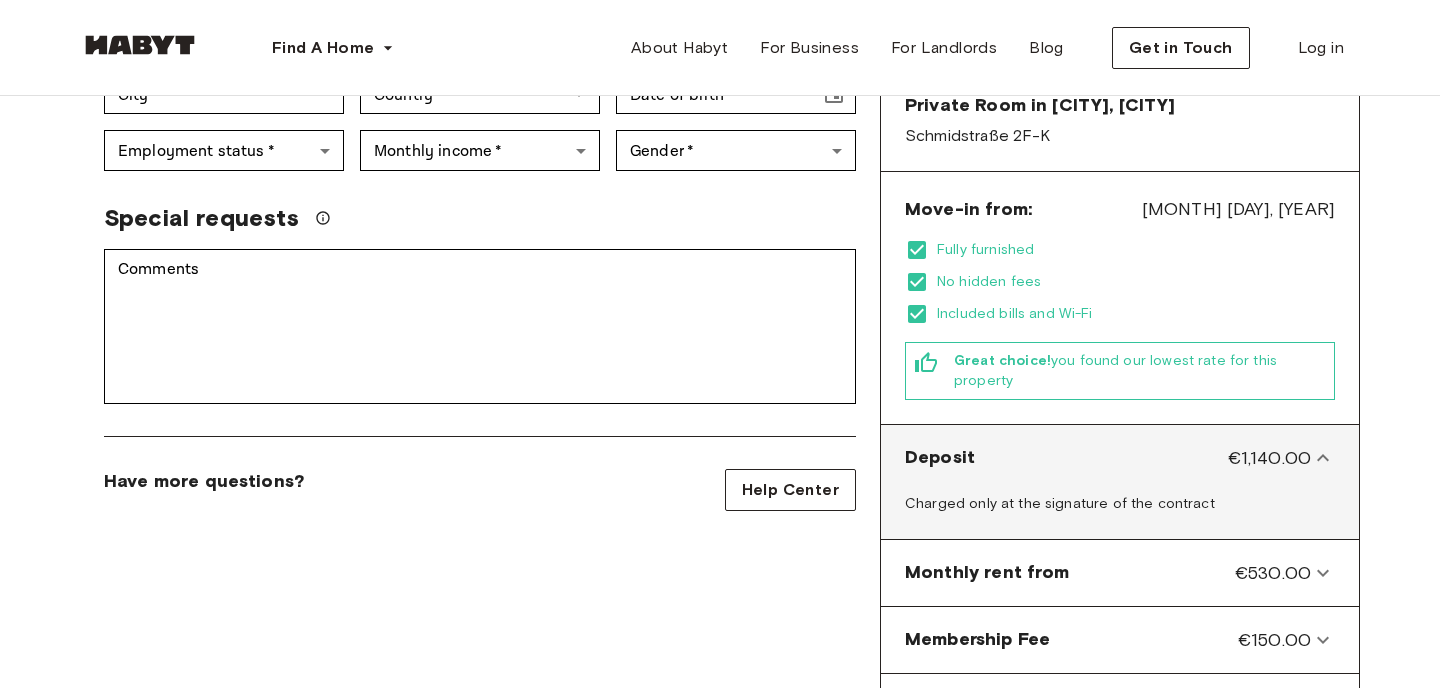 click 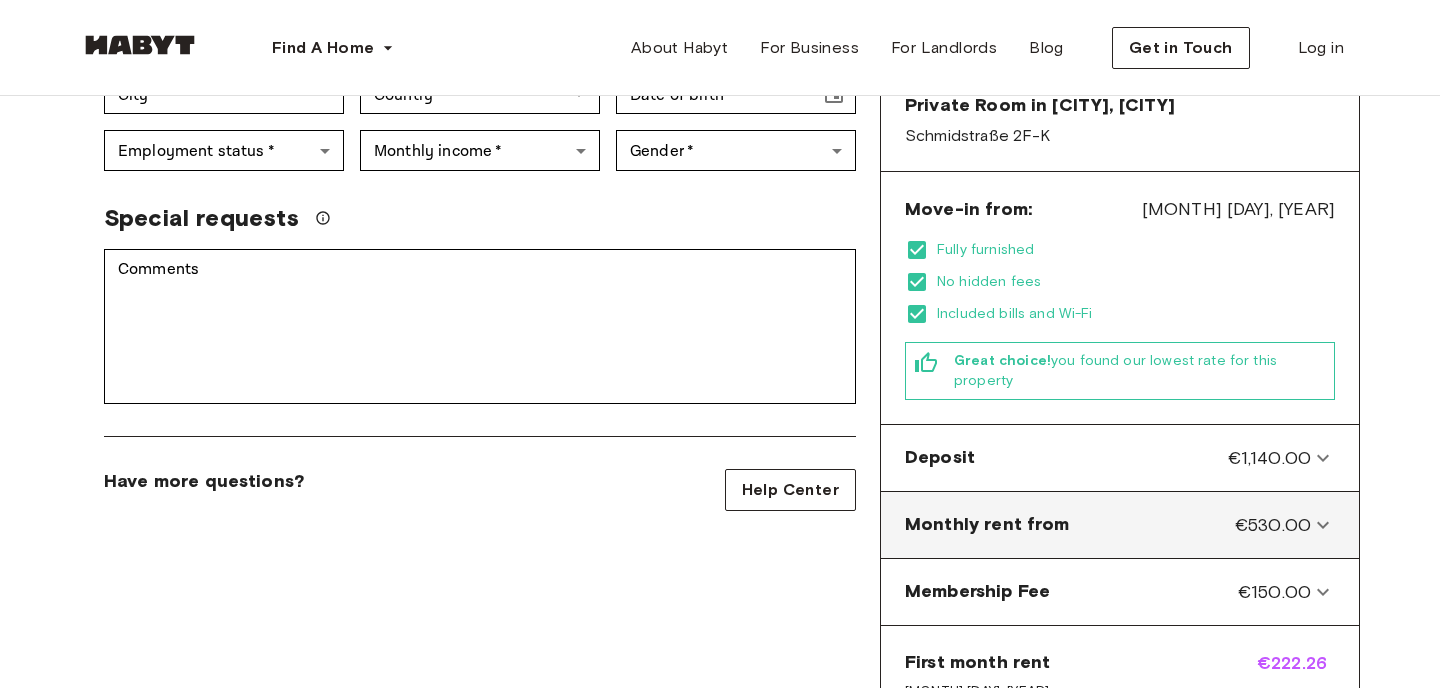 click on "€530.00" at bounding box center [1273, 525] 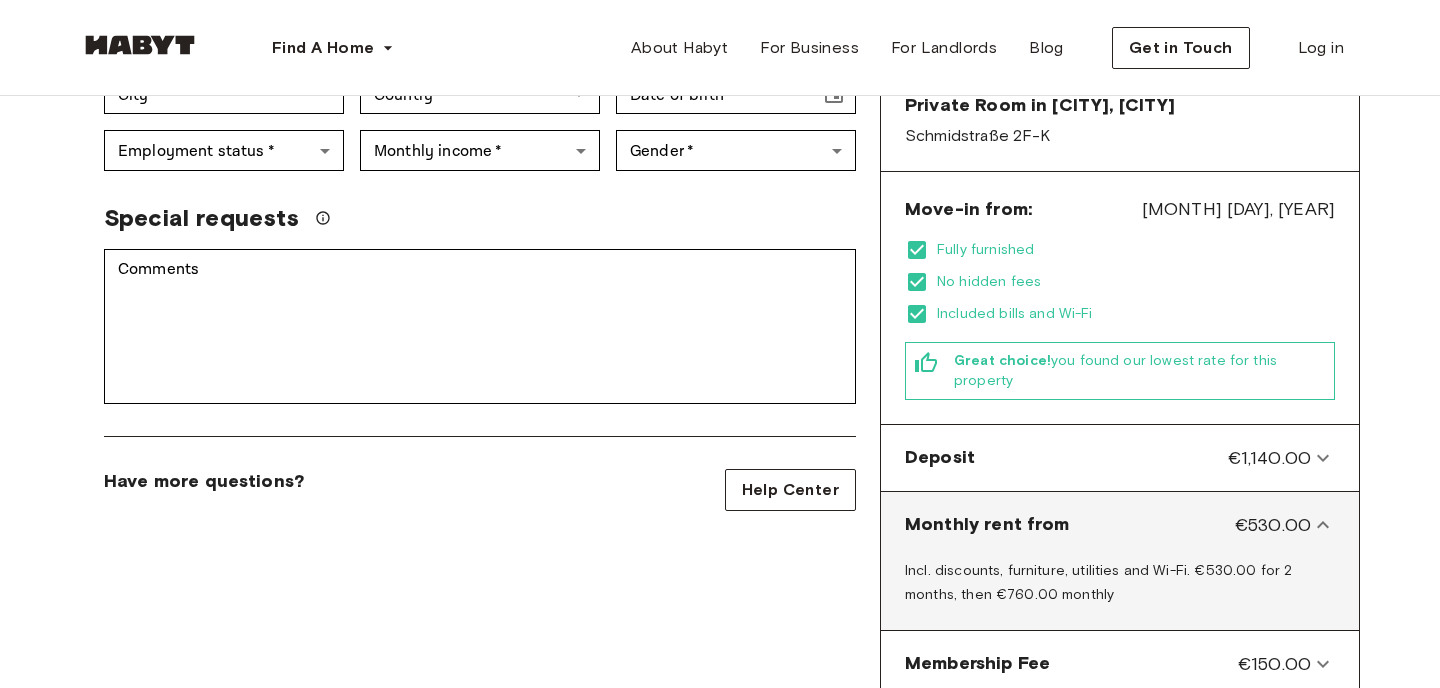 click on "€530.00" at bounding box center (1273, 525) 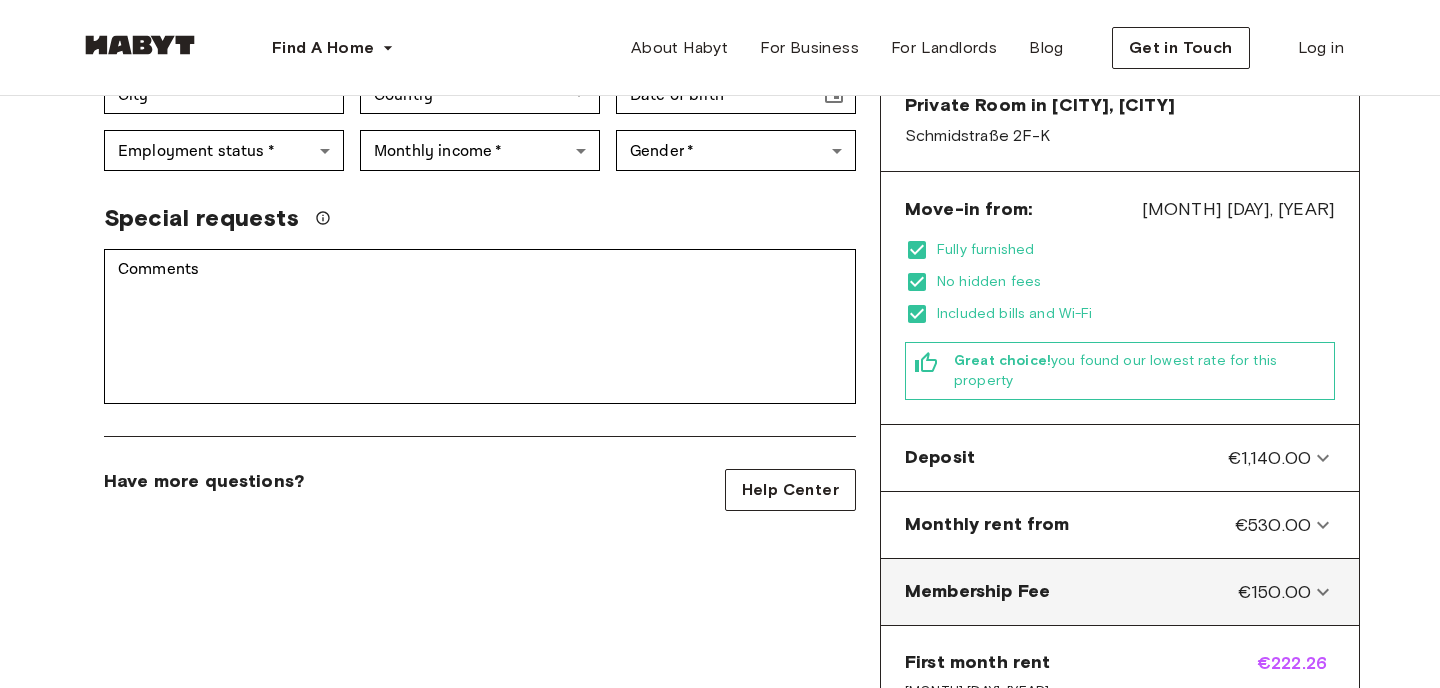 click on "€150.00" at bounding box center [1274, 592] 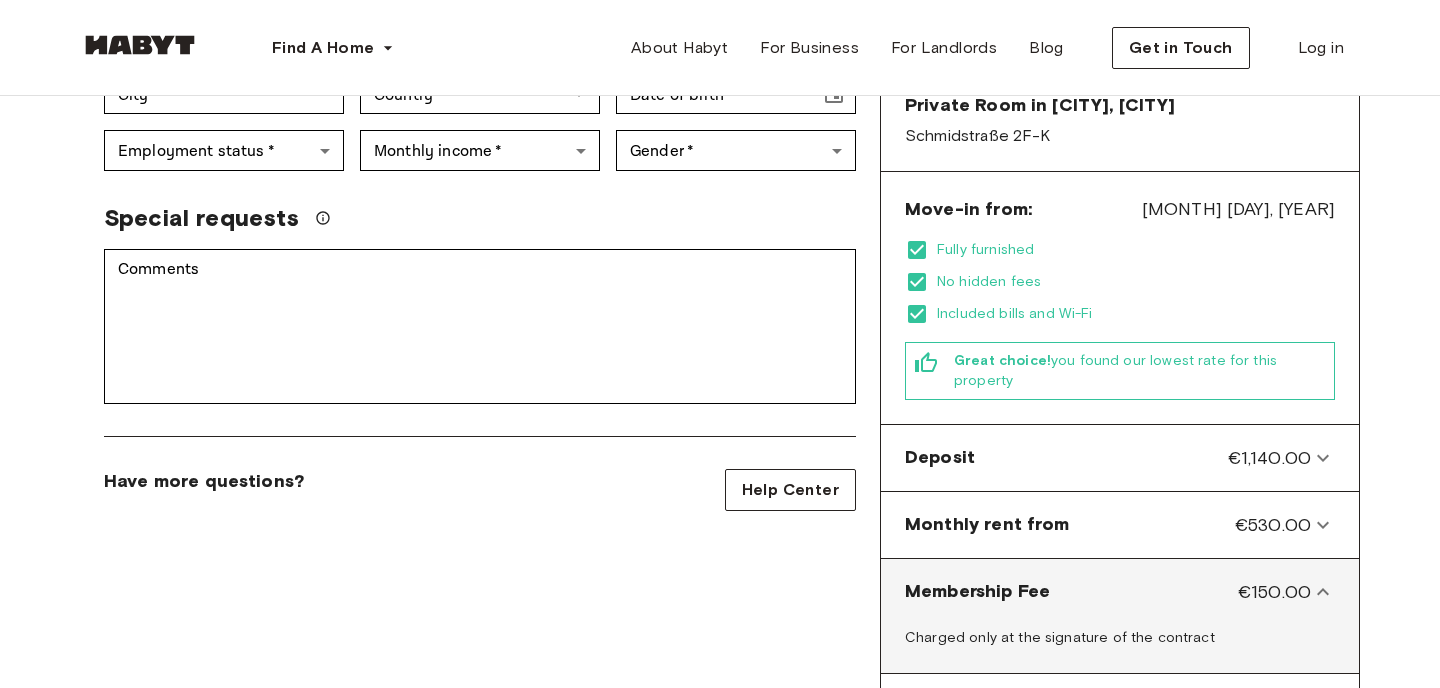 click on "€150.00" at bounding box center (1274, 592) 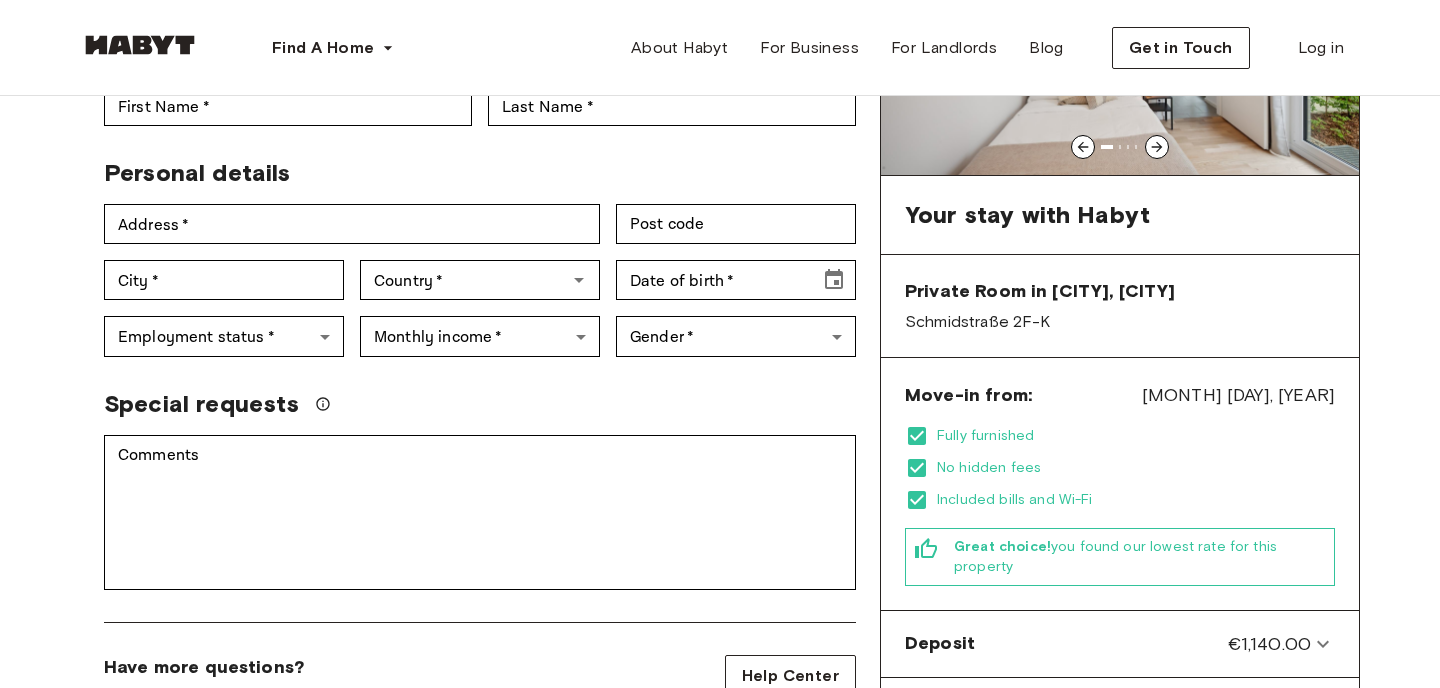 scroll, scrollTop: 256, scrollLeft: 0, axis: vertical 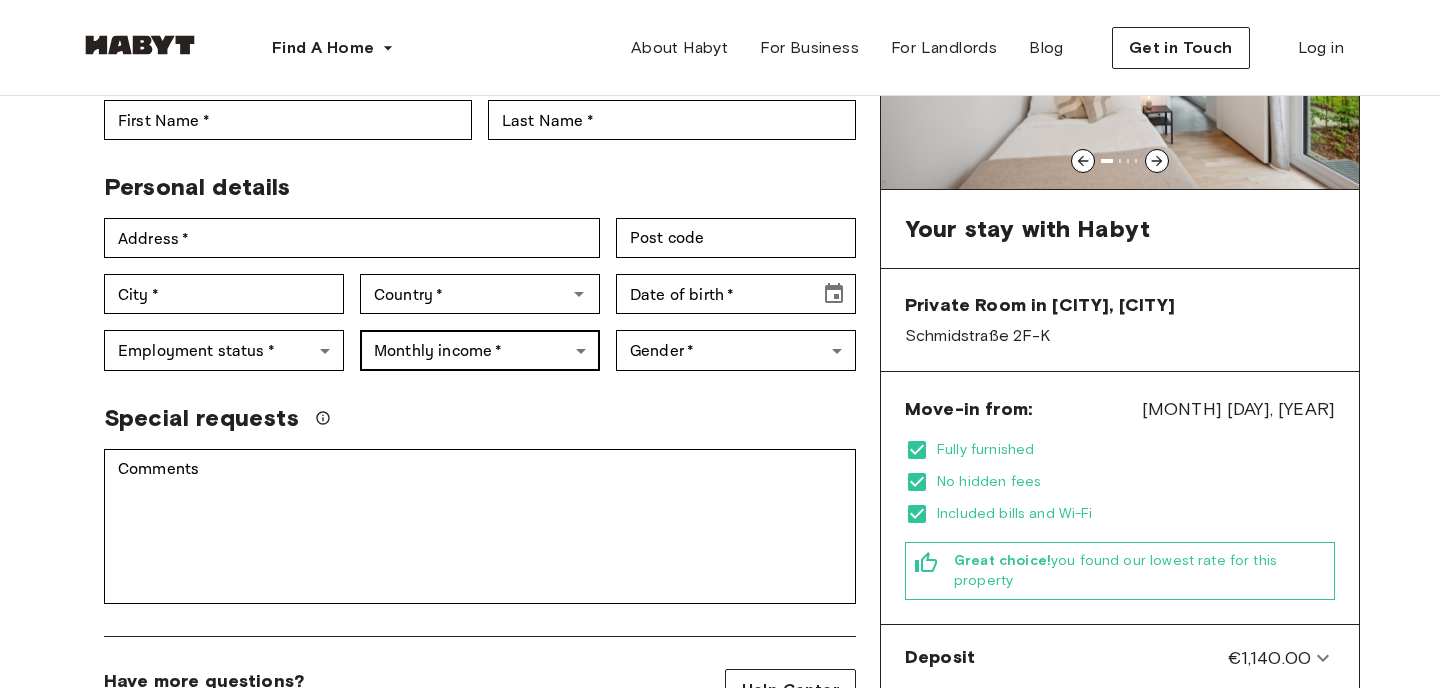 click on "Find A Home Europe Amsterdam Berlin Frankfurt Hamburg Lisbon Madrid Milan Modena Paris Turin Munich Rotterdam Stuttgart Dusseldorf Cologne Zurich The Hague Graz Brussels Leipzig Asia Hong Kong Singapore Seoul Phuket Tokyo About Habyt For Business For Landlords Blog Get in Touch Log in Back to room details Private Room in [CITY], [CITY] Account details Email   * Email   * Phone number   * Phone number   * First Name   * First Name   * Last Name   * Last Name   * Personal details Address   * Address   * Post code Post code City   * City   * Country   * Country   * Date of birth   * Date of birth   * Employment status   * ​ Employment status   * Monthly income   * ​ Monthly income   * Gender   * ​ Gender   * Special requests Comments * Comments I agree with Habyt's  Terms of Service  and  Privacy Policy Confirm Application You won't be charged today Have more questions? Help Center Your stay with Habyt Private Room in [CITY], [CITY] Schmidstraße 2F-K Move-in from:" at bounding box center [720, 935] 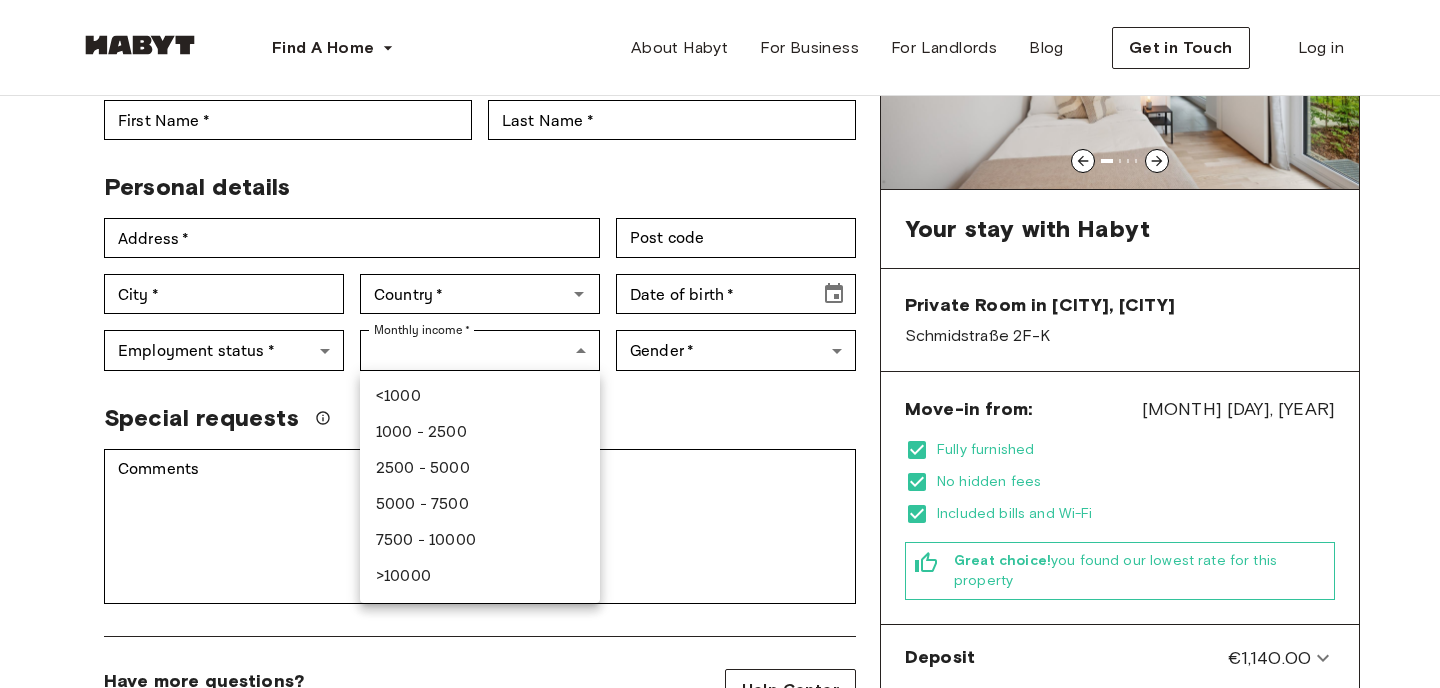 click at bounding box center [720, 344] 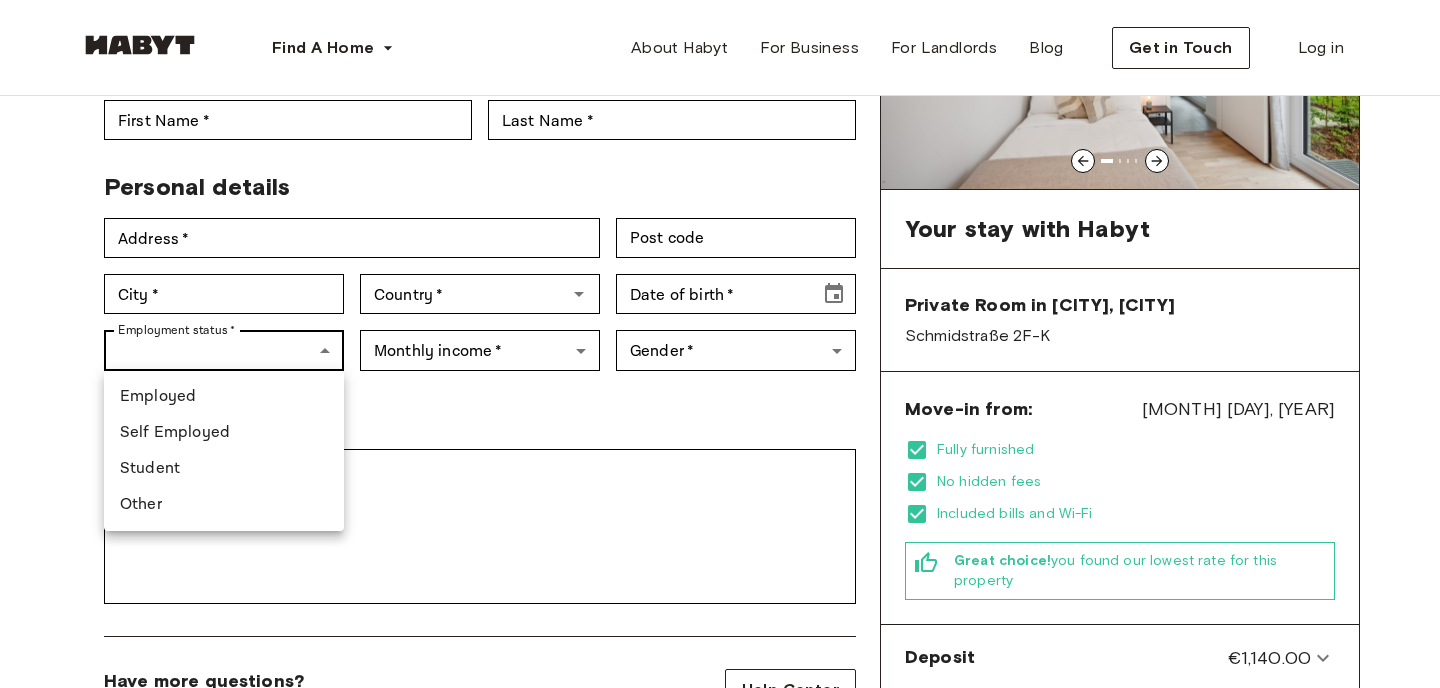 click on "Find A Home Europe Amsterdam Berlin Frankfurt Hamburg Lisbon Madrid Milan Modena Paris Turin Munich Rotterdam Stuttgart Dusseldorf Cologne Zurich The Hague Graz Brussels Leipzig Asia Hong Kong Singapore Seoul Phuket Tokyo About Habyt For Business For Landlords Blog Get in Touch Log in Back to room details Private Room in [CITY], [CITY] Account details Email   * Email   * Phone number   * Phone number   * First Name   * First Name   * Last Name   * Last Name   * Personal details Address   * Address   * Post code Post code City   * City   * Country   * Country   * Date of birth   * Date of birth   * Employment status   * ​ Employment status   * Monthly income   * ​ Monthly income   * Gender   * ​ Gender   * Special requests Comments * Comments I agree with Habyt's  Terms of Service  and  Privacy Policy Confirm Application You won't be charged today Have more questions? Help Center Your stay with Habyt Private Room in [CITY], [CITY] Schmidstraße 2F-K Move-in from:" at bounding box center (720, 935) 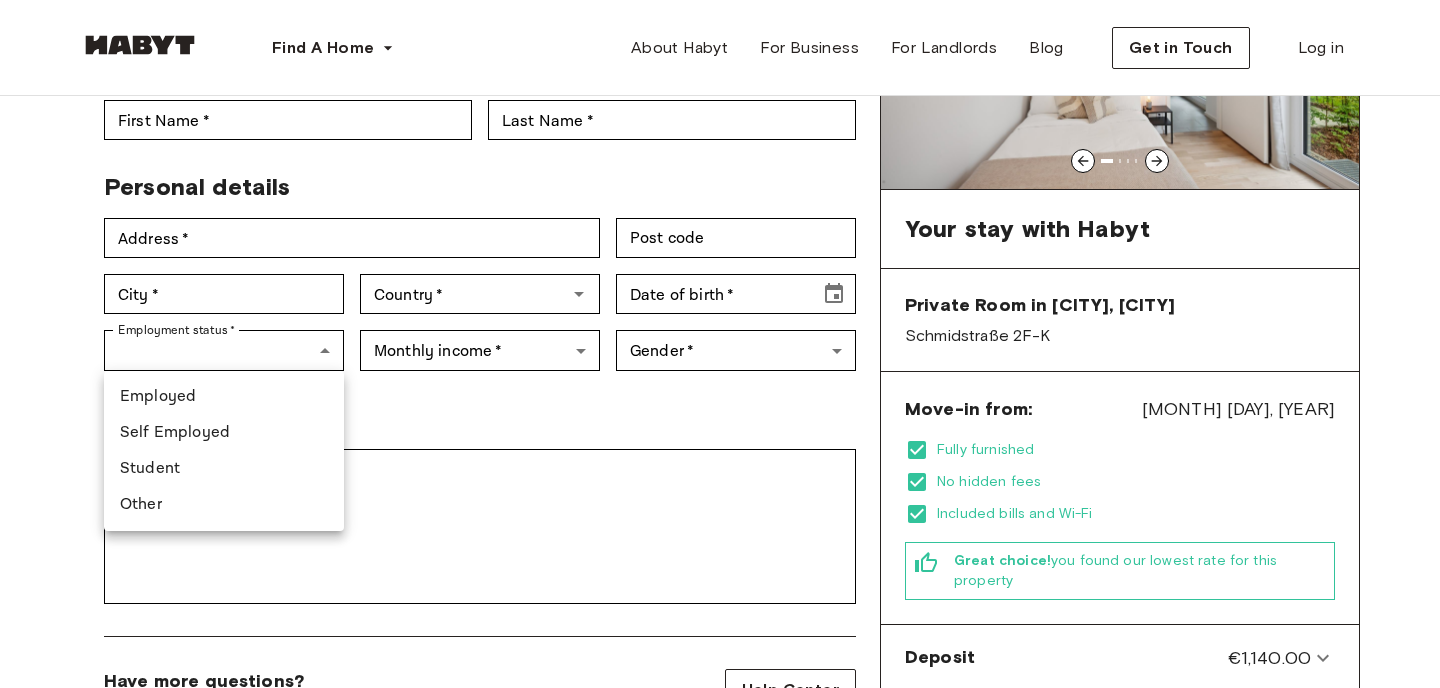 click on "Other" at bounding box center [224, 505] 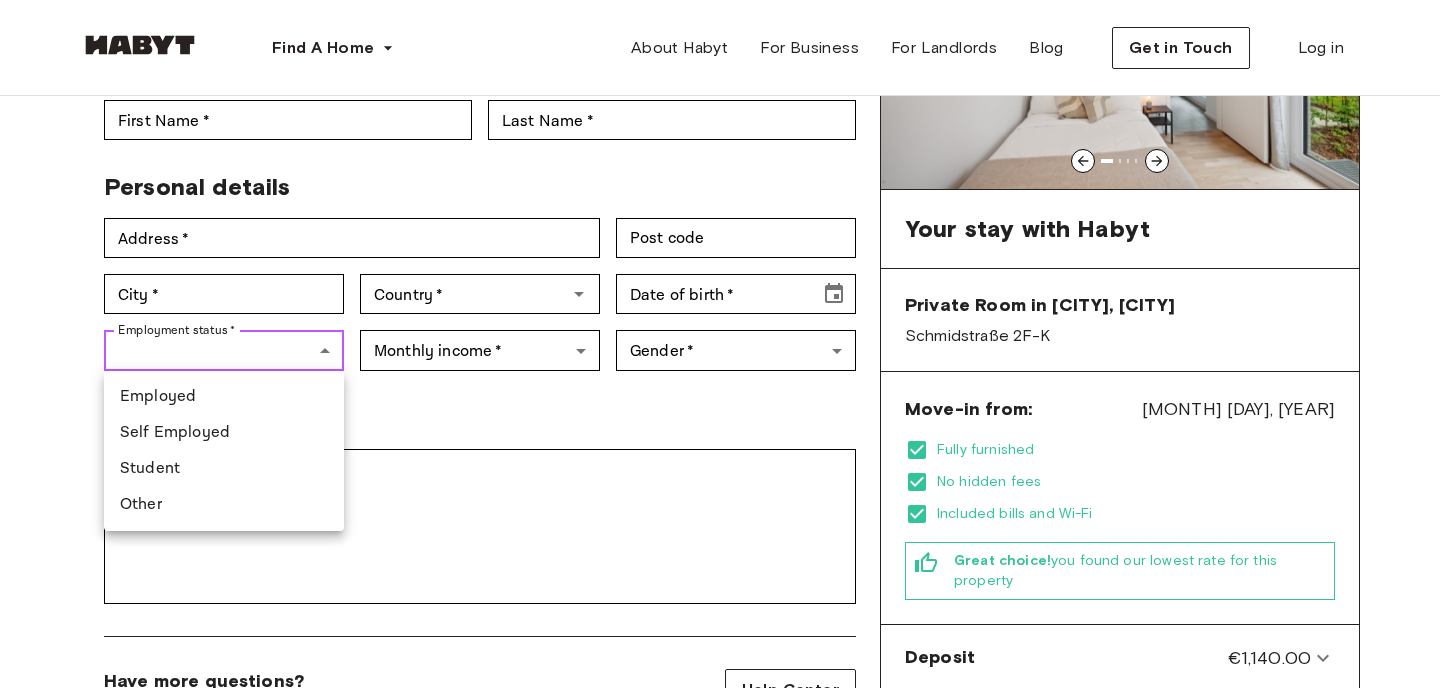 type on "*****" 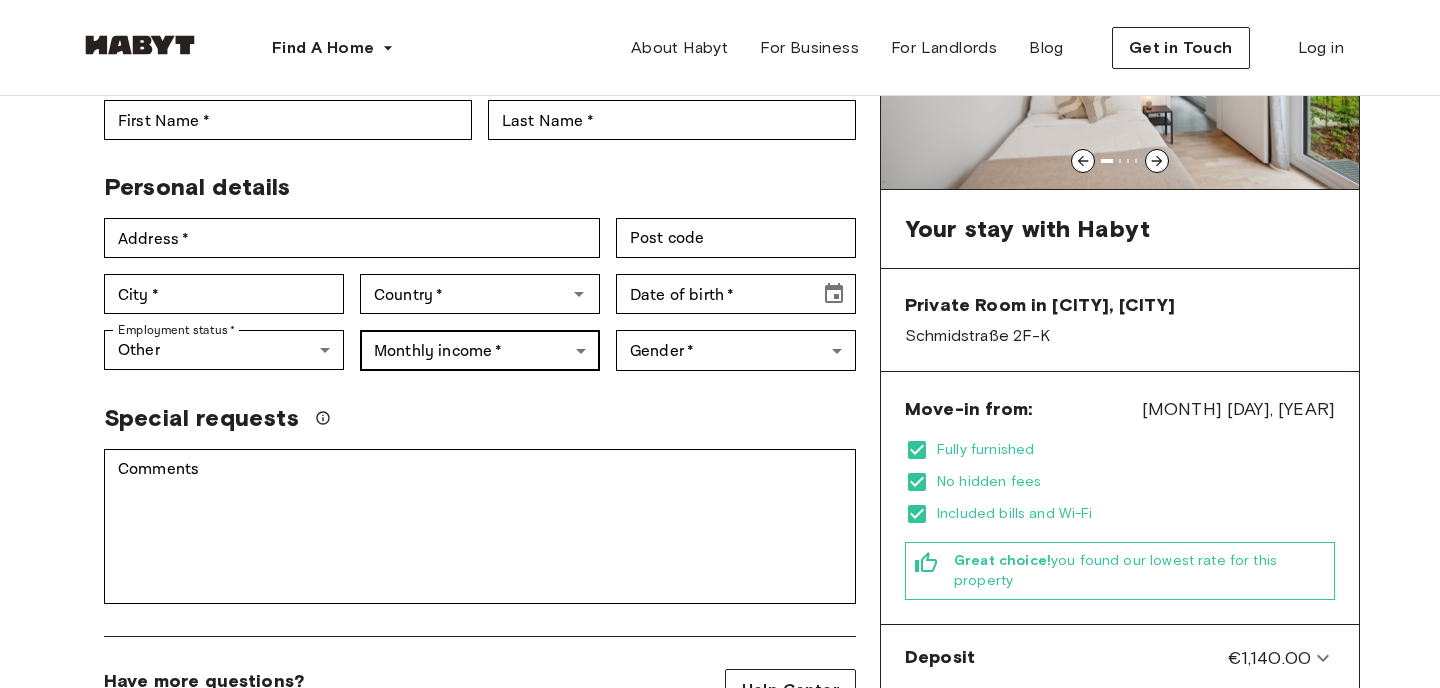 click on "Find A Home Europe Amsterdam Berlin Frankfurt Hamburg Lisbon Madrid Milan Modena Paris Turin Munich Rotterdam Stuttgart Dusseldorf Cologne Zurich The Hague Graz Brussels Leipzig Asia Hong Kong Singapore Seoul Phuket Tokyo About Habyt For Business For Landlords Blog Get in Touch Log in Back to room details Private Room in [CITY], [CITY] Account details Email   * Email   * Phone number   * Phone number   * First Name   * First Name   * Last Name   * Last Name   * Personal details Address   * Address   * Post code Post code City   * City   * Country   * Country   * Date of birth   * Date of birth   * Employment status   * Other ***** Employment status   * Monthly income   * ​ Monthly income   * Gender   * ​ Gender   * Special requests Comments * Comments I agree with Habyt's  Terms of Service  and  Privacy Policy Confirm Application You won't be charged today Have more questions? Help Center Your stay with Habyt Private Room in [CITY], [CITY] Schmidstraße 2F-K  and" at bounding box center (720, 935) 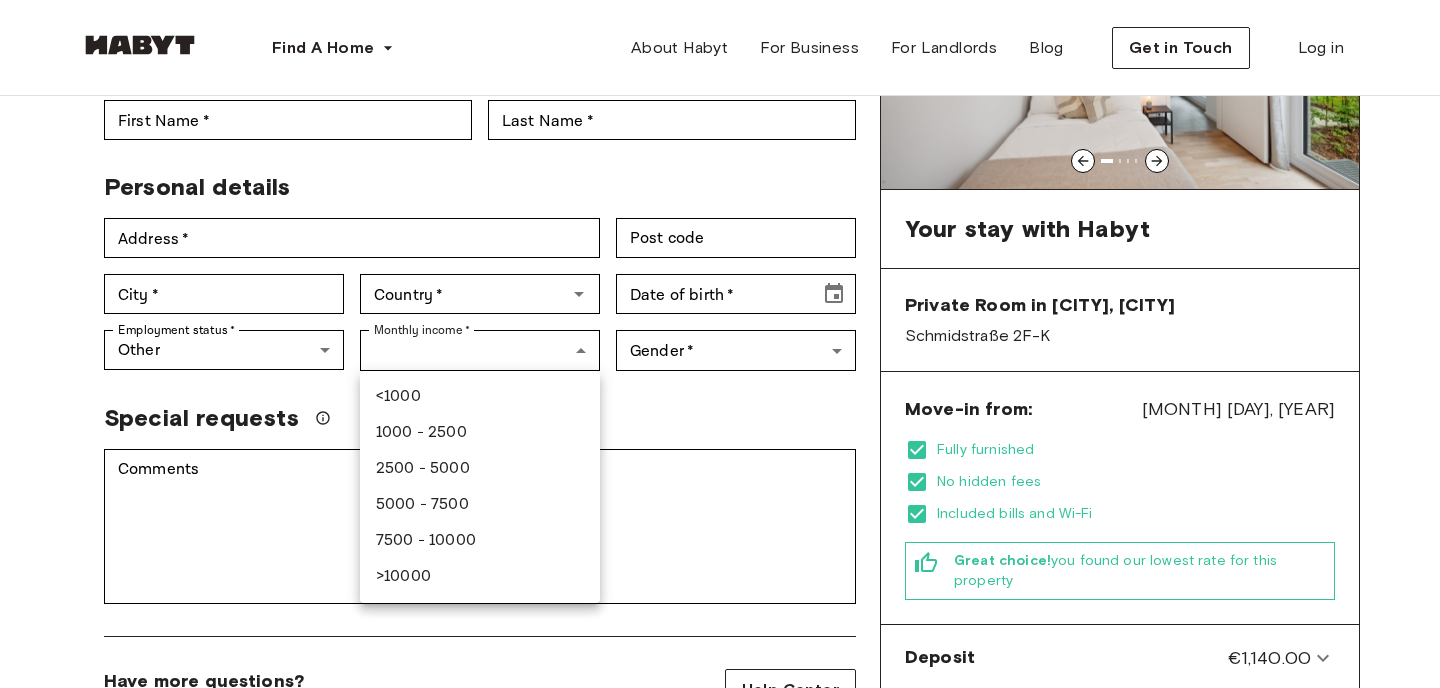 click at bounding box center [720, 344] 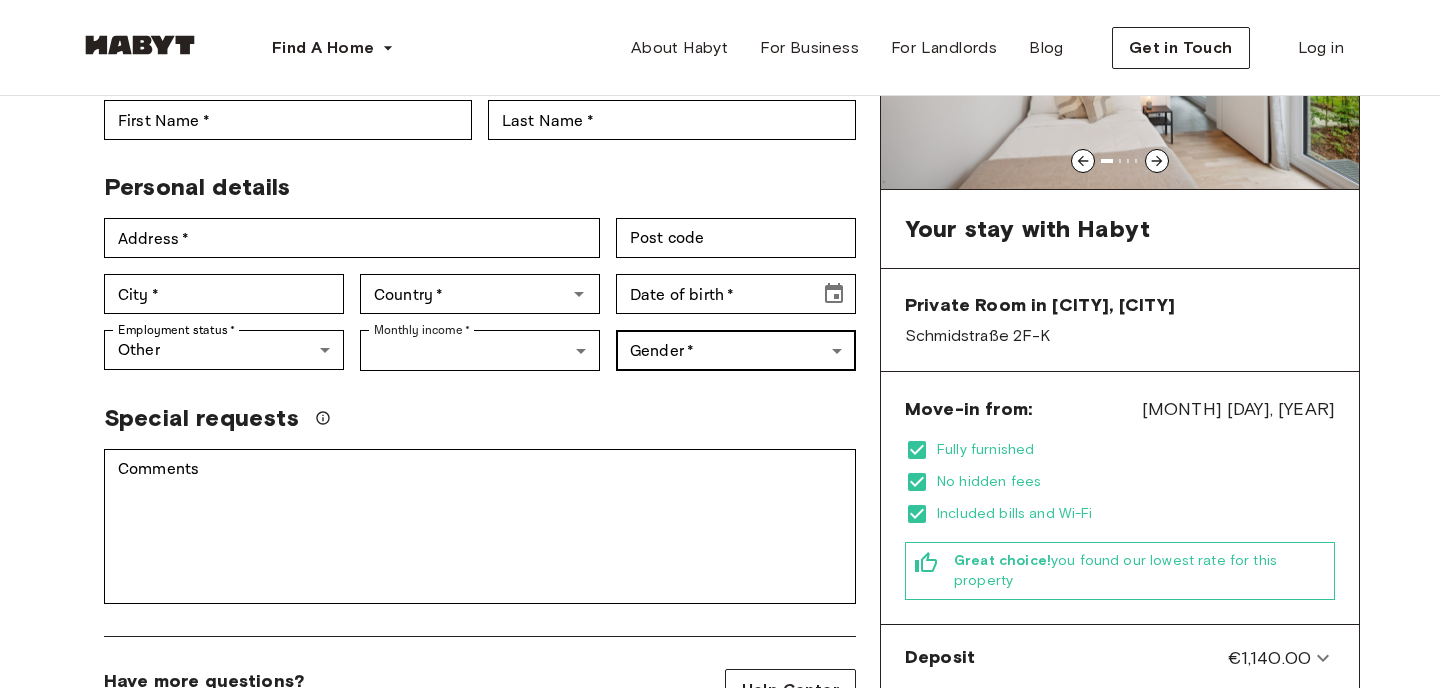 click on "Find A Home Europe Amsterdam Berlin Frankfurt Hamburg Lisbon Madrid Milan Modena Paris Turin Munich Rotterdam Stuttgart Dusseldorf Cologne Zurich The Hague Graz Brussels Leipzig Asia Hong Kong Singapore Seoul Phuket Tokyo About Habyt For Business For Landlords Blog Get in Touch Log in Back to room details Private Room in [CITY], [CITY] Account details Email   * Email   * Phone number   * Phone number   * First Name   * First Name   * Last Name   * Last Name   * Personal details Address   * Address   * Post code Post code City   * City   * Country   * Country   * Date of birth   * Date of birth   * Employment status   * Other ***** Employment status   * Monthly income   * ​ Monthly income   * Gender   * ​ Gender   * Special requests Comments * Comments I agree with Habyt's  Terms of Service  and  Privacy Policy Confirm Application You won't be charged today Have more questions? Help Center Your stay with Habyt Private Room in [CITY], [CITY] Schmidstraße 2F-K  and" at bounding box center [720, 935] 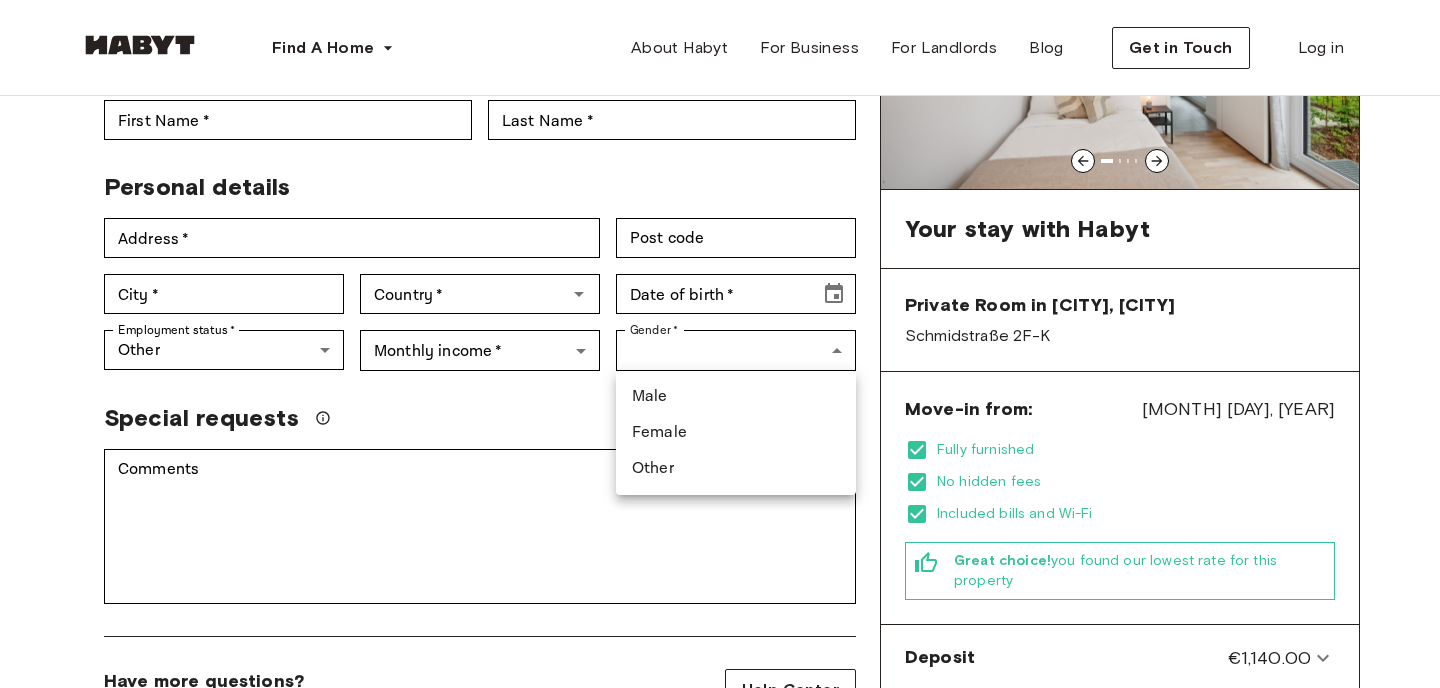 click at bounding box center [720, 344] 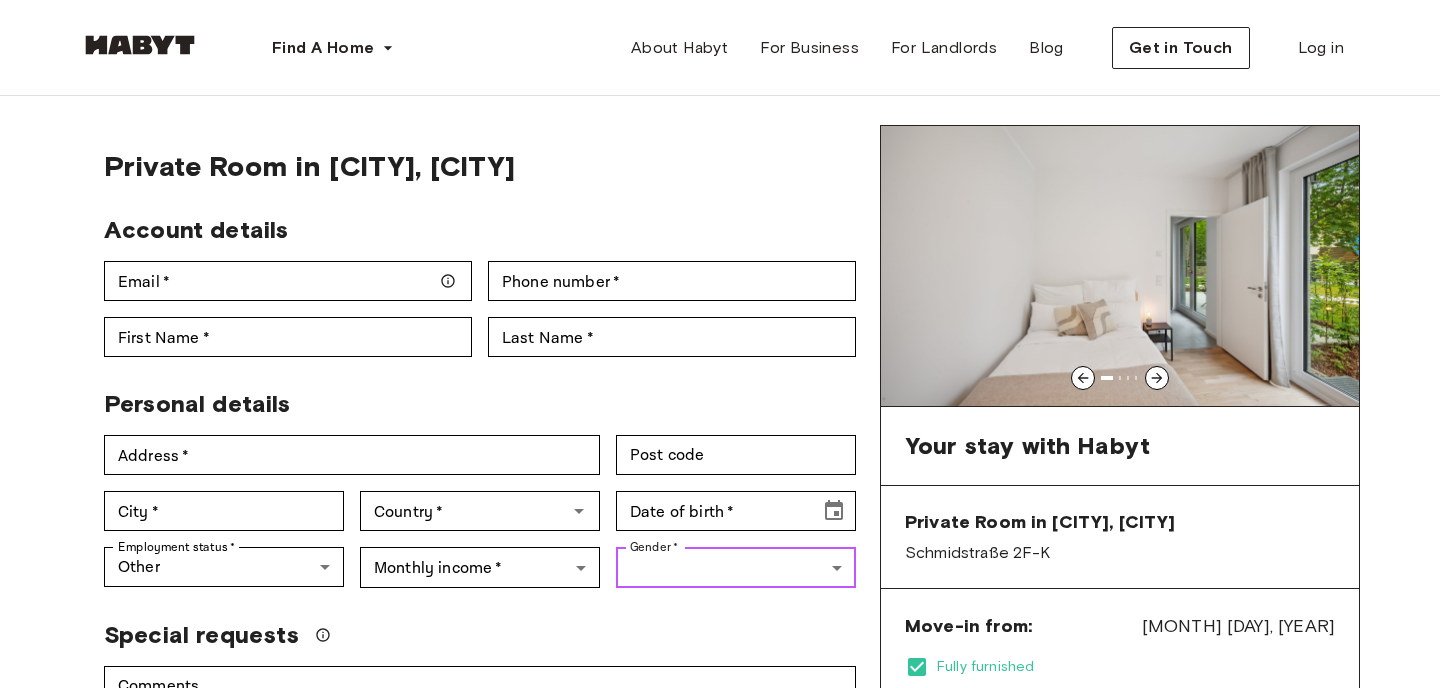 scroll, scrollTop: 37, scrollLeft: 0, axis: vertical 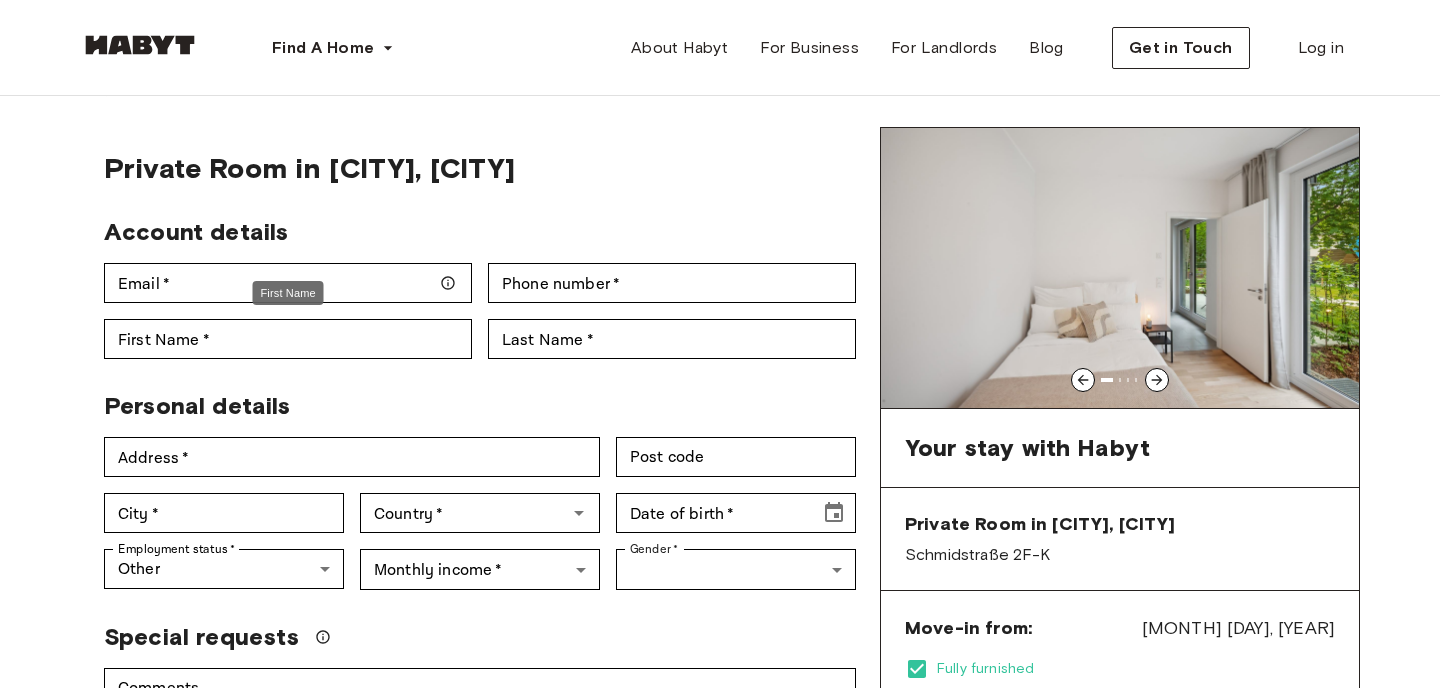 click on "First Name" at bounding box center (288, 293) 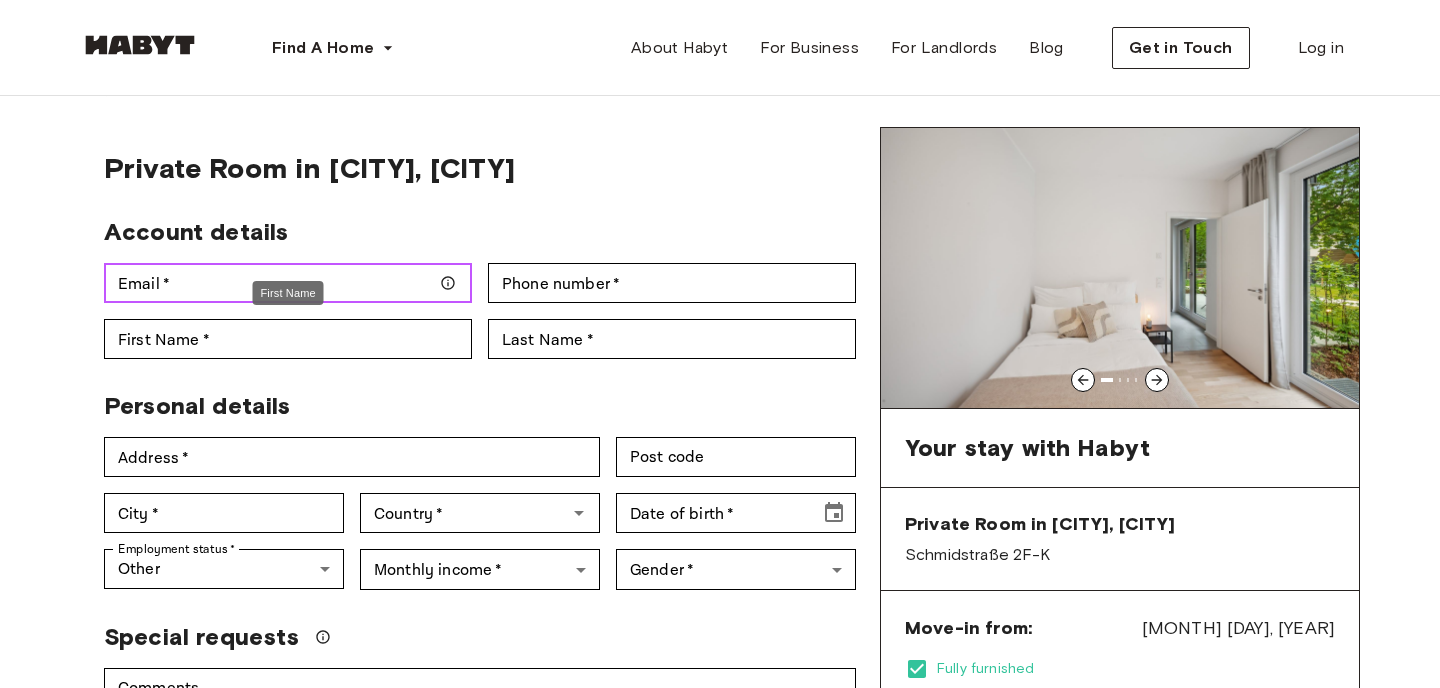 click on "Email   *" at bounding box center (288, 283) 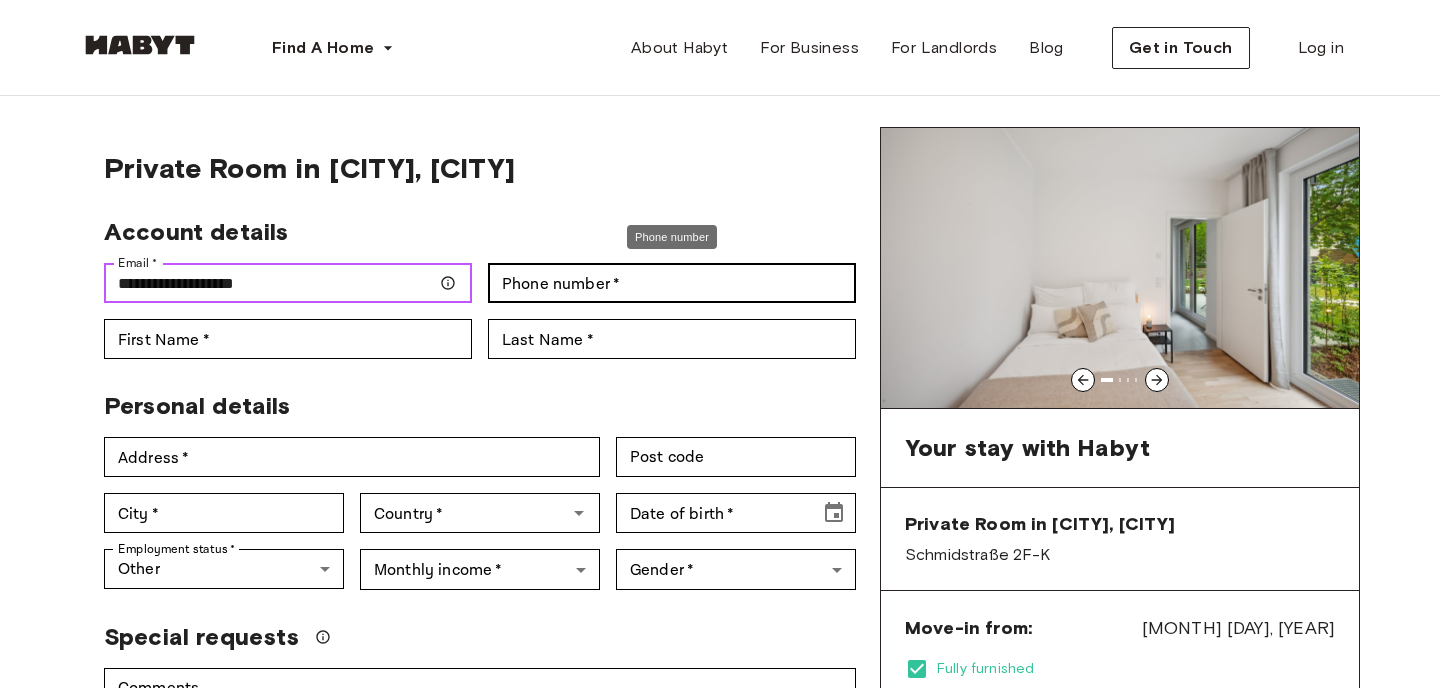 type on "**********" 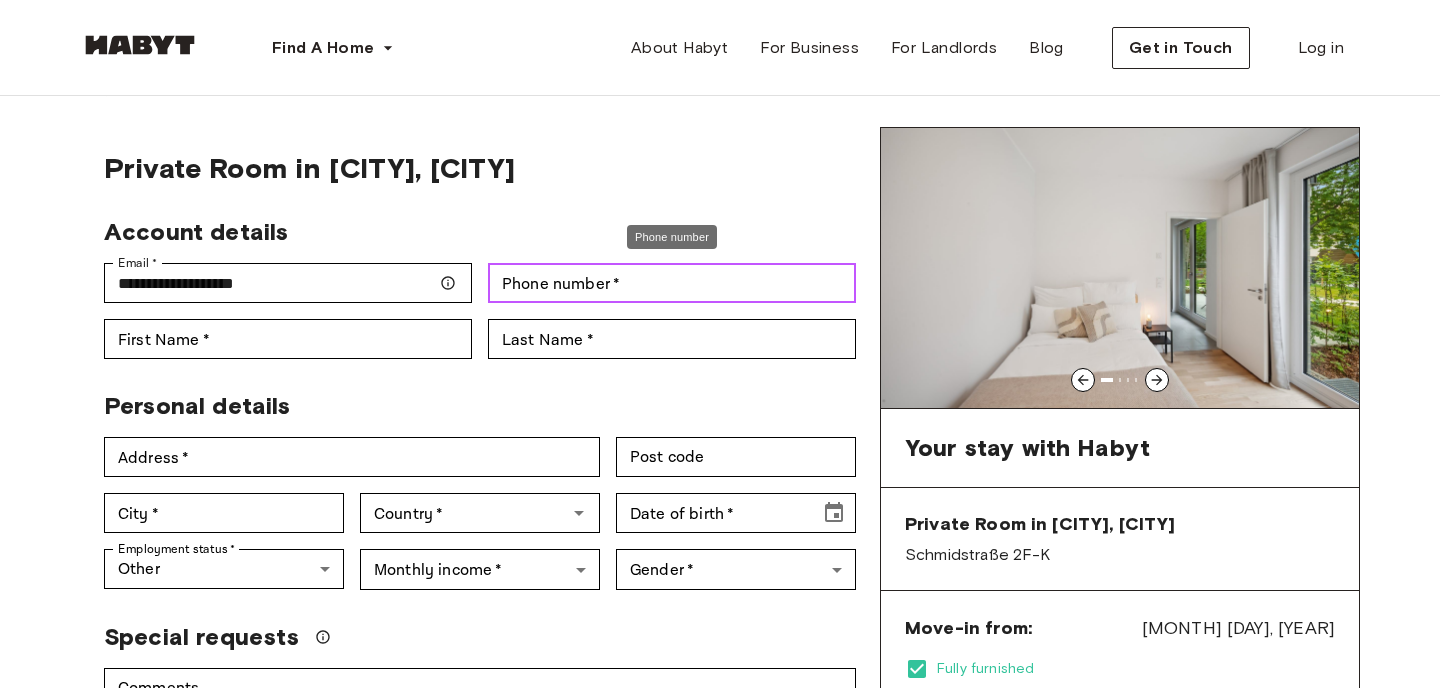 click on "Phone number   *" at bounding box center (672, 283) 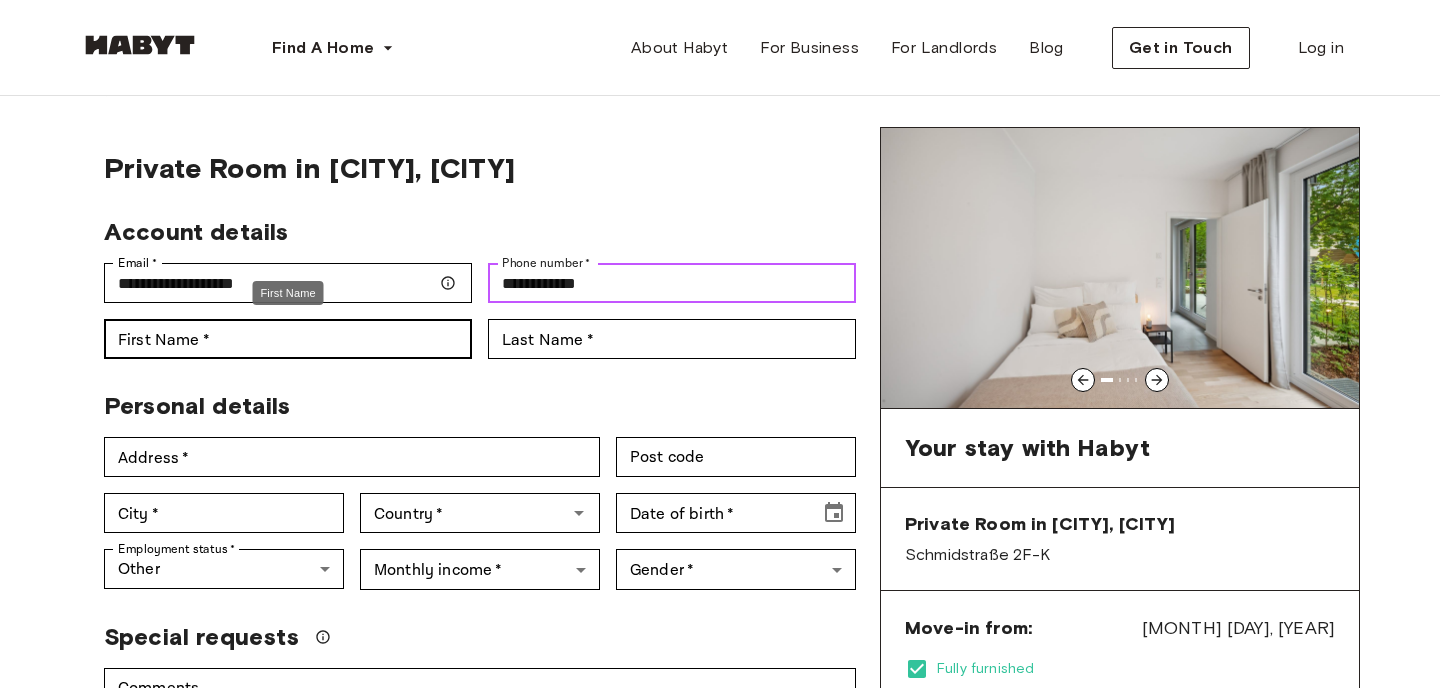 type on "**********" 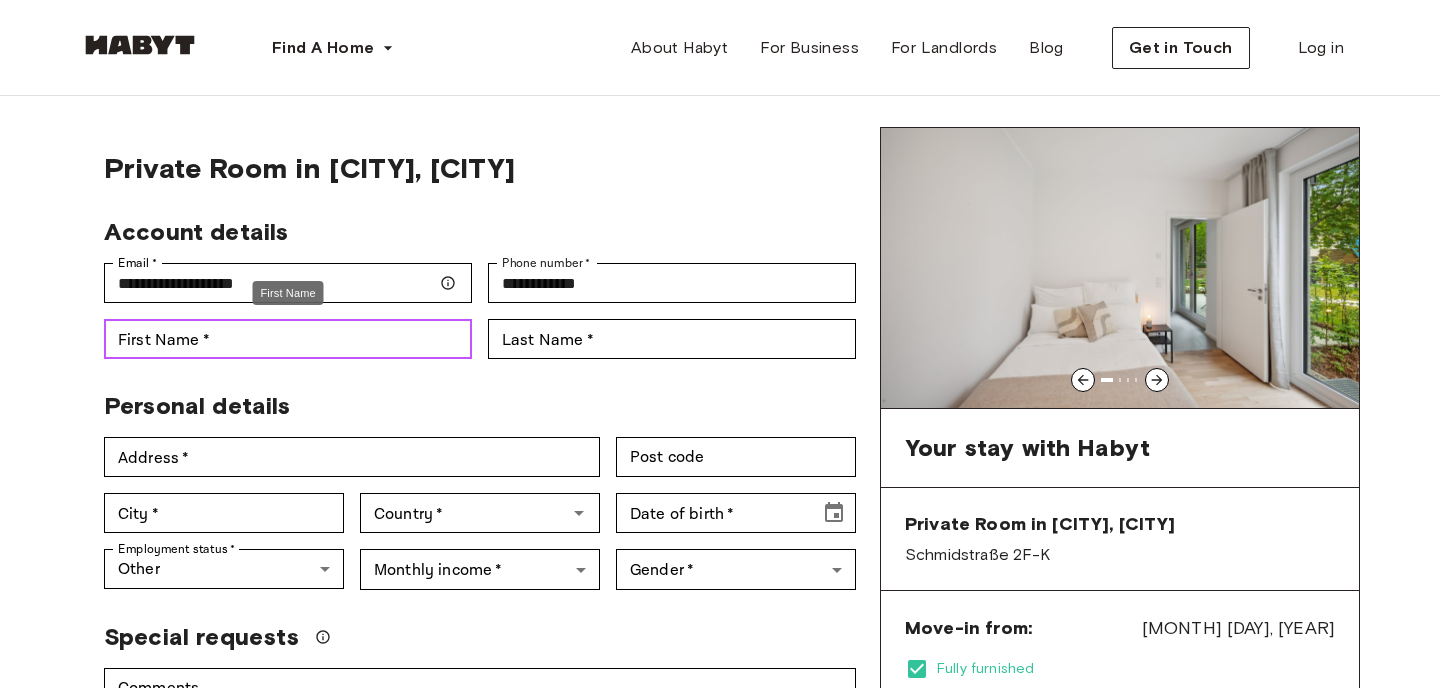 click on "First Name   *" at bounding box center [288, 339] 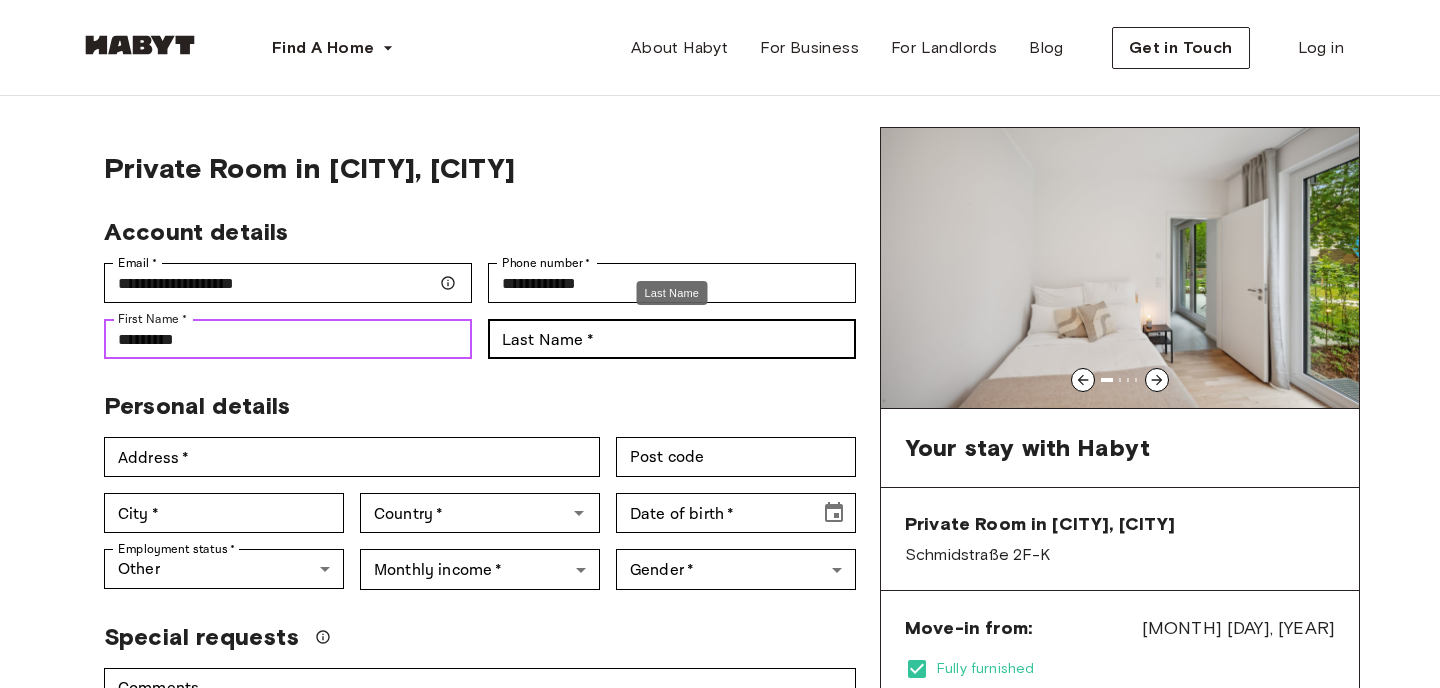 type on "*********" 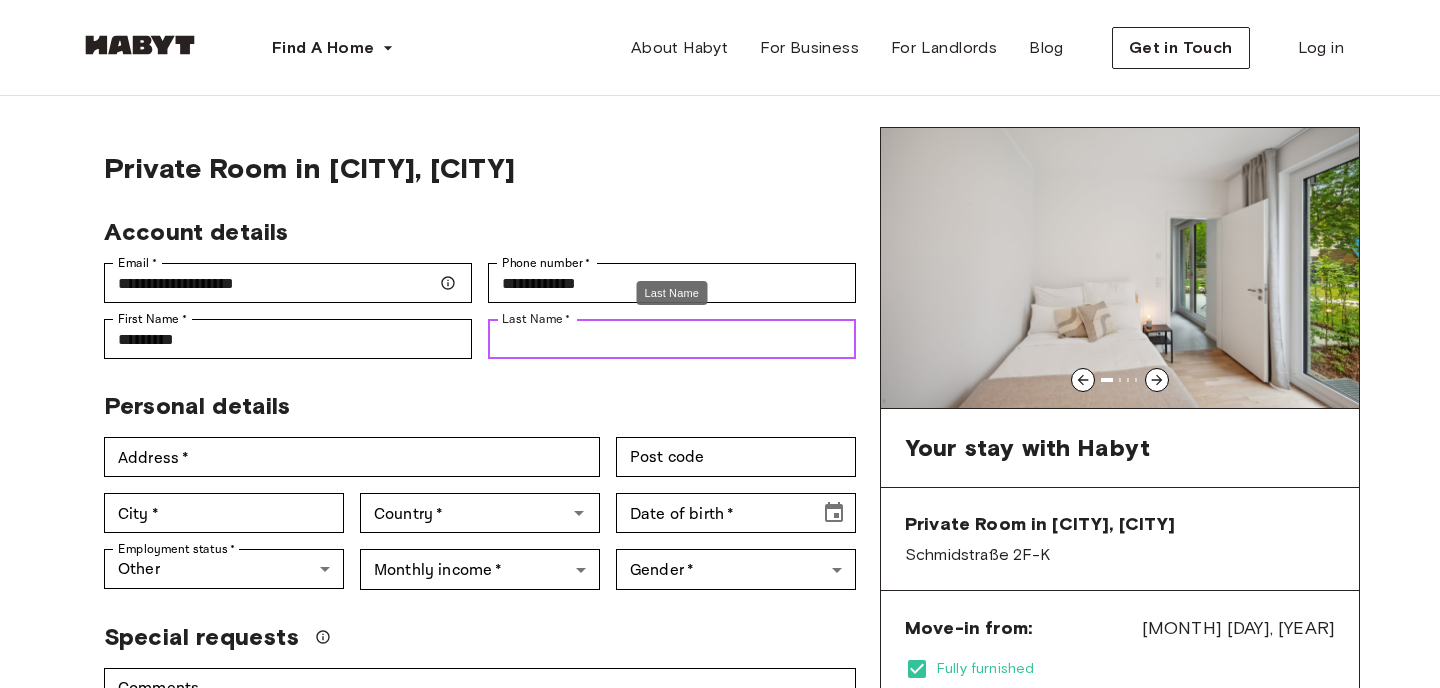 click on "Last Name   *" at bounding box center (672, 339) 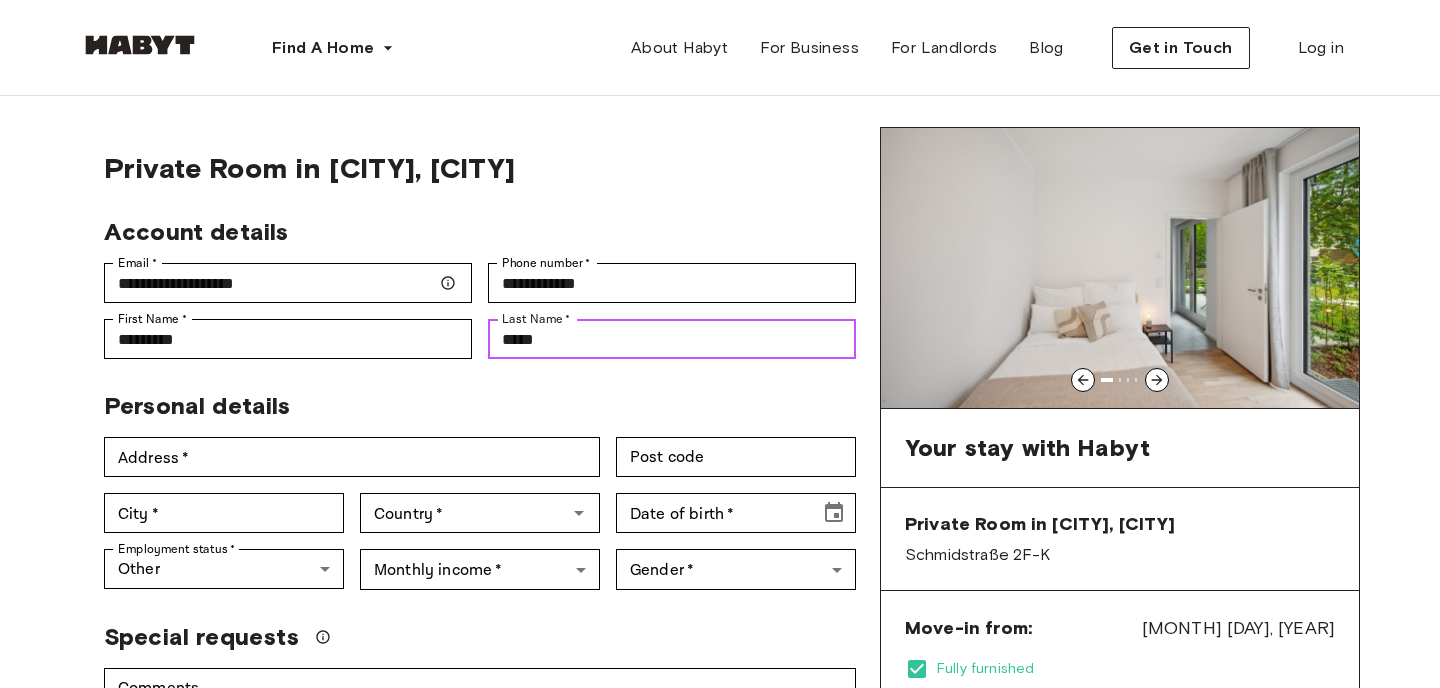 type on "*****" 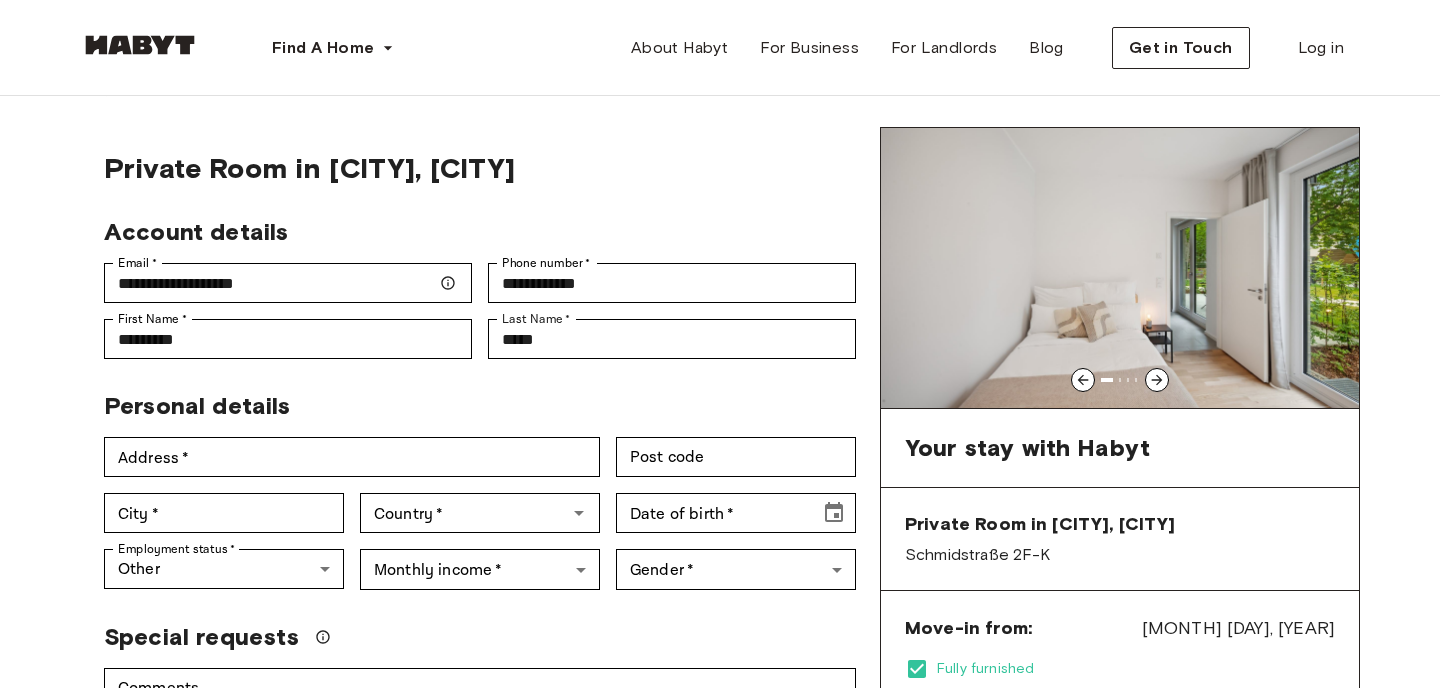 click on "Personal details" at bounding box center [472, 398] 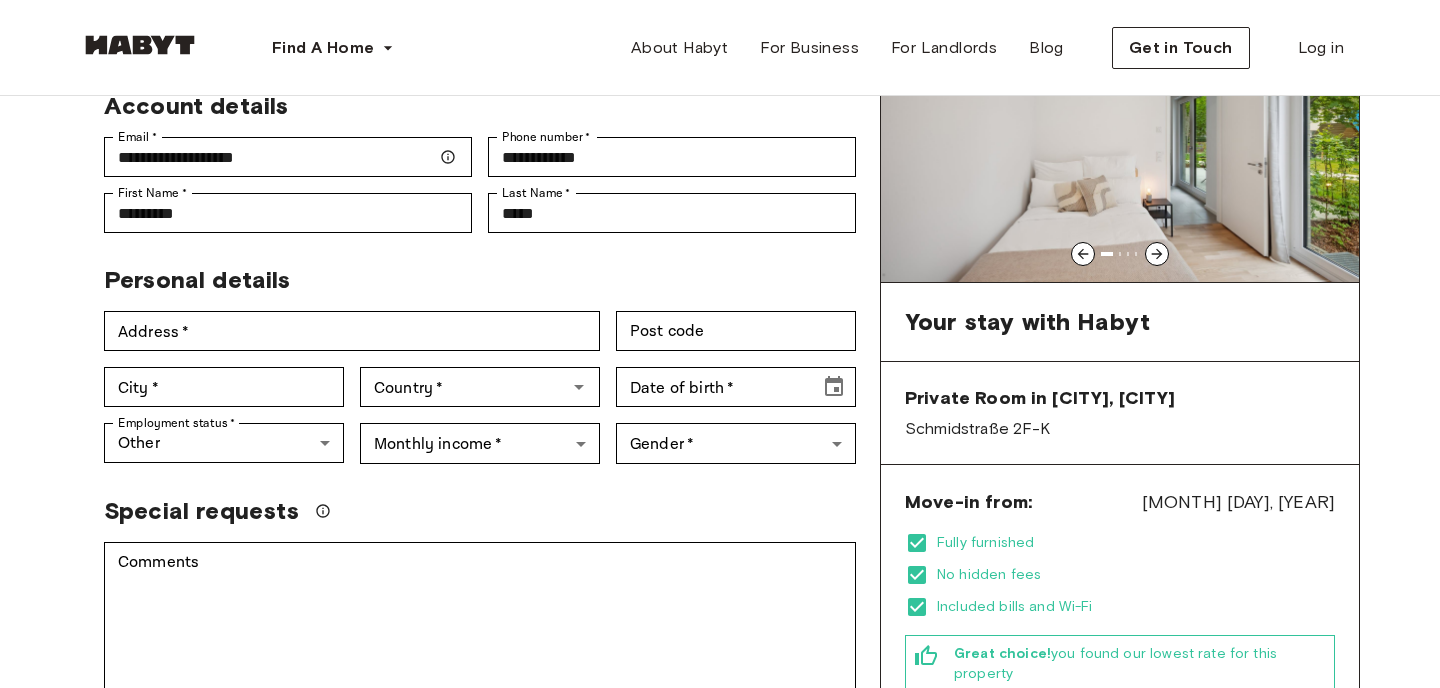 scroll, scrollTop: 200, scrollLeft: 0, axis: vertical 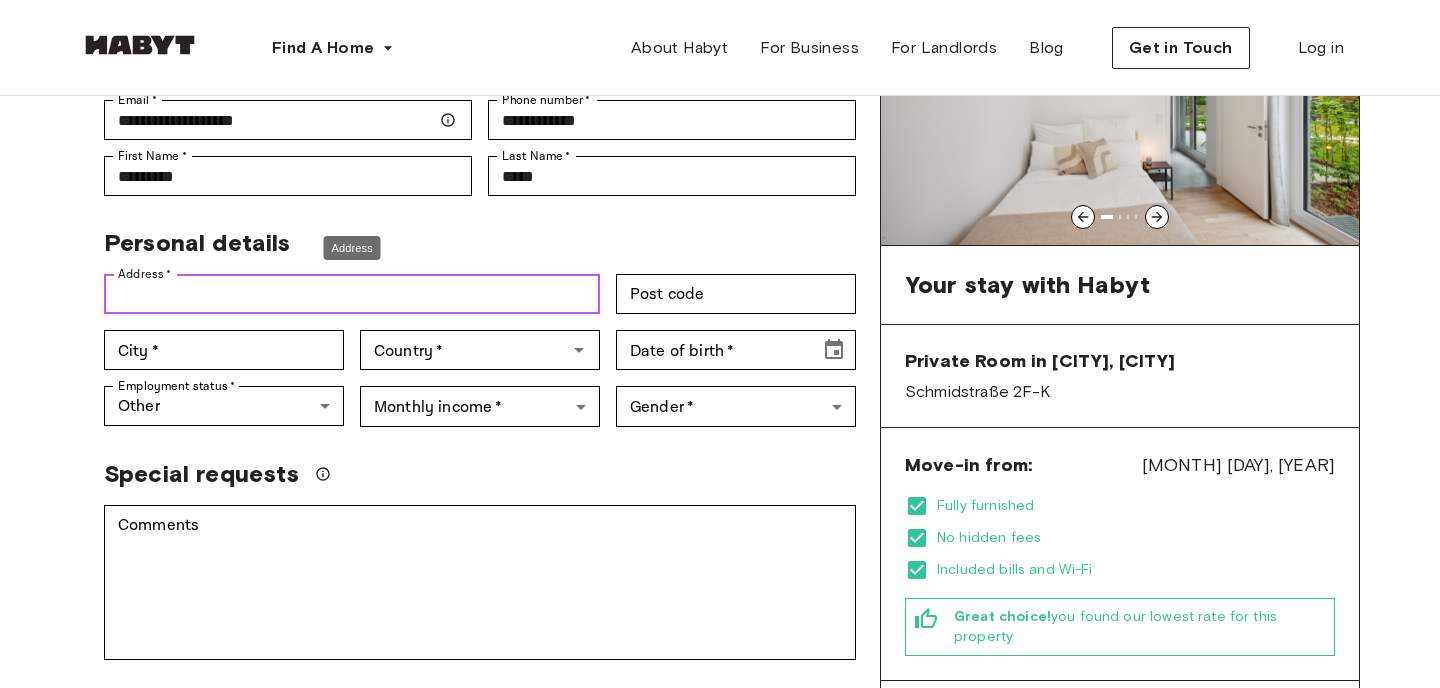 click on "Address   *" at bounding box center (352, 294) 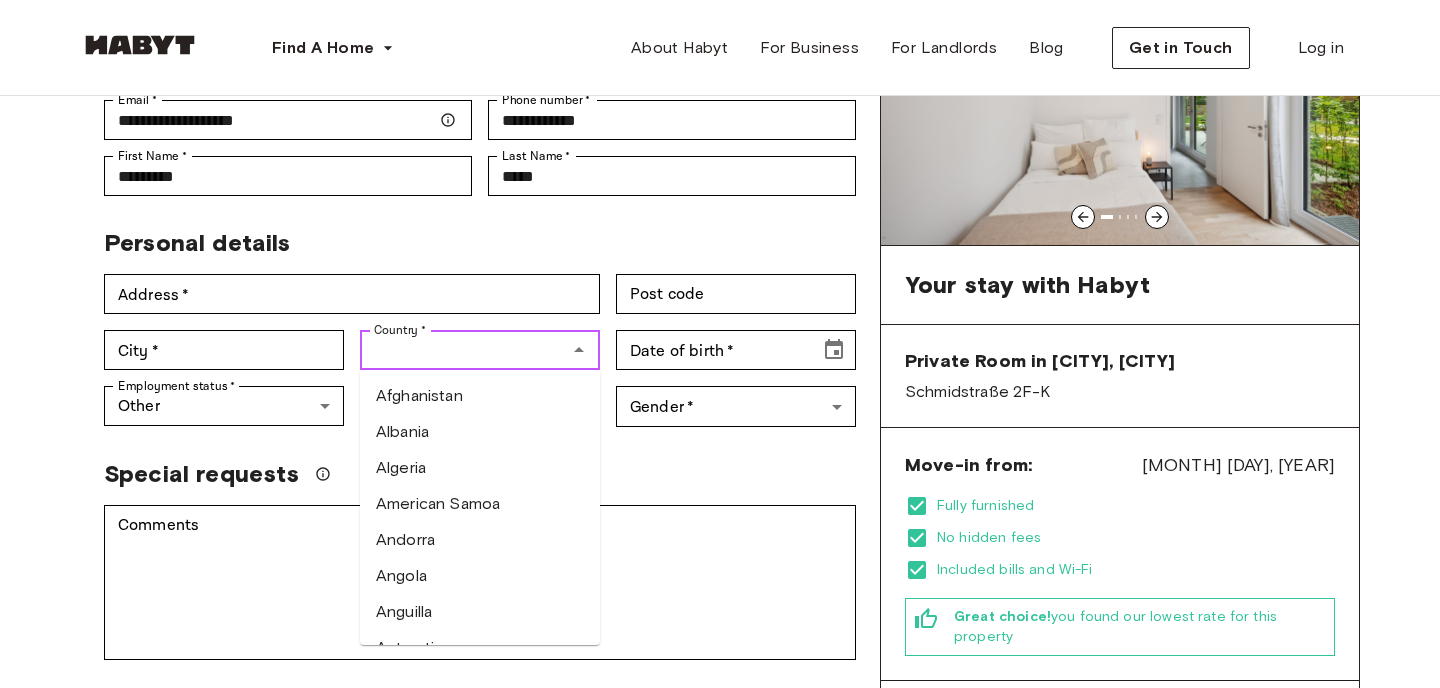 click on "Country   *" at bounding box center [463, 350] 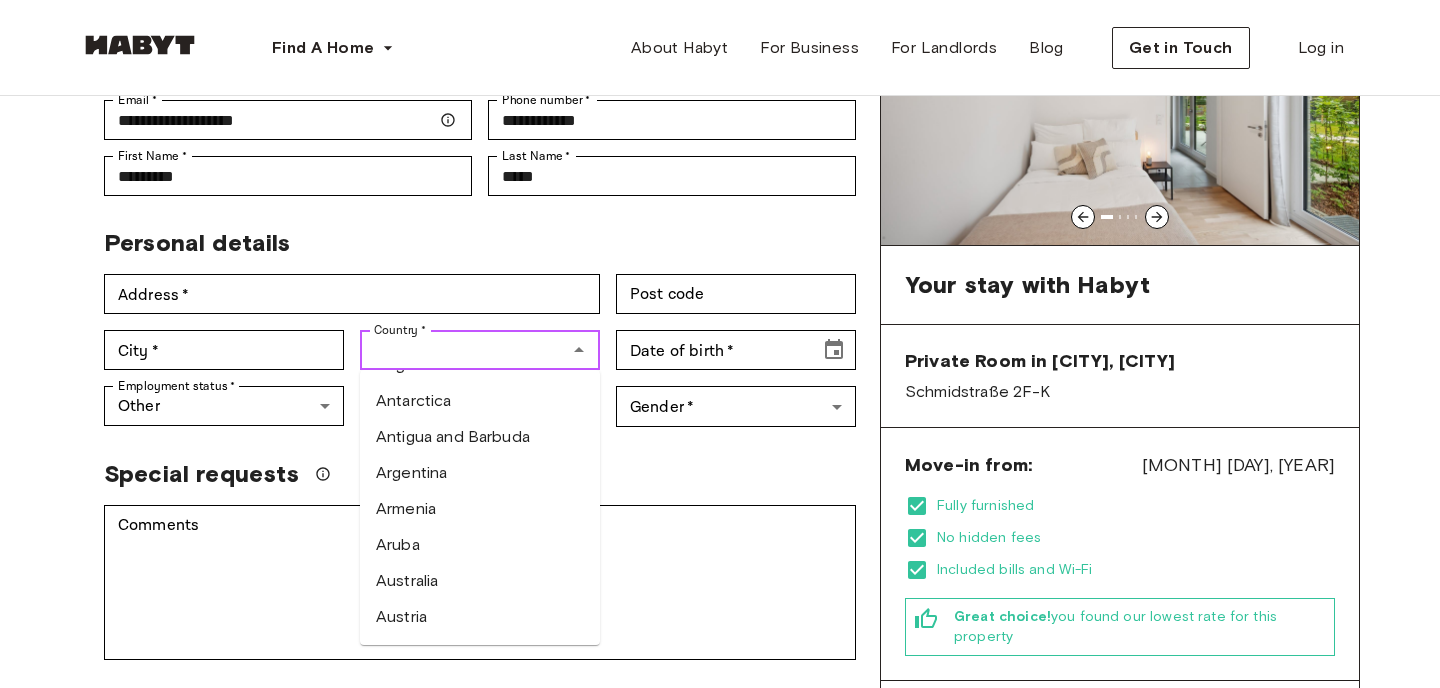 scroll, scrollTop: 250, scrollLeft: 0, axis: vertical 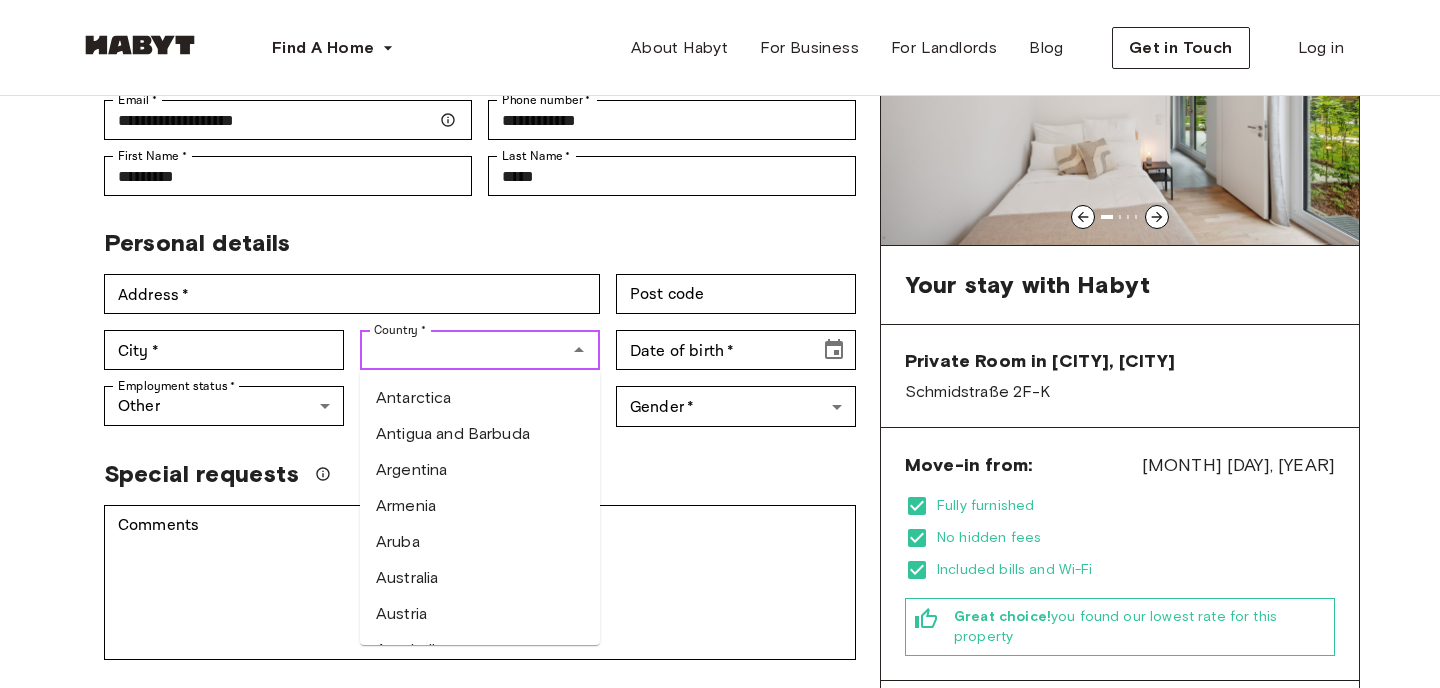 click on "Australia" at bounding box center (480, 578) 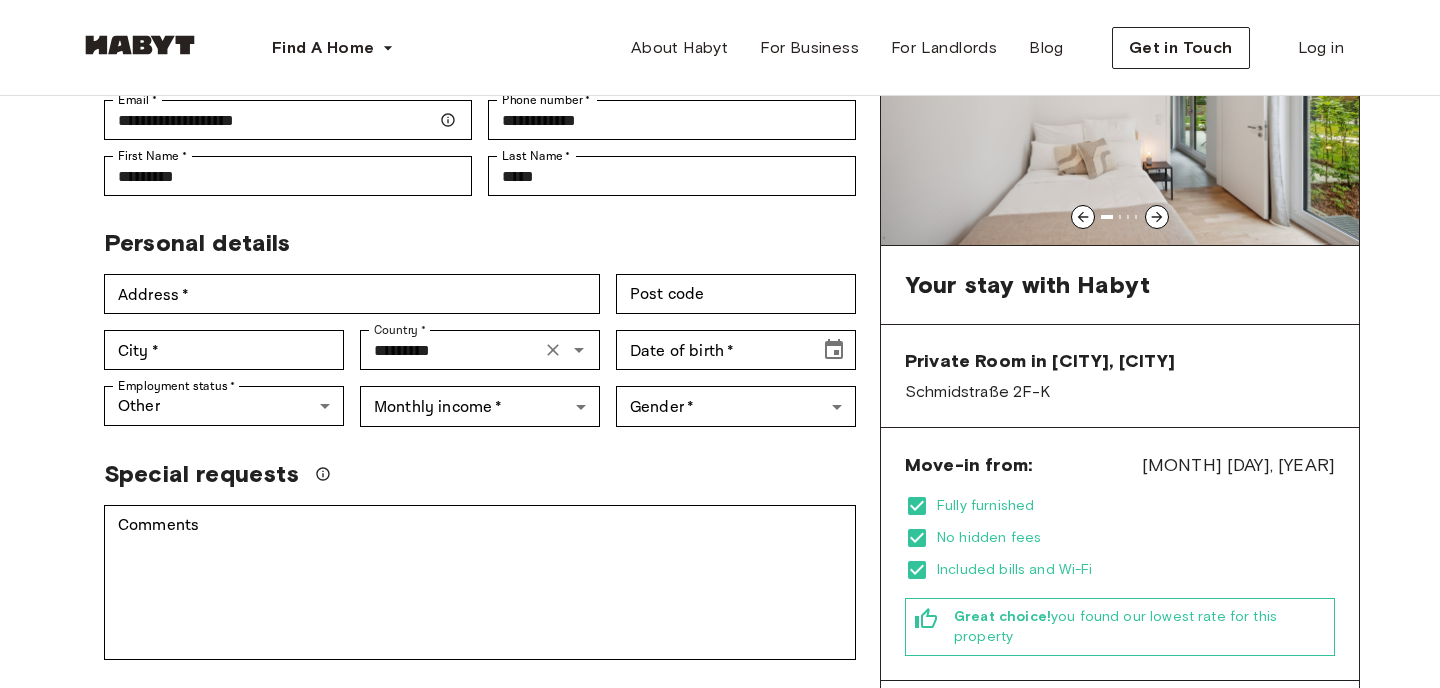 click on "City   * City   *" at bounding box center [216, 342] 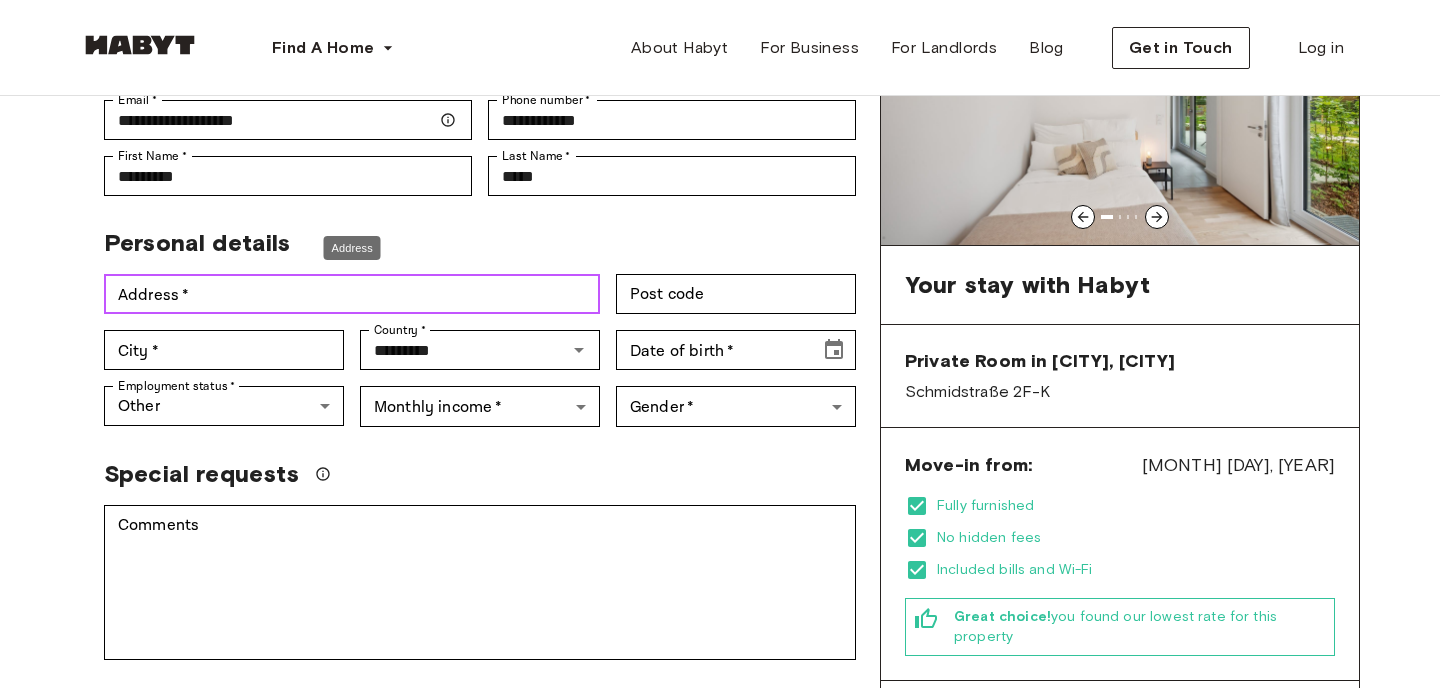 click on "Address   *" at bounding box center (352, 294) 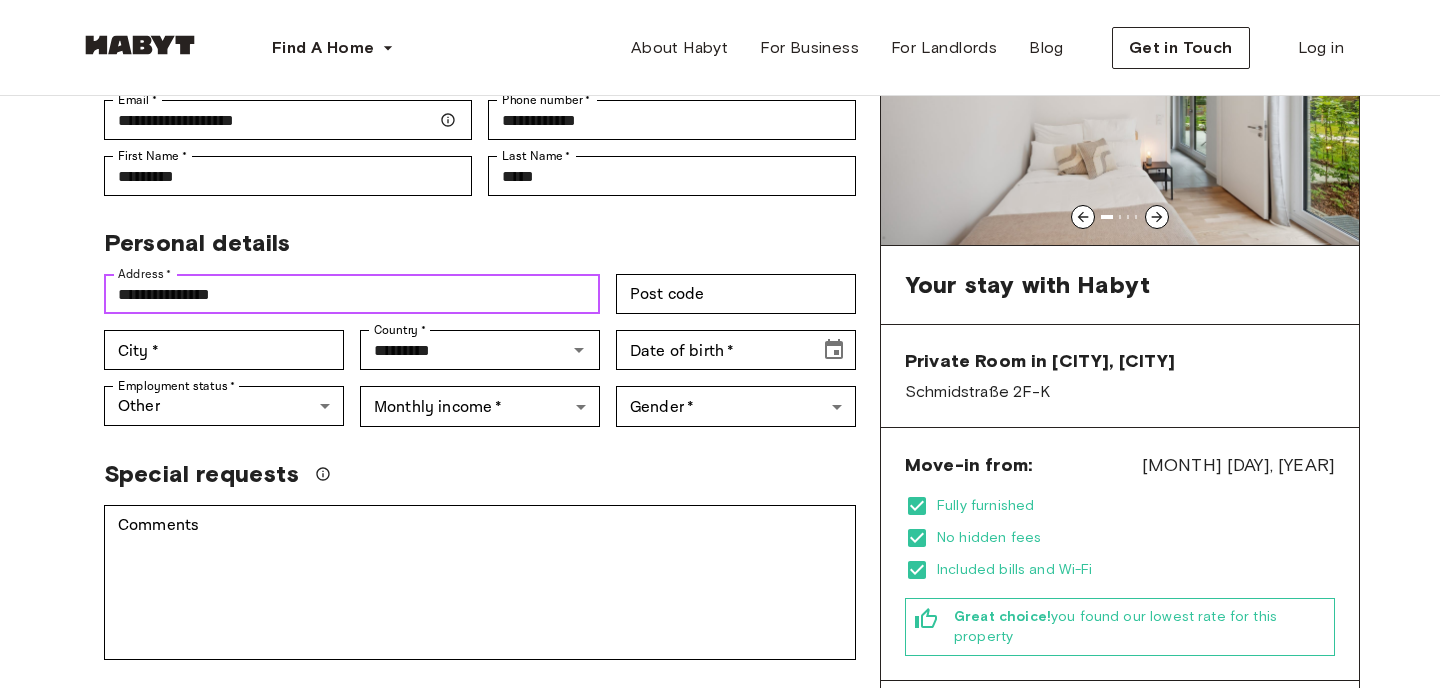 type on "**********" 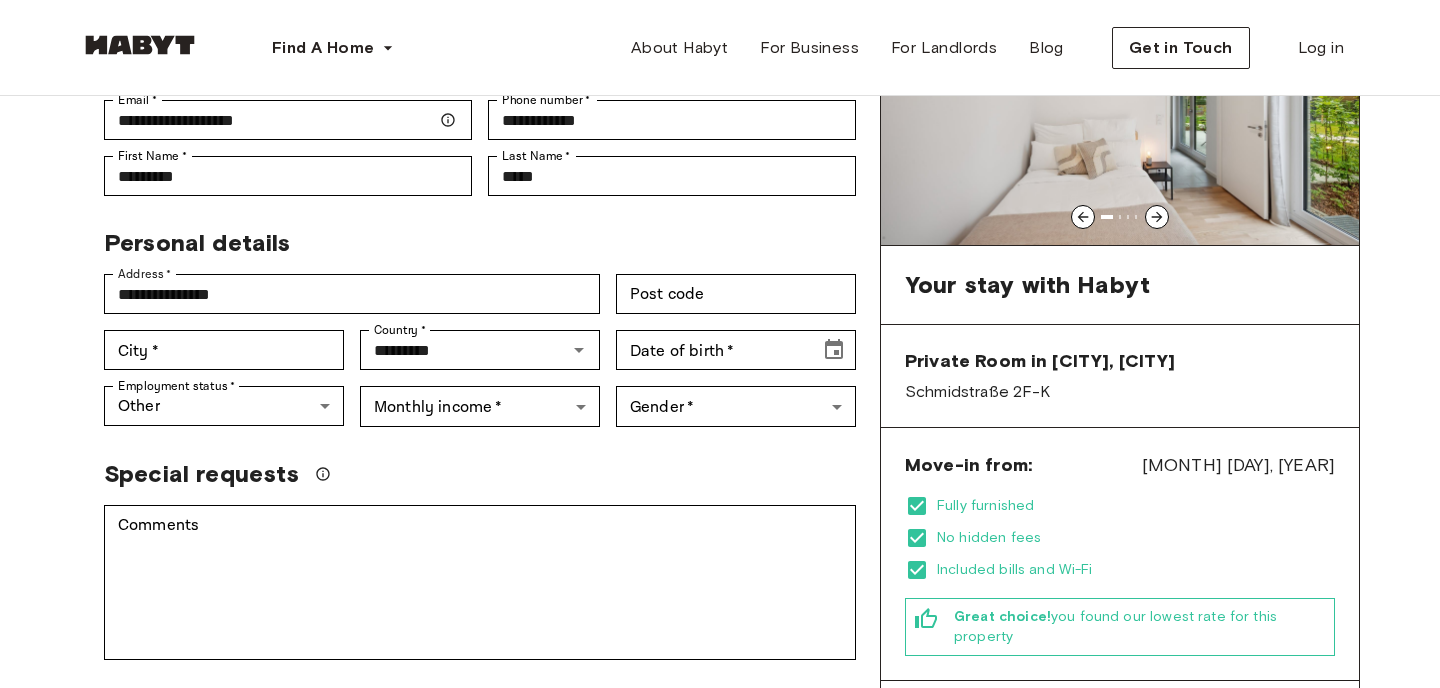 click on "Special requests" at bounding box center [480, 474] 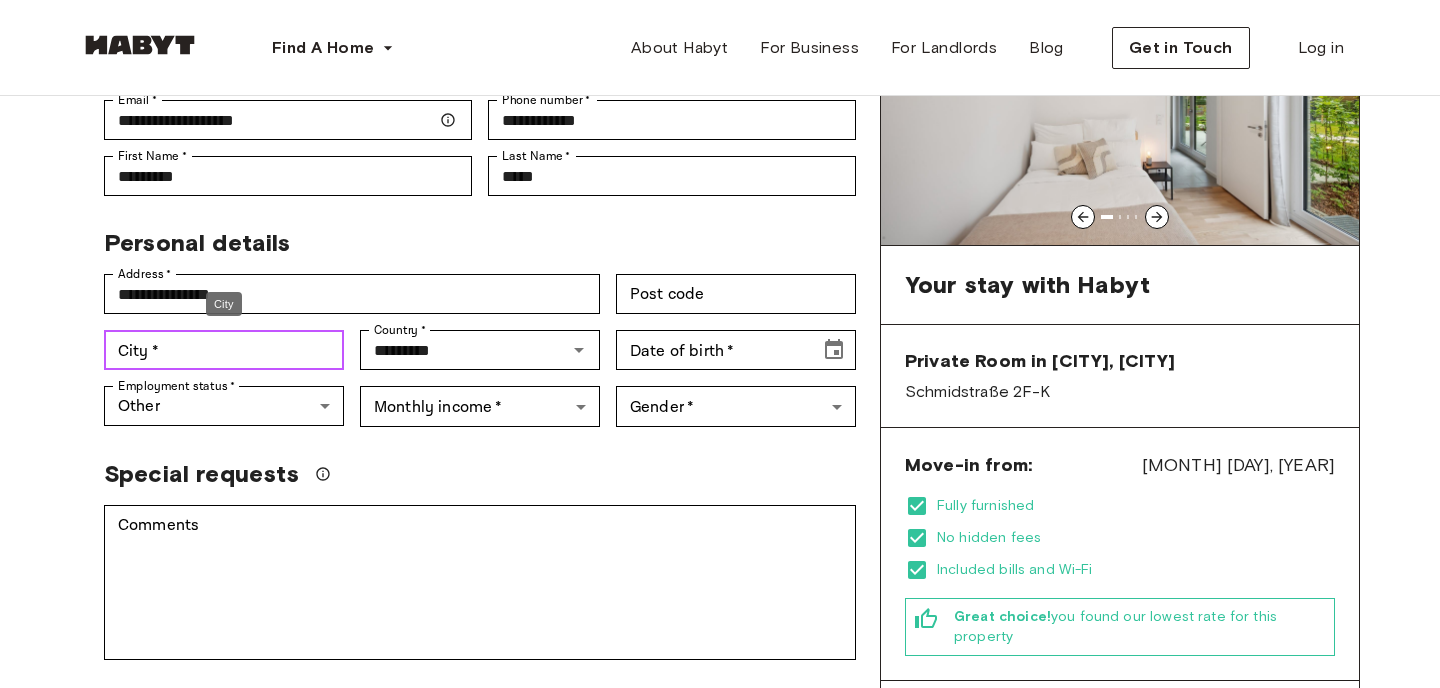 click on "City   *" at bounding box center (224, 350) 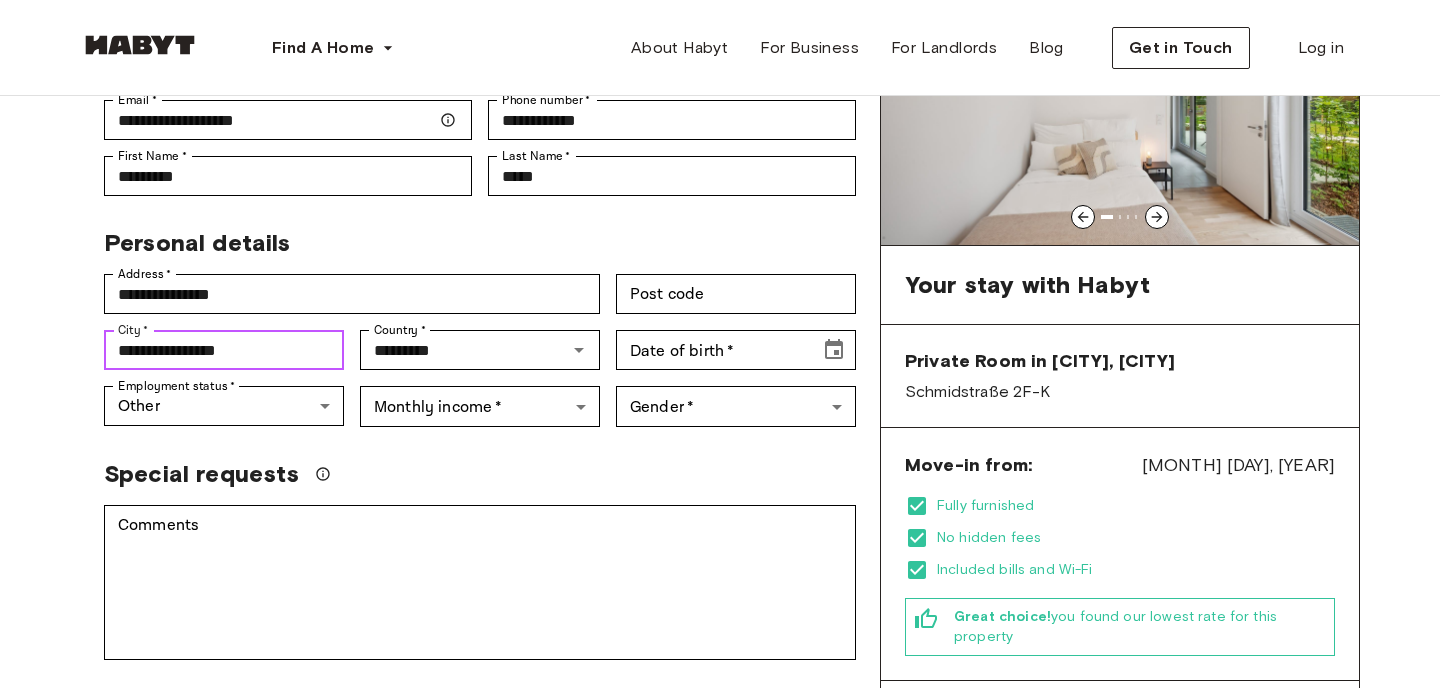 type on "**********" 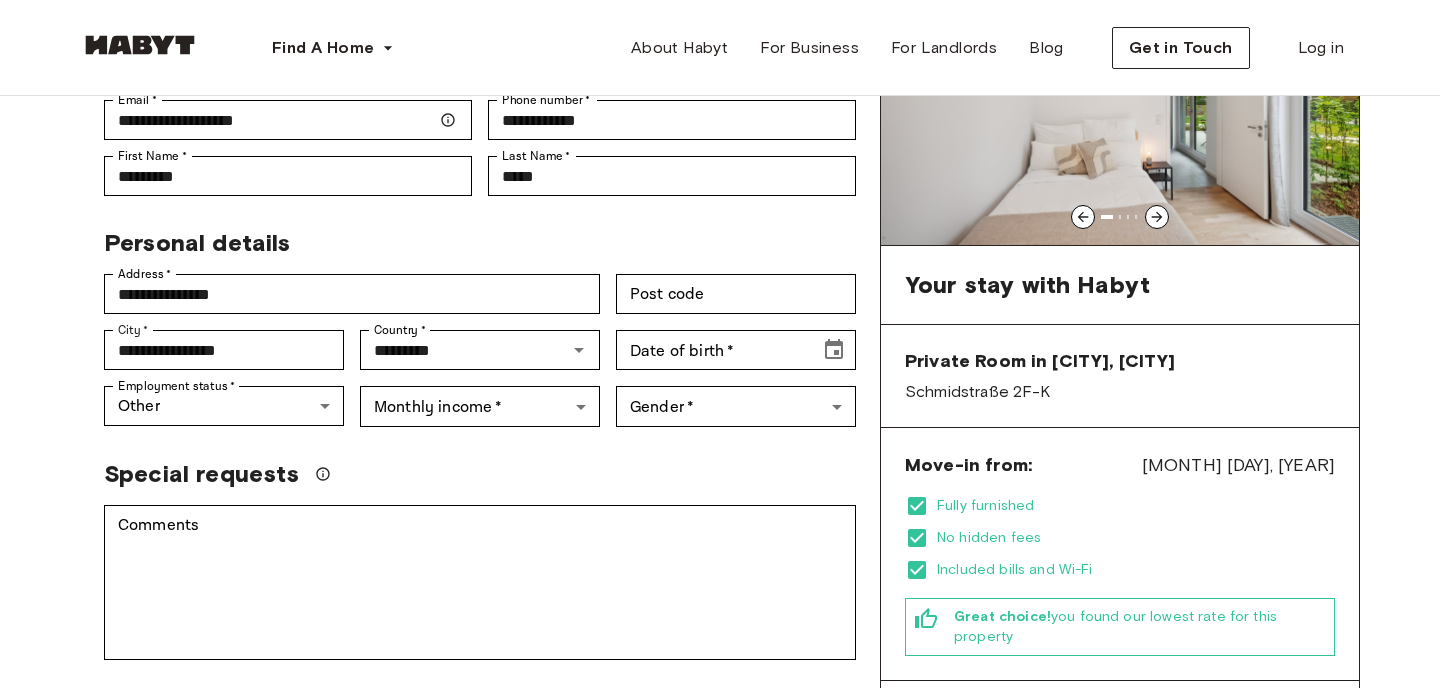 click on "Comments * Comments" at bounding box center [472, 574] 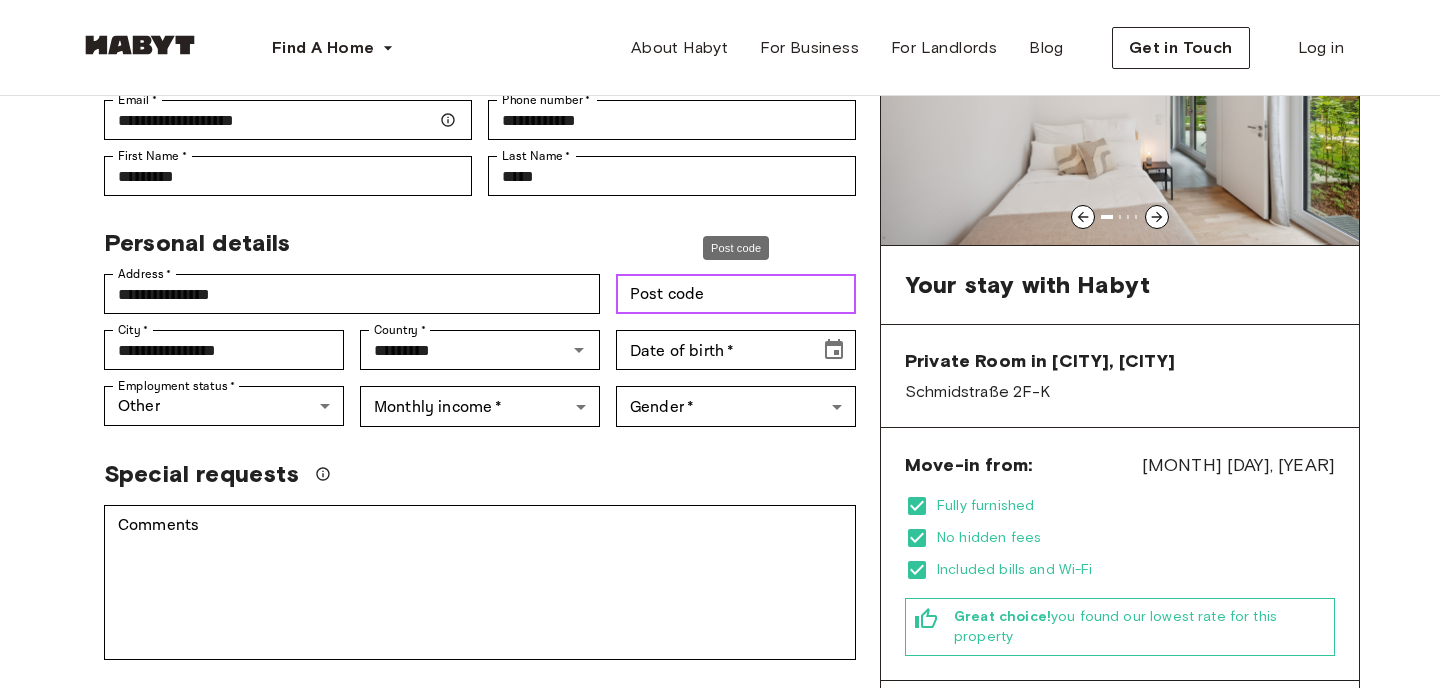 click on "Post code" at bounding box center (736, 294) 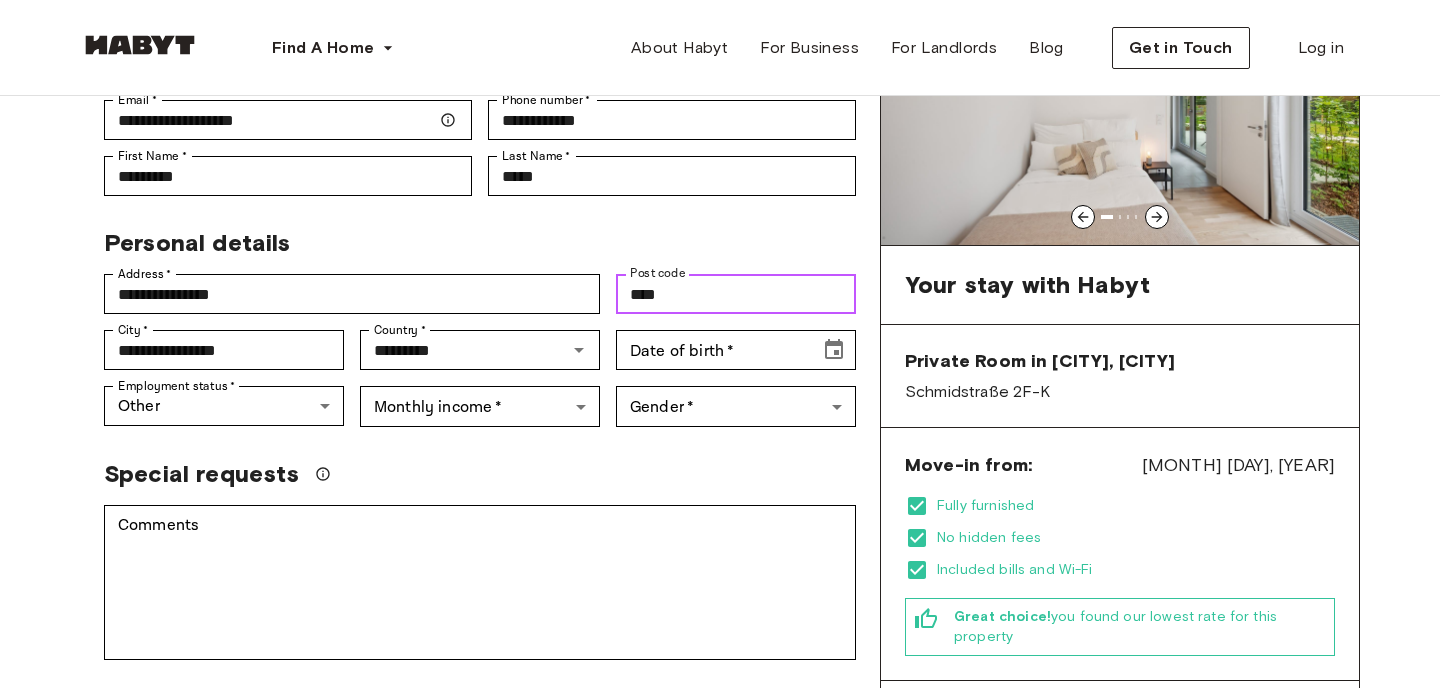 type on "****" 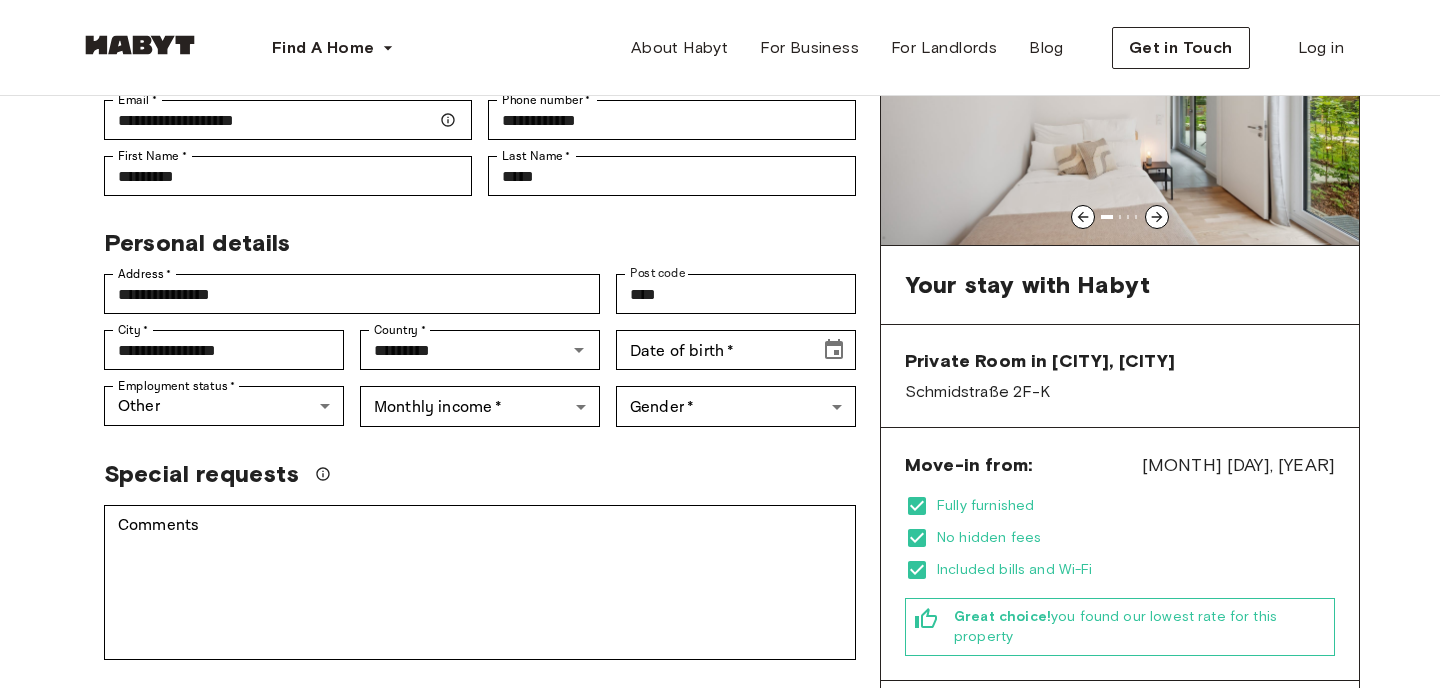 click on "Special requests" at bounding box center (480, 474) 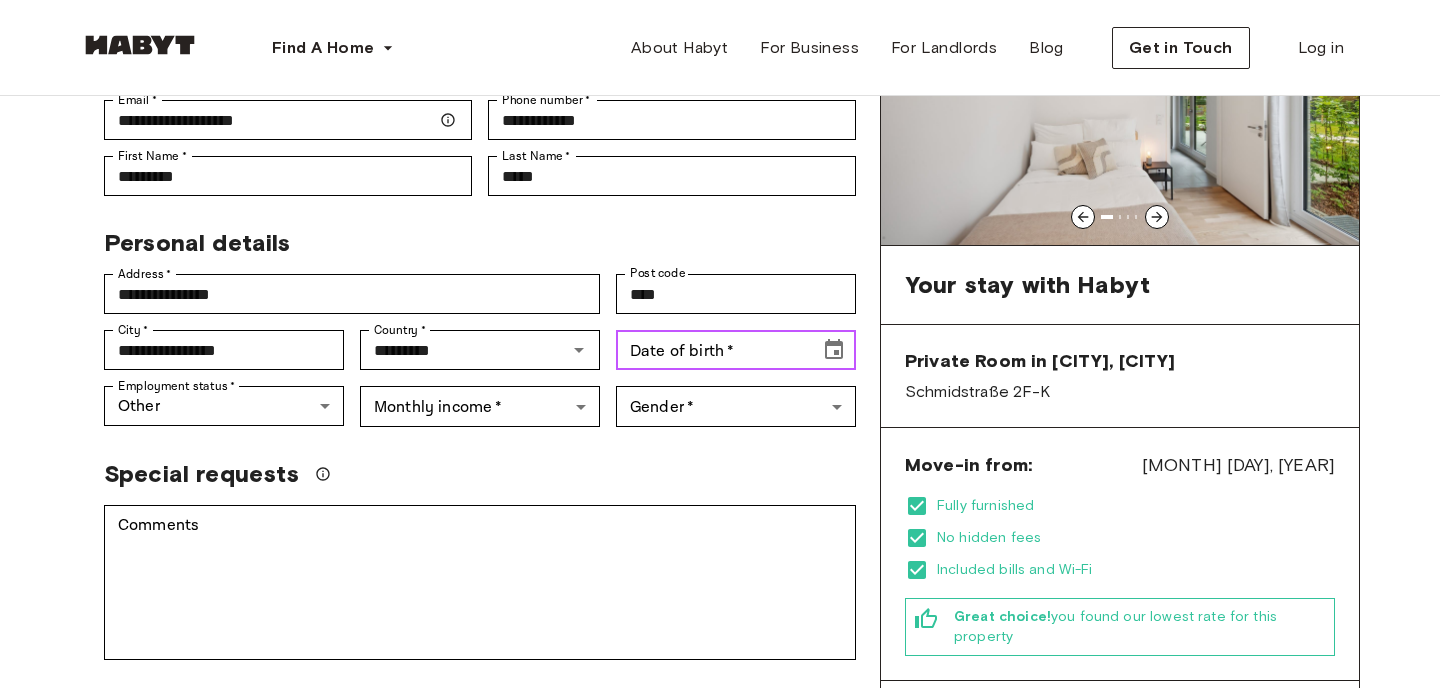click on "Date of birth   *" at bounding box center [711, 350] 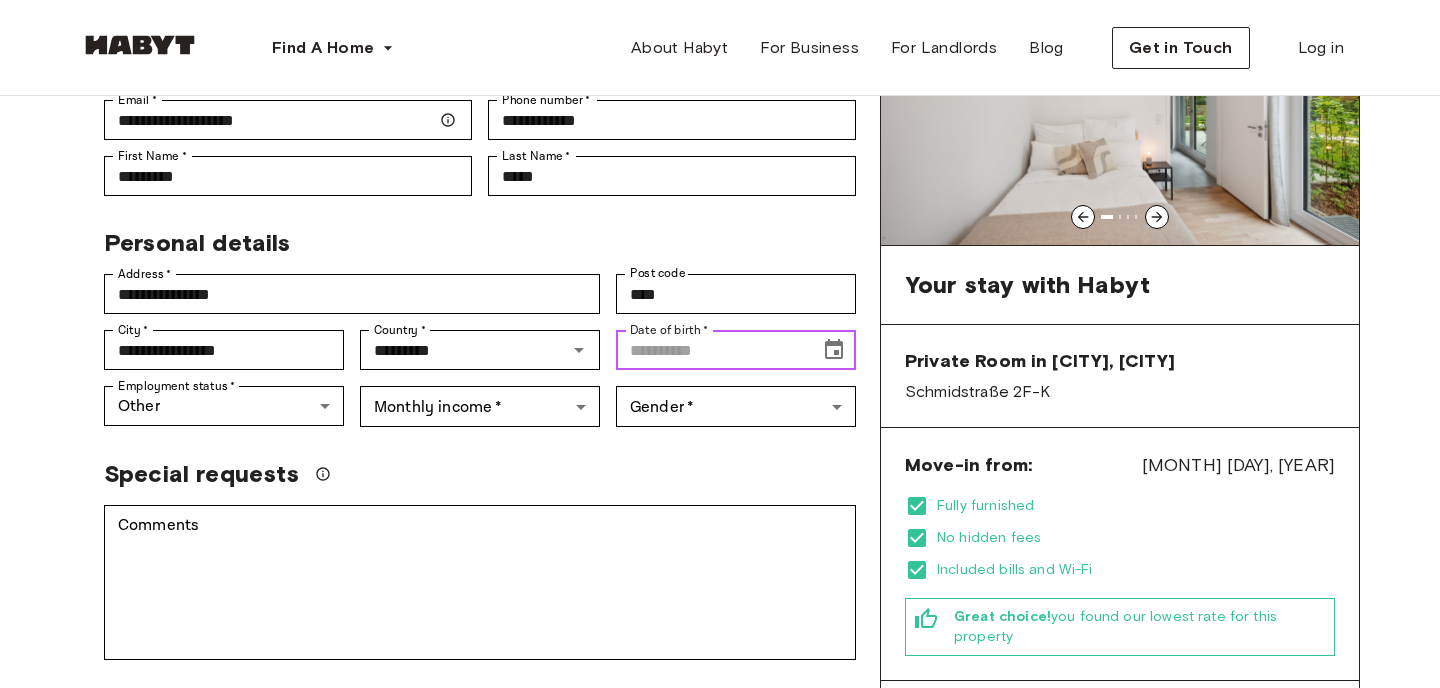 click 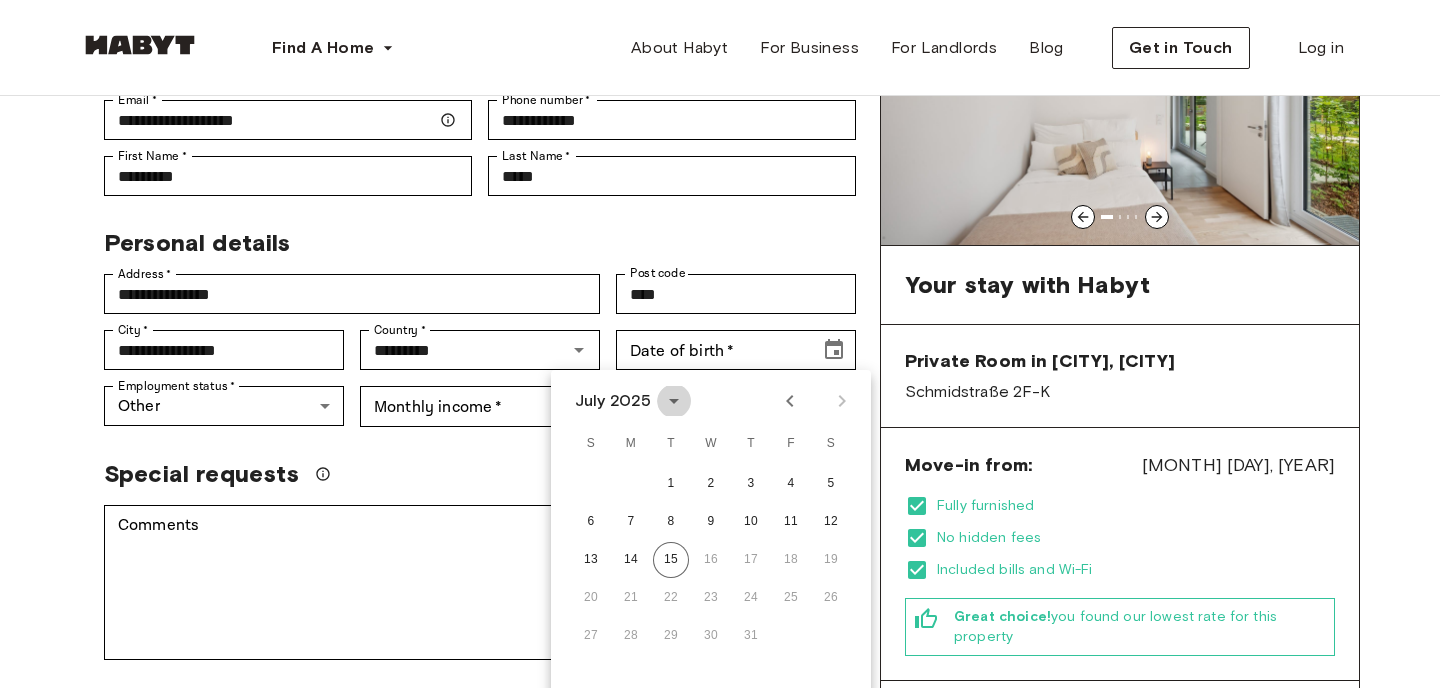 click 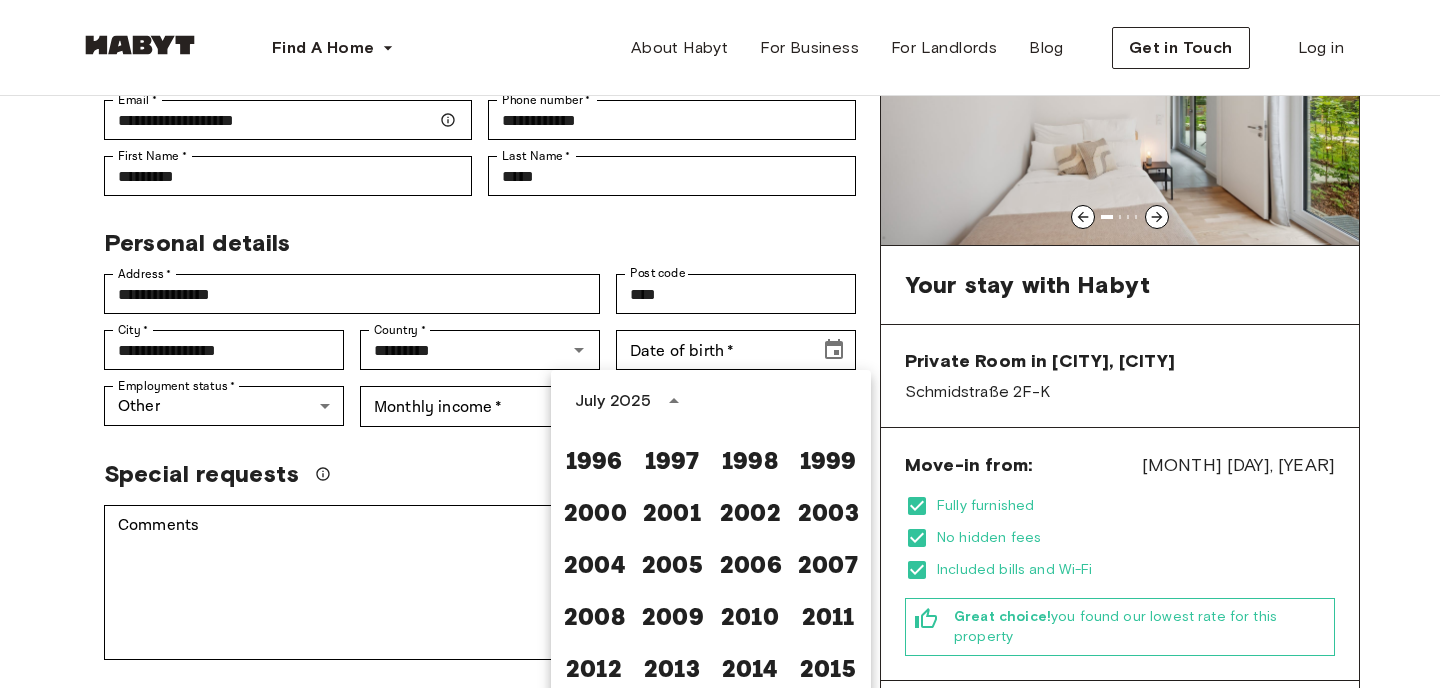 scroll, scrollTop: 1228, scrollLeft: 0, axis: vertical 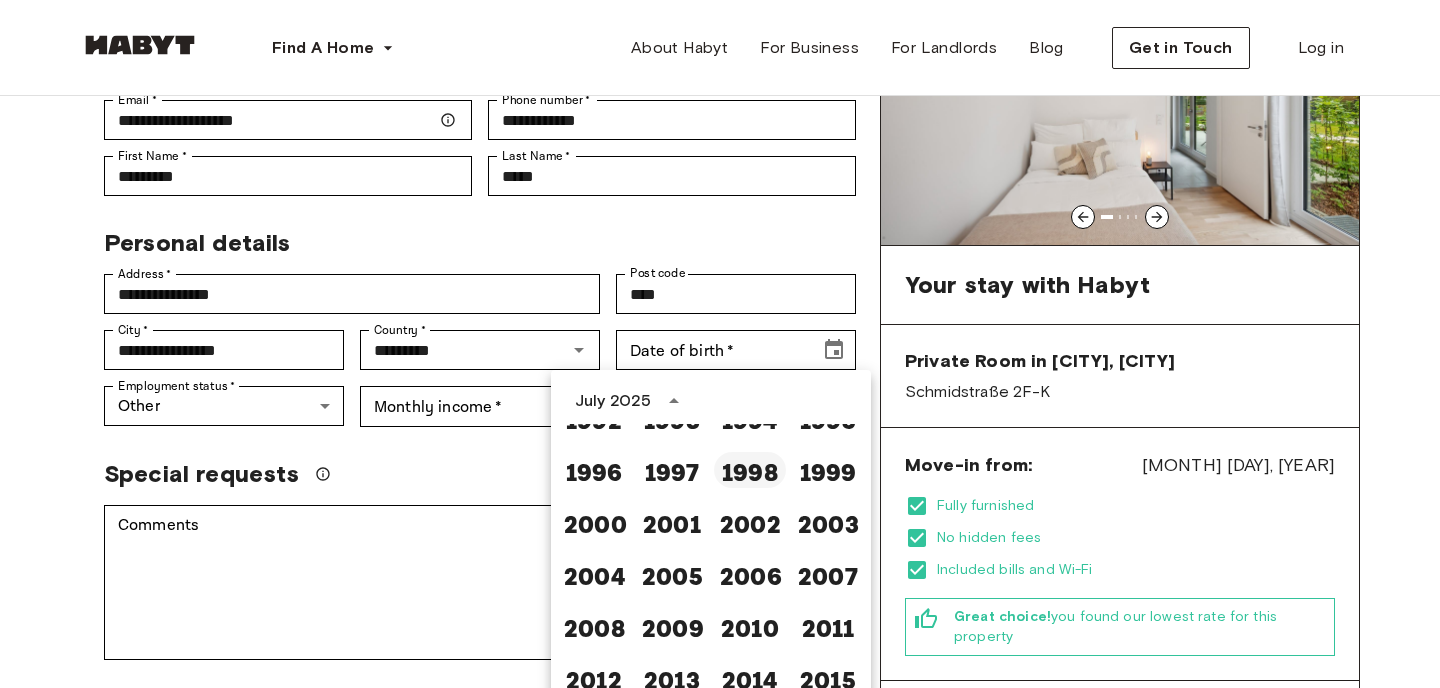 click on "1998" at bounding box center [750, 470] 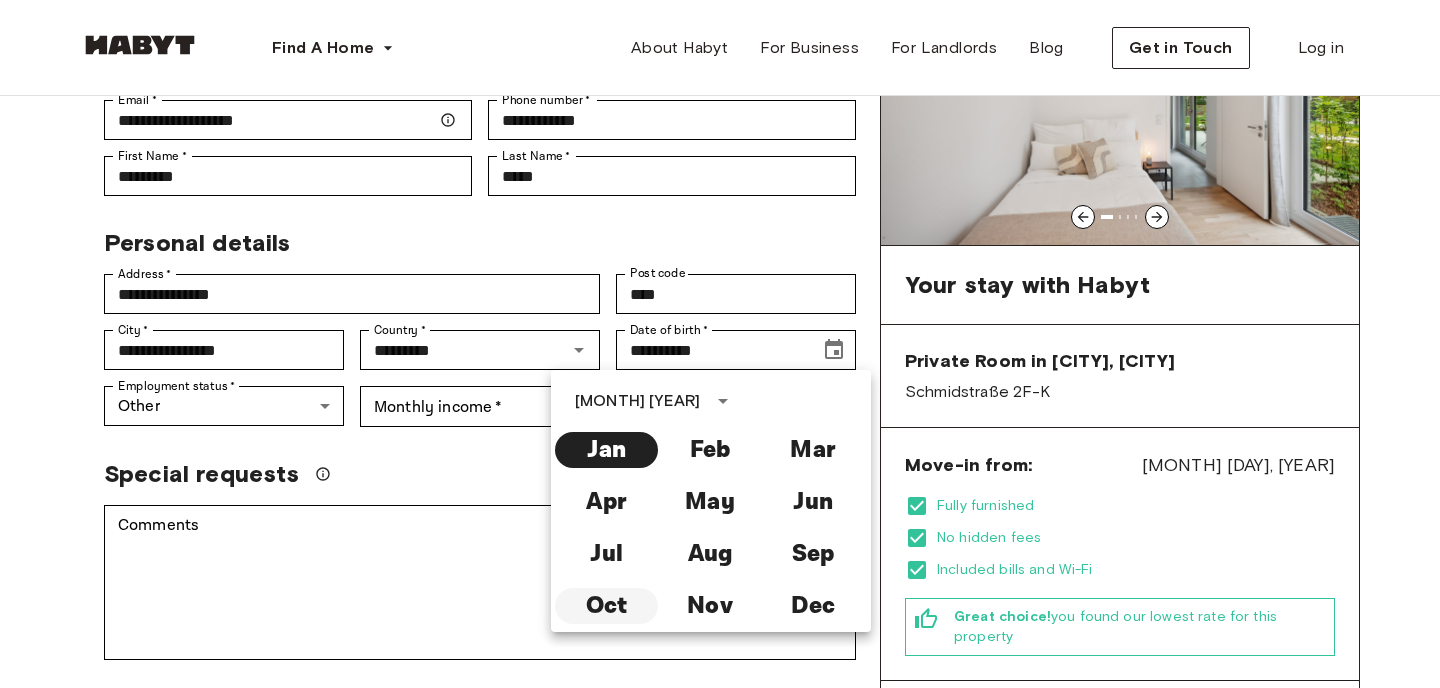 click on "Oct" at bounding box center (606, 606) 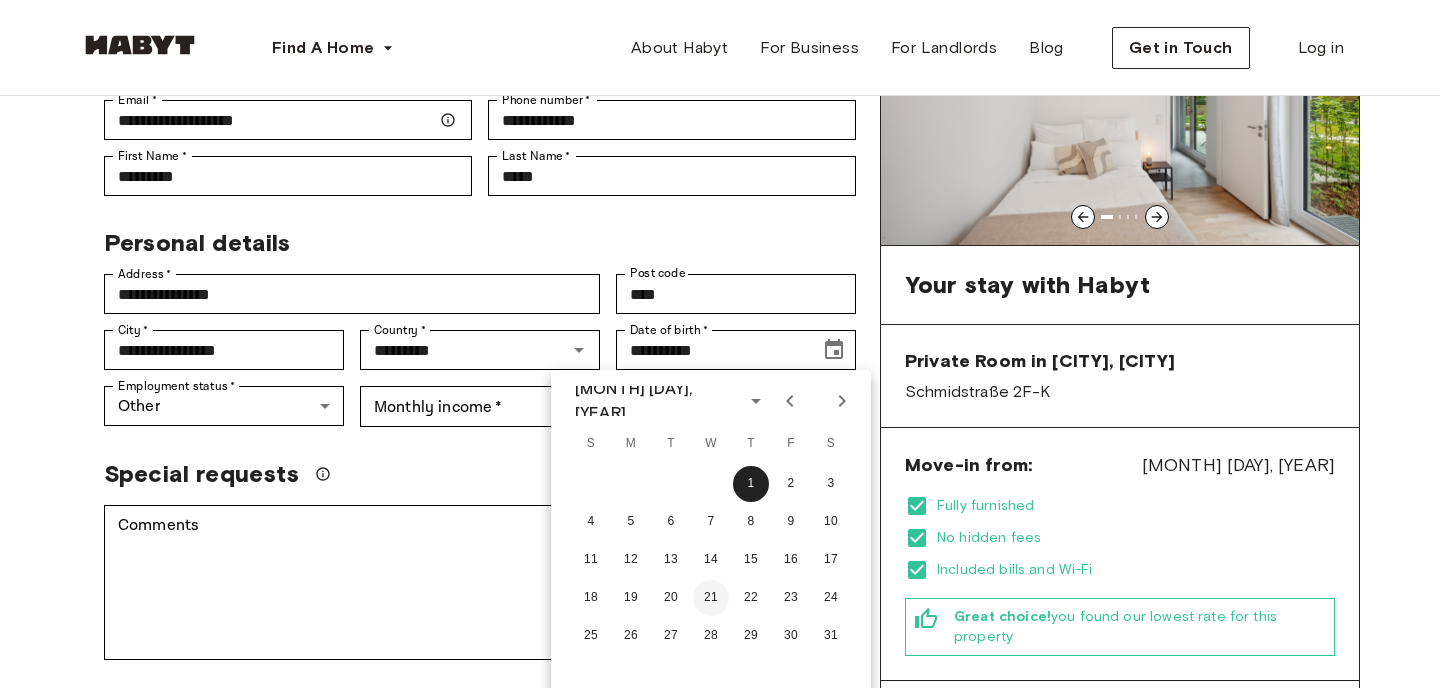 click on "21" at bounding box center (711, 598) 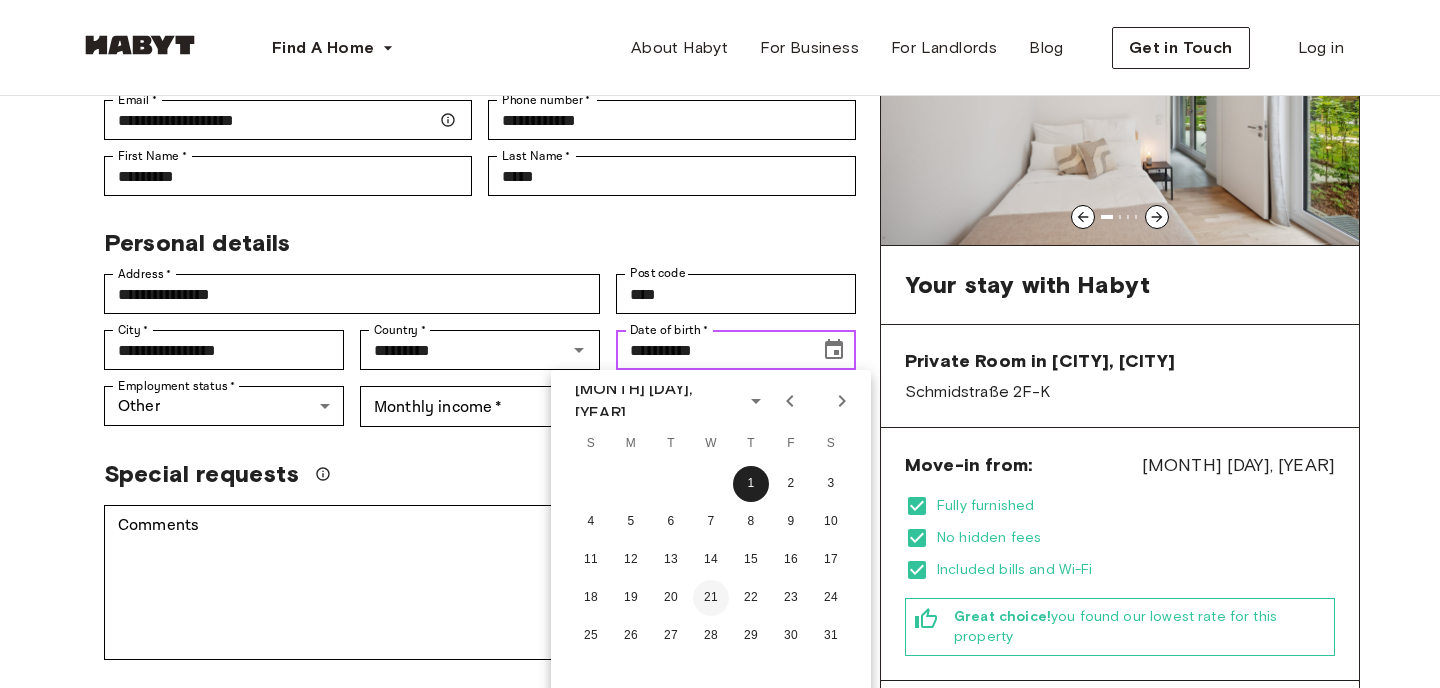 type on "**********" 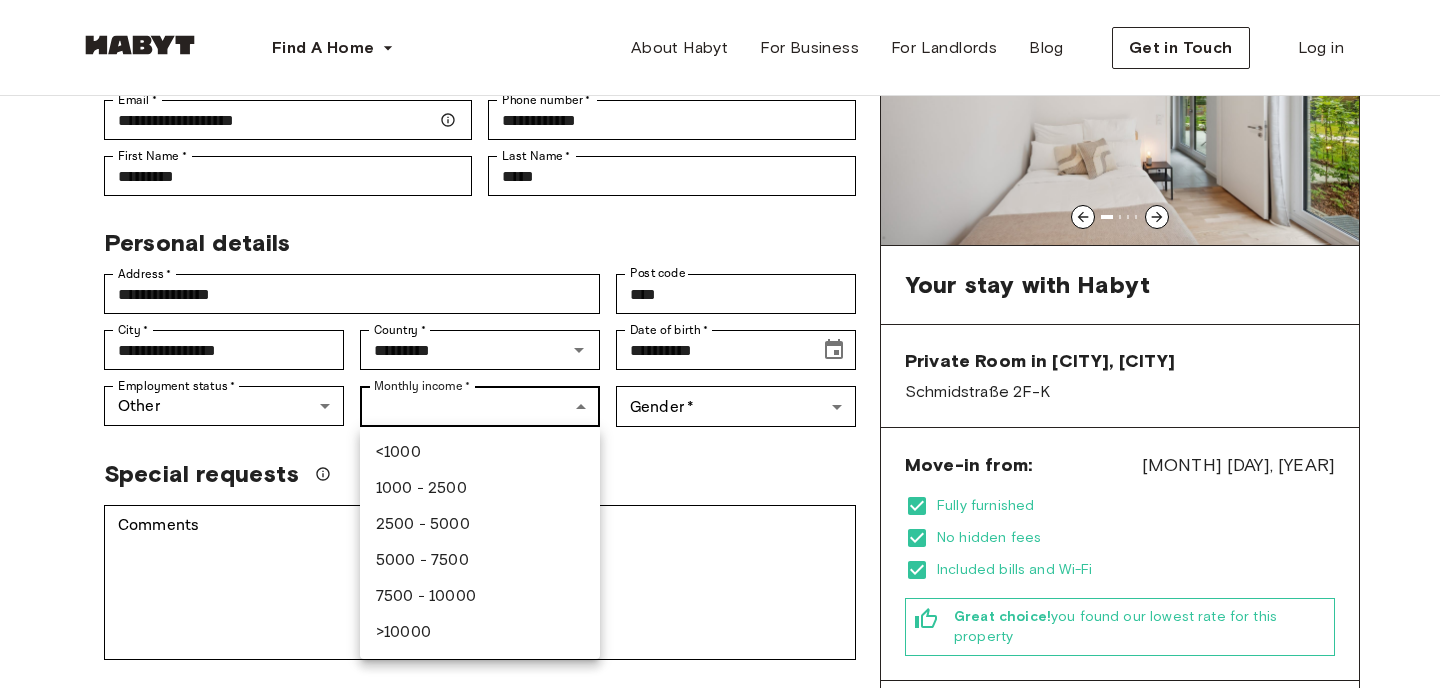 click on "**********" at bounding box center [720, 991] 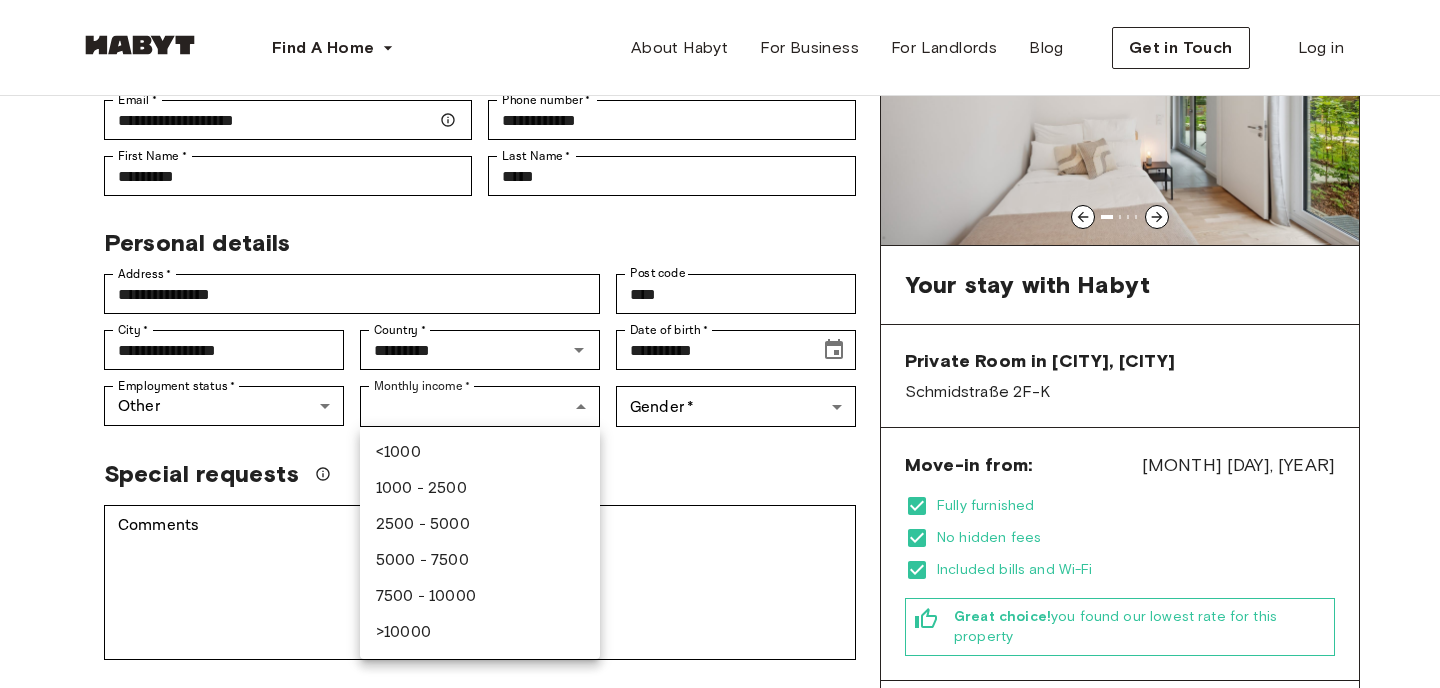 click on "<1000" at bounding box center [480, 453] 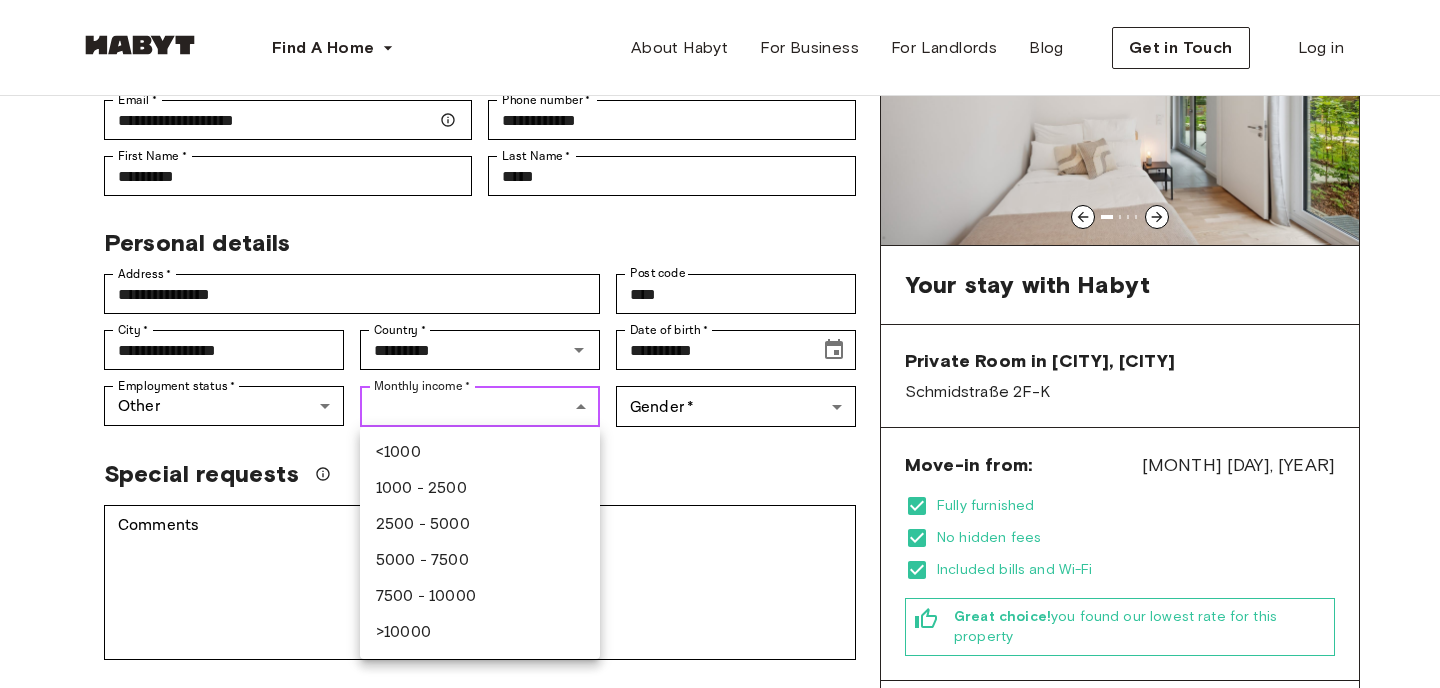 type on "******" 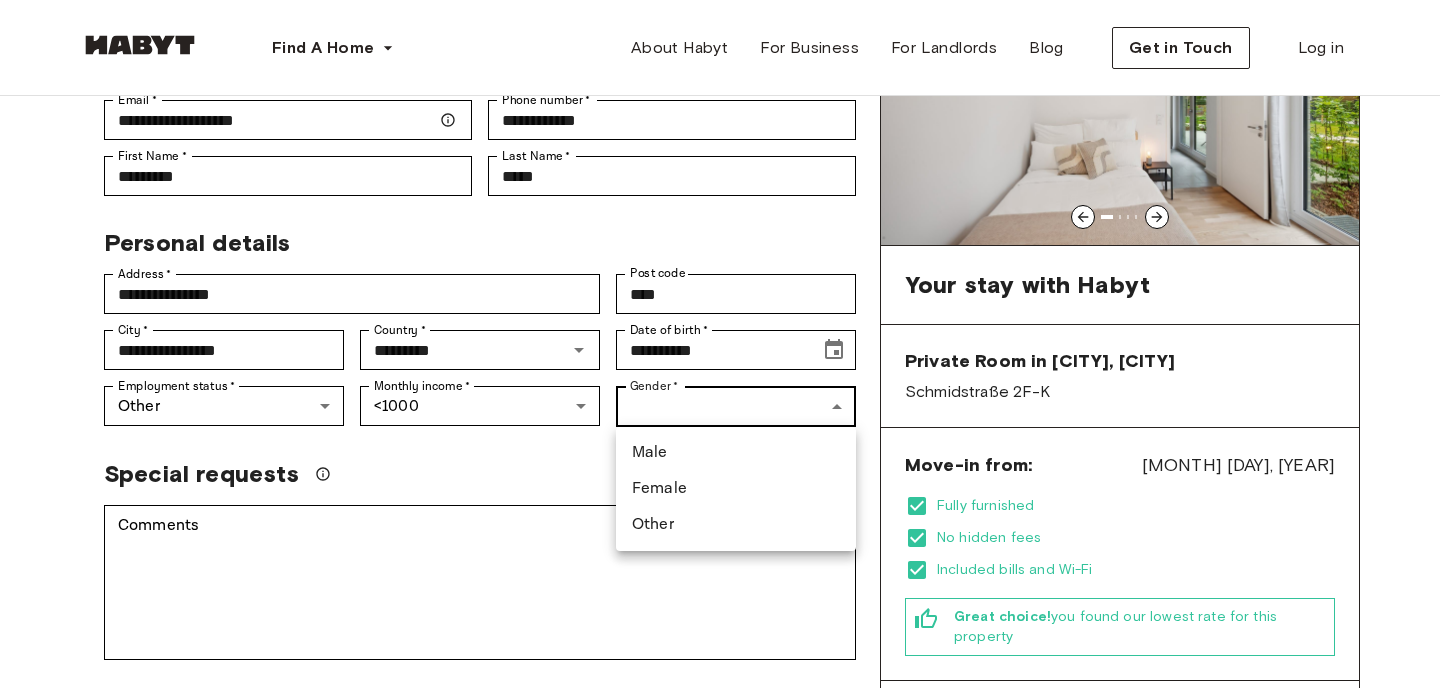 click on "**********" at bounding box center [720, 991] 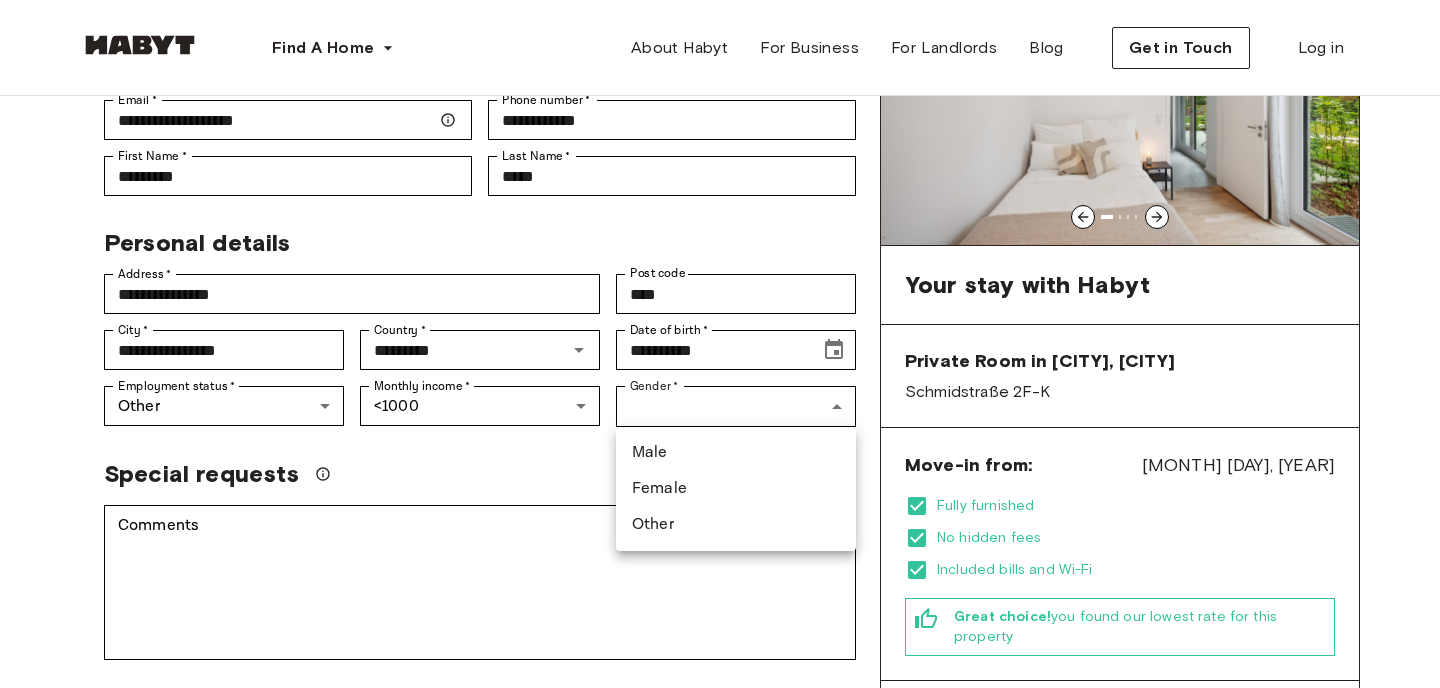 click on "Female" at bounding box center (736, 489) 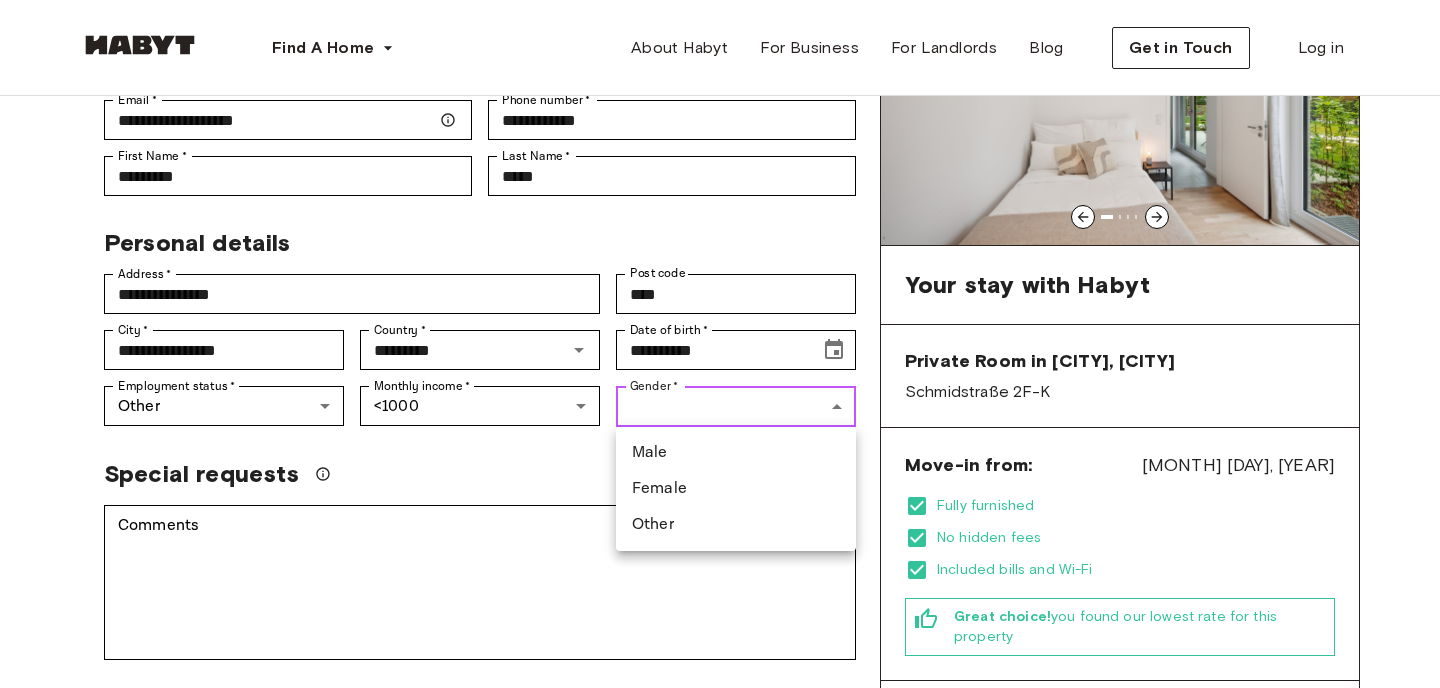 type on "******" 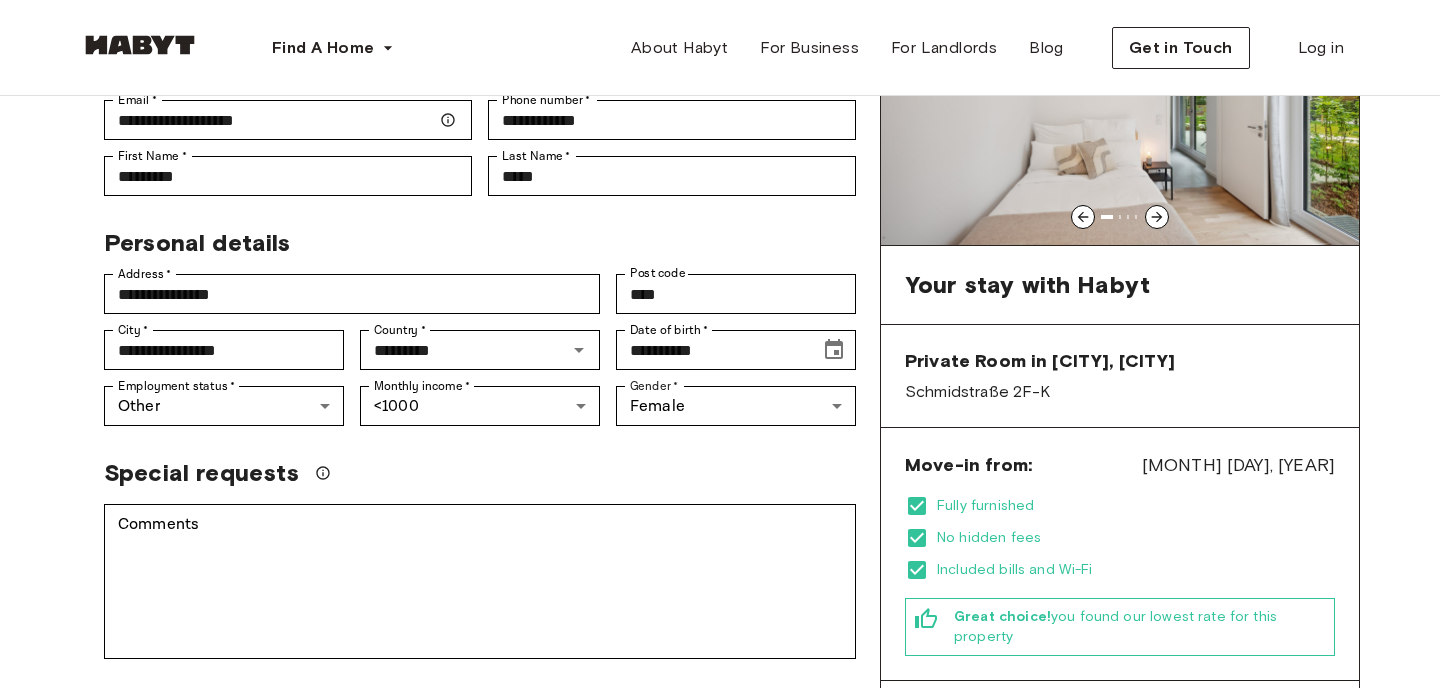 click on "Special requests" at bounding box center (480, 473) 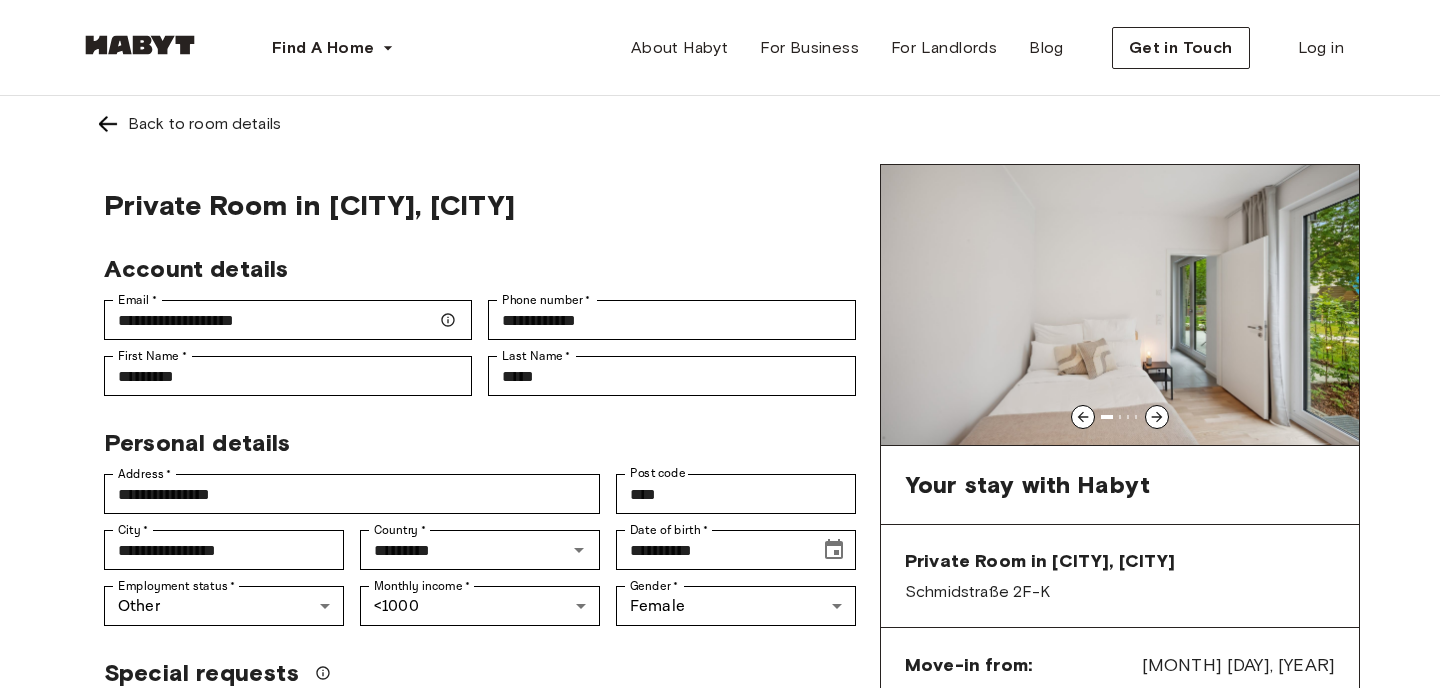 scroll, scrollTop: 51, scrollLeft: 0, axis: vertical 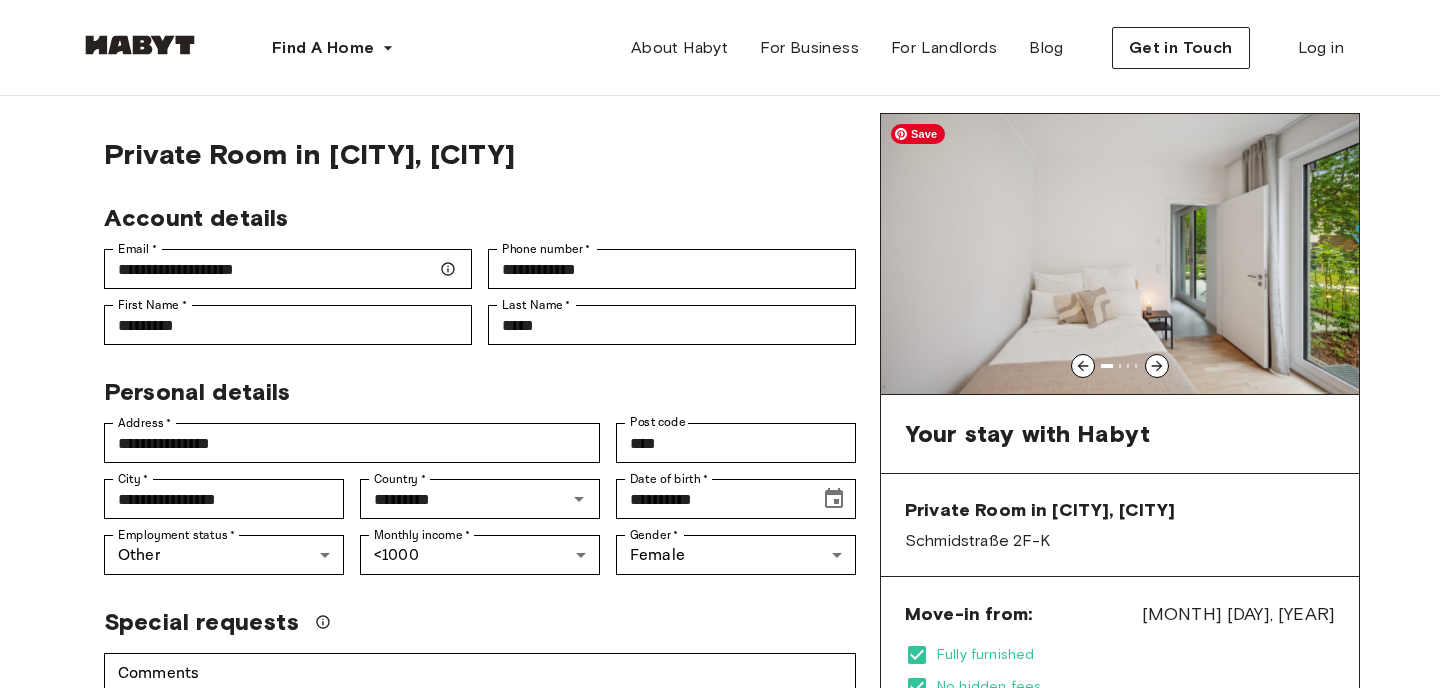 click 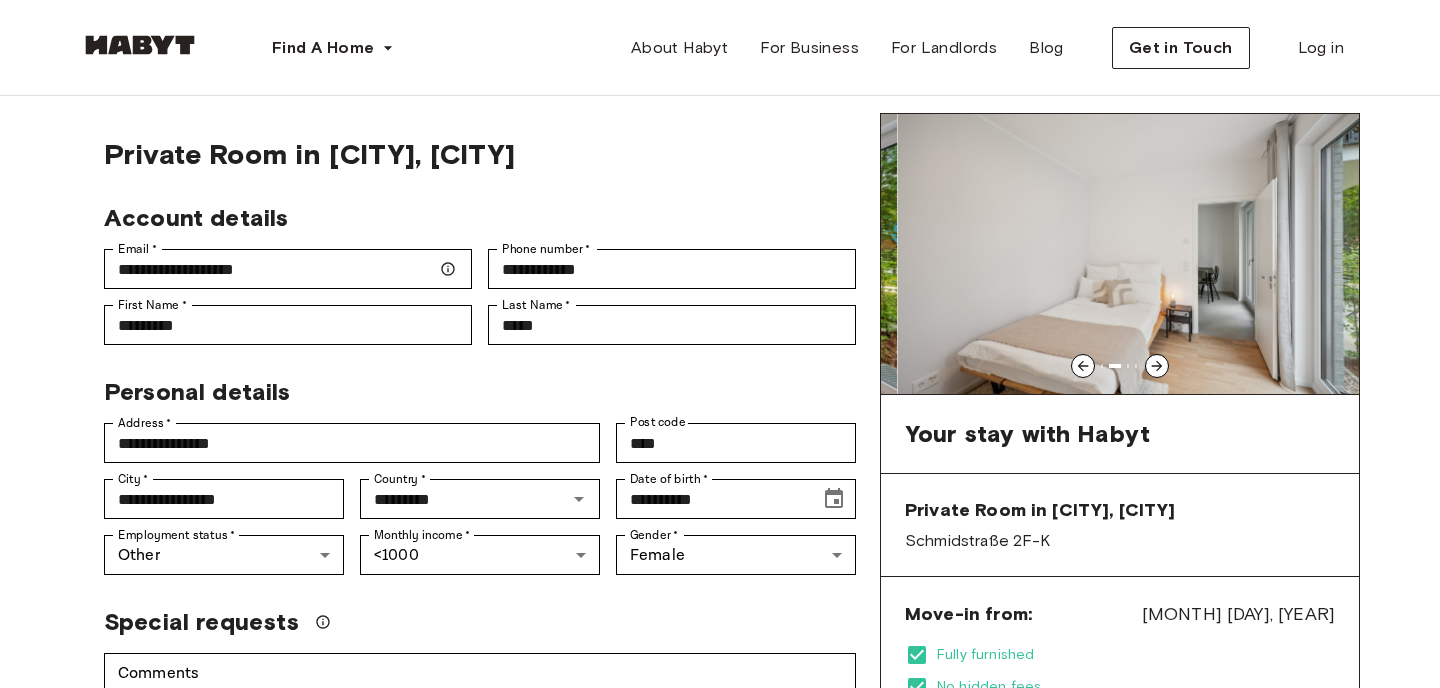 click 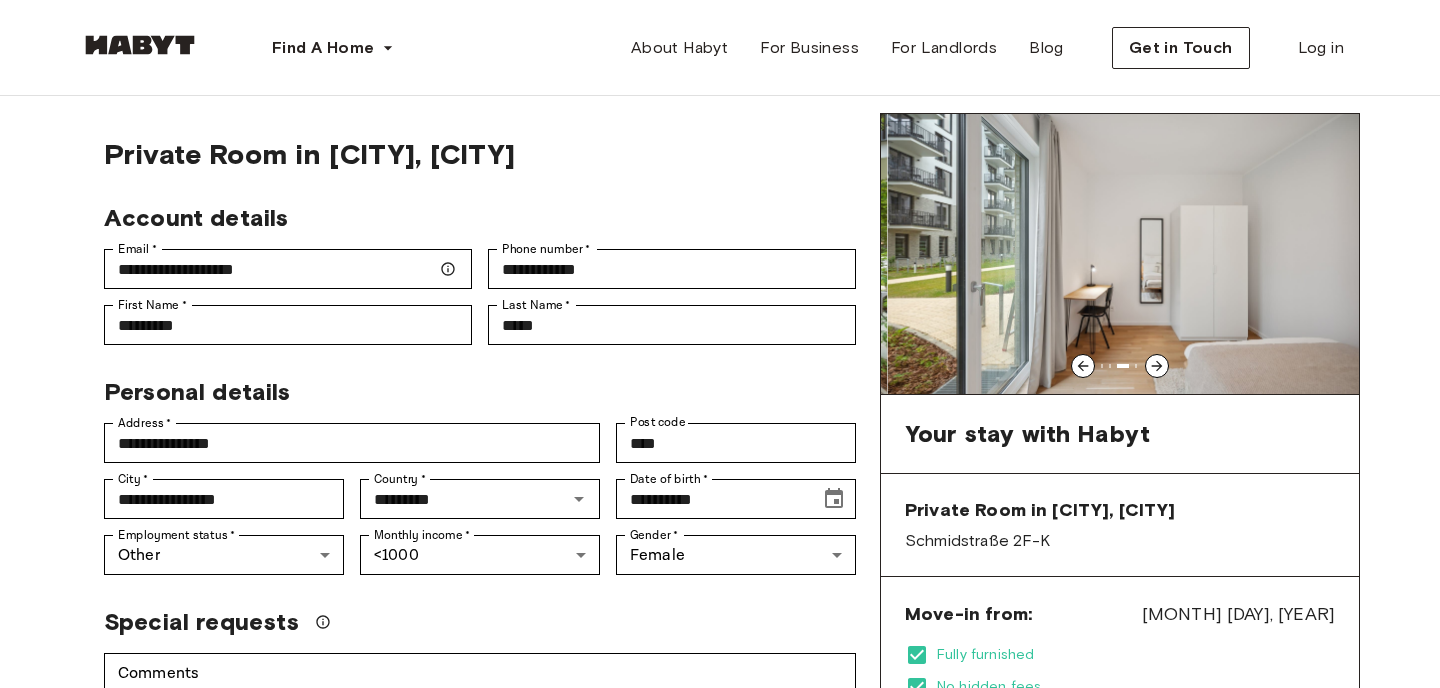 click 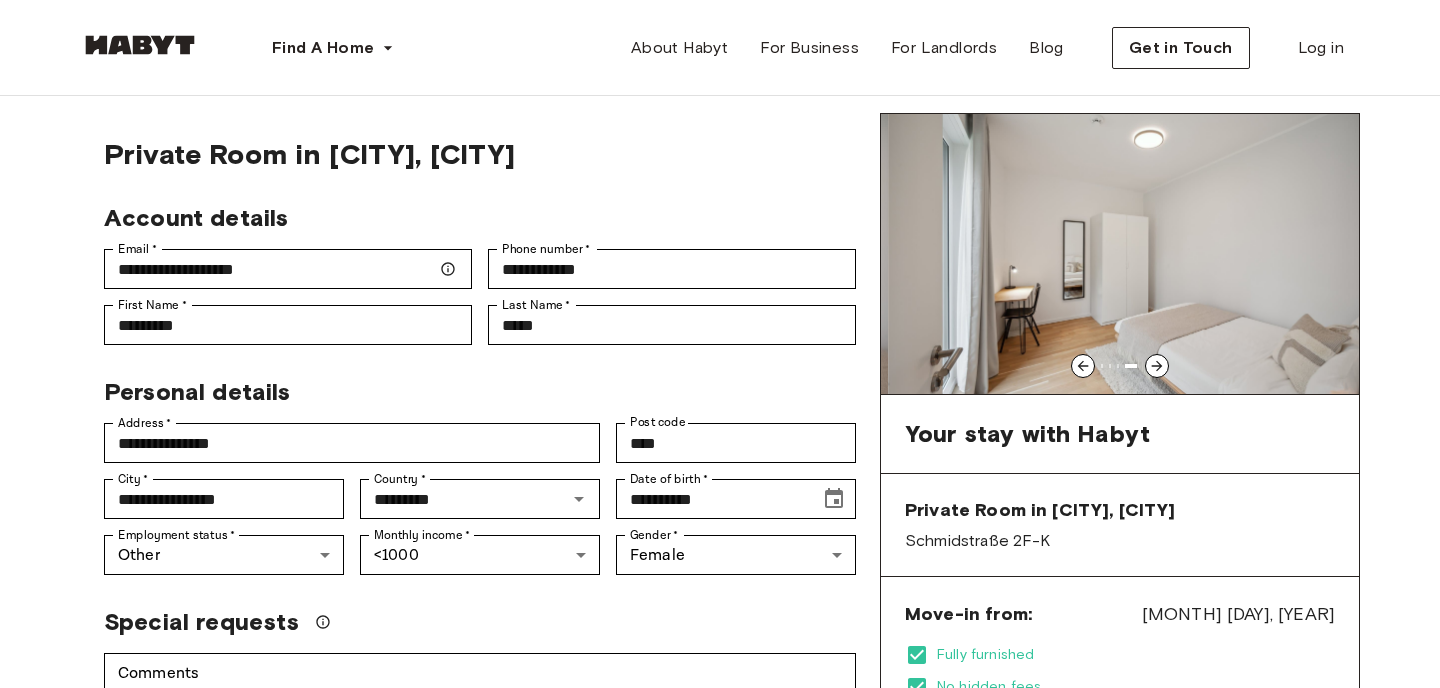 click 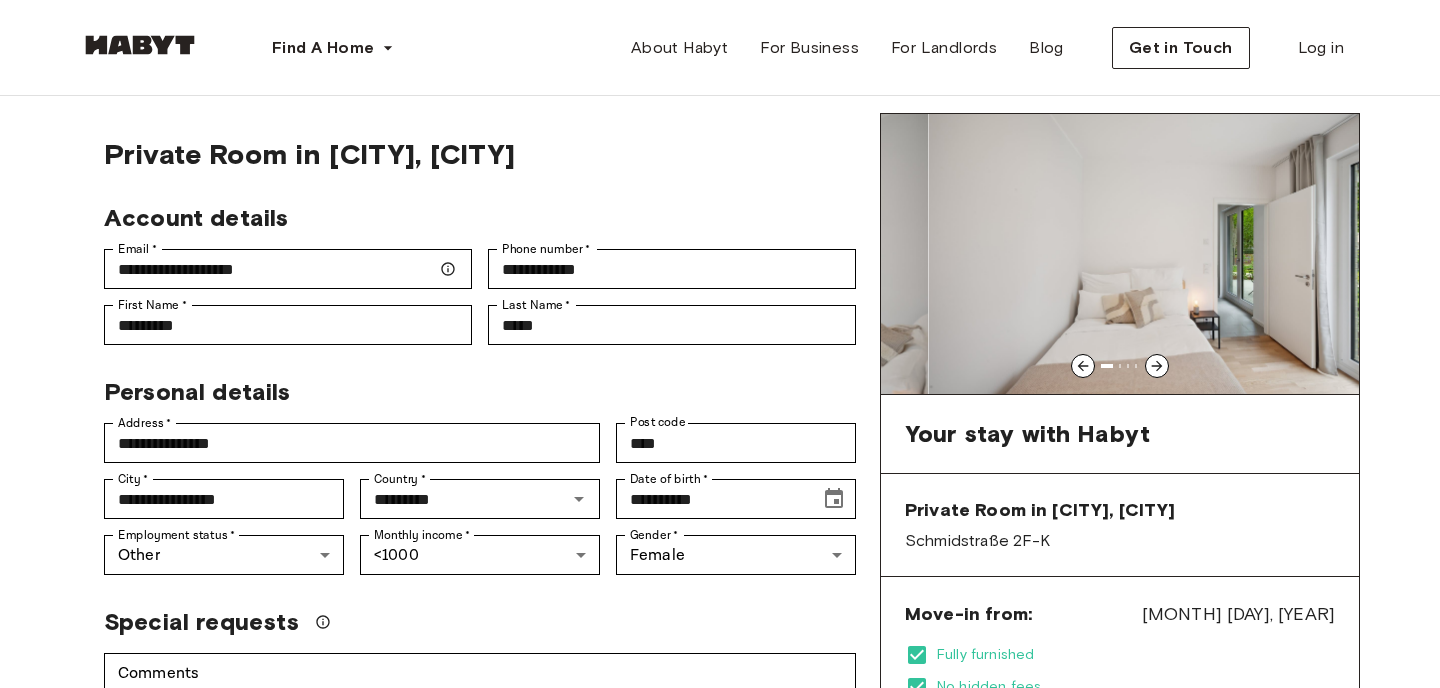 click 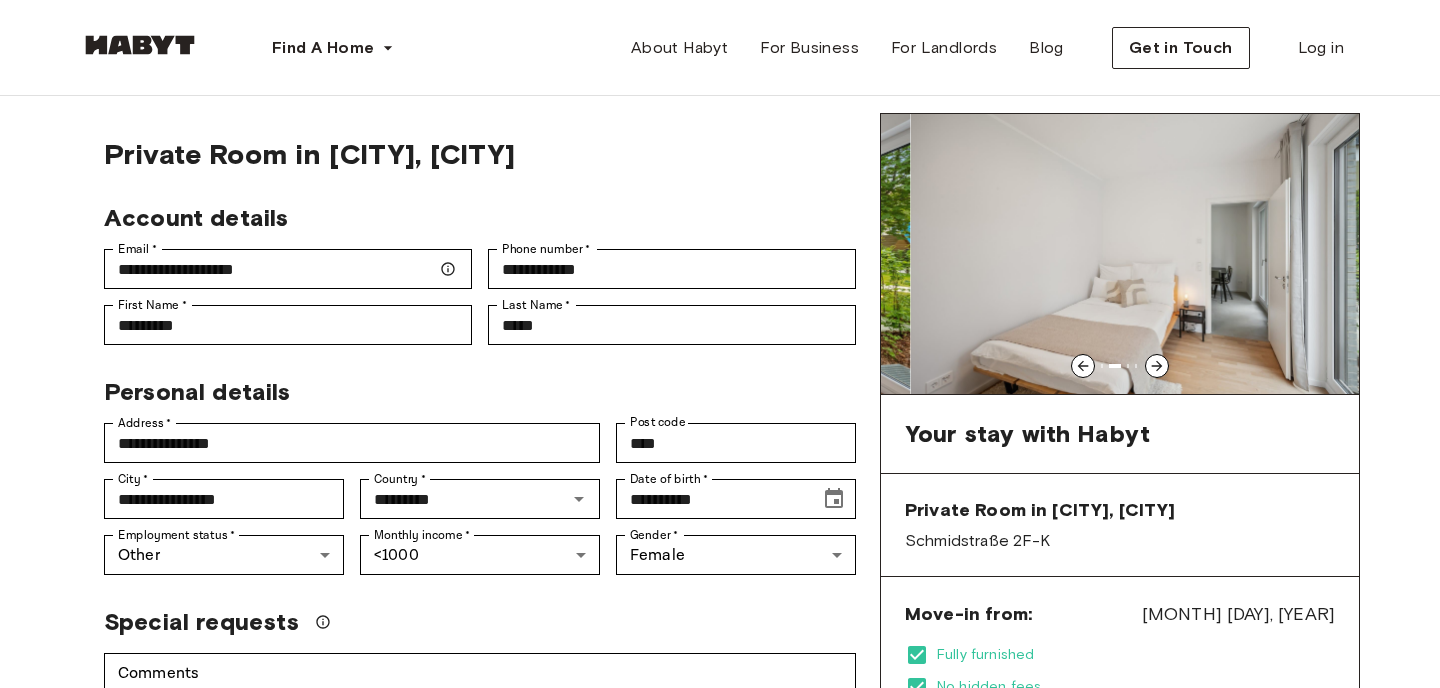 click 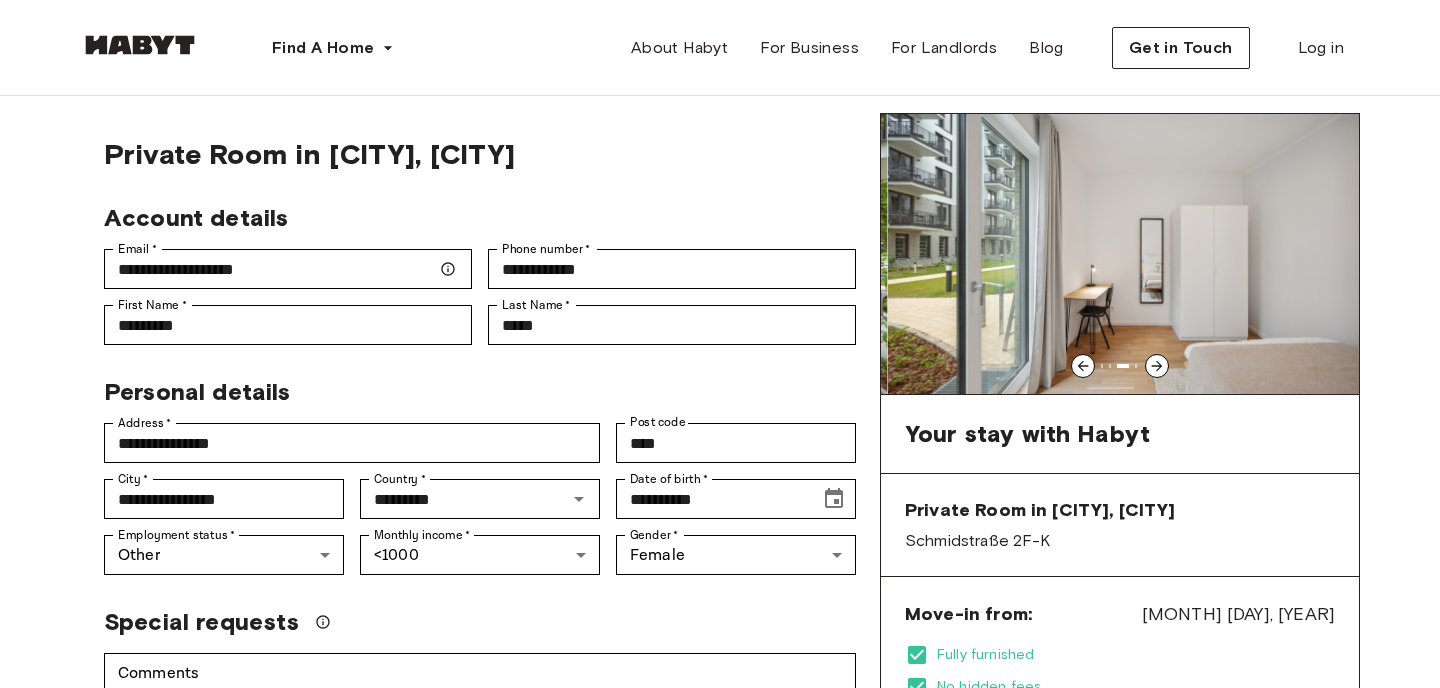 click 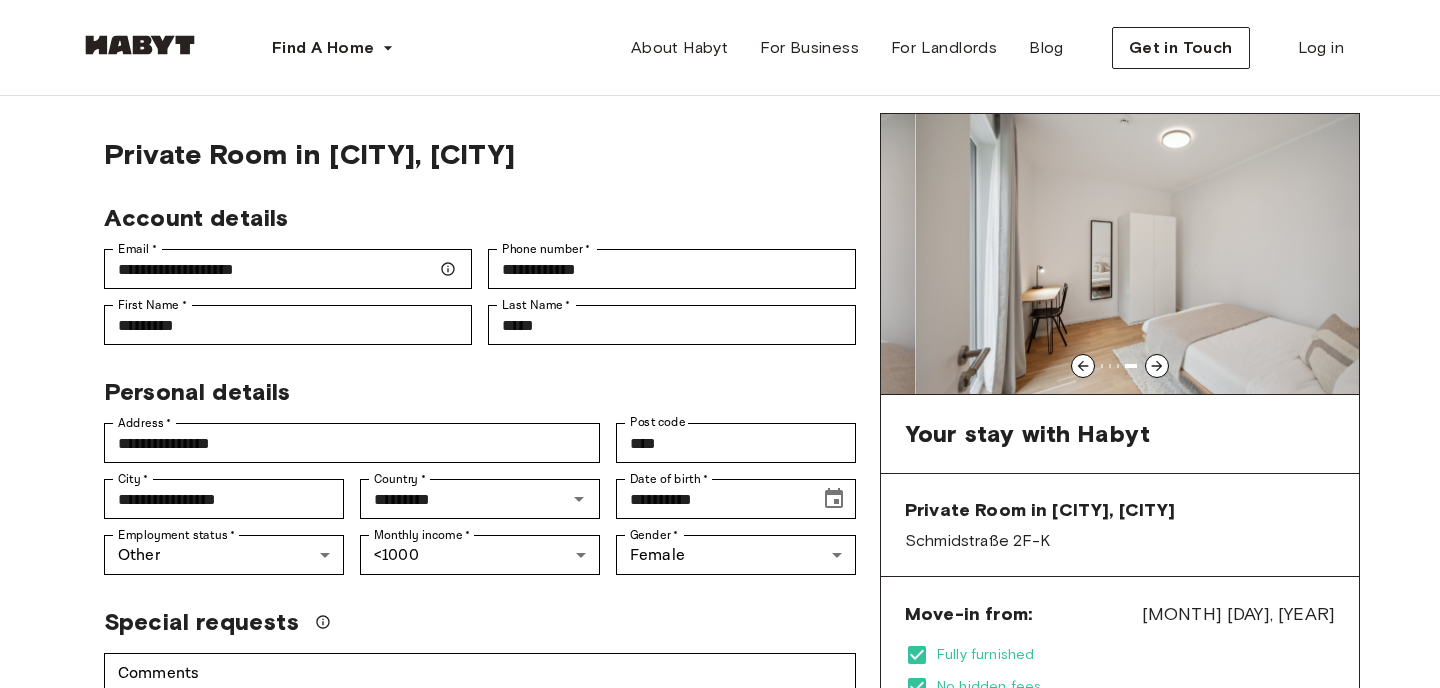 click 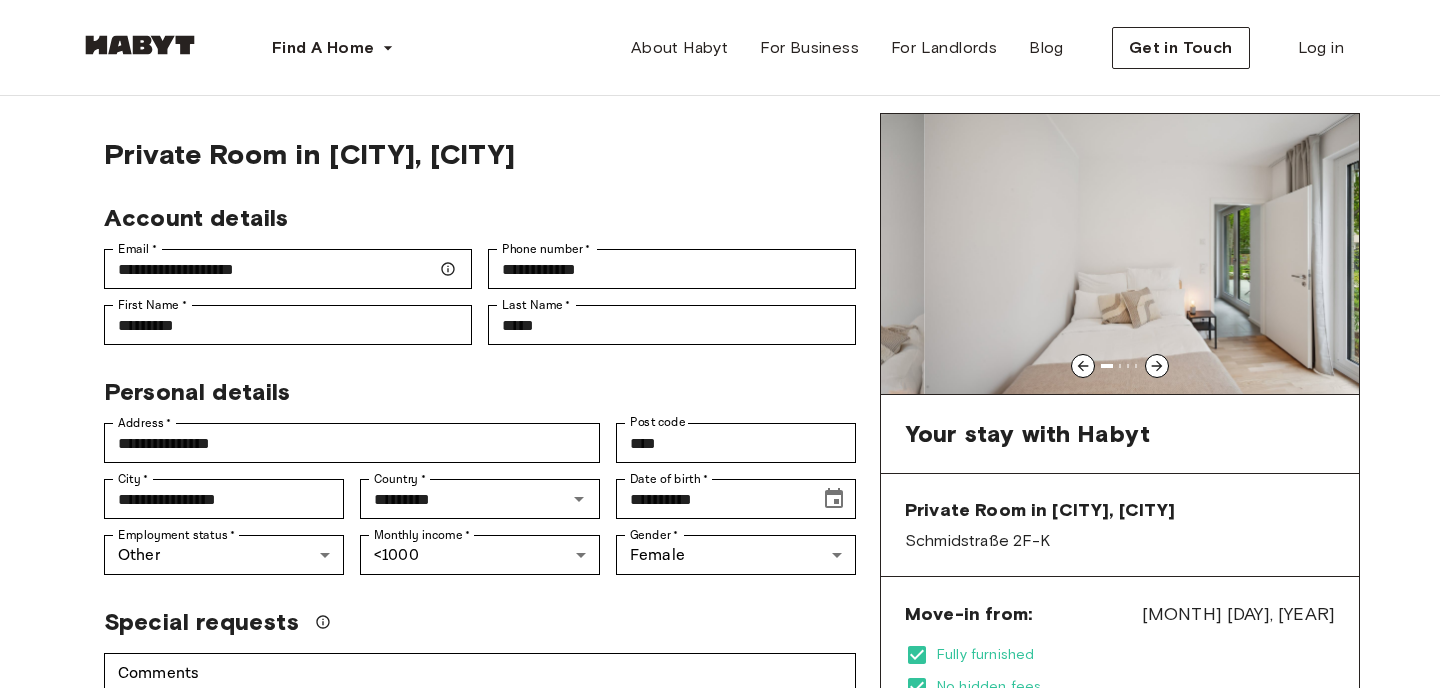 click 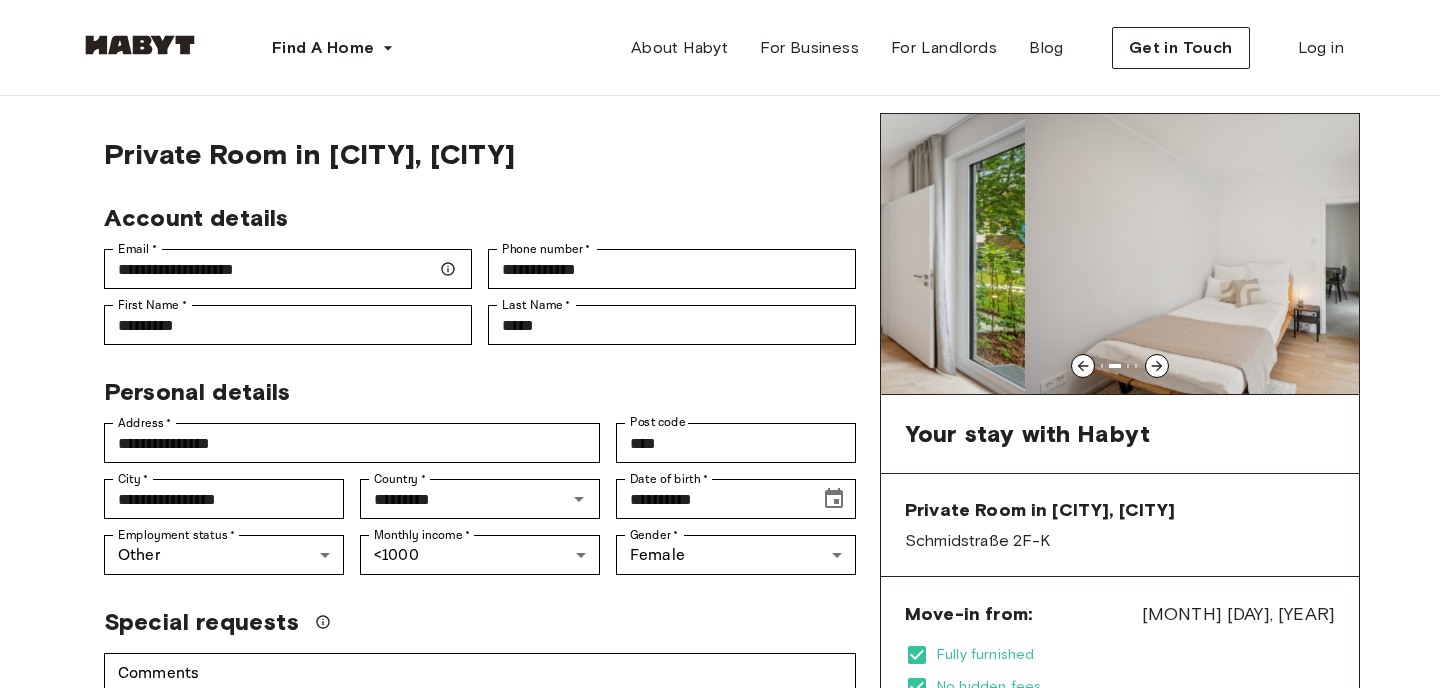 click 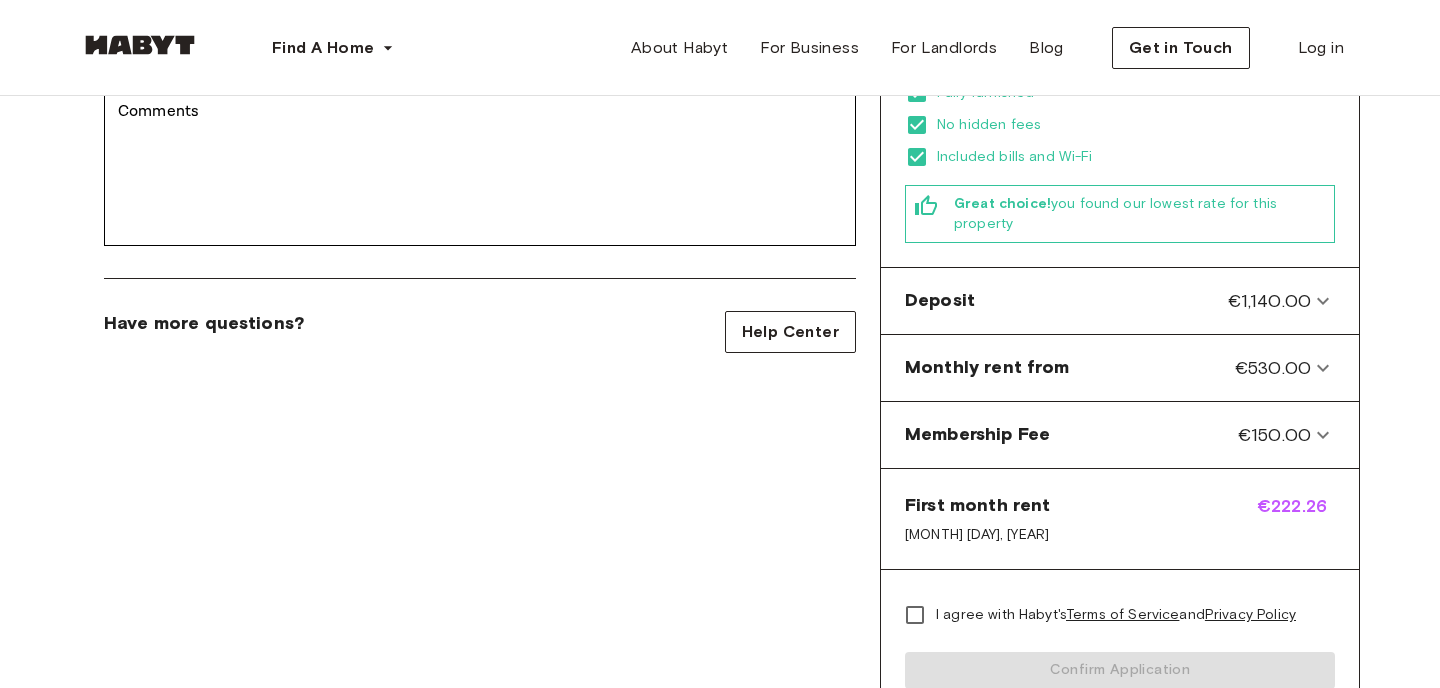 scroll, scrollTop: 609, scrollLeft: 0, axis: vertical 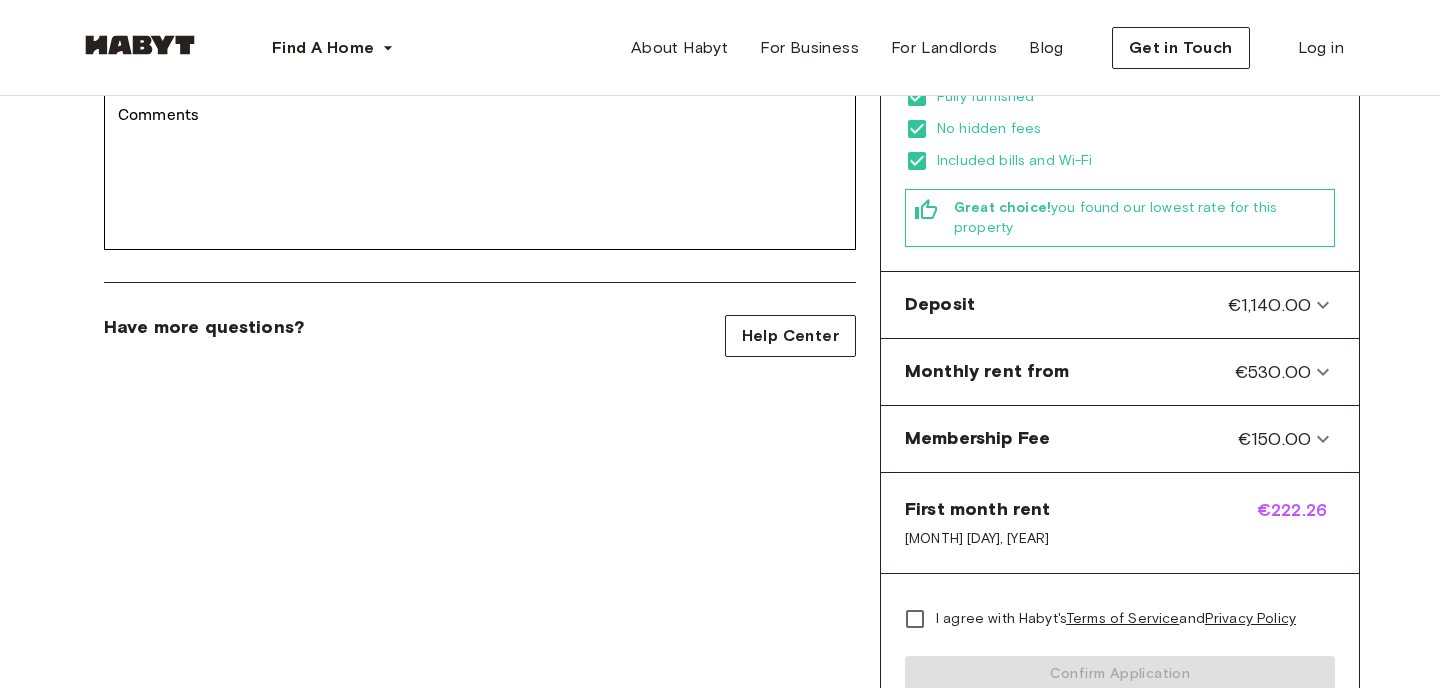 click on "Have more questions?" at bounding box center (204, 327) 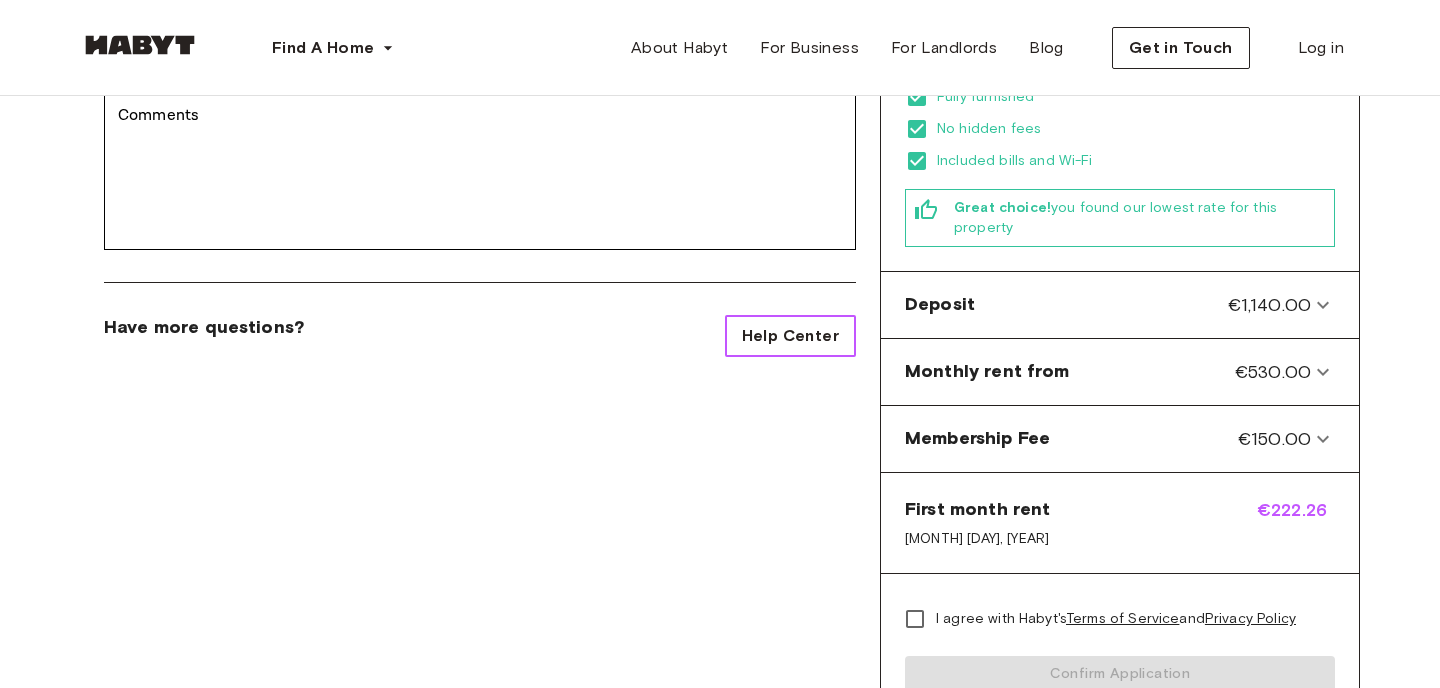 click on "Help Center" at bounding box center (790, 336) 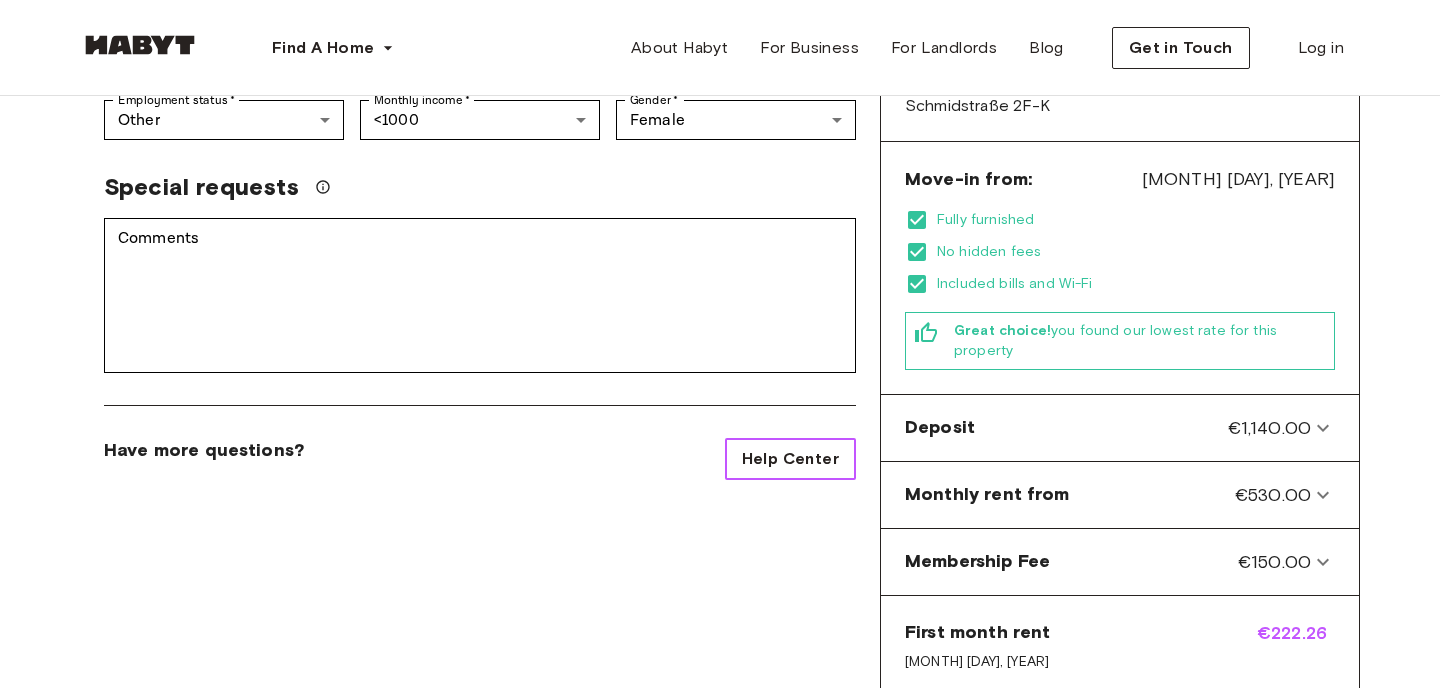 scroll, scrollTop: 456, scrollLeft: 0, axis: vertical 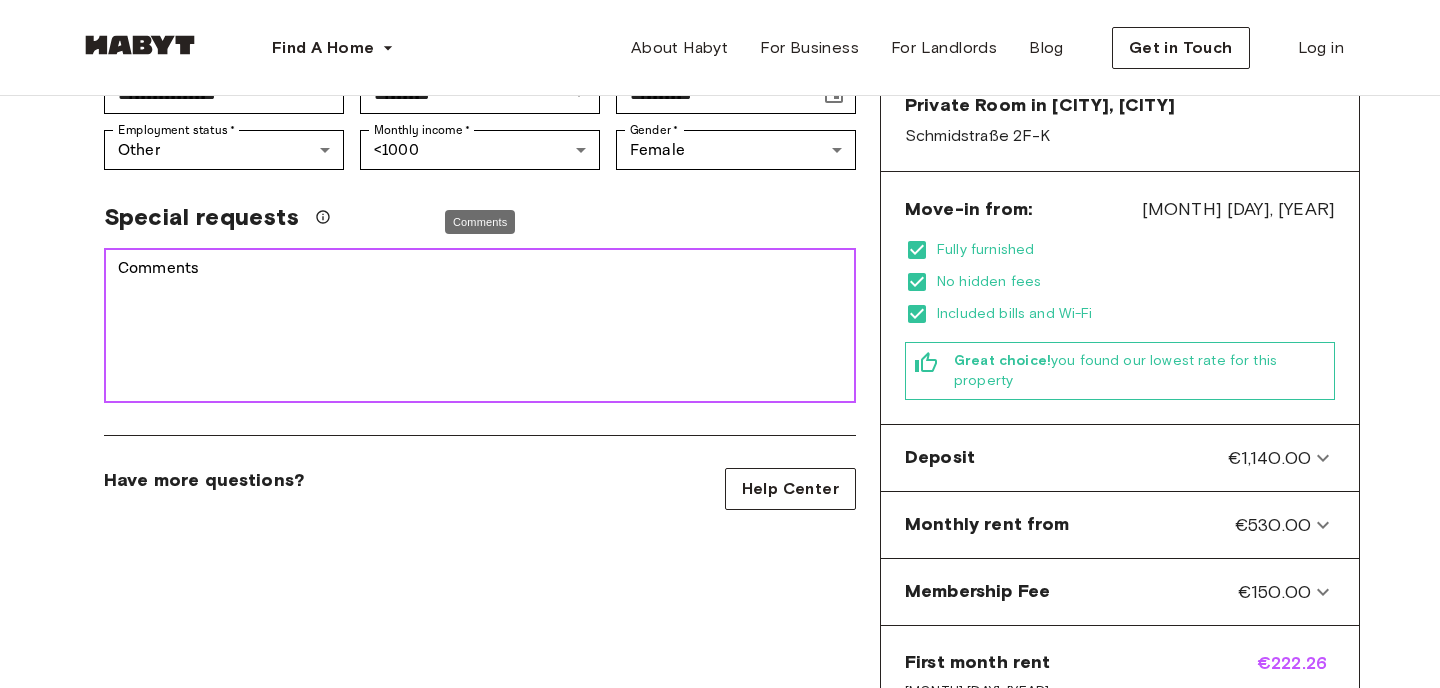 click on "Comments" at bounding box center (480, 326) 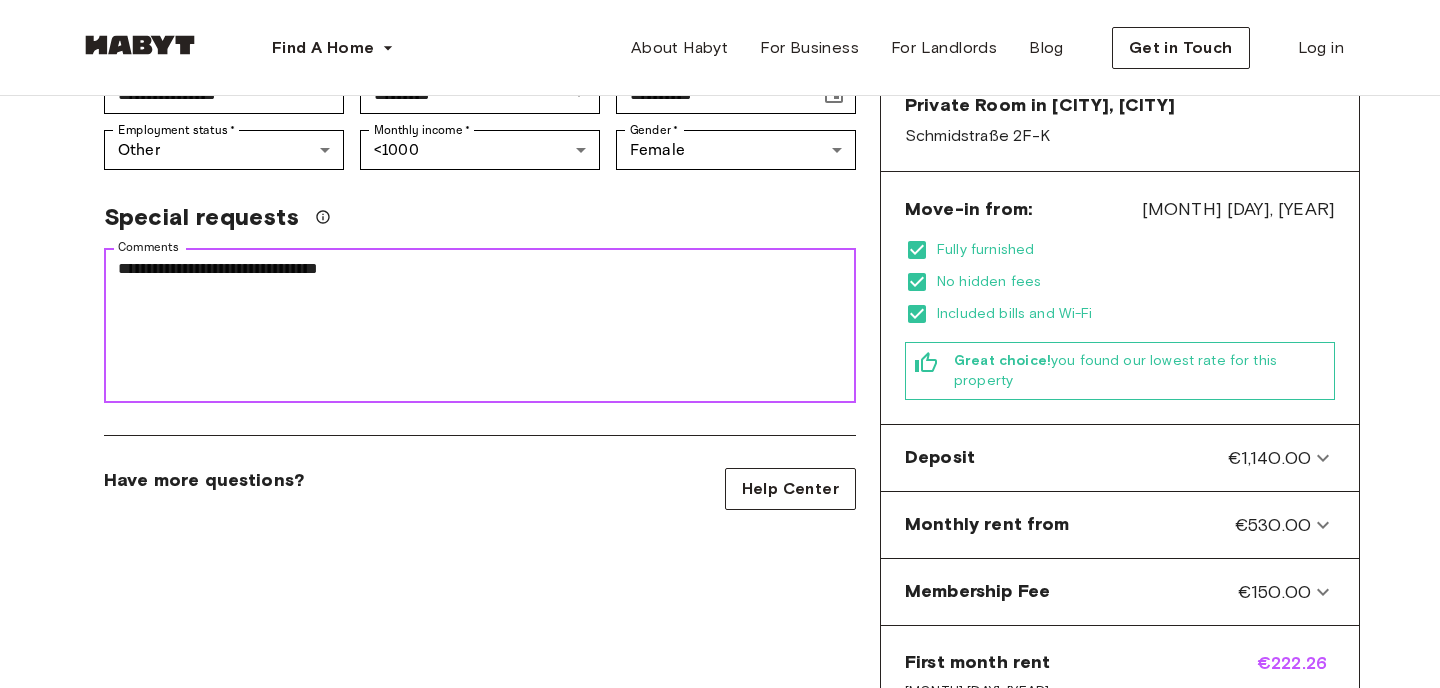 type on "**********" 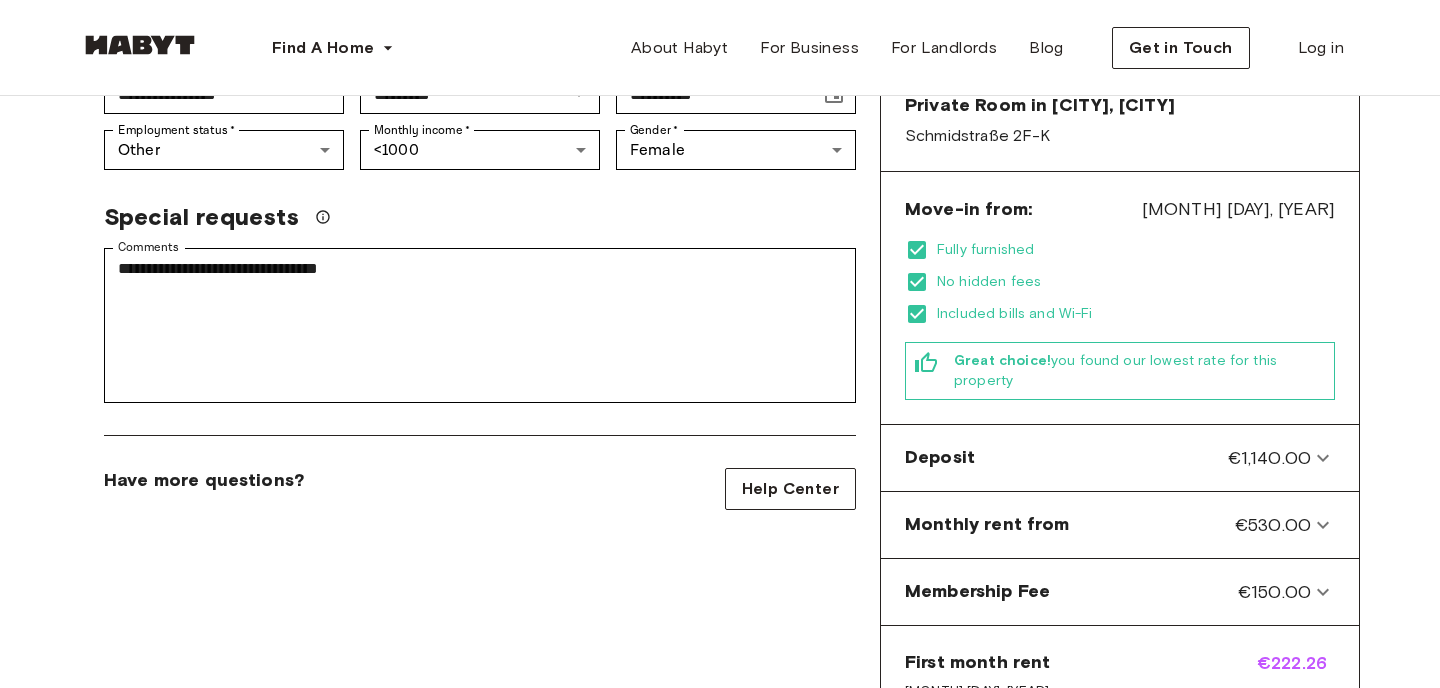 click on "**********" at bounding box center [480, 344] 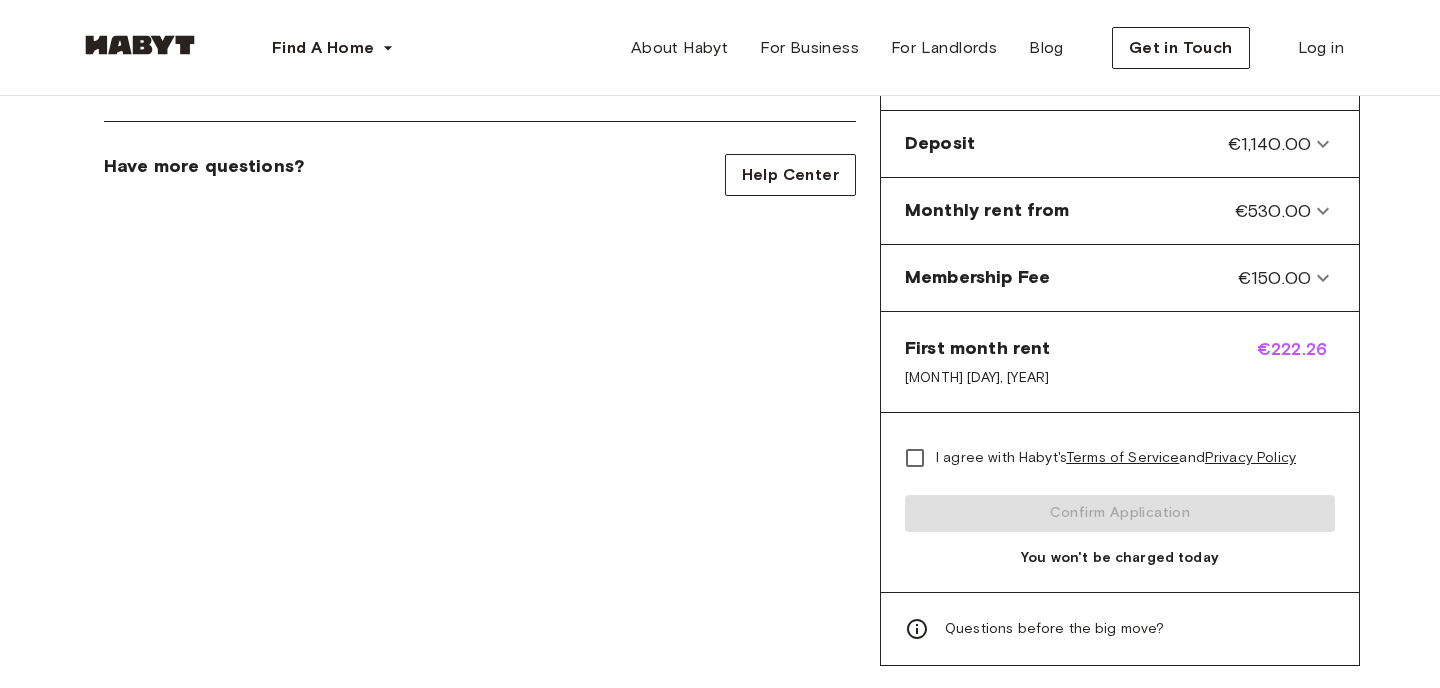 scroll, scrollTop: 782, scrollLeft: 0, axis: vertical 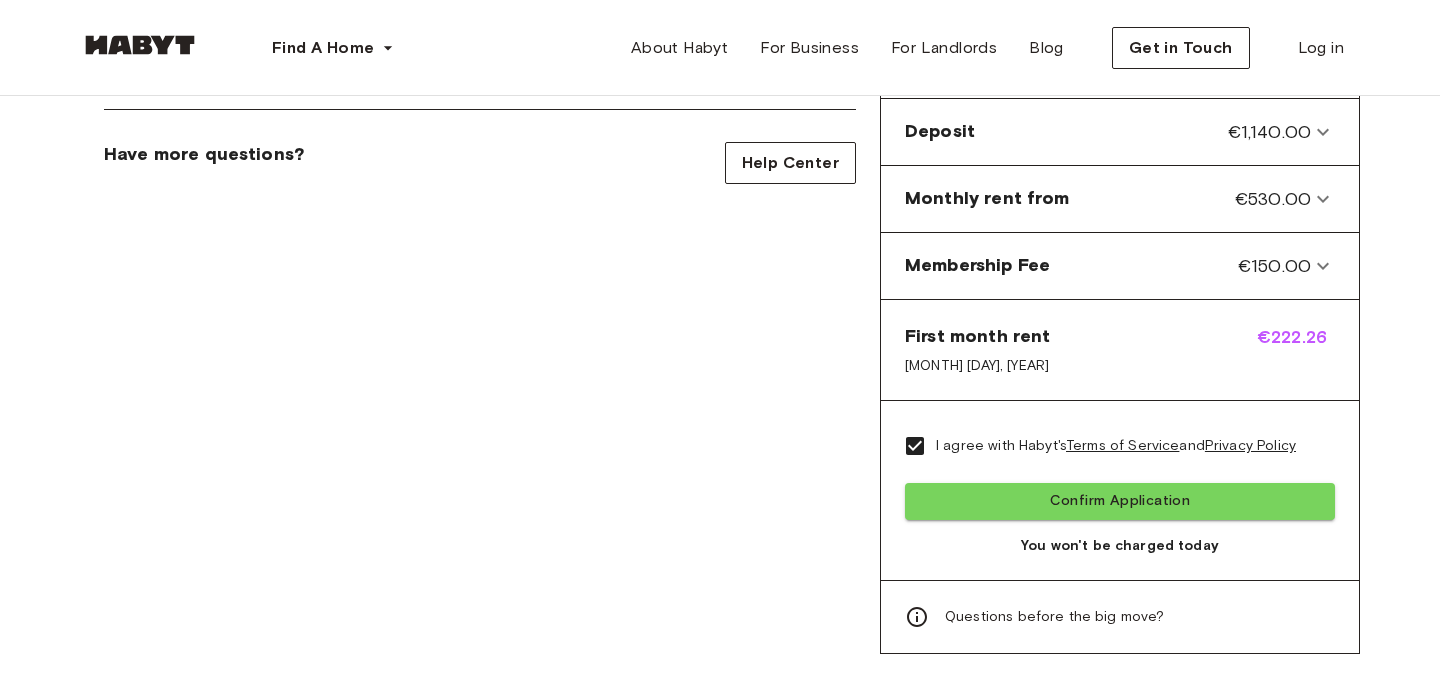 click on "Questions before the big move?" at bounding box center [1120, 617] 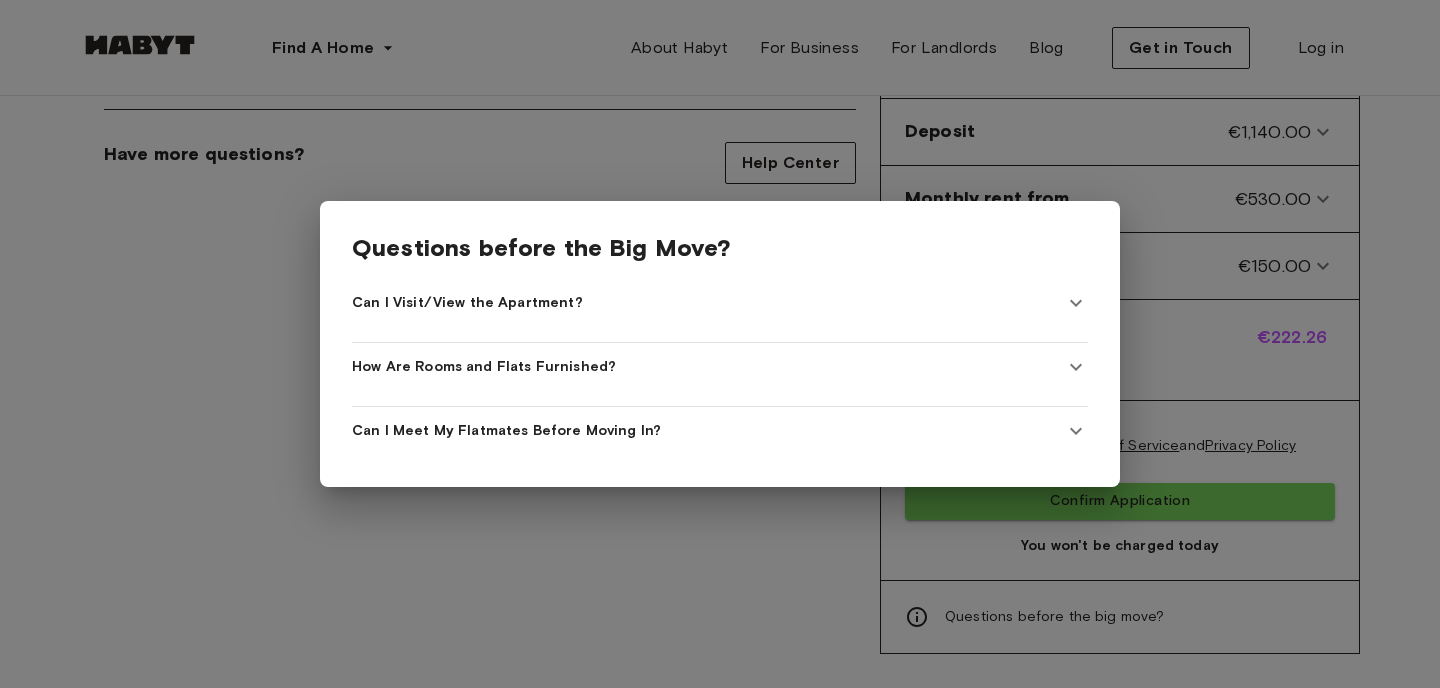 click on "Can I Visit/View the Apartment?" at bounding box center (720, 303) 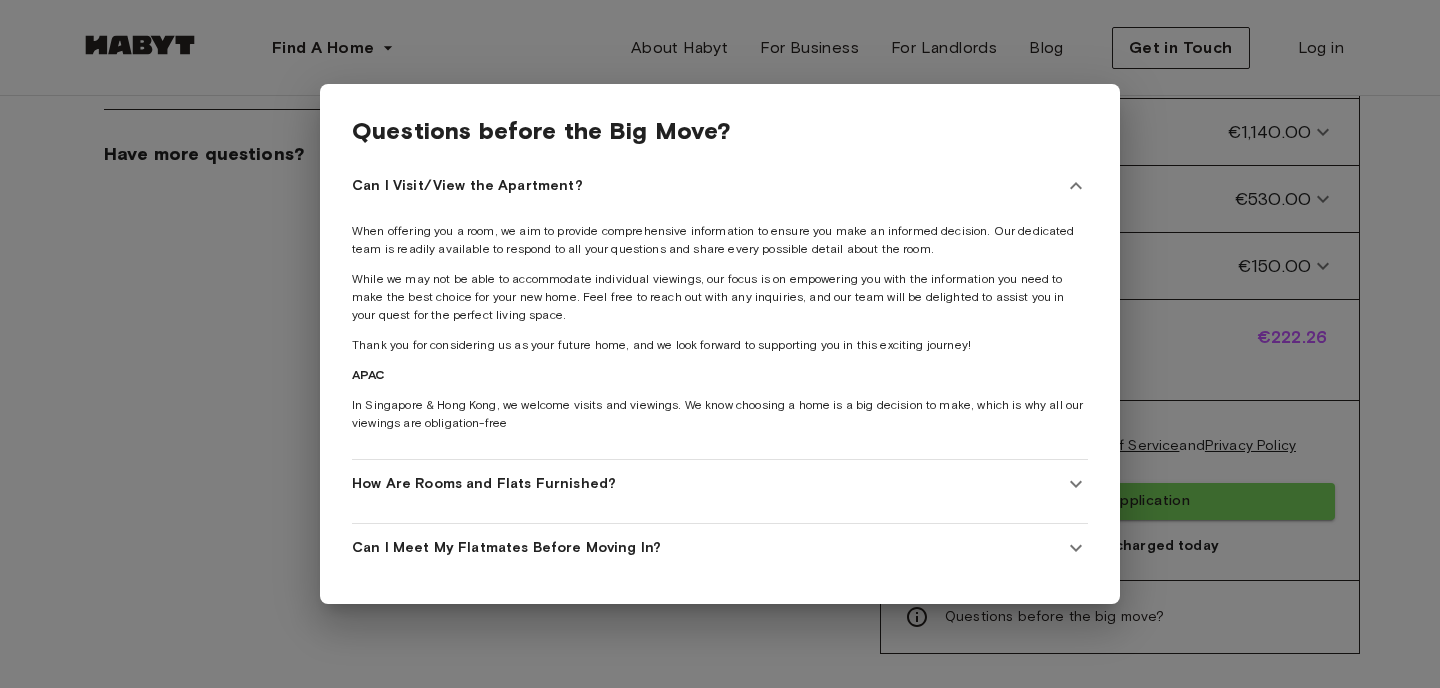 click on "How Are Rooms and Flats Furnished?" at bounding box center [720, 484] 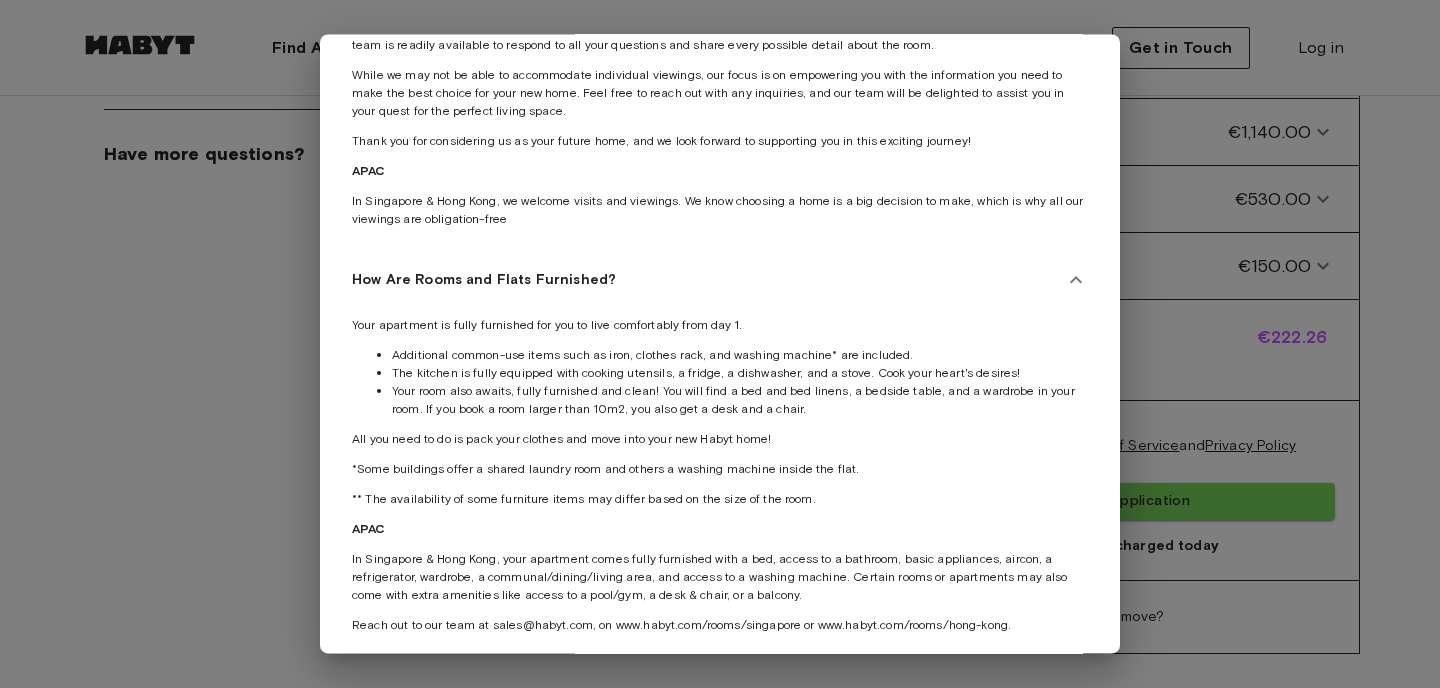 scroll, scrollTop: 243, scrollLeft: 0, axis: vertical 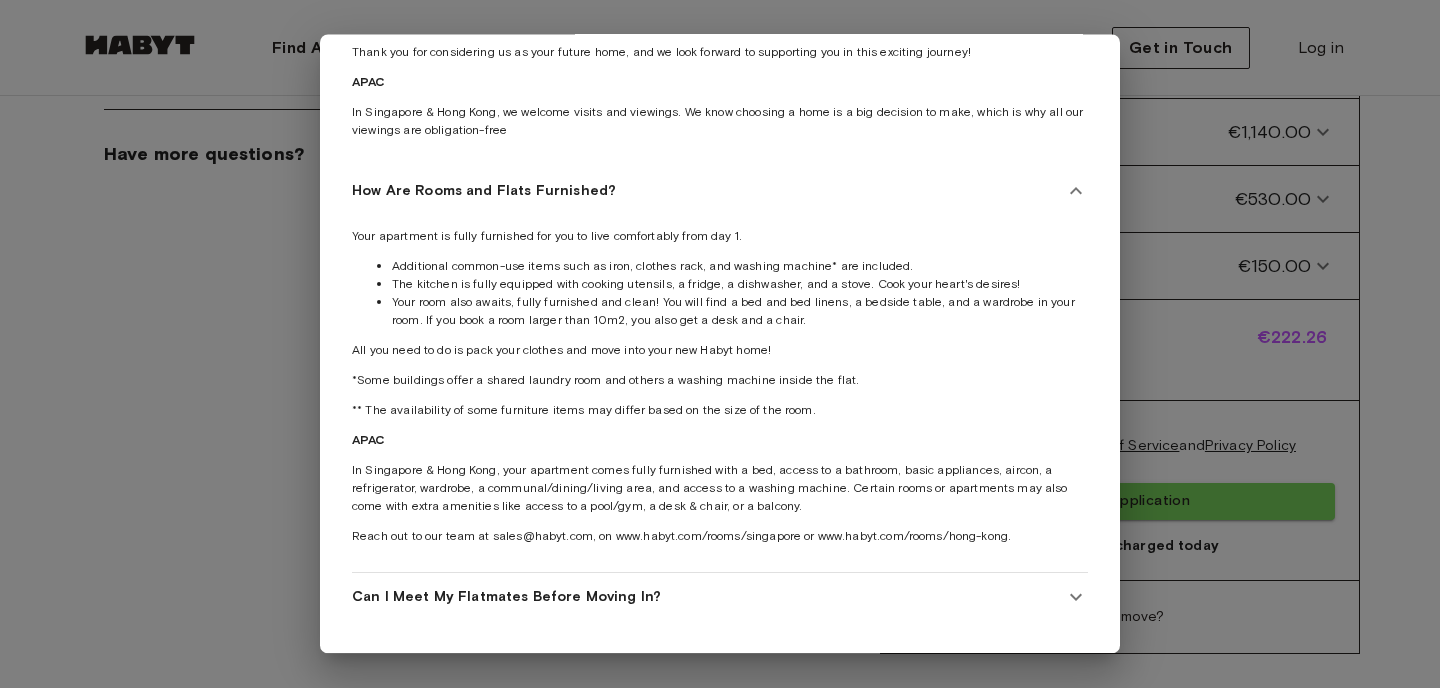 click on "Can I Meet My Flatmates Before Moving In?" at bounding box center (708, 597) 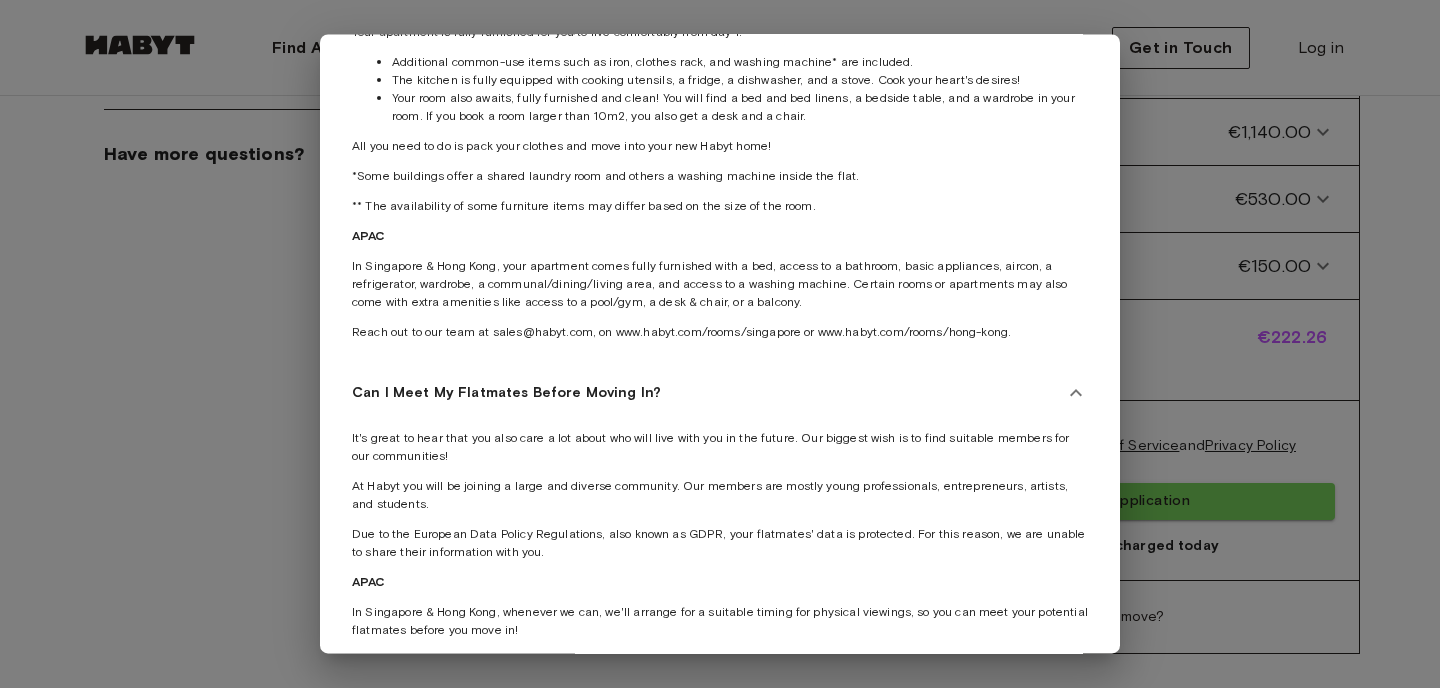 scroll, scrollTop: 477, scrollLeft: 0, axis: vertical 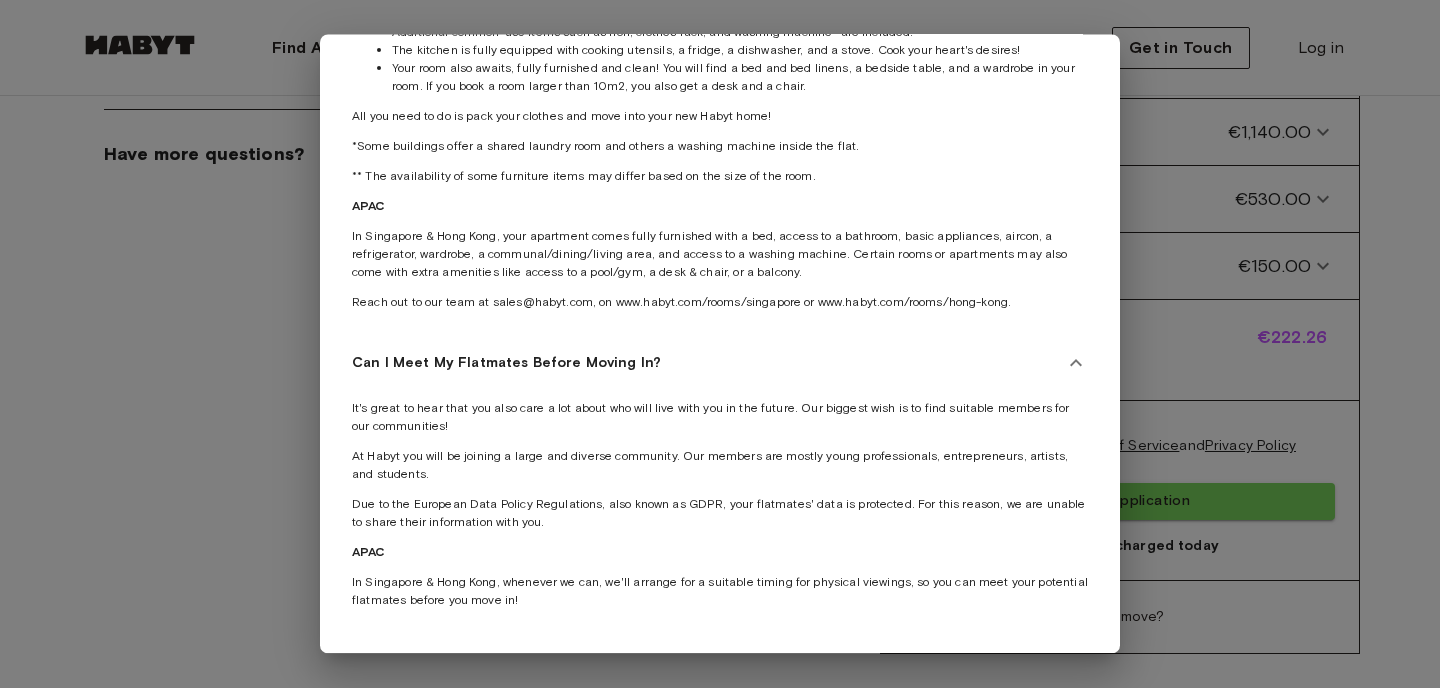 click at bounding box center (720, 344) 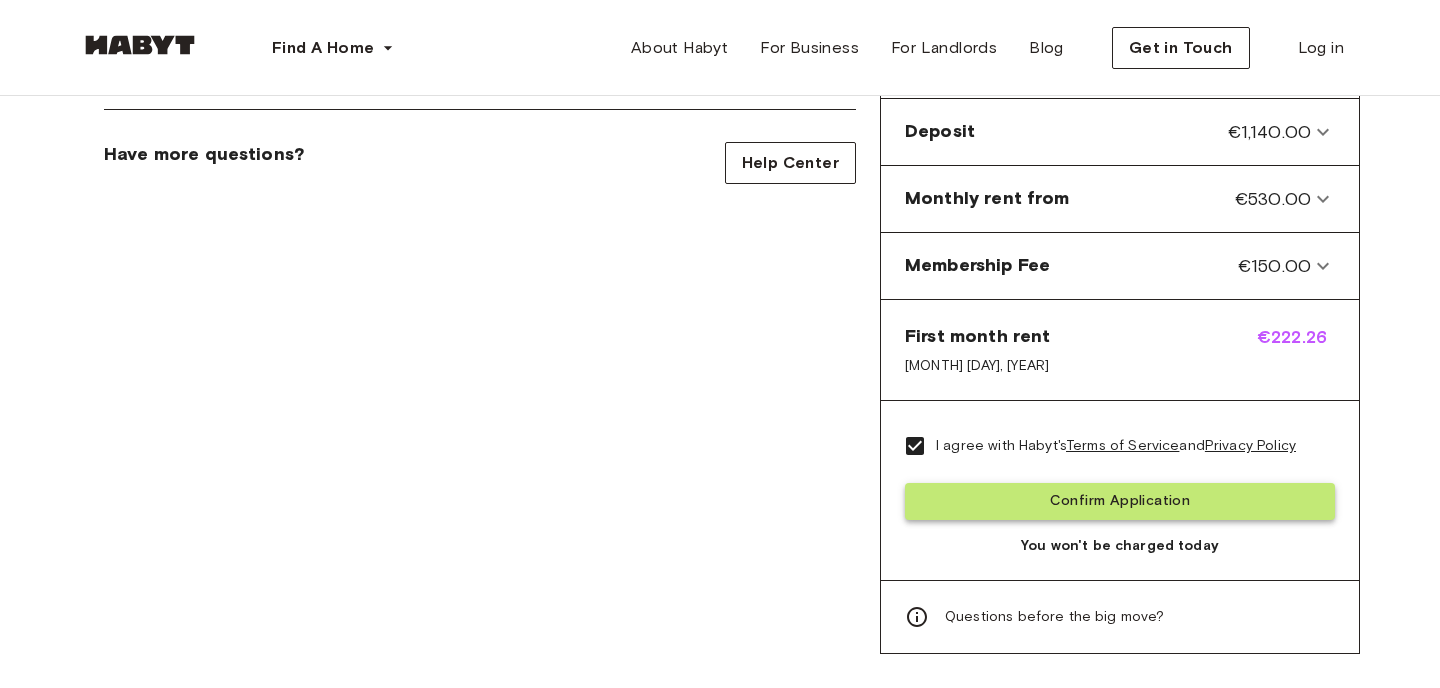 click on "Confirm Application" at bounding box center [1120, 501] 